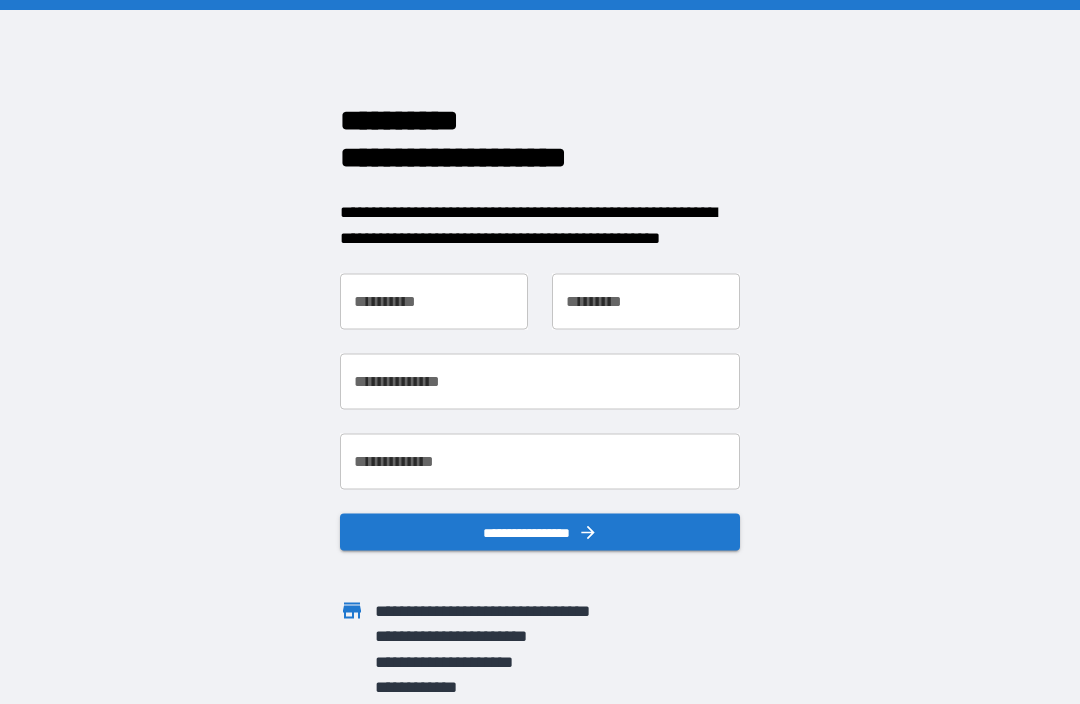 scroll, scrollTop: 0, scrollLeft: 0, axis: both 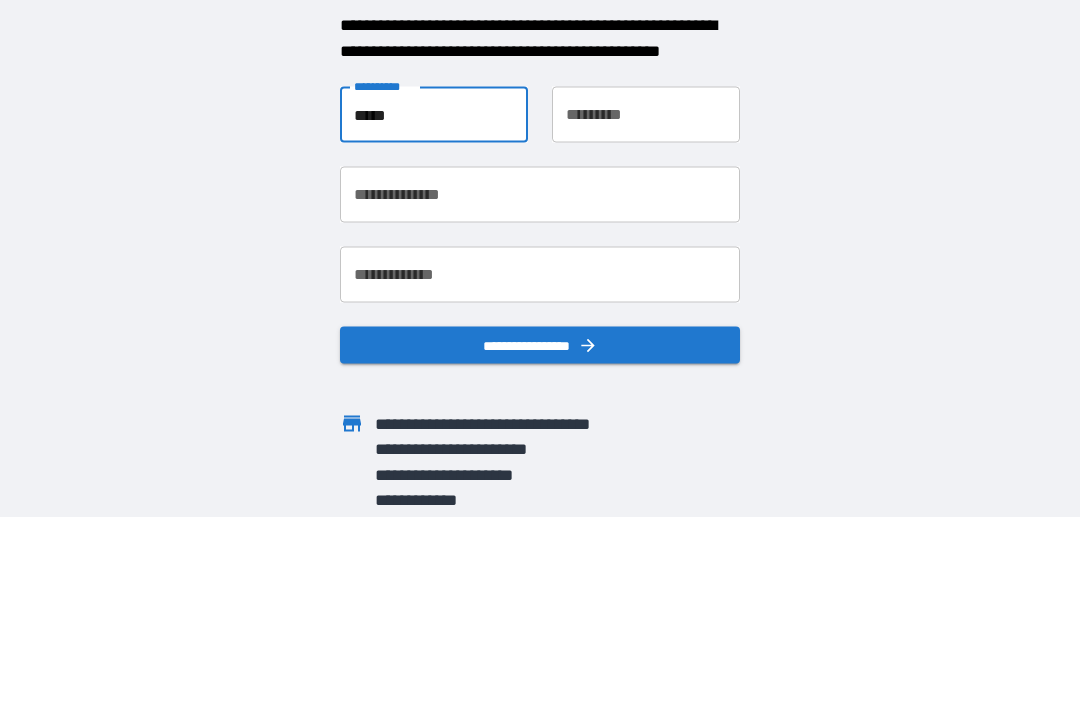 type on "*****" 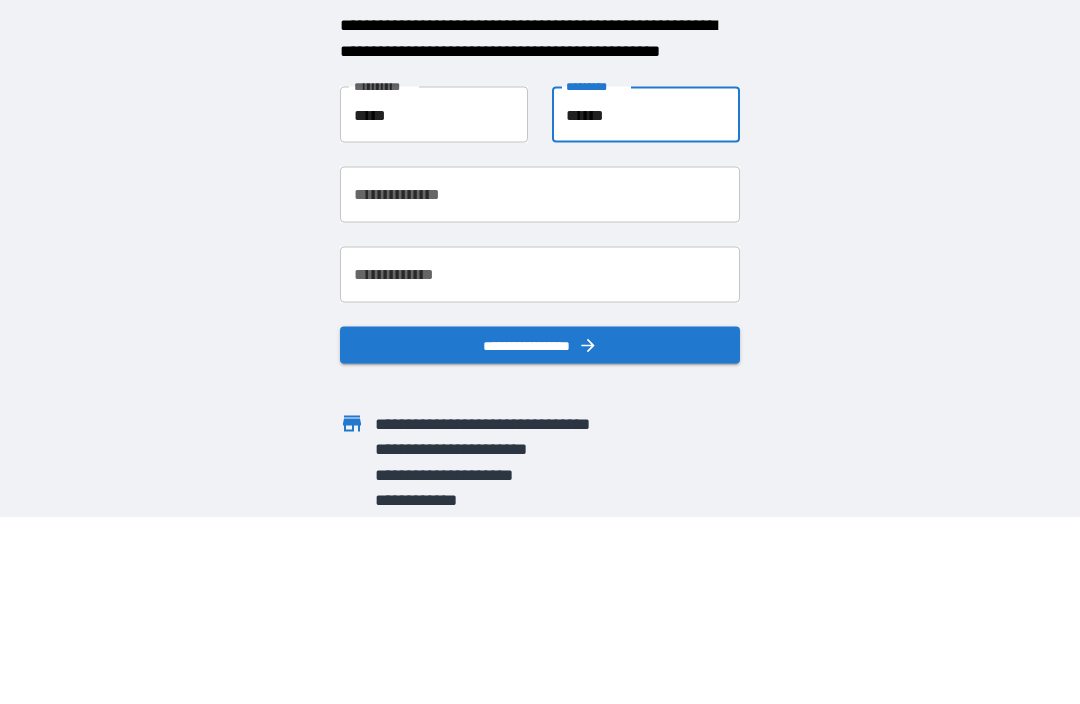 type on "******" 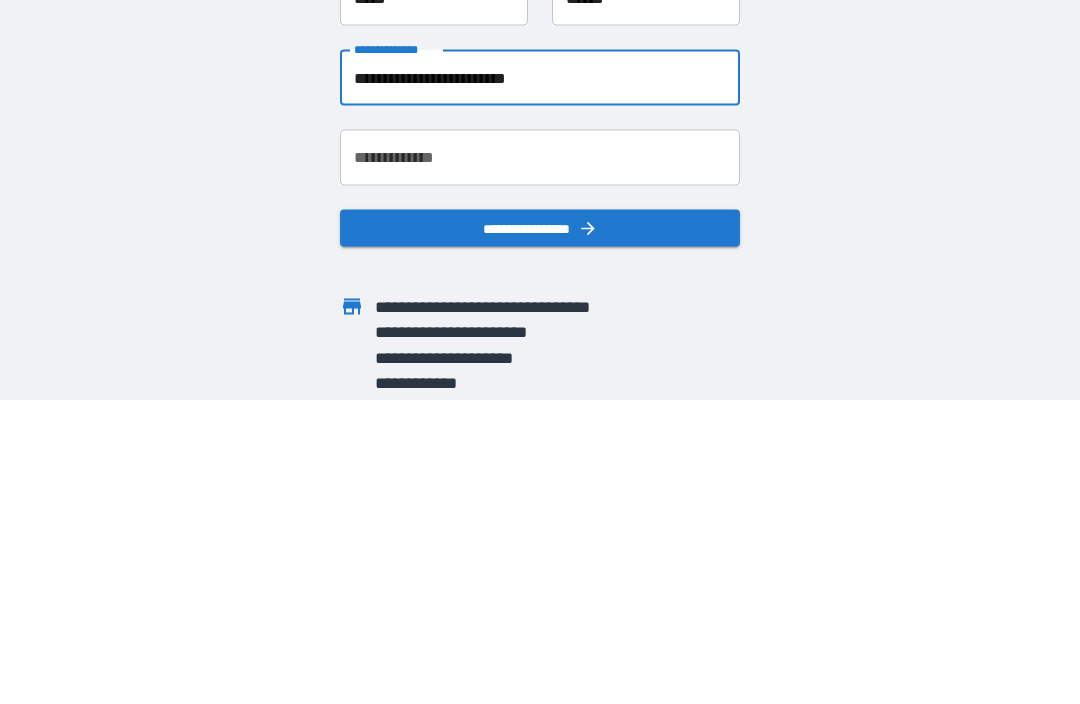 type on "**********" 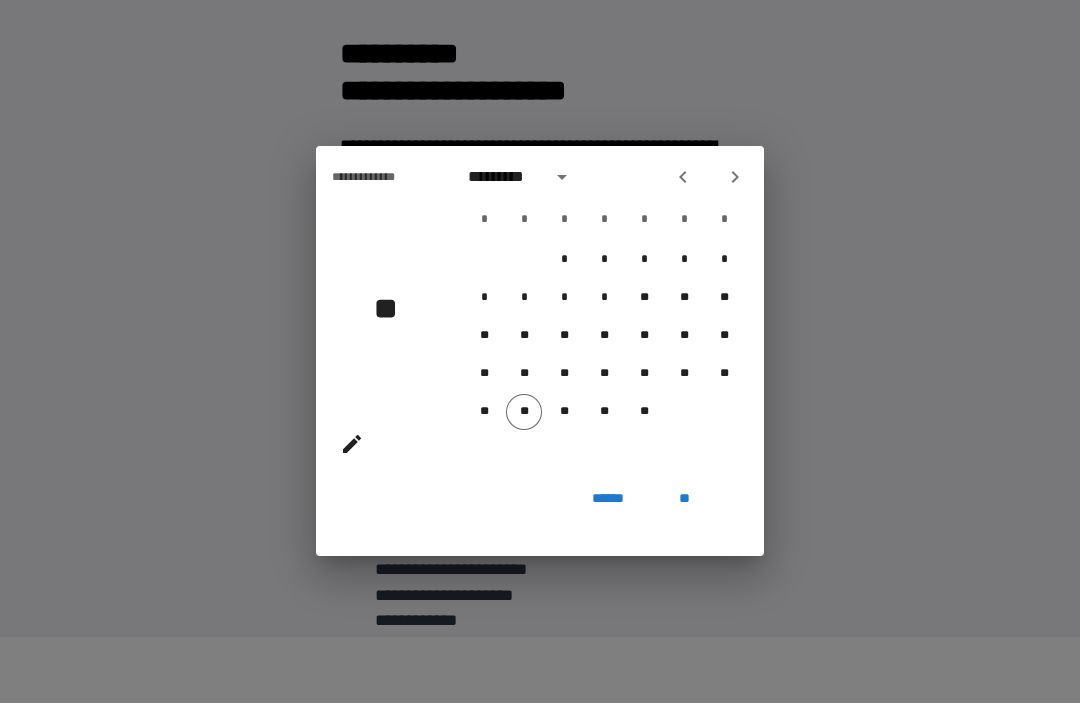click 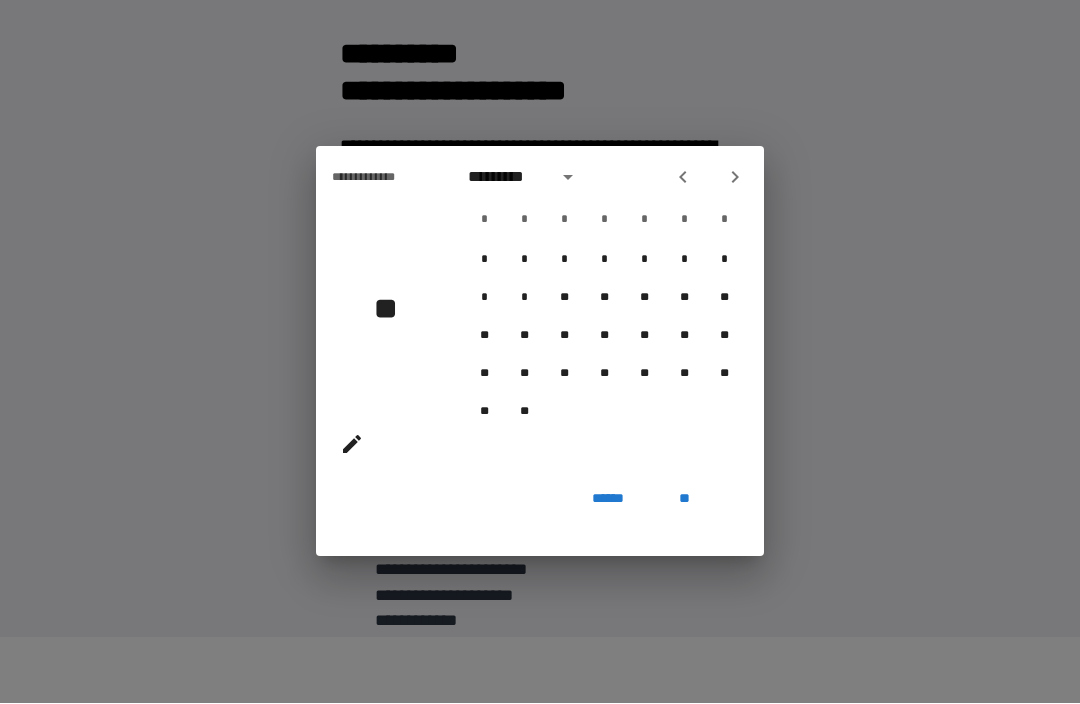 click 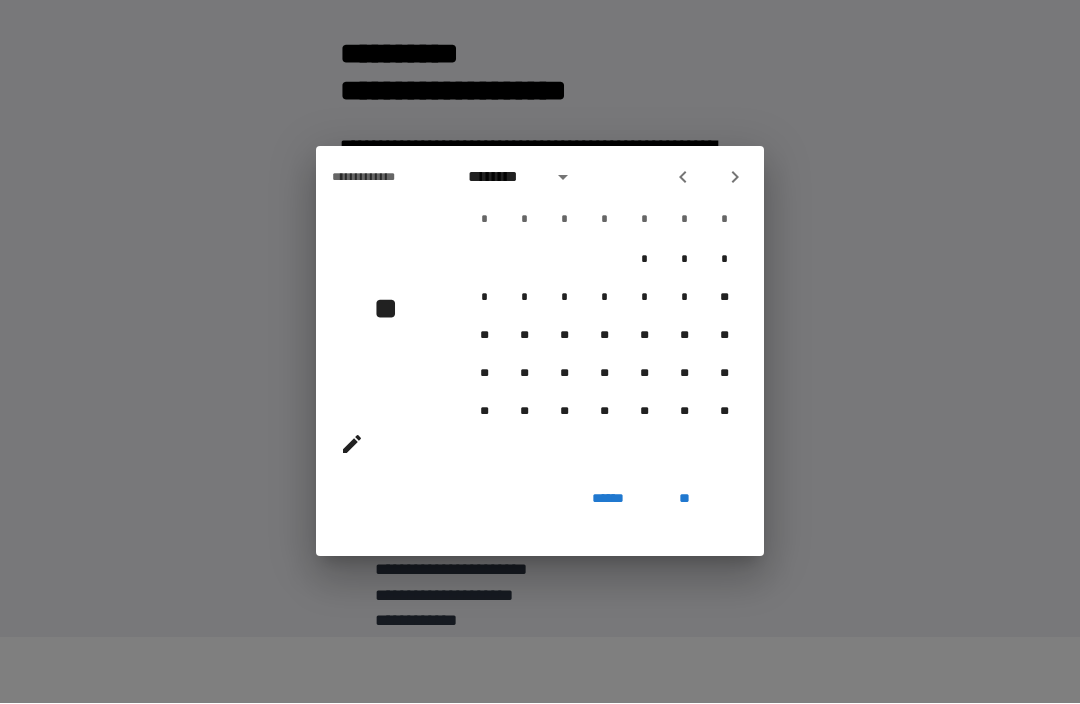 click 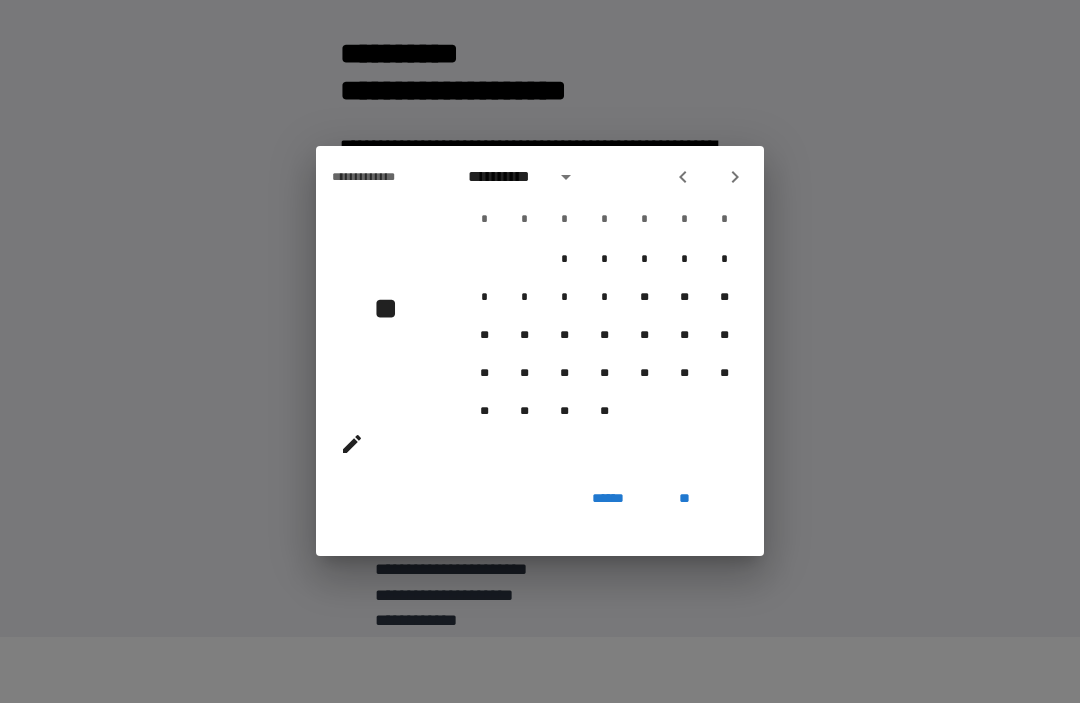 click 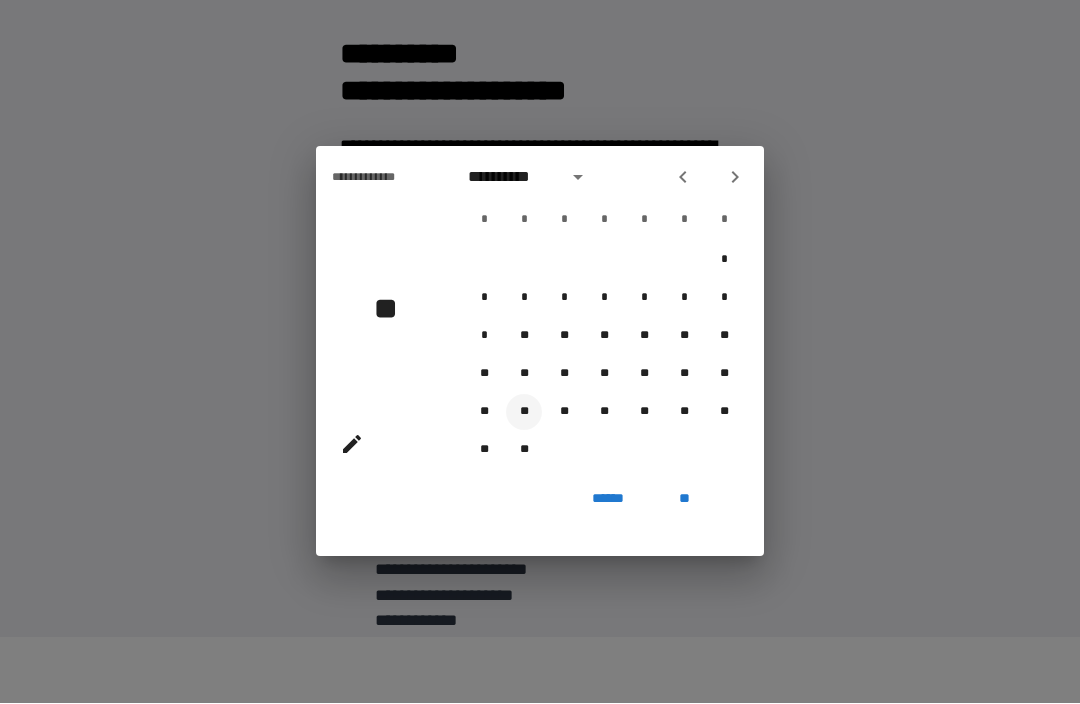click on "**" at bounding box center [524, 413] 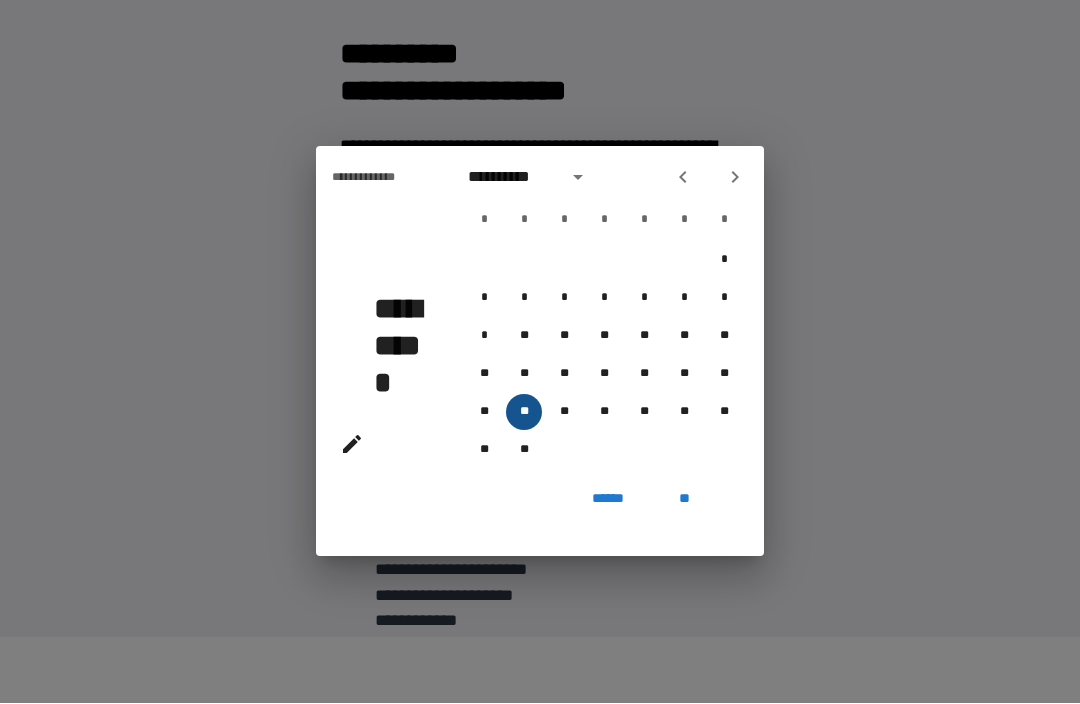 type on "**********" 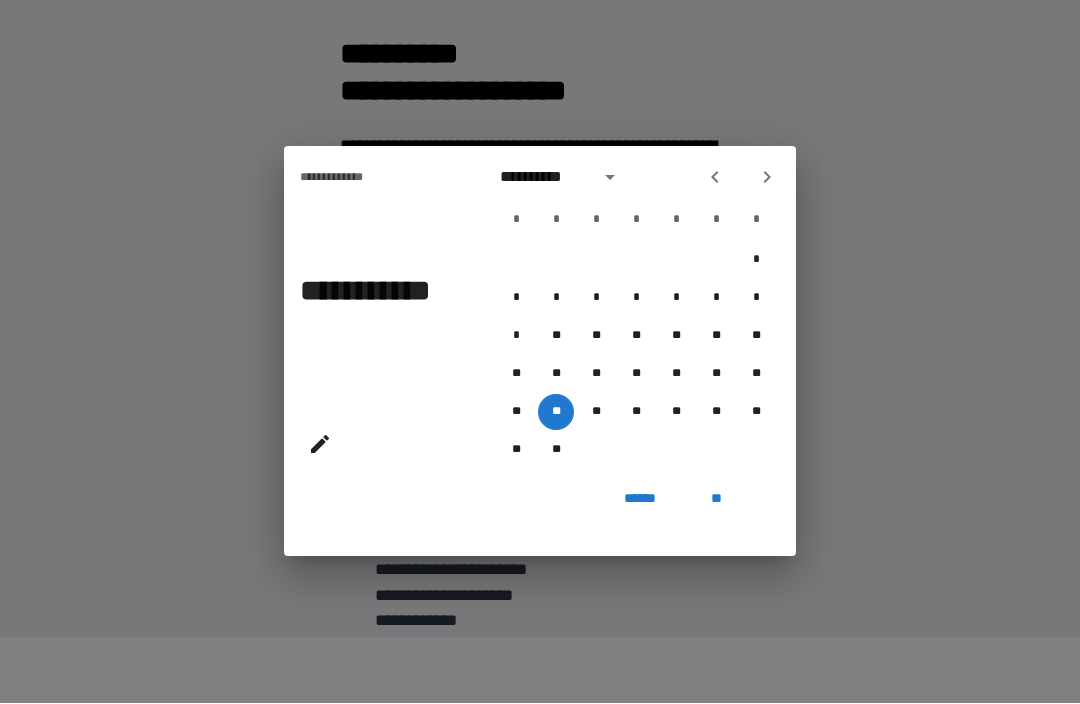 click on "**" at bounding box center (716, 499) 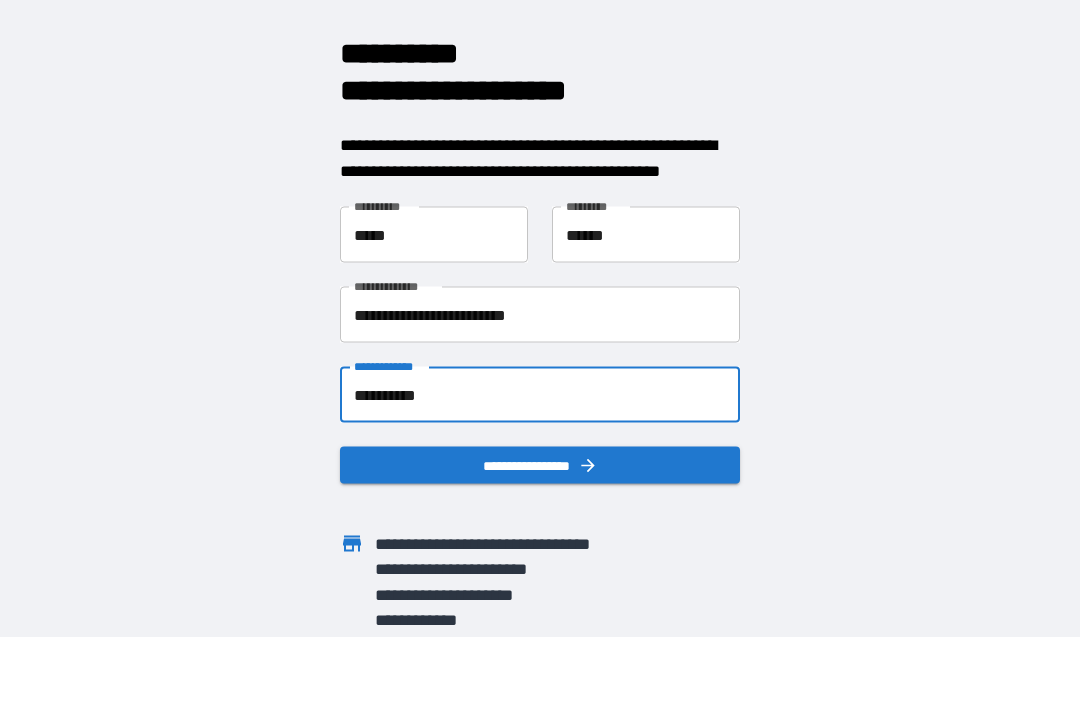 click on "**********" at bounding box center [540, 396] 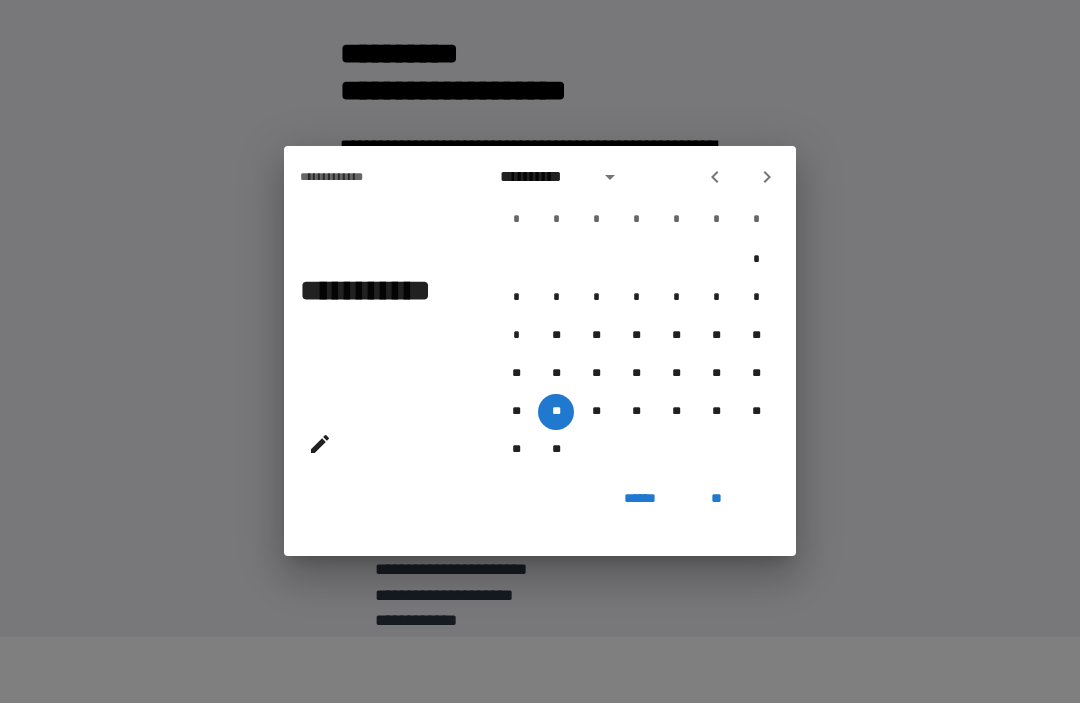 click on "**********" at bounding box center [636, 178] 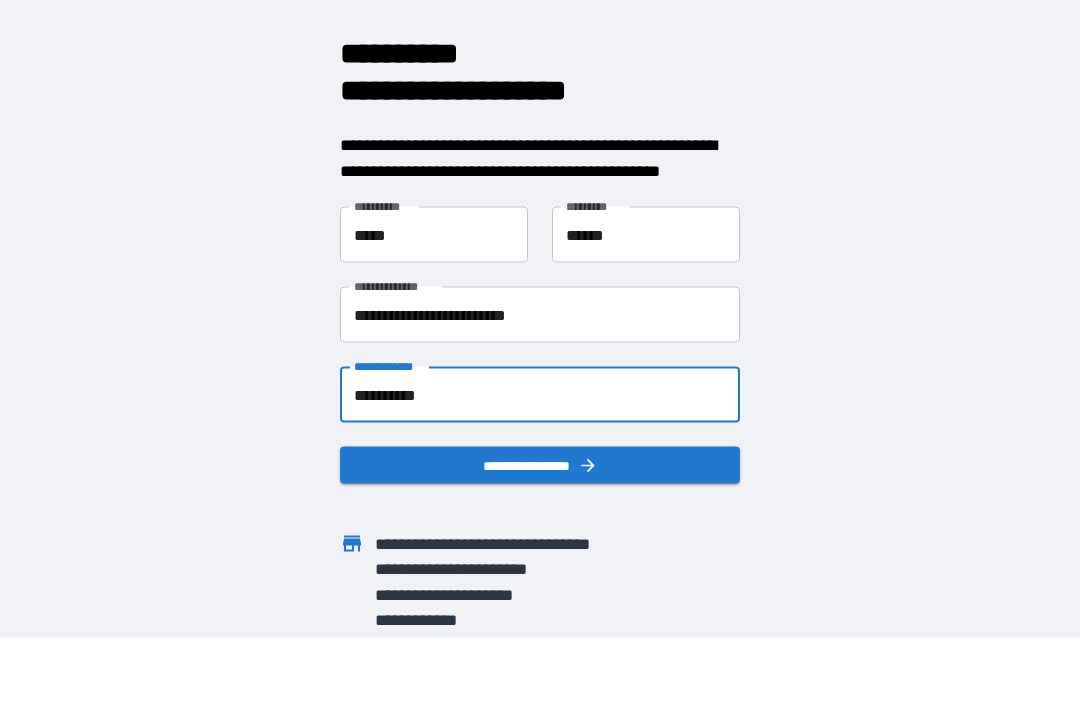 click on "**********" at bounding box center [540, 396] 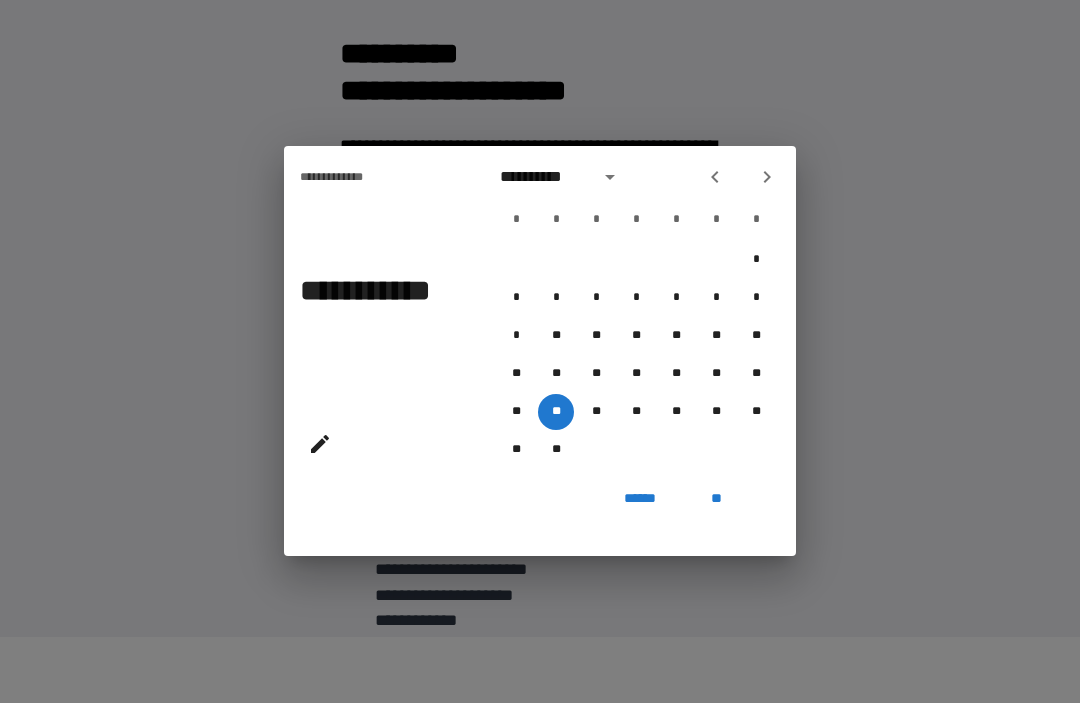 click 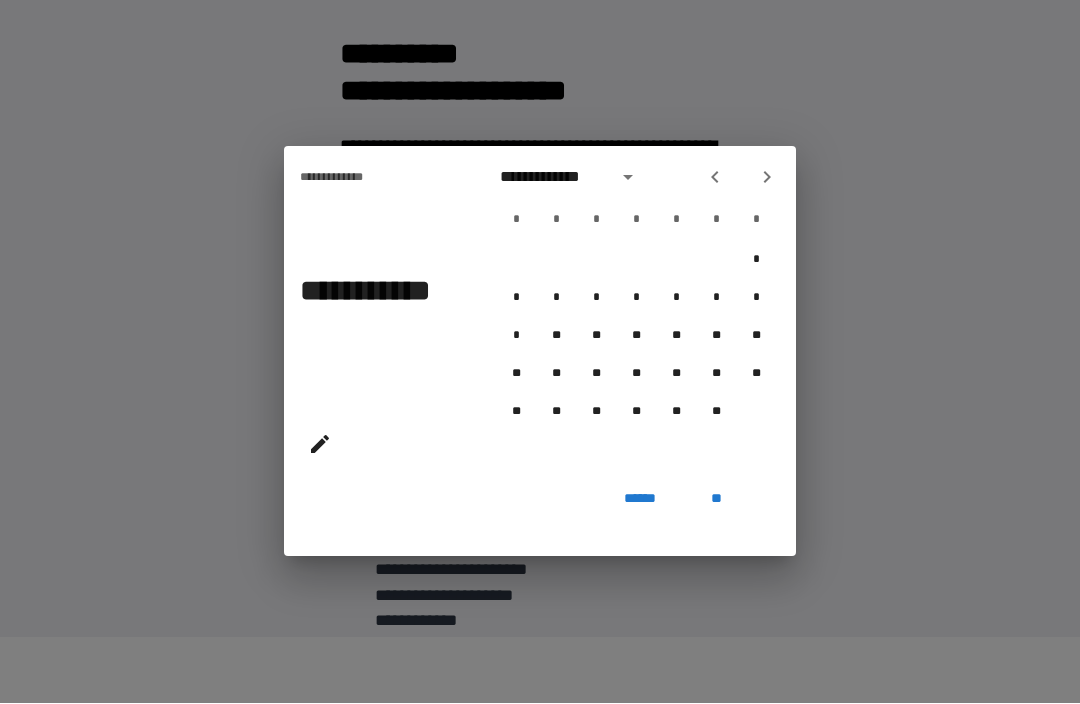 click 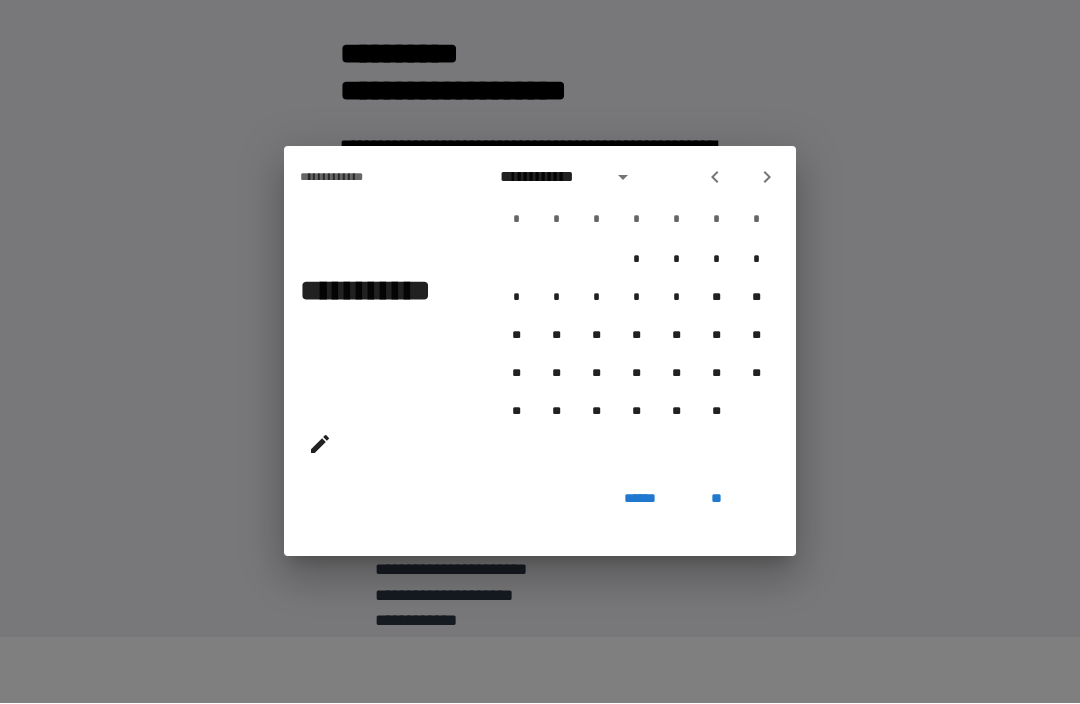 click on "* * * * * * * * * ** ** ** ** ** ** ** ** ** ** ** ** ** ** ** ** ** ** ** ** ** **" at bounding box center (636, 361) 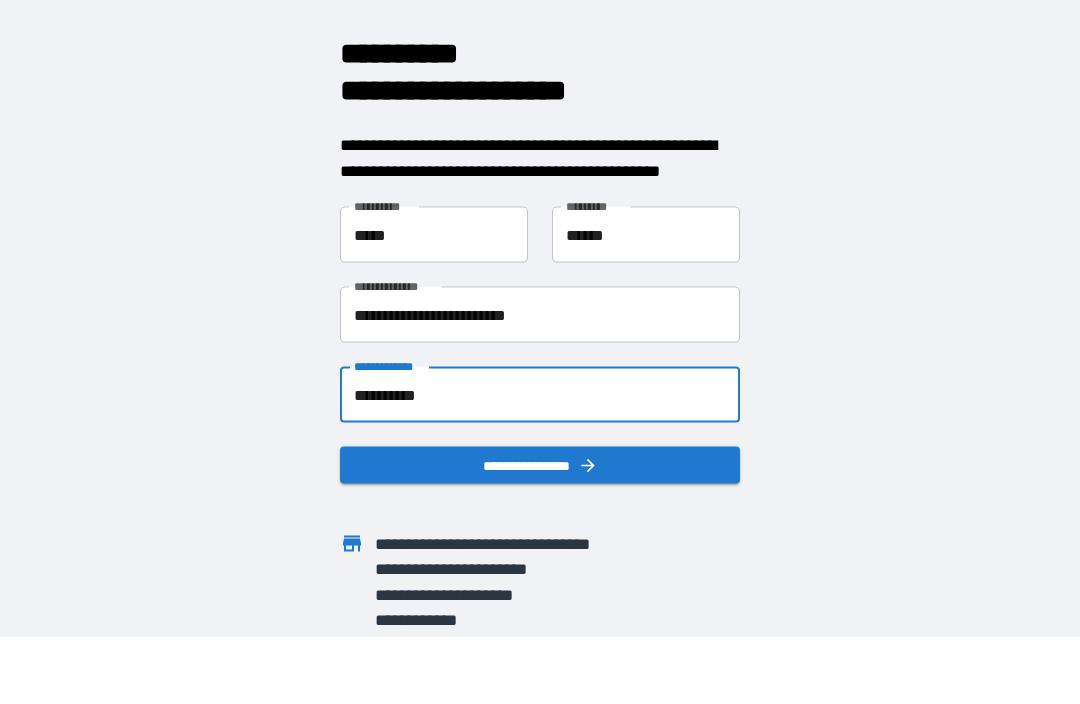 click on "**********" at bounding box center [540, 396] 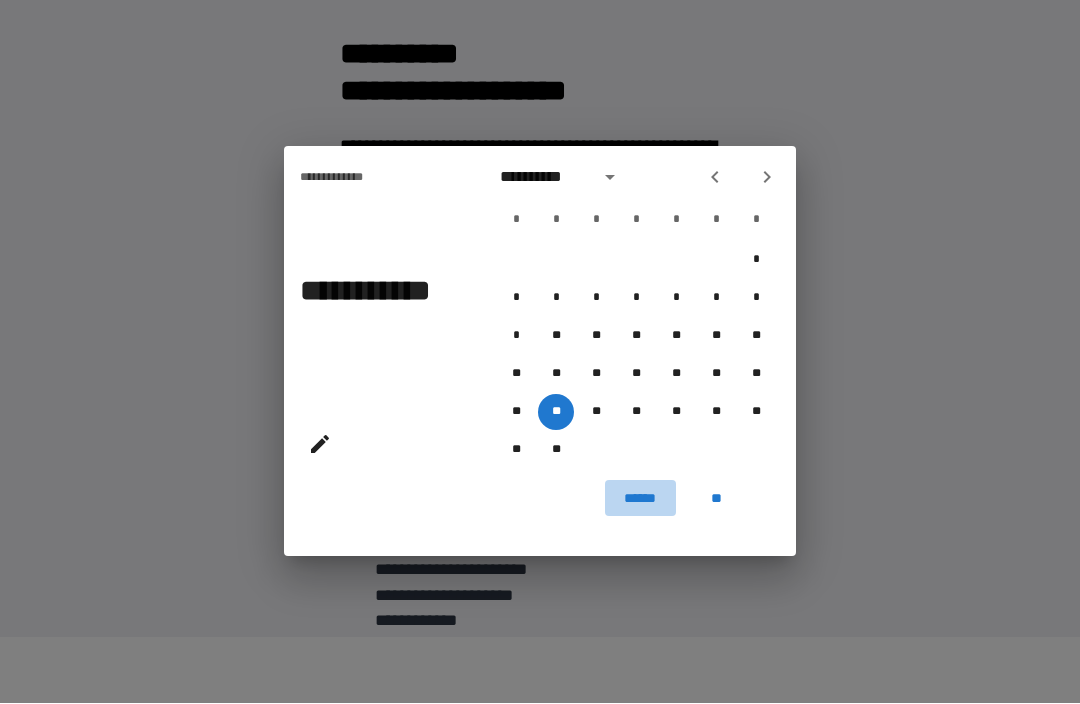 click on "******" at bounding box center (640, 499) 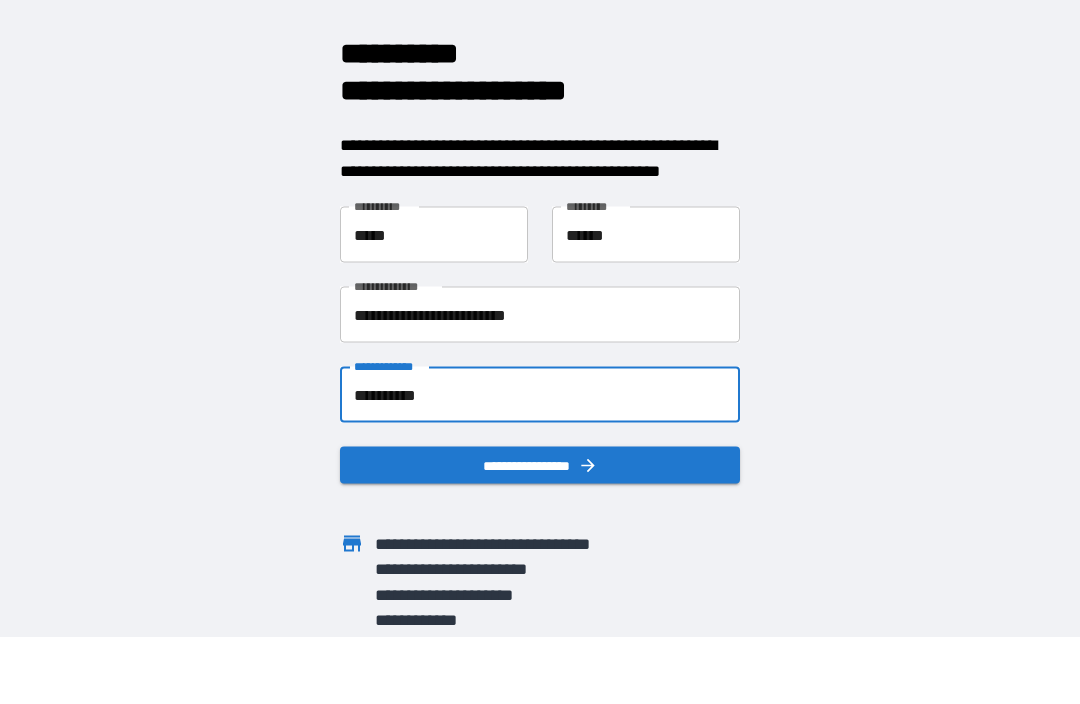 click on "**********" at bounding box center (540, 396) 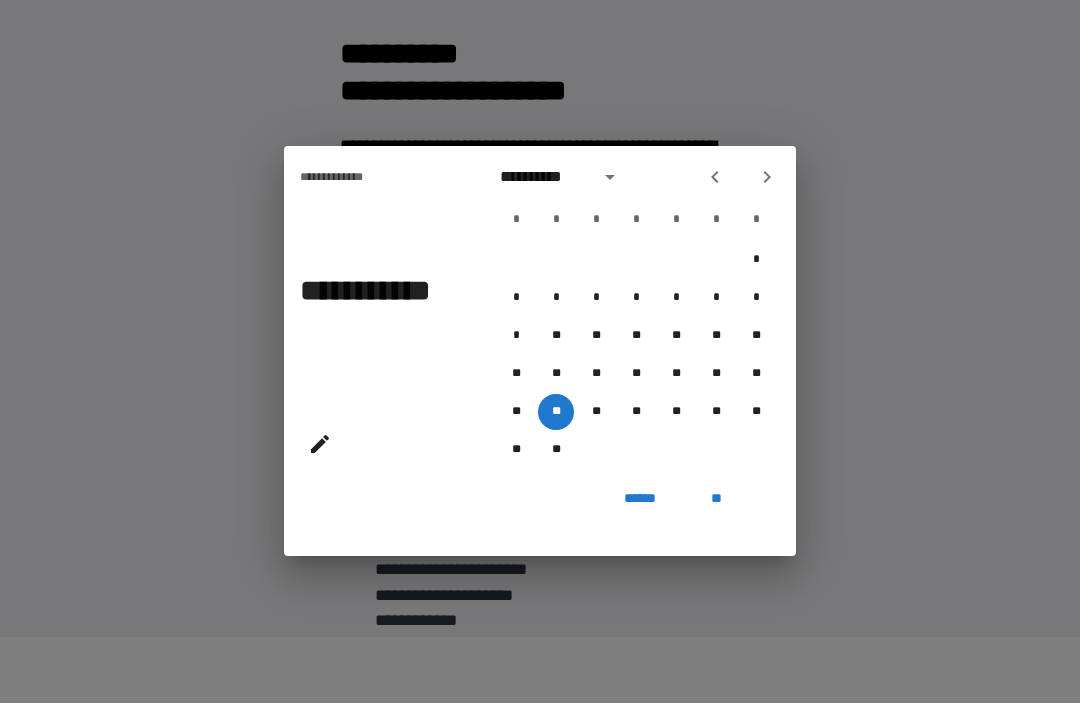 click 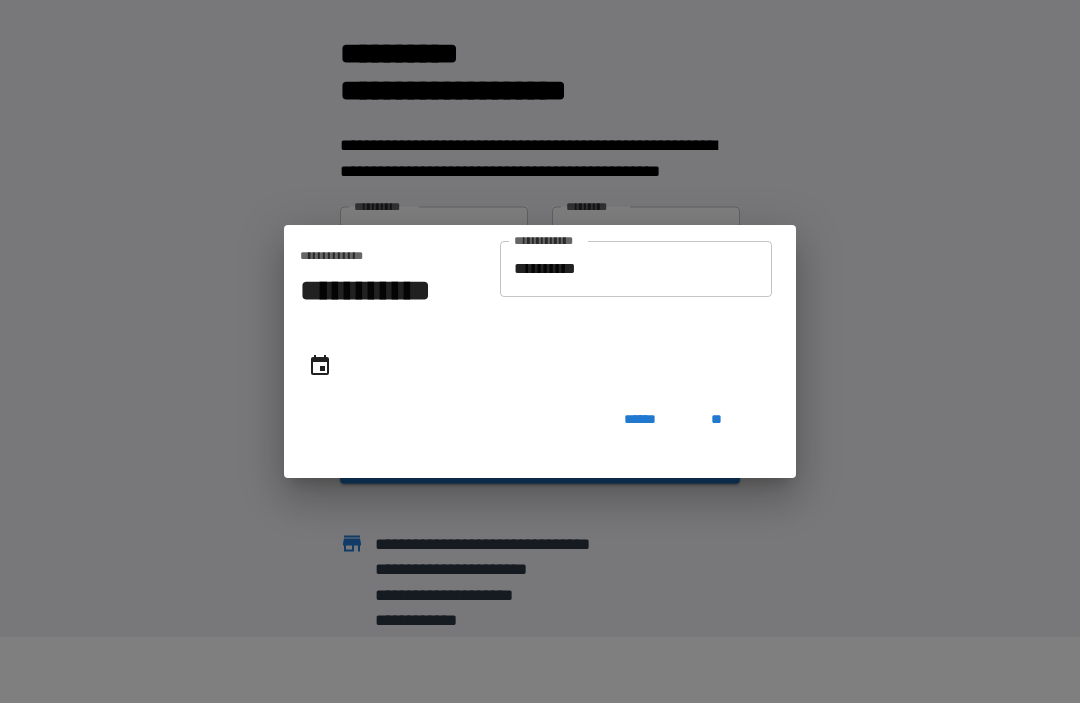 click on "**********" at bounding box center [636, 270] 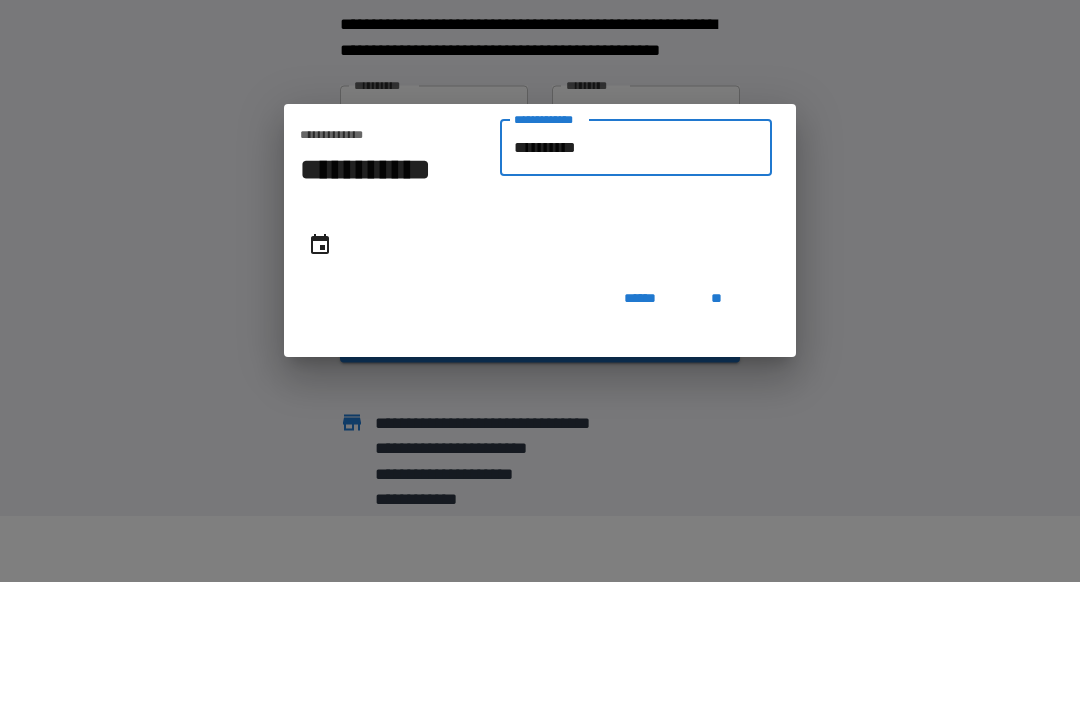 type on "*********" 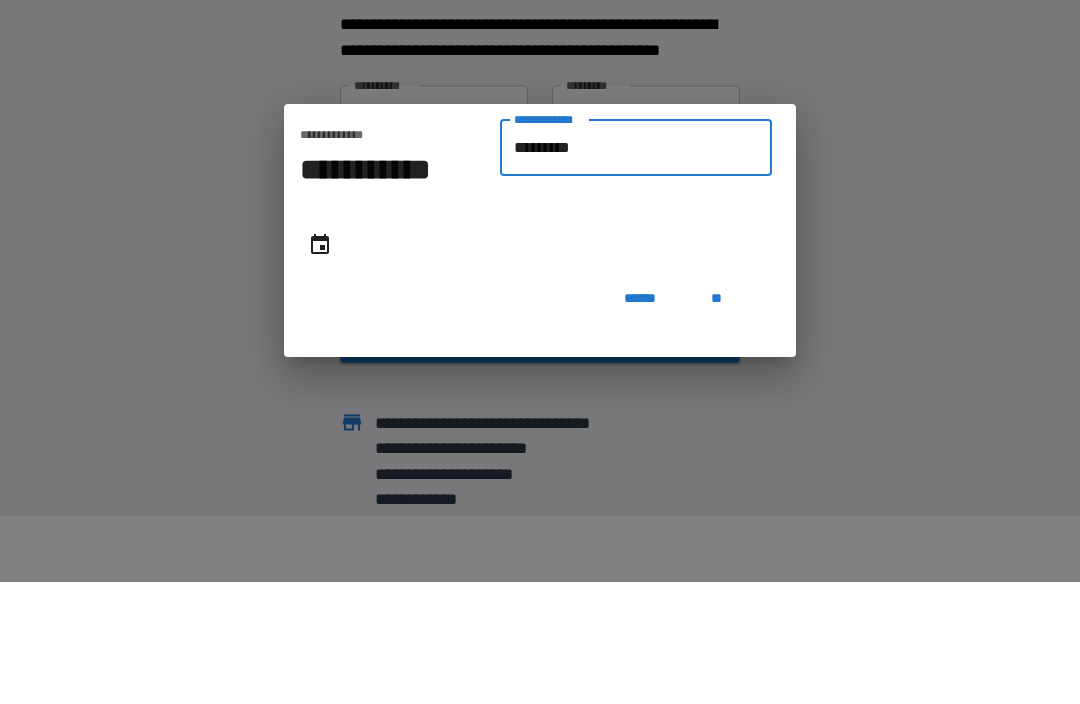 type on "**********" 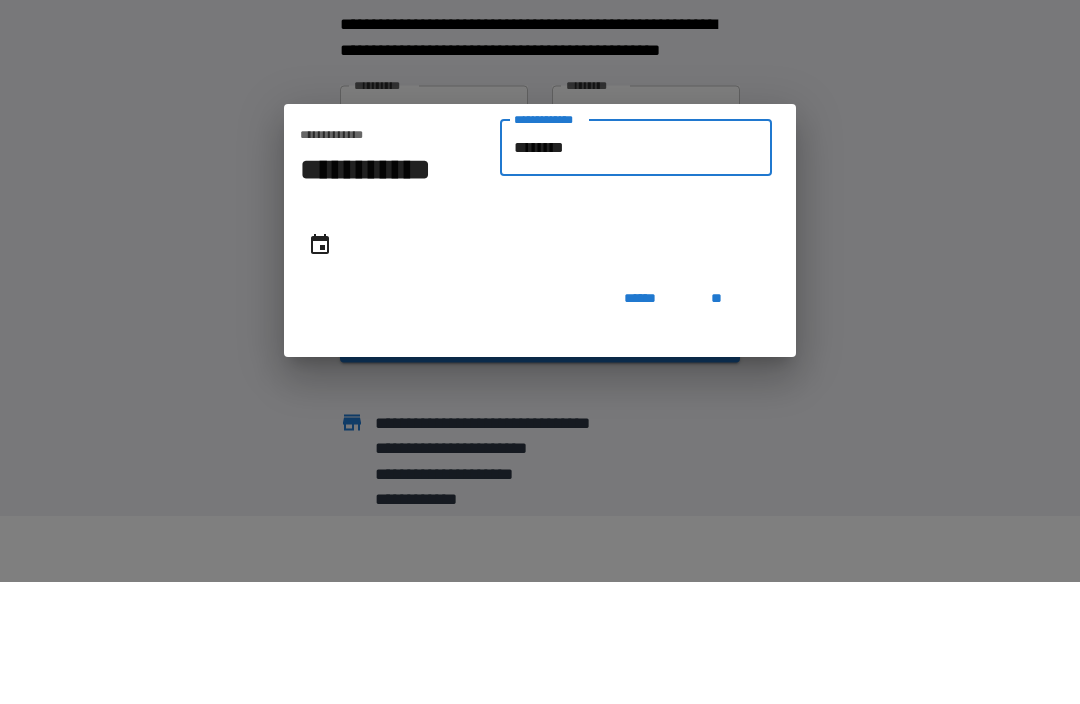 type on "**********" 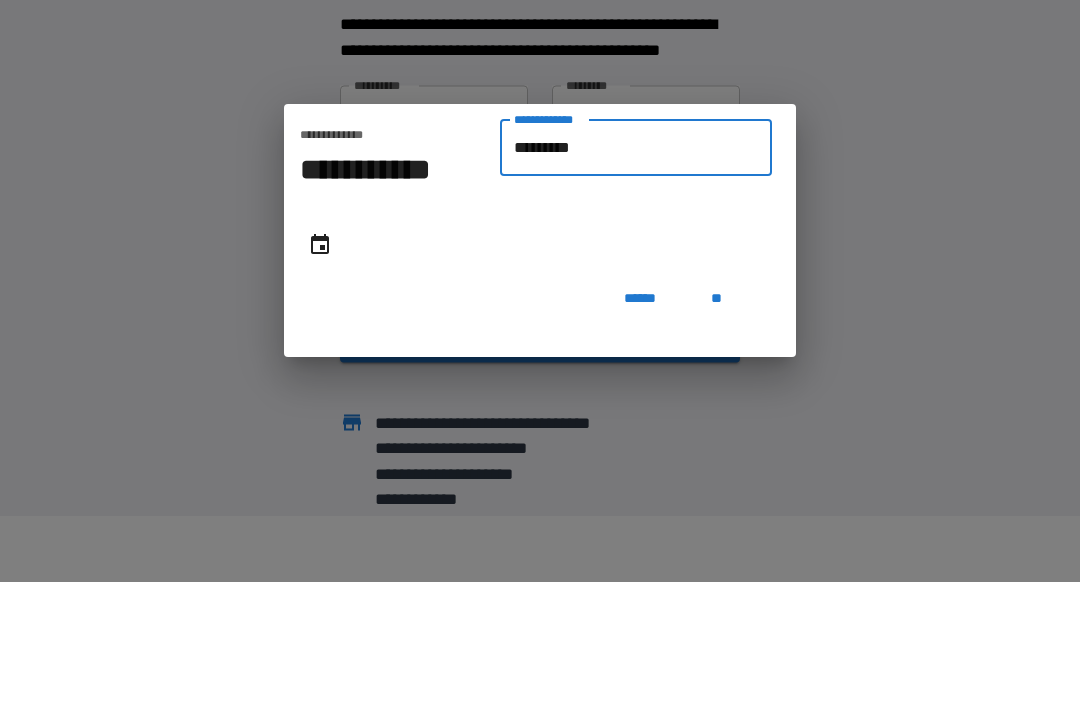 type on "**********" 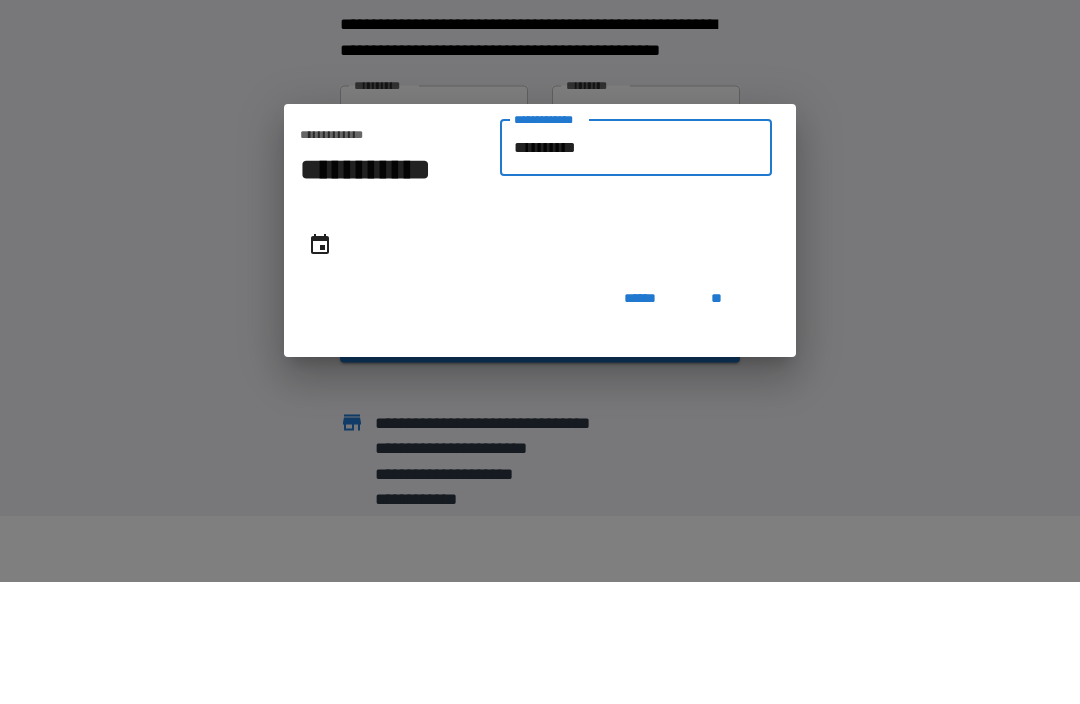 type on "**********" 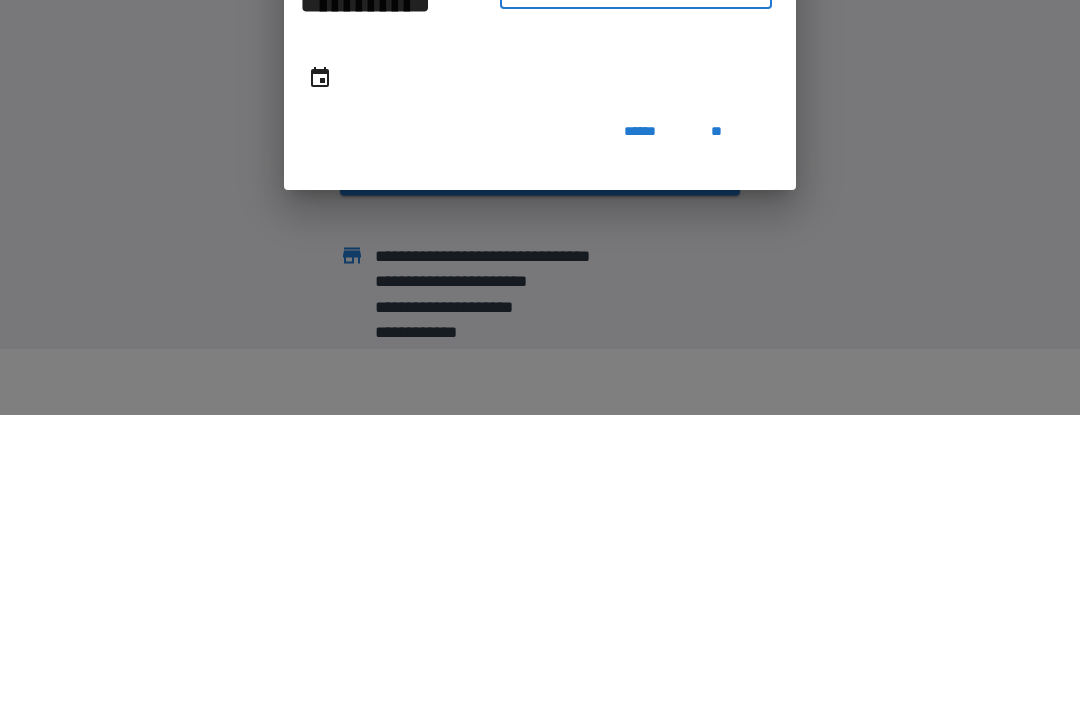 click on "**" at bounding box center [716, 421] 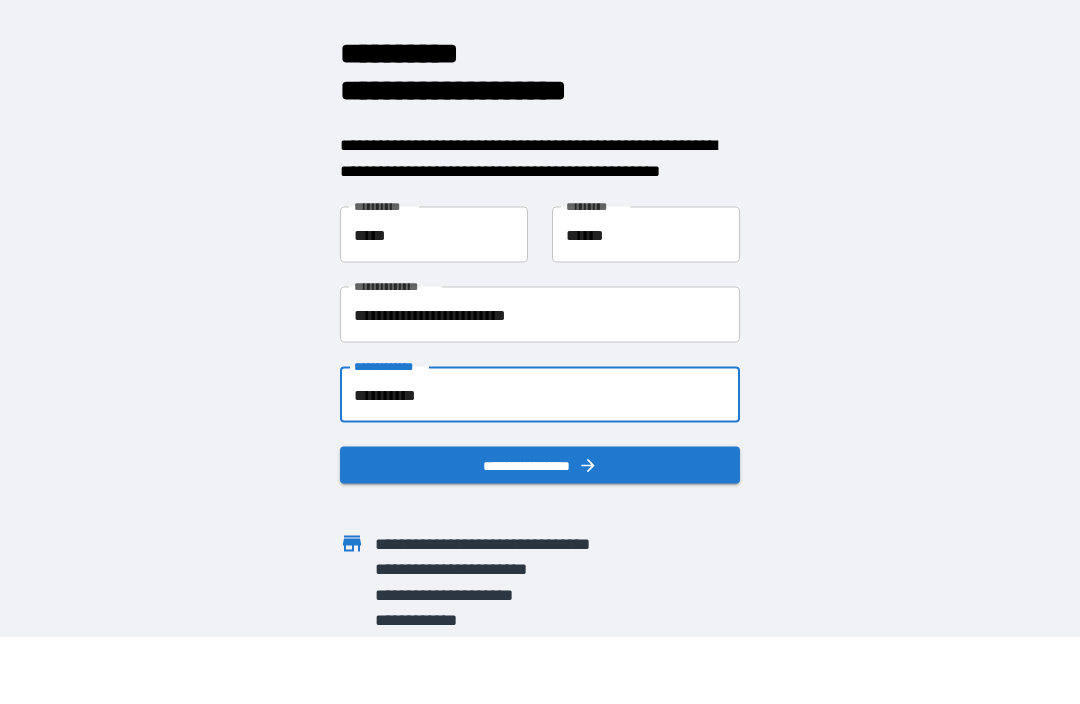 click 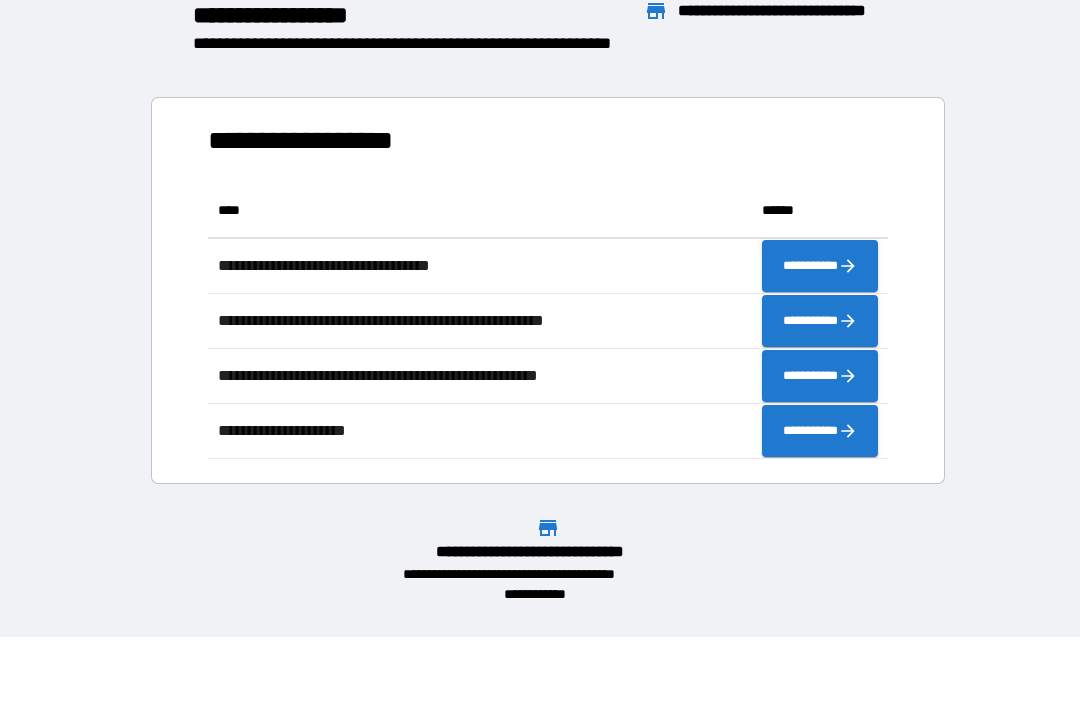 scroll, scrollTop: 1, scrollLeft: 1, axis: both 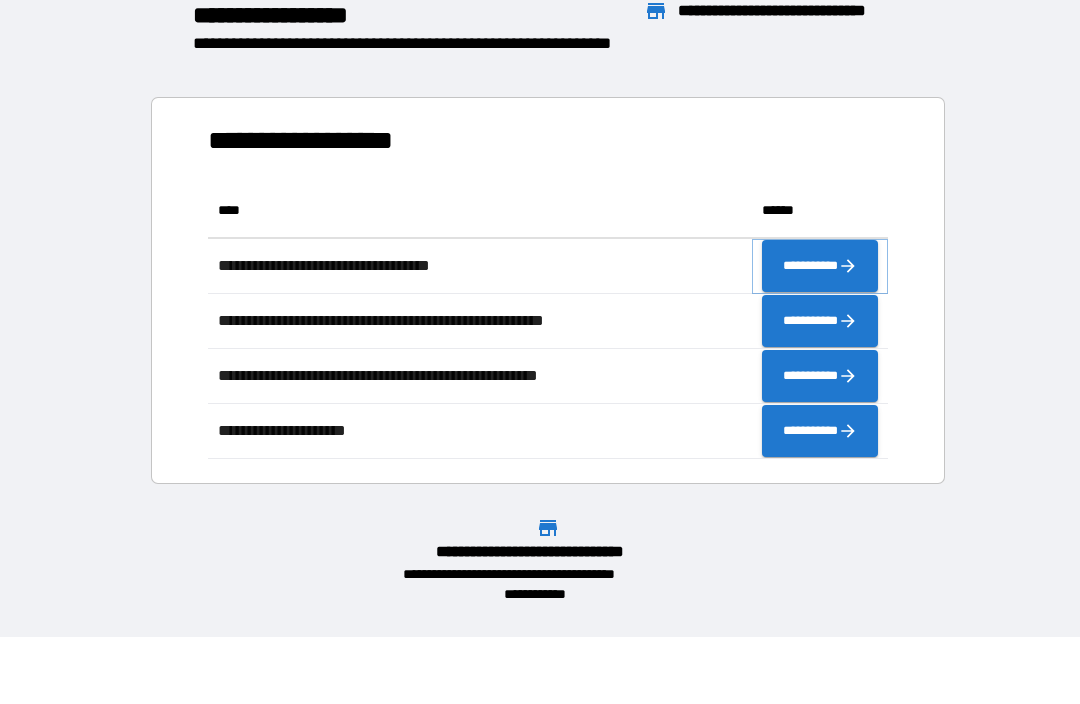 click on "**********" at bounding box center [820, 267] 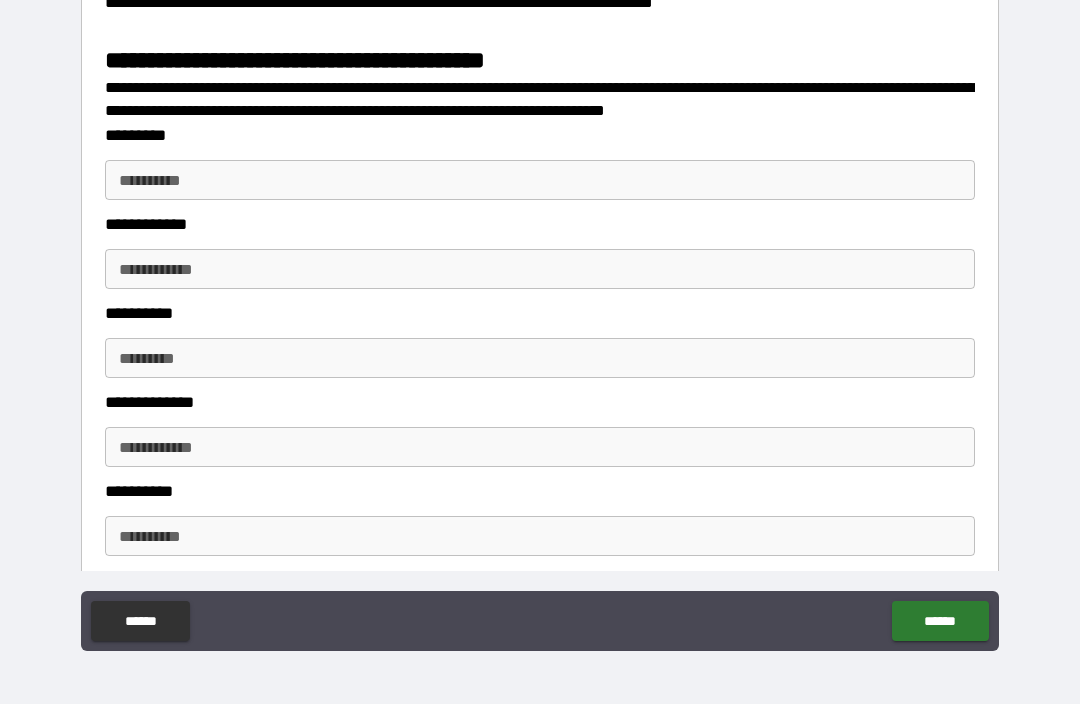 scroll, scrollTop: 2265, scrollLeft: 0, axis: vertical 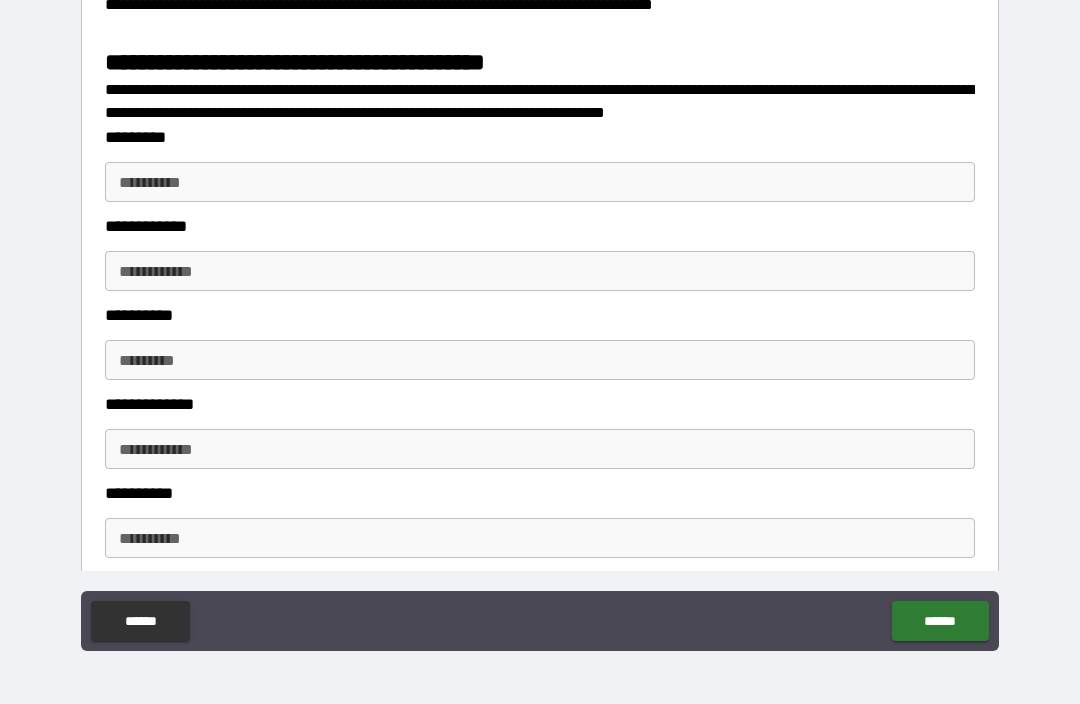click on "**********" at bounding box center [540, 182] 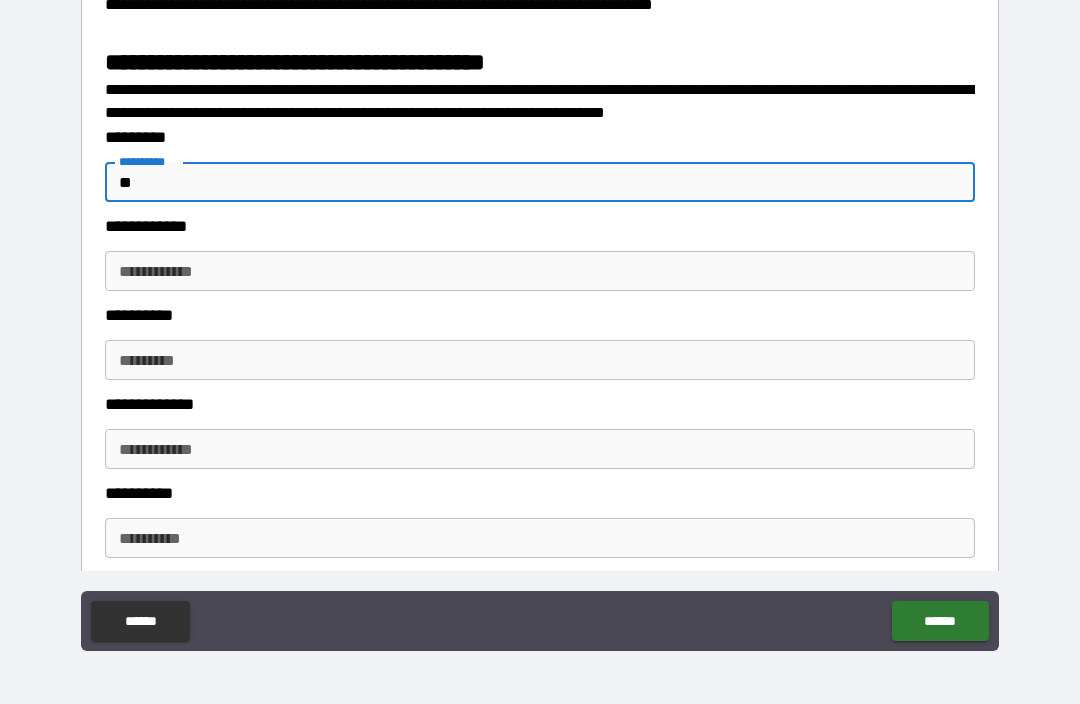 type on "*" 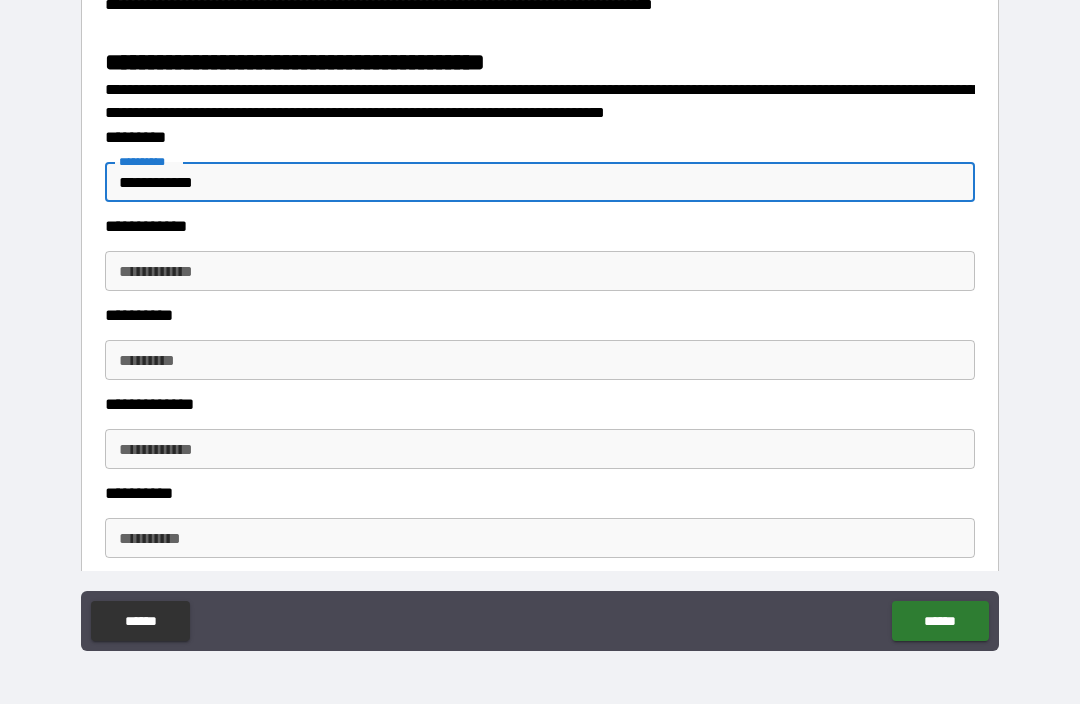 type on "**********" 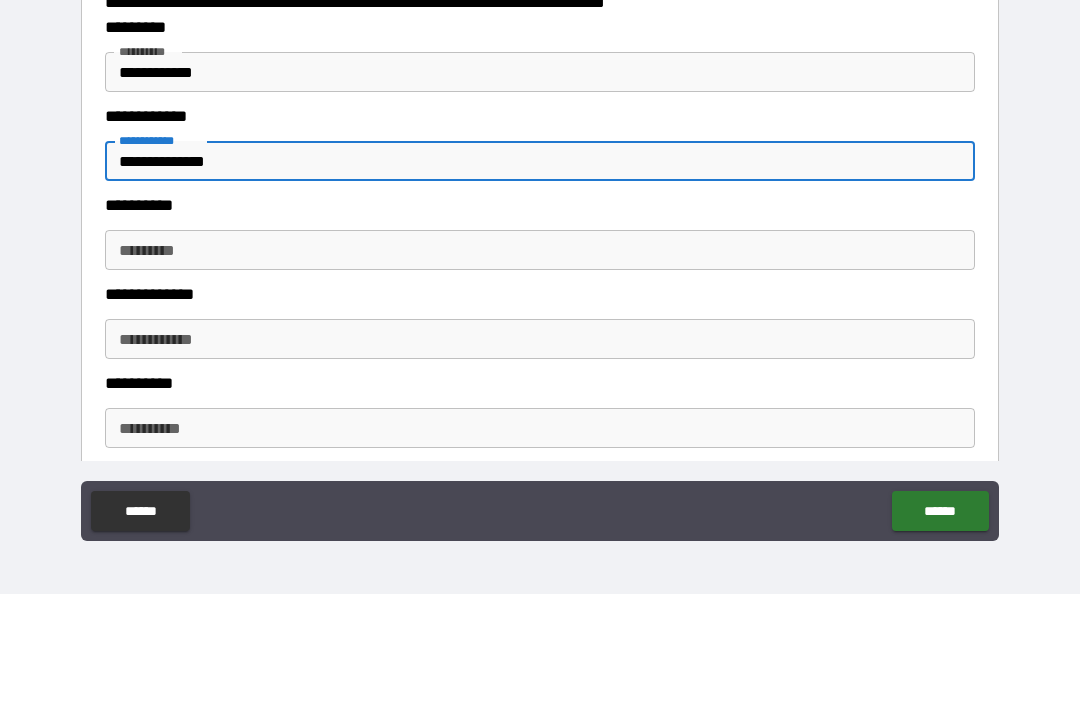 type on "**********" 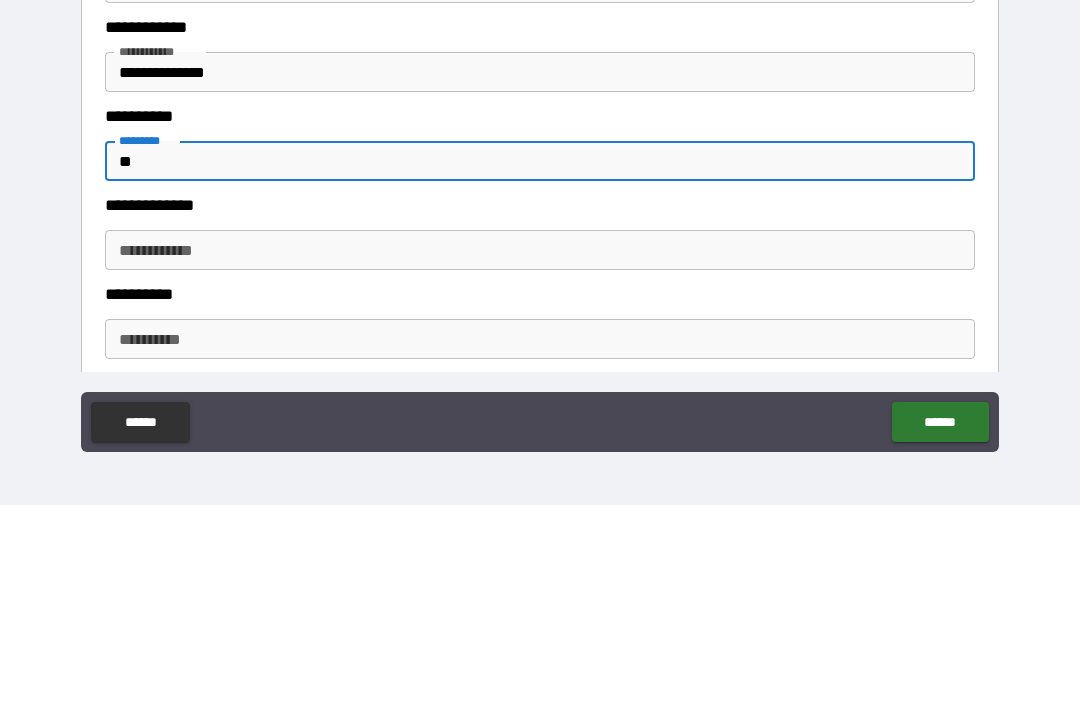 type on "*" 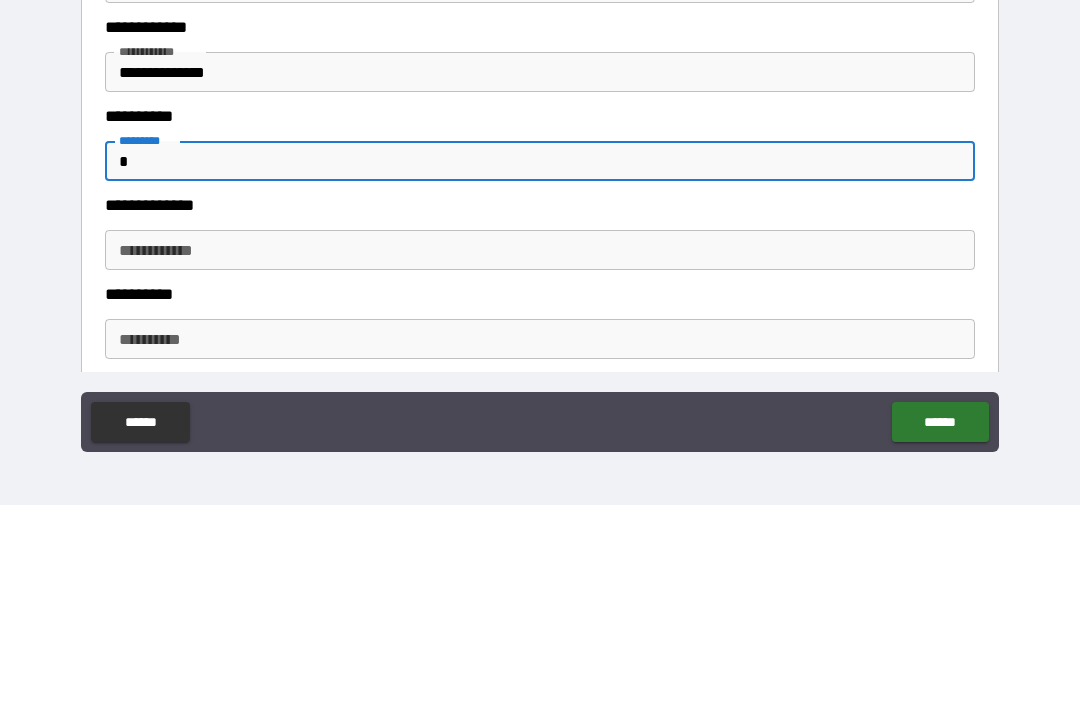 type 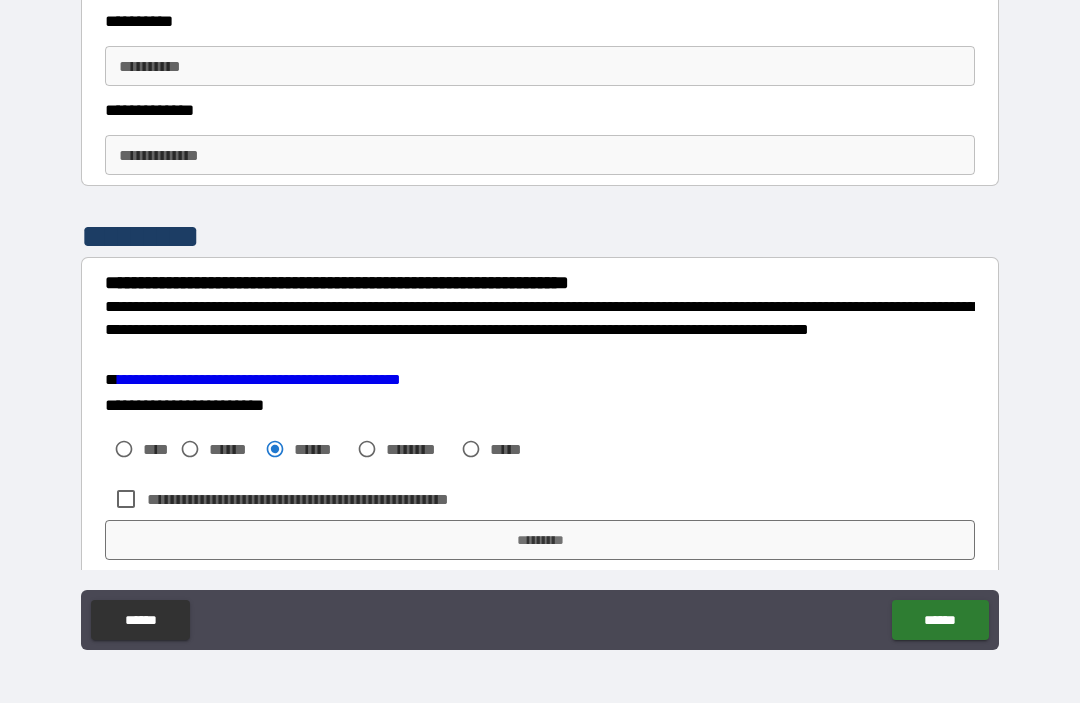 scroll, scrollTop: 2912, scrollLeft: 0, axis: vertical 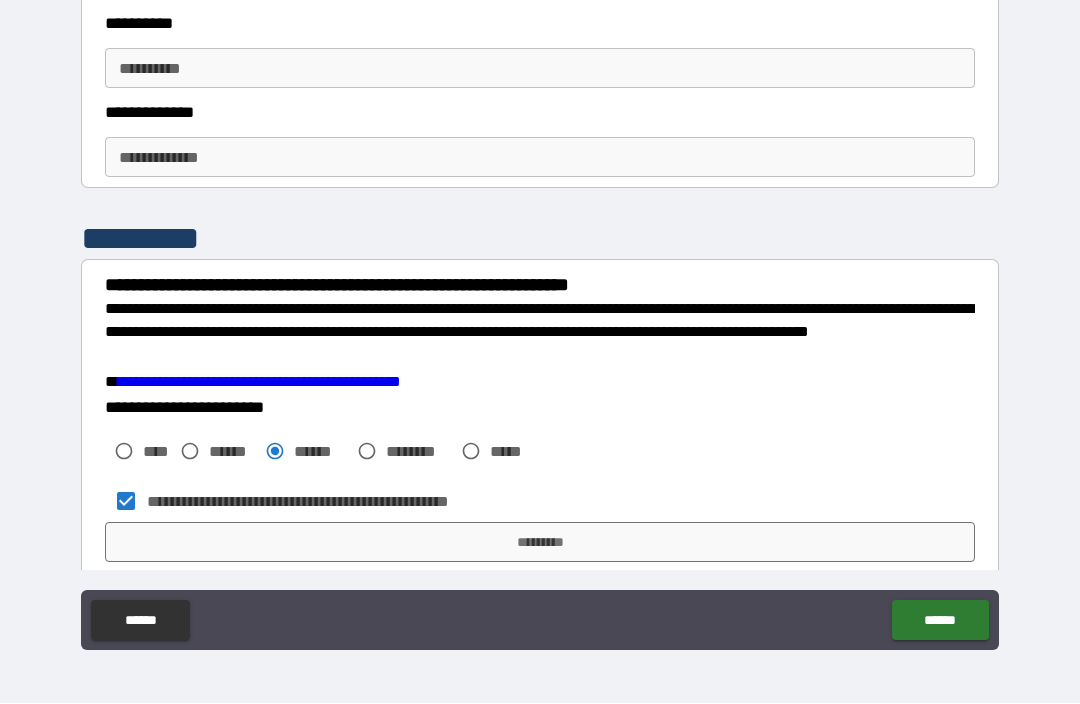 click on "*********" at bounding box center (540, 543) 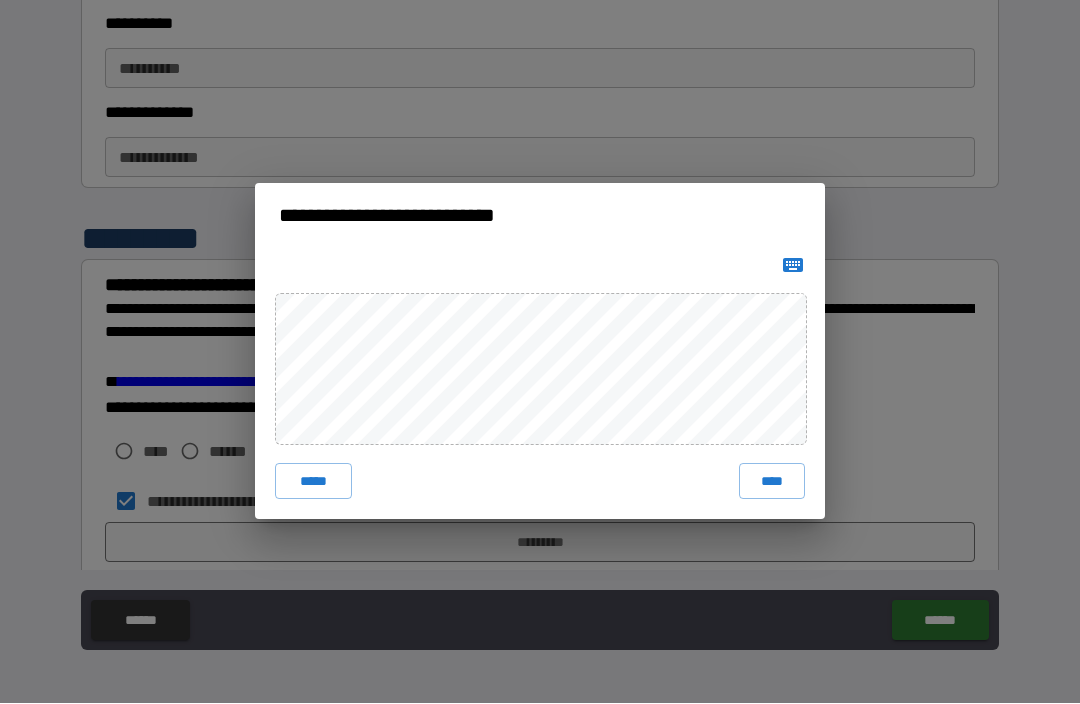 click on "****" at bounding box center (772, 482) 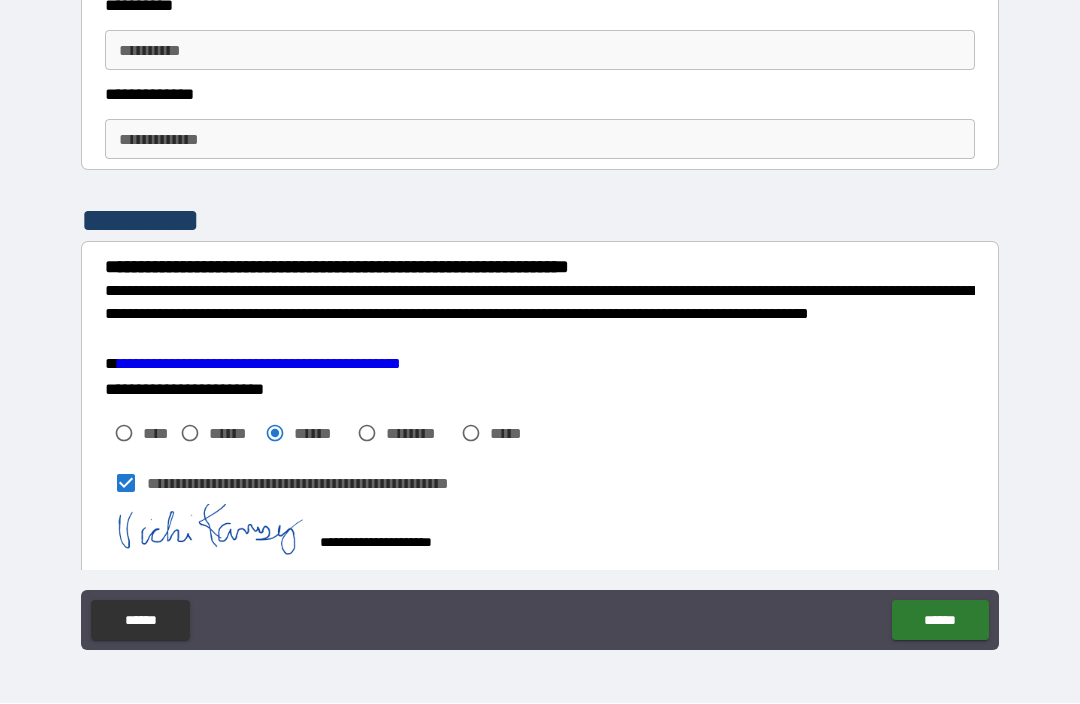 scroll, scrollTop: 2929, scrollLeft: 0, axis: vertical 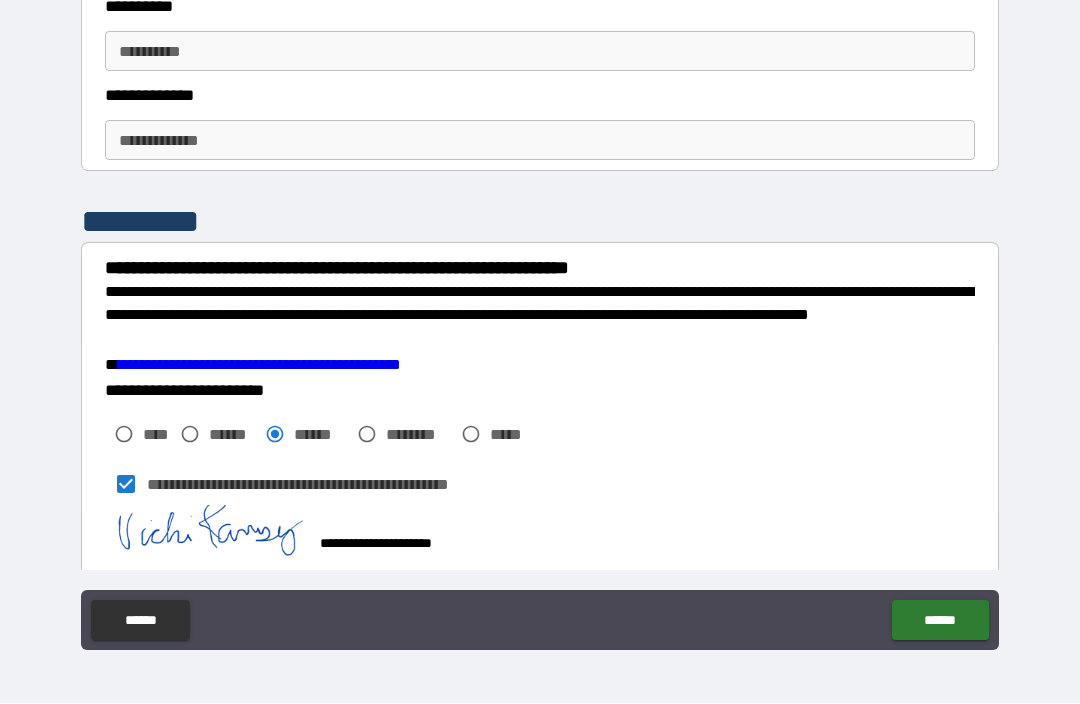 click on "******" at bounding box center [940, 621] 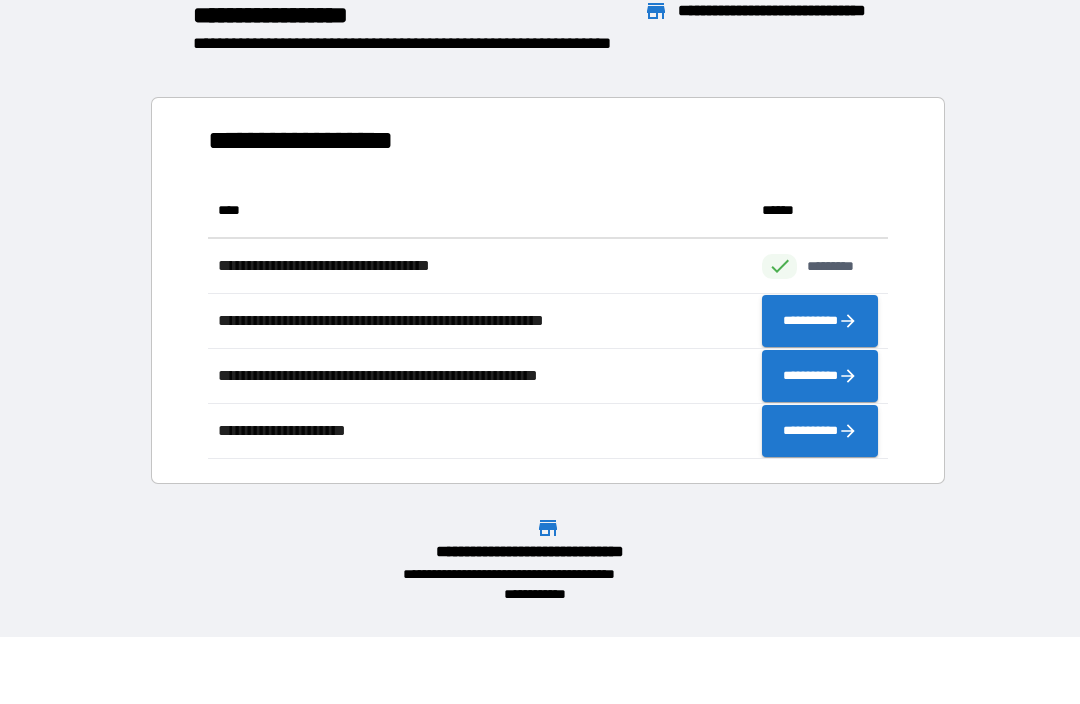 scroll, scrollTop: 276, scrollLeft: 680, axis: both 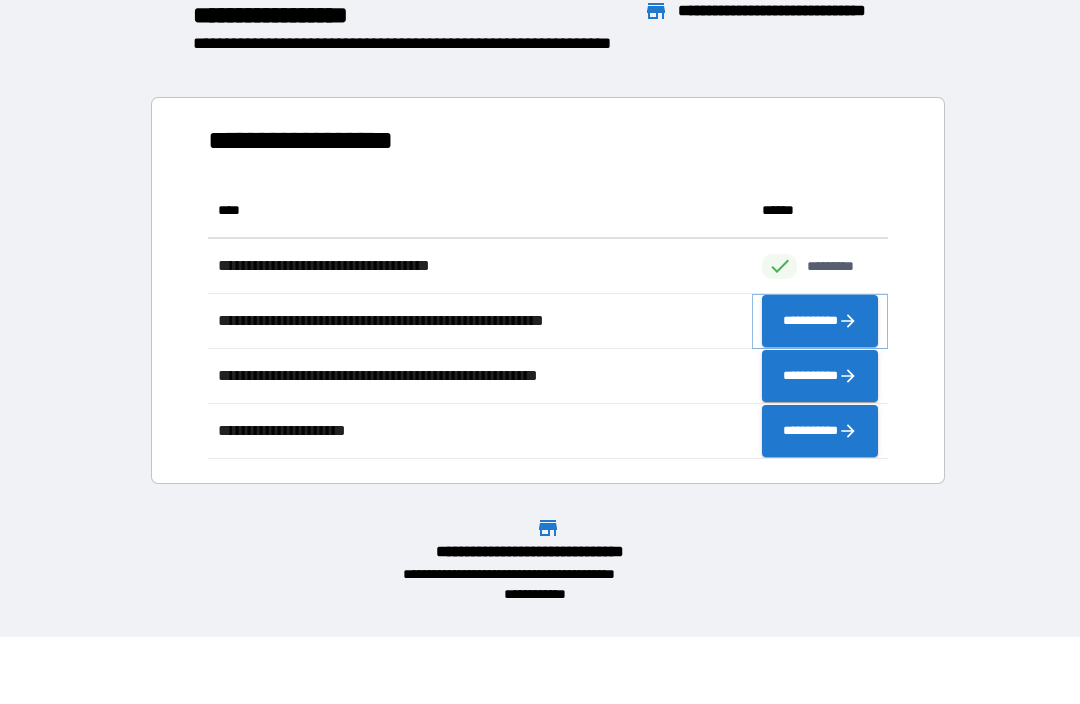 click on "**********" at bounding box center (820, 322) 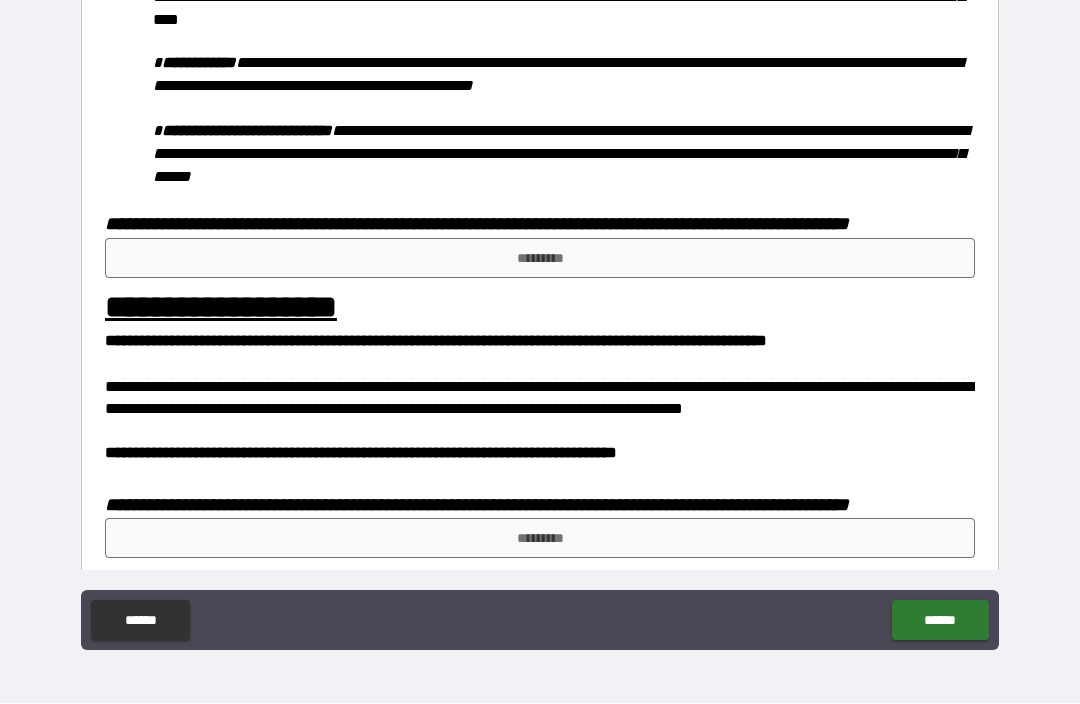 scroll, scrollTop: 948, scrollLeft: 0, axis: vertical 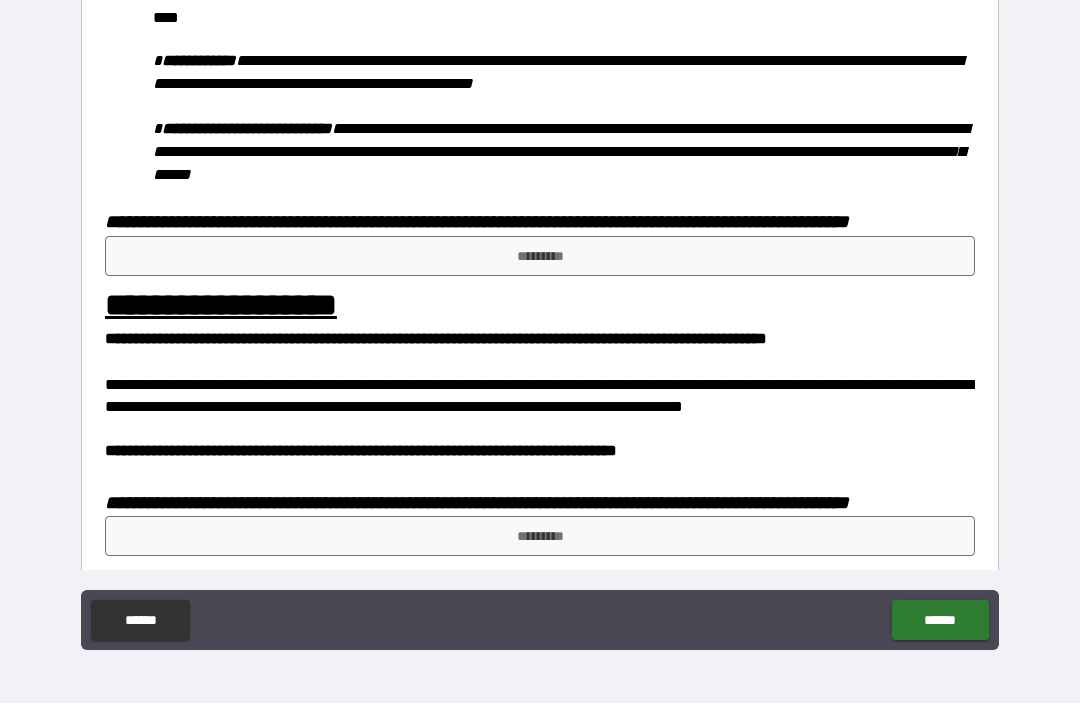 click on "*********" at bounding box center (540, 257) 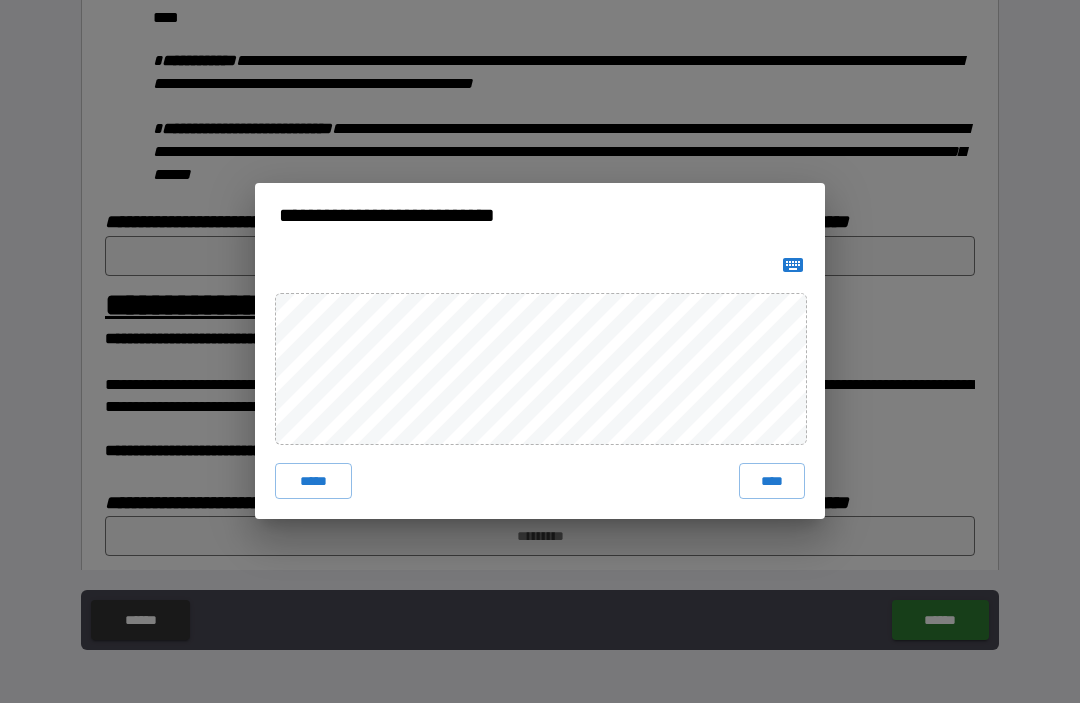 click on "*****" at bounding box center [313, 482] 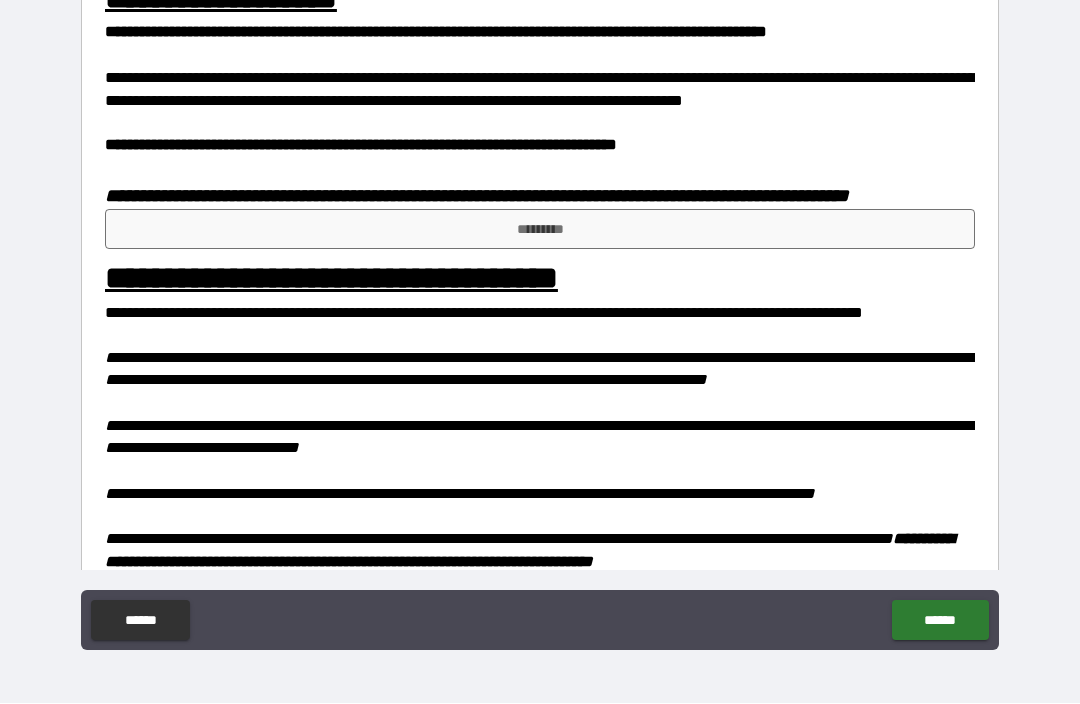 scroll, scrollTop: 1293, scrollLeft: 0, axis: vertical 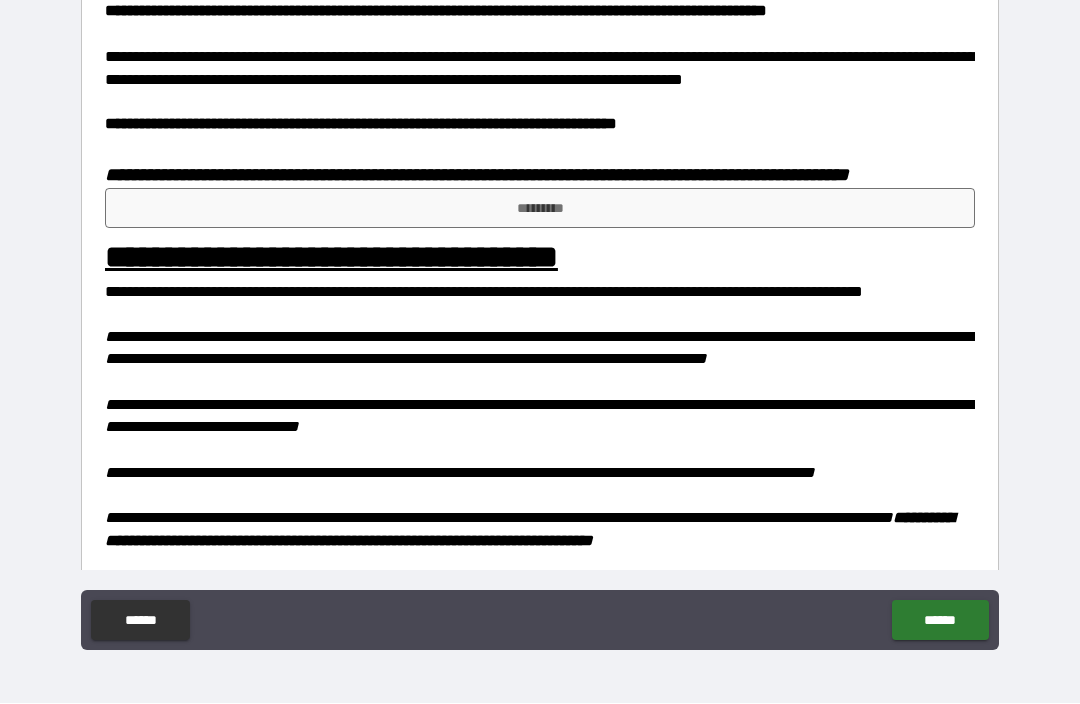 click on "*********" at bounding box center [540, 209] 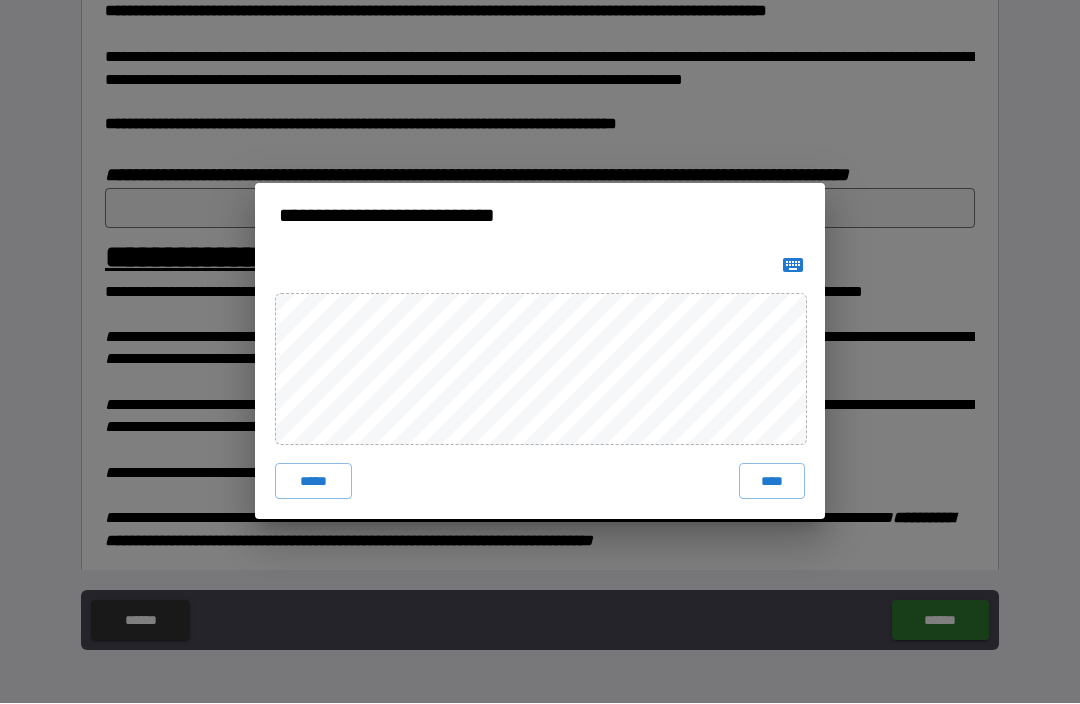 click on "*****" at bounding box center [313, 482] 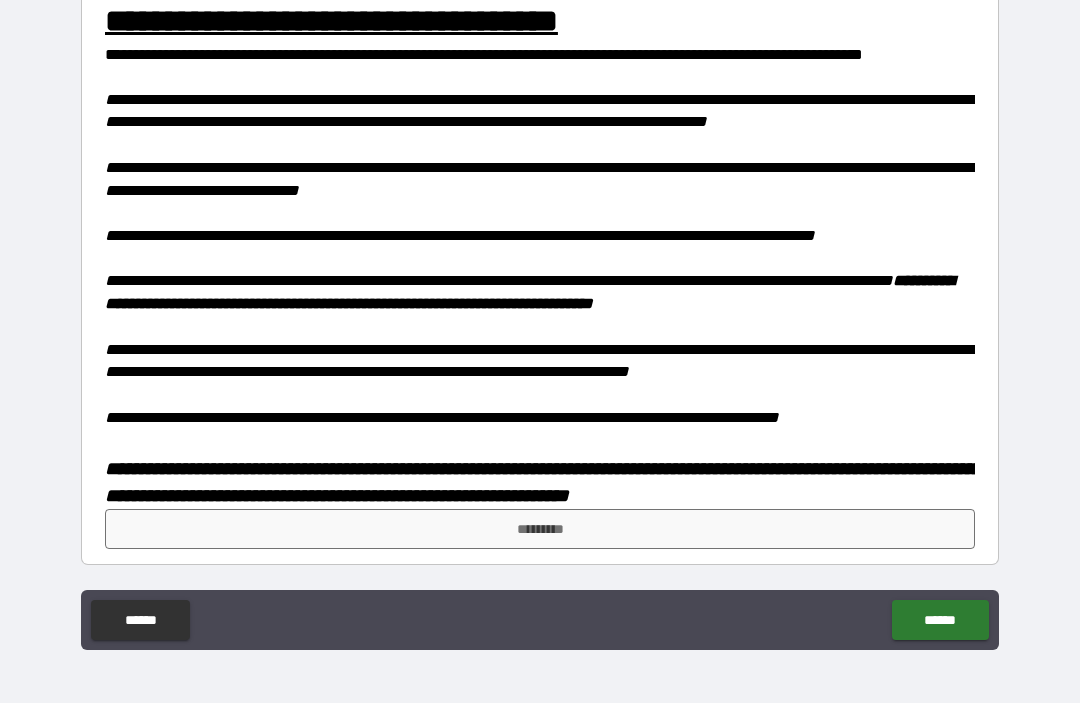 scroll, scrollTop: 1569, scrollLeft: 0, axis: vertical 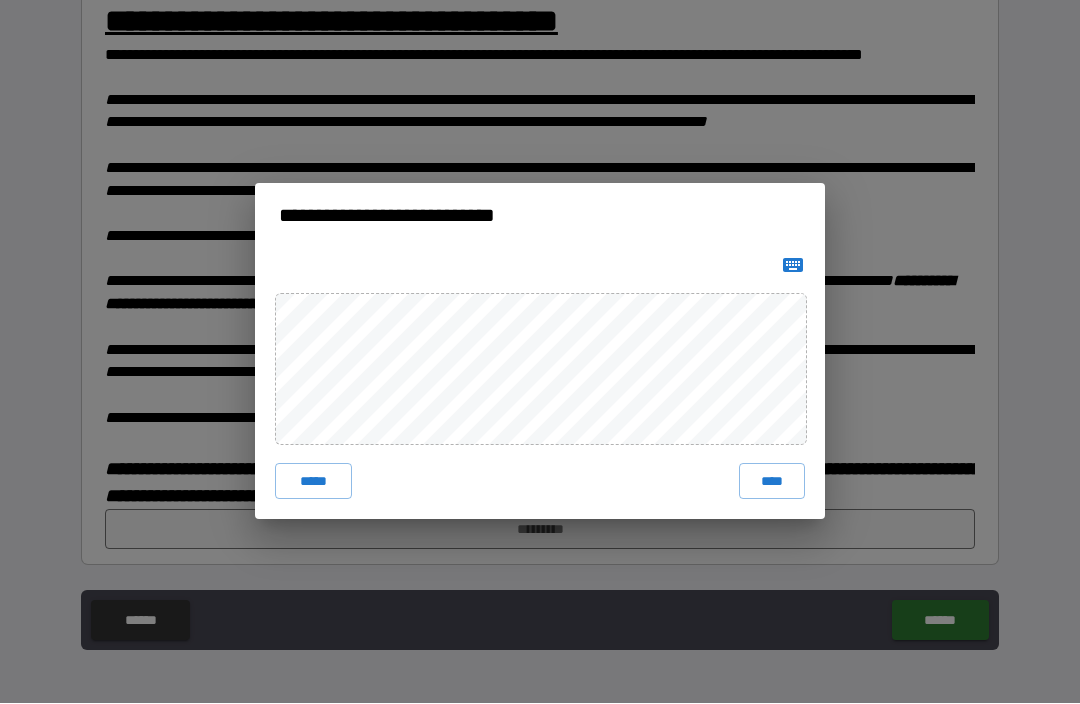 click on "****" at bounding box center [772, 482] 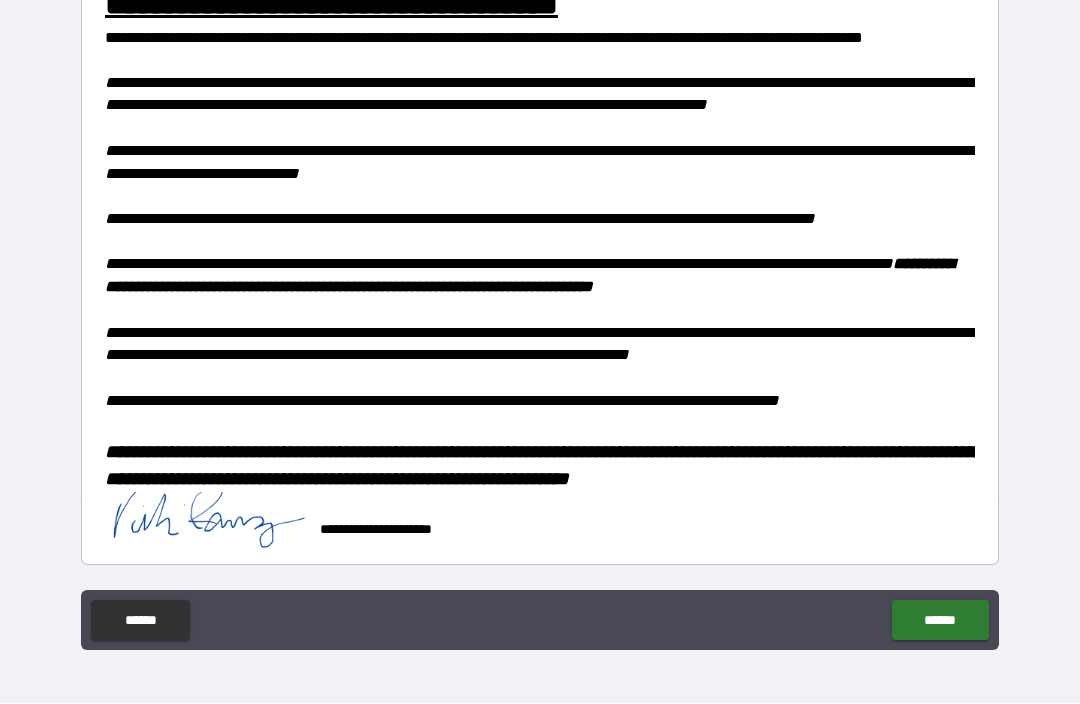 scroll, scrollTop: 1586, scrollLeft: 0, axis: vertical 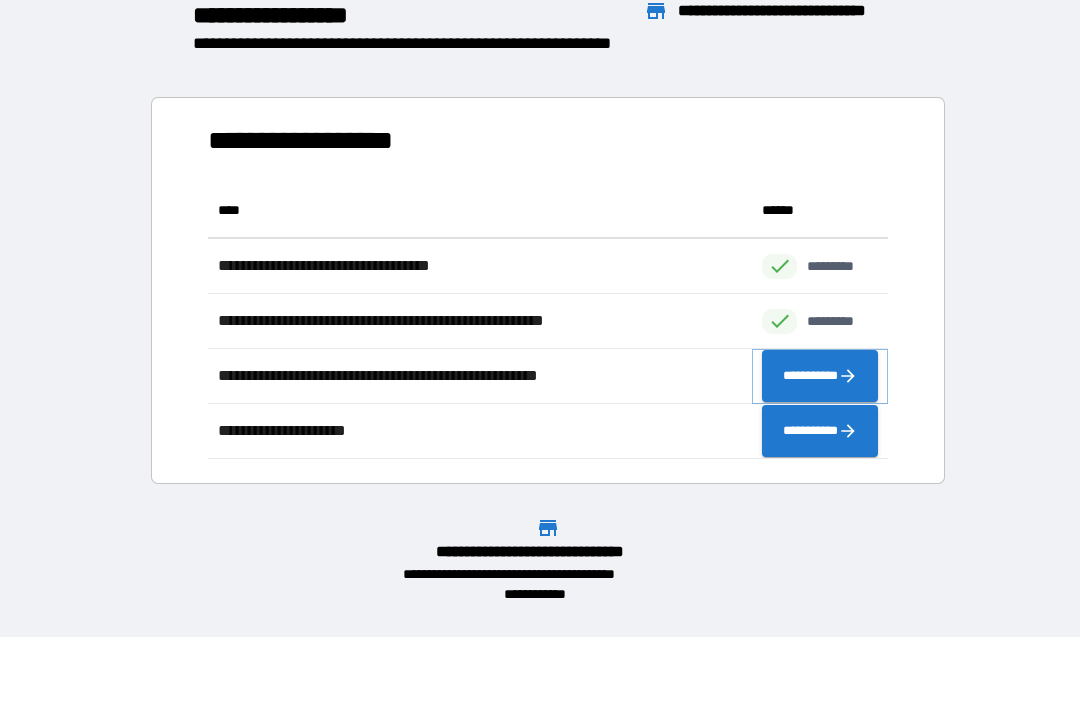 click on "**********" at bounding box center (820, 377) 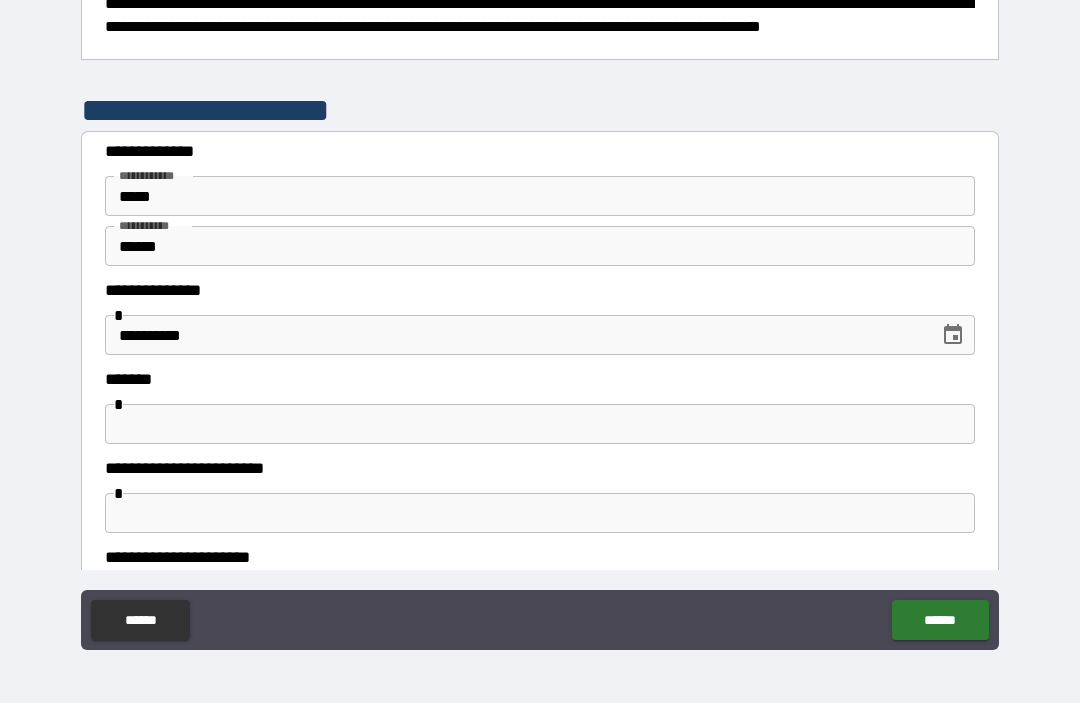 click at bounding box center [540, 425] 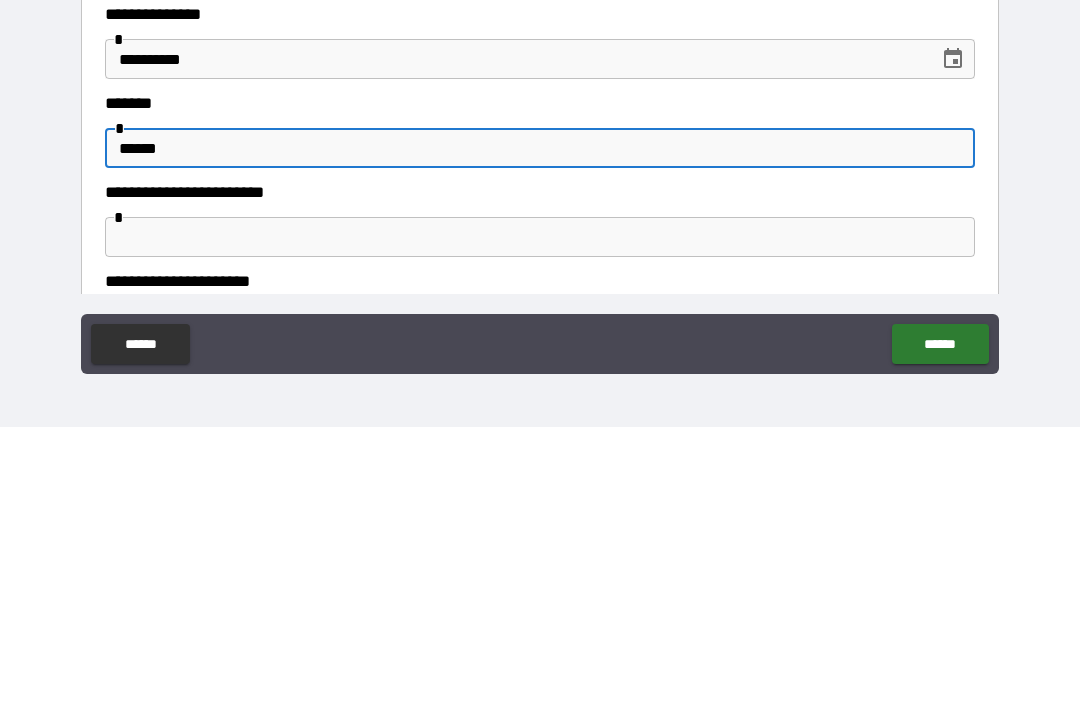 type on "******" 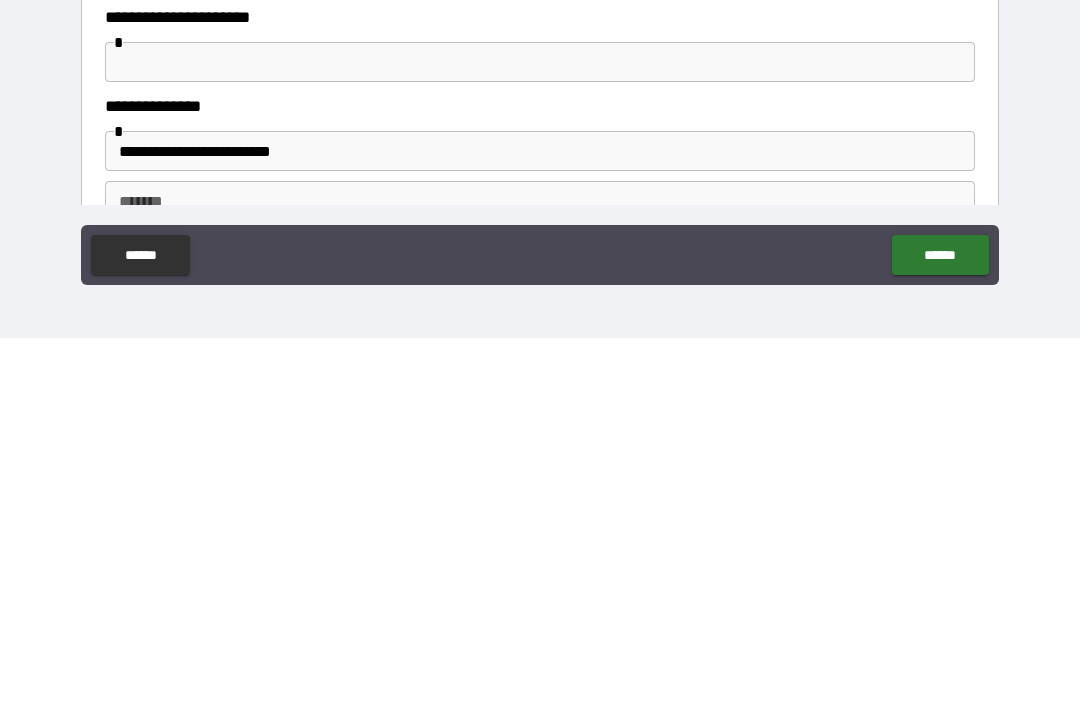 scroll, scrollTop: 174, scrollLeft: 0, axis: vertical 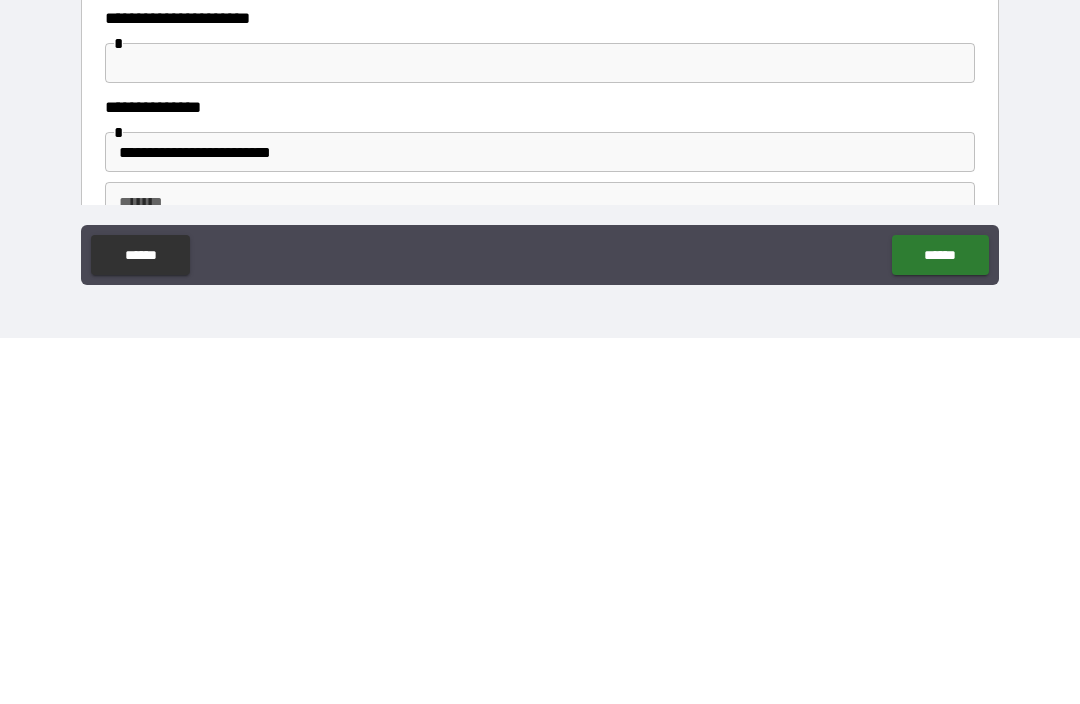 type on "**********" 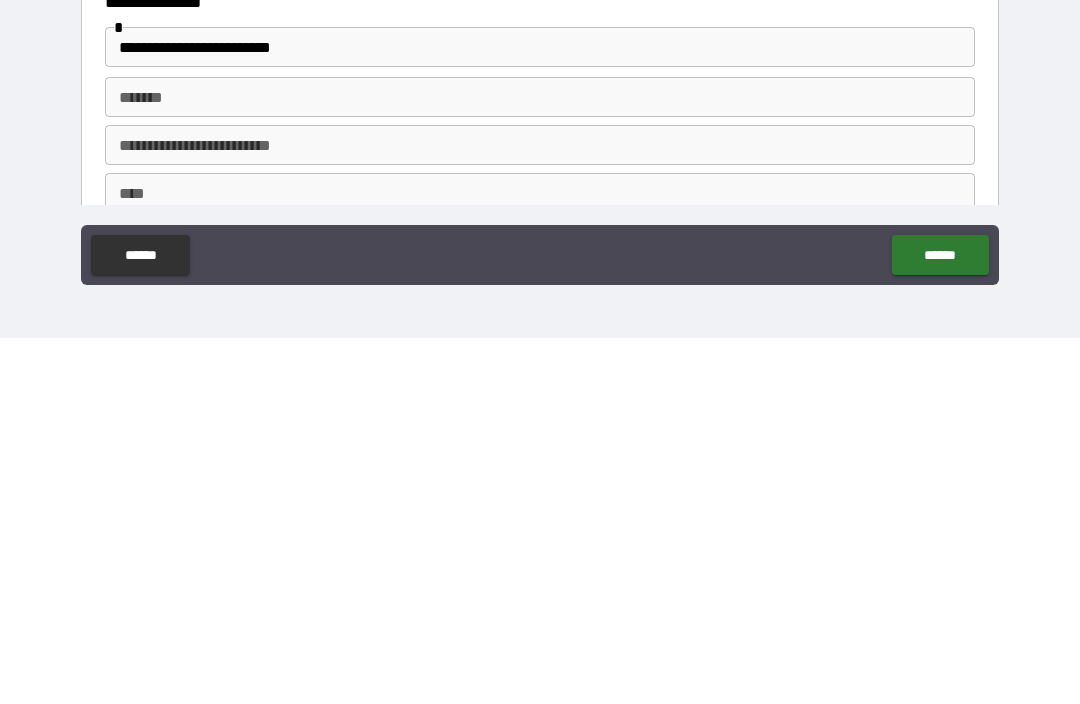 scroll, scrollTop: 278, scrollLeft: 0, axis: vertical 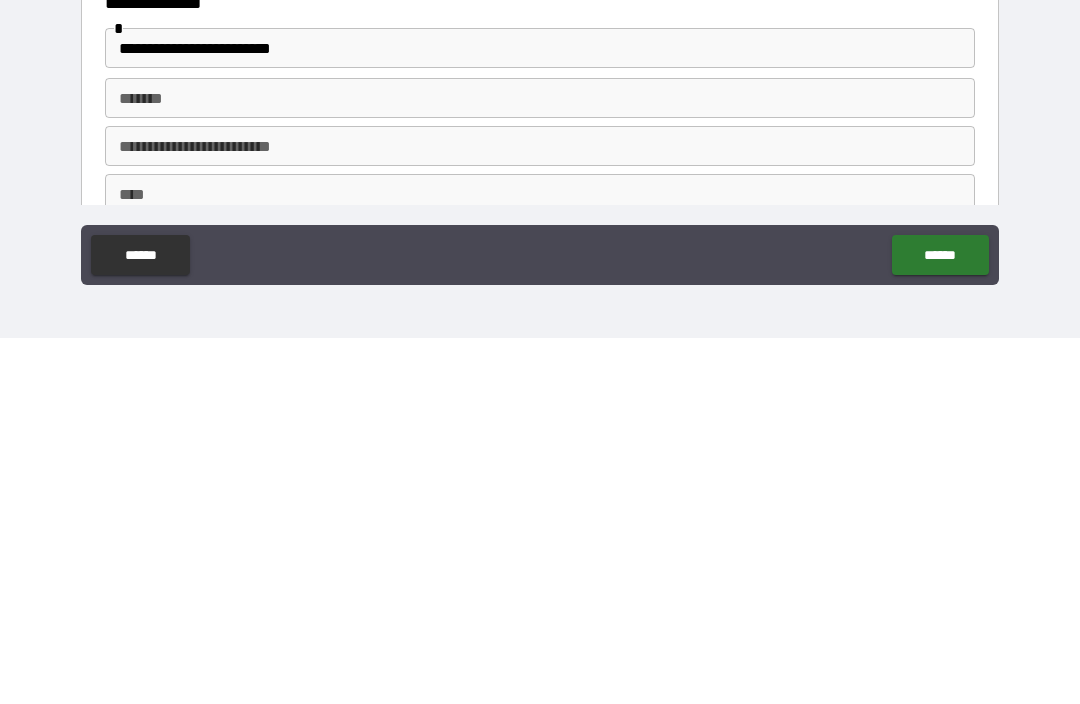 type on "**********" 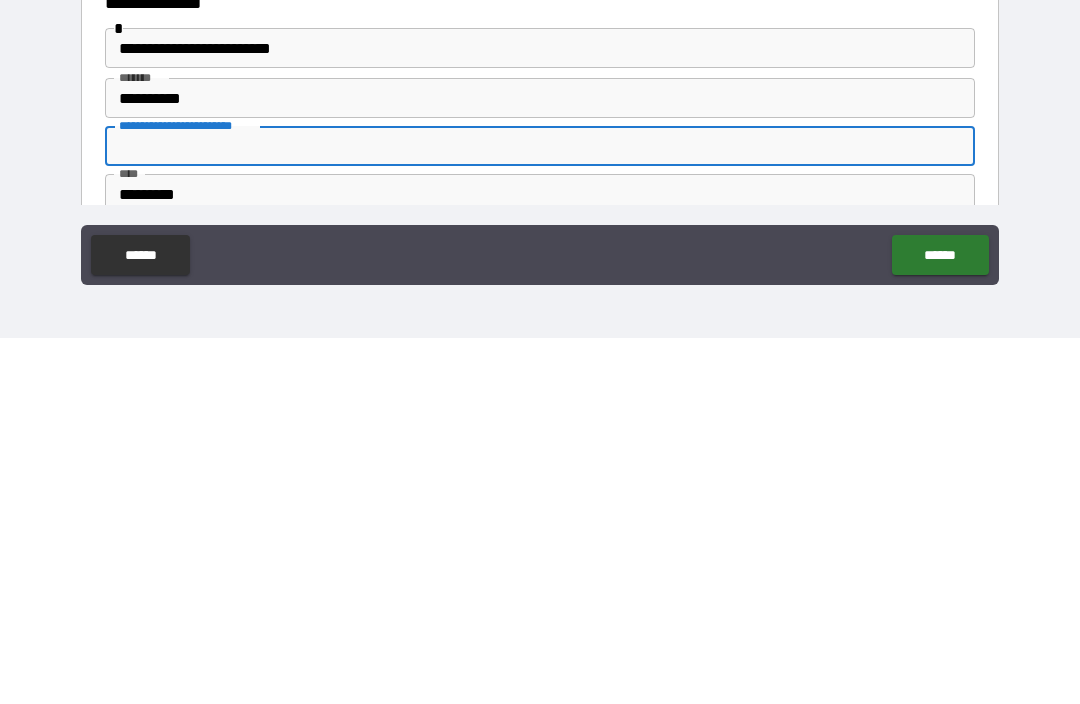 type on "**********" 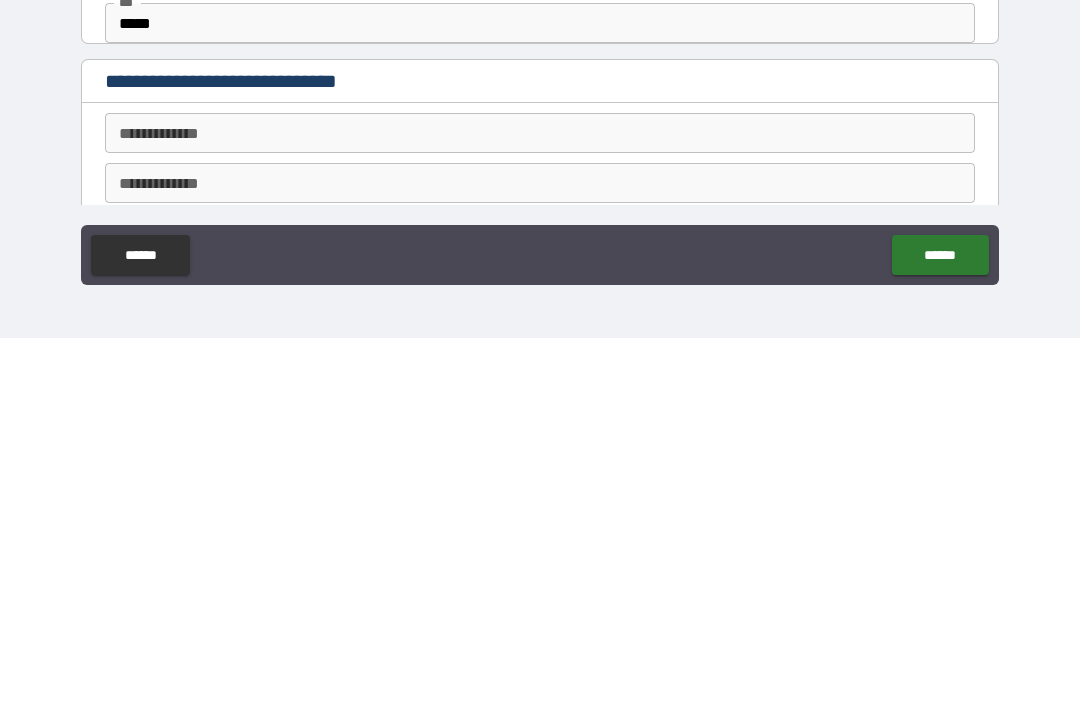 scroll, scrollTop: 547, scrollLeft: 0, axis: vertical 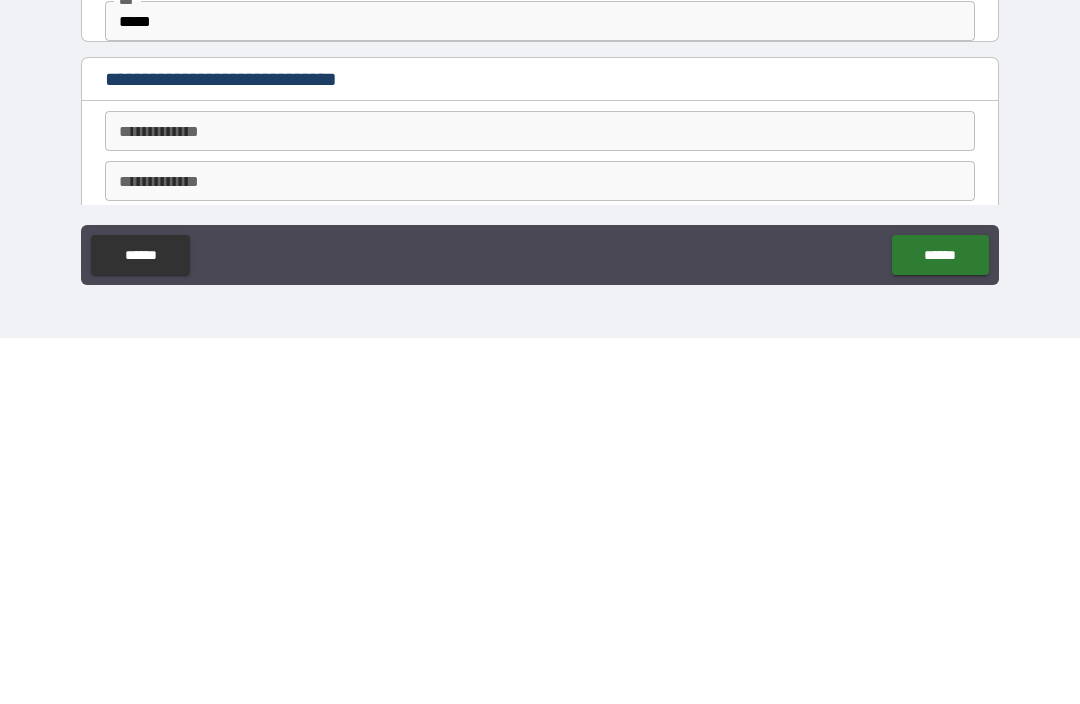 click on "**********" at bounding box center (540, 497) 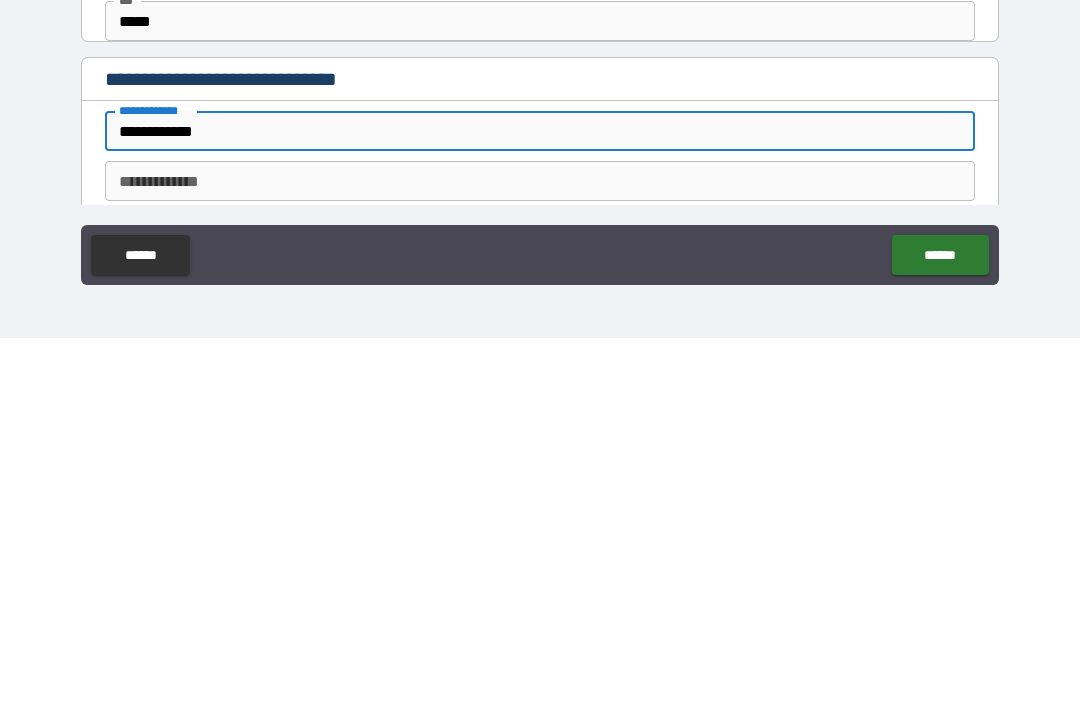 type on "**********" 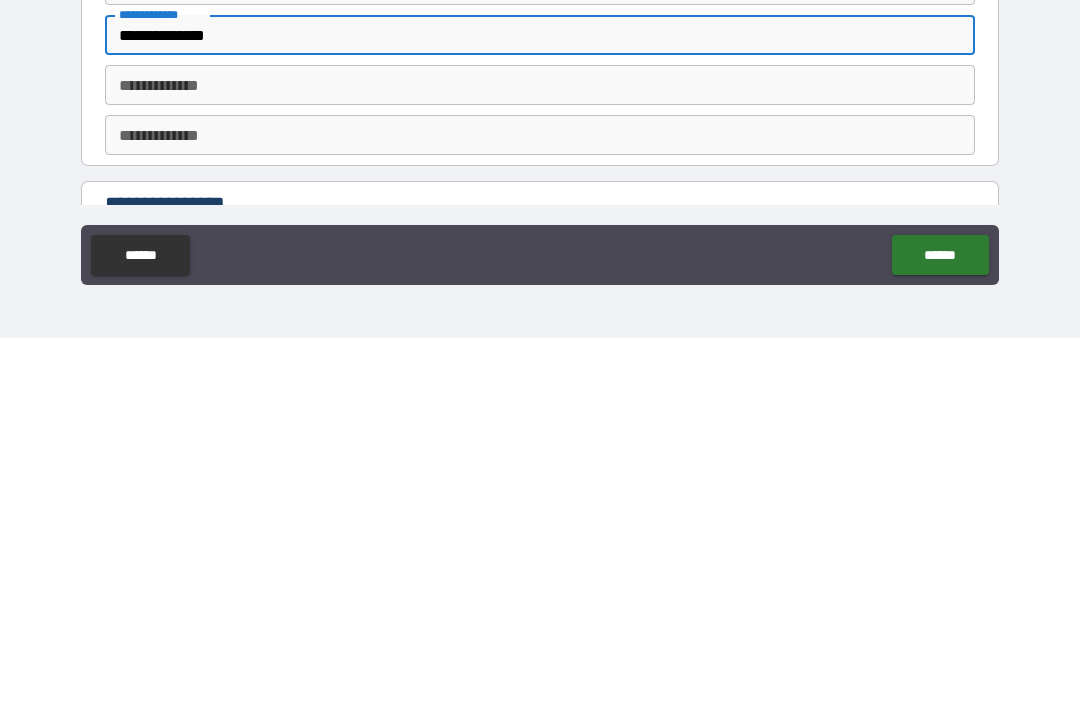 scroll, scrollTop: 698, scrollLeft: 0, axis: vertical 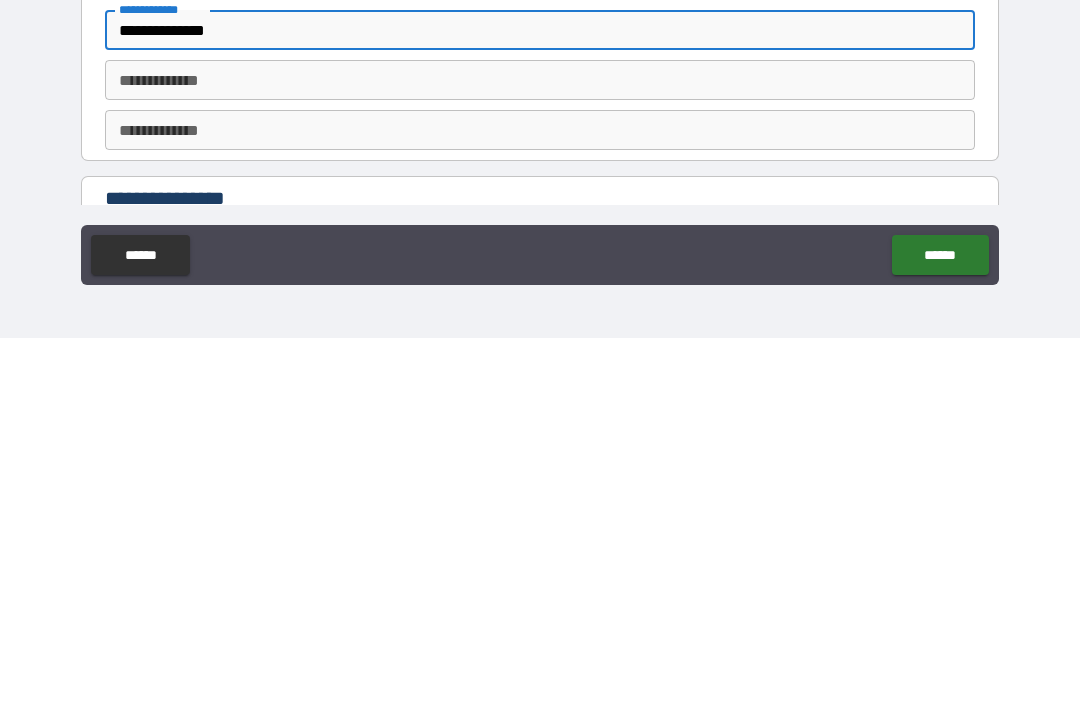 type on "**********" 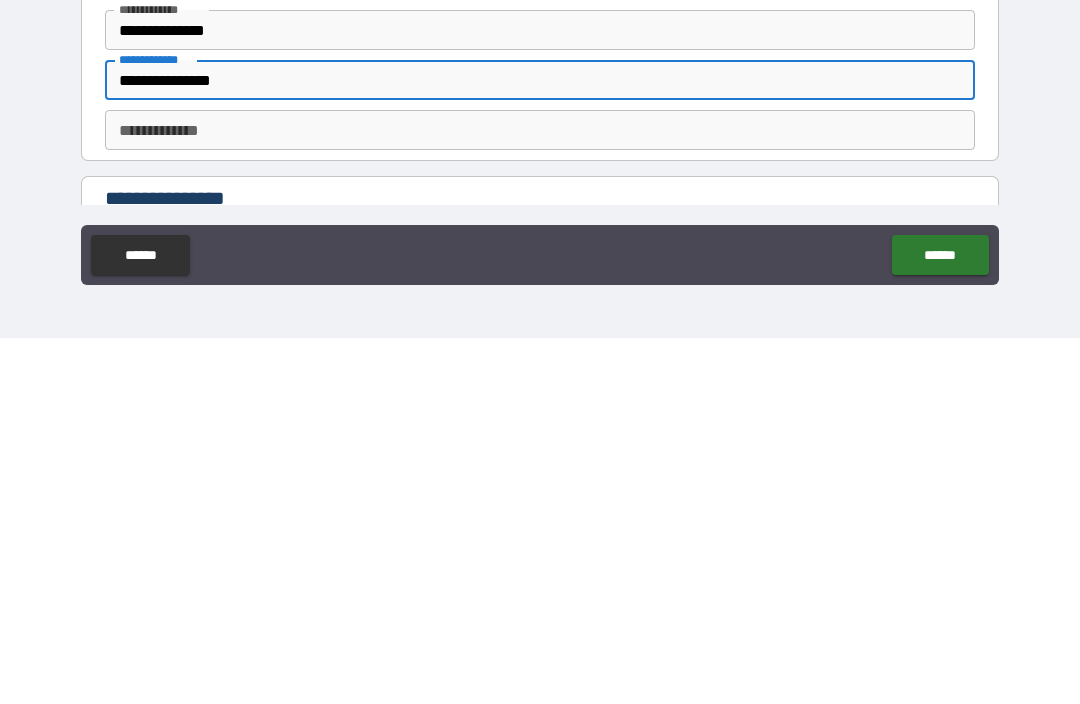type on "**********" 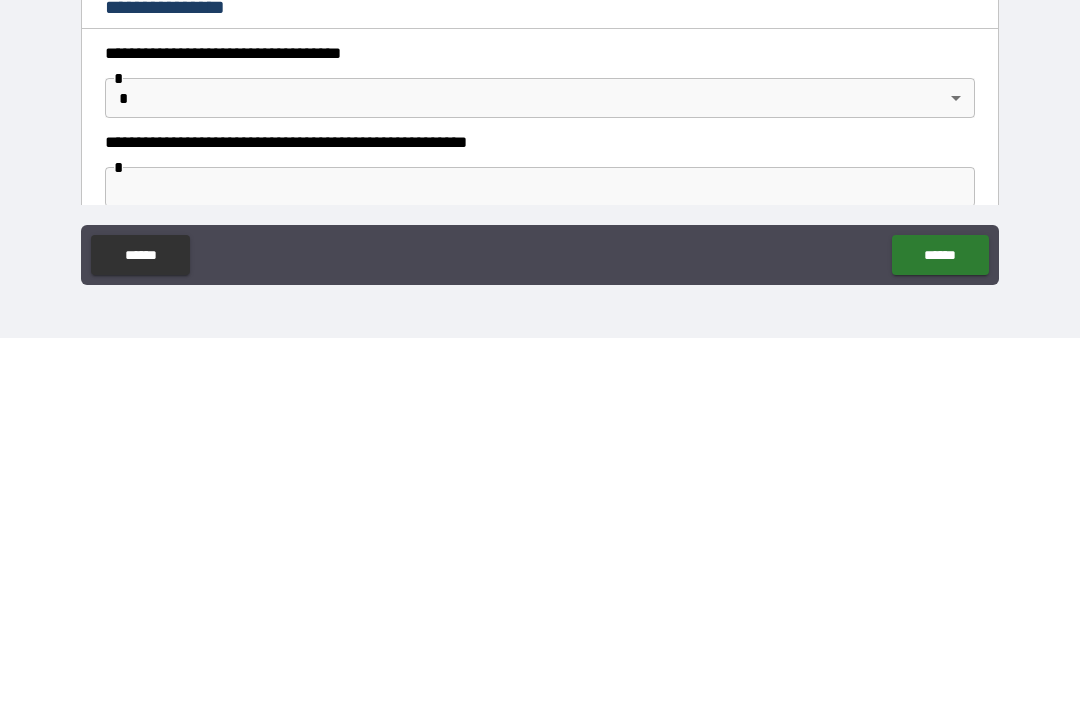 scroll, scrollTop: 888, scrollLeft: 0, axis: vertical 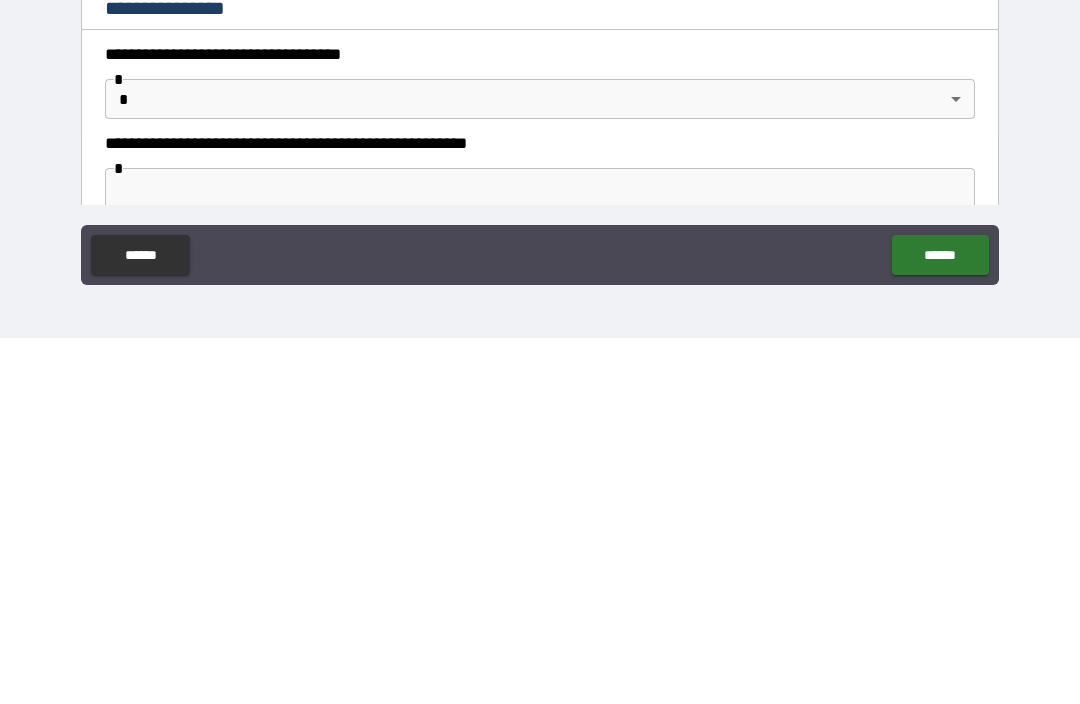 type on "**********" 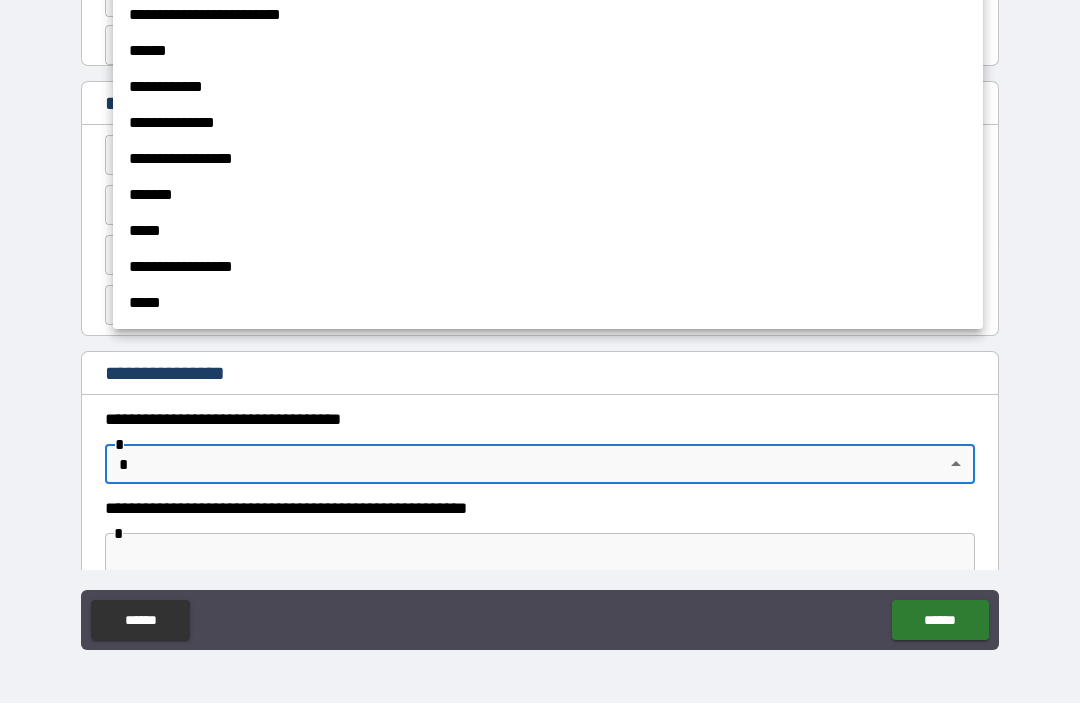 click at bounding box center (540, 352) 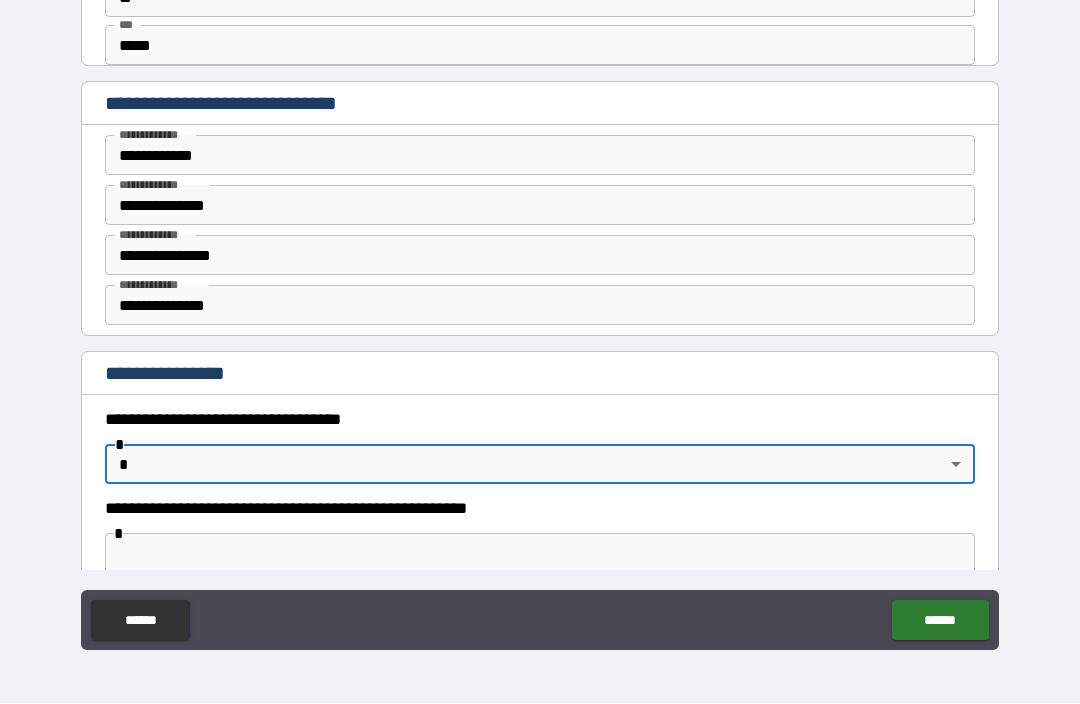click on "**********" at bounding box center [540, 319] 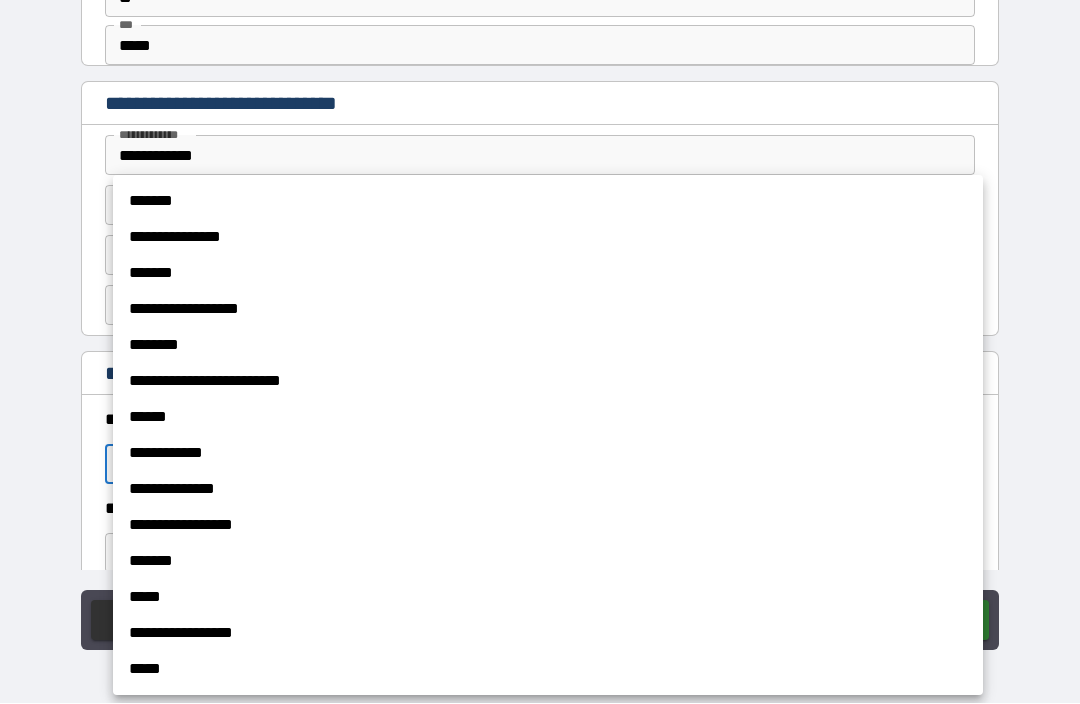 click on "*****" at bounding box center (548, 670) 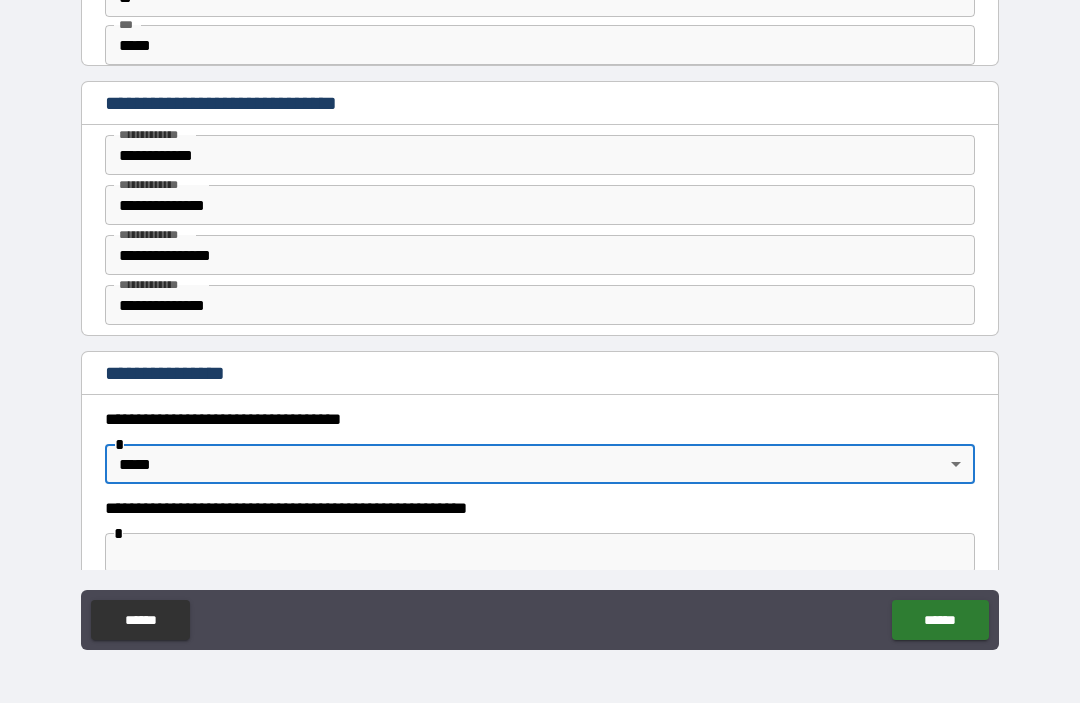 click on "**********" at bounding box center [540, 319] 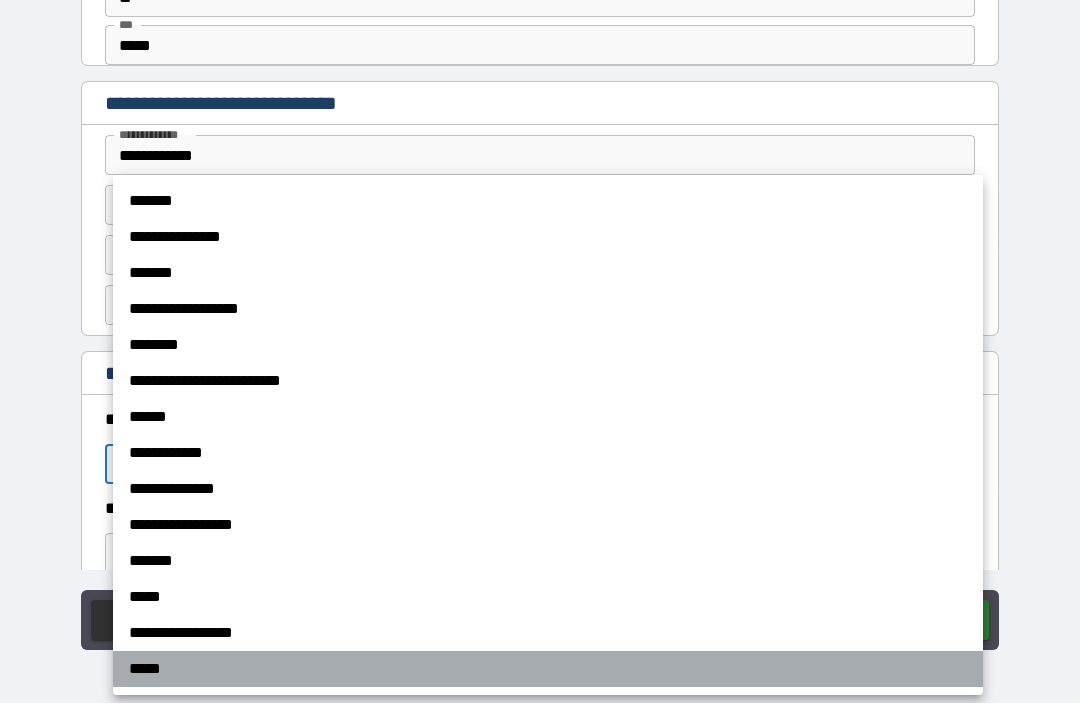 click on "*****" at bounding box center [548, 670] 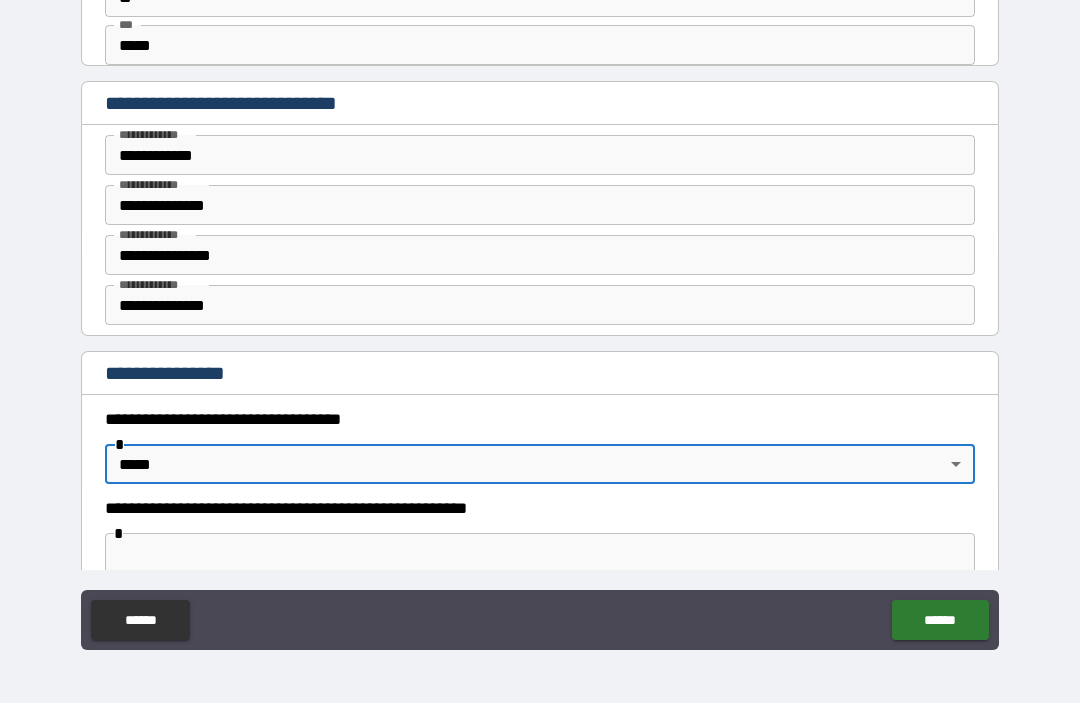 click at bounding box center (540, 554) 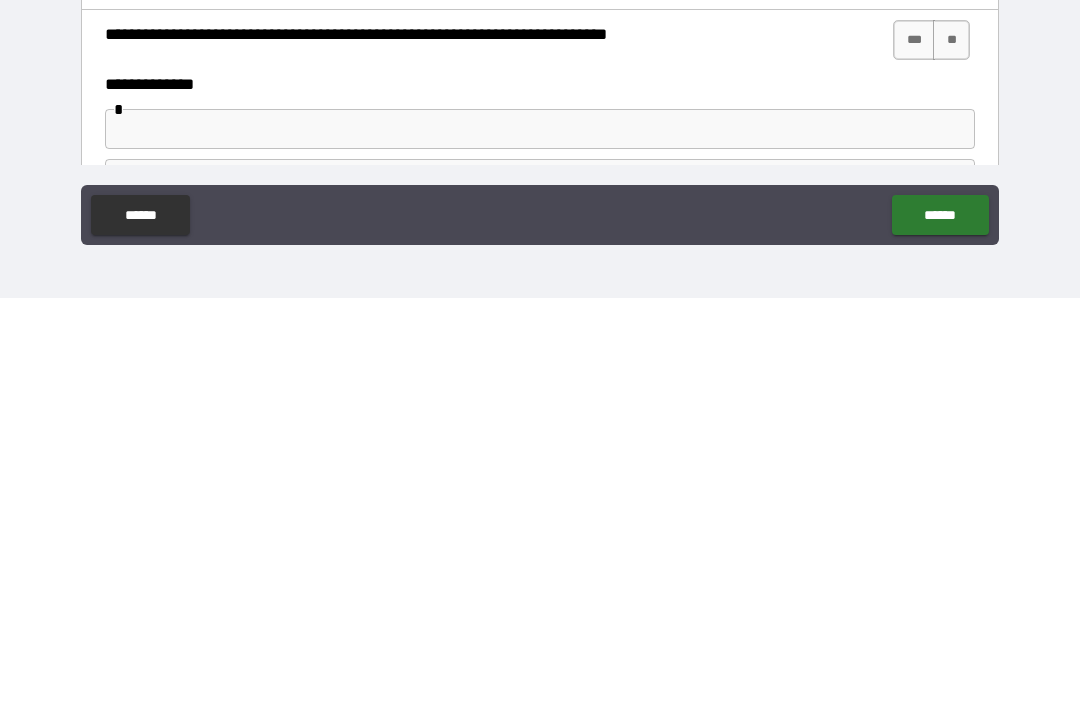 scroll, scrollTop: 1131, scrollLeft: 0, axis: vertical 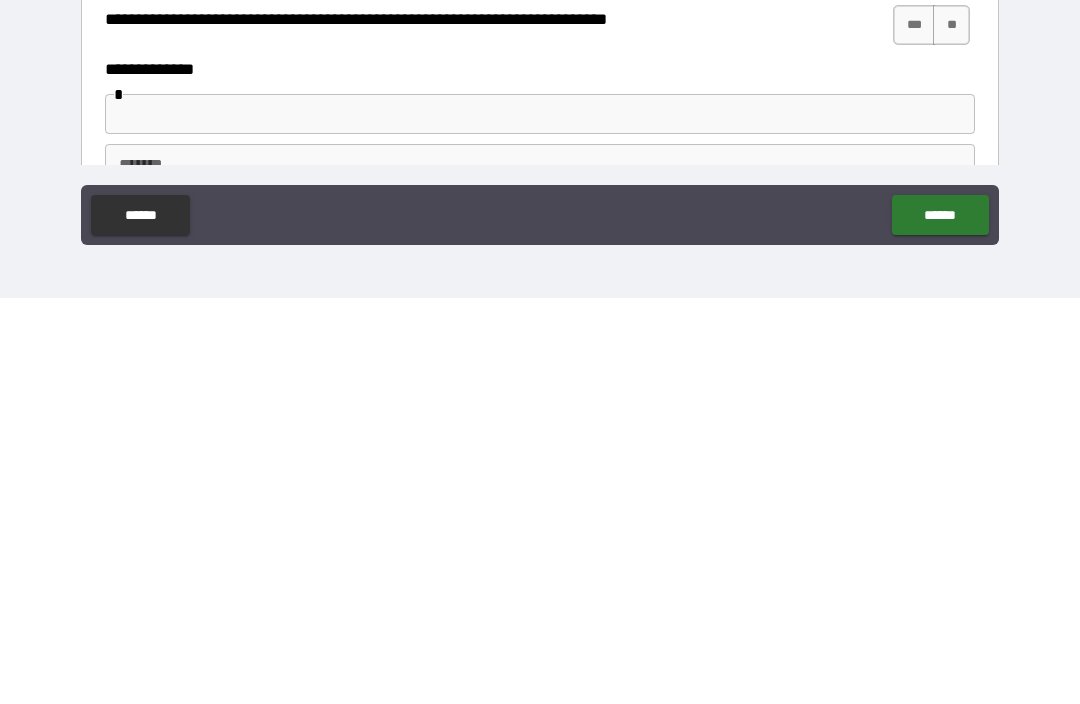 type on "**********" 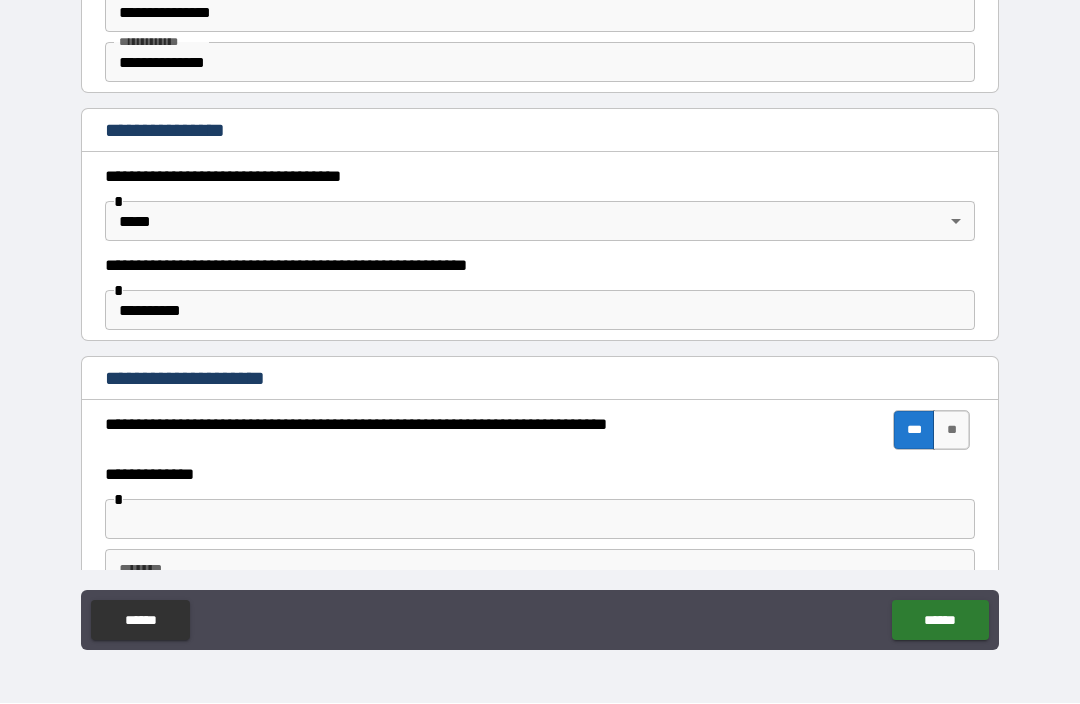 click at bounding box center (540, 520) 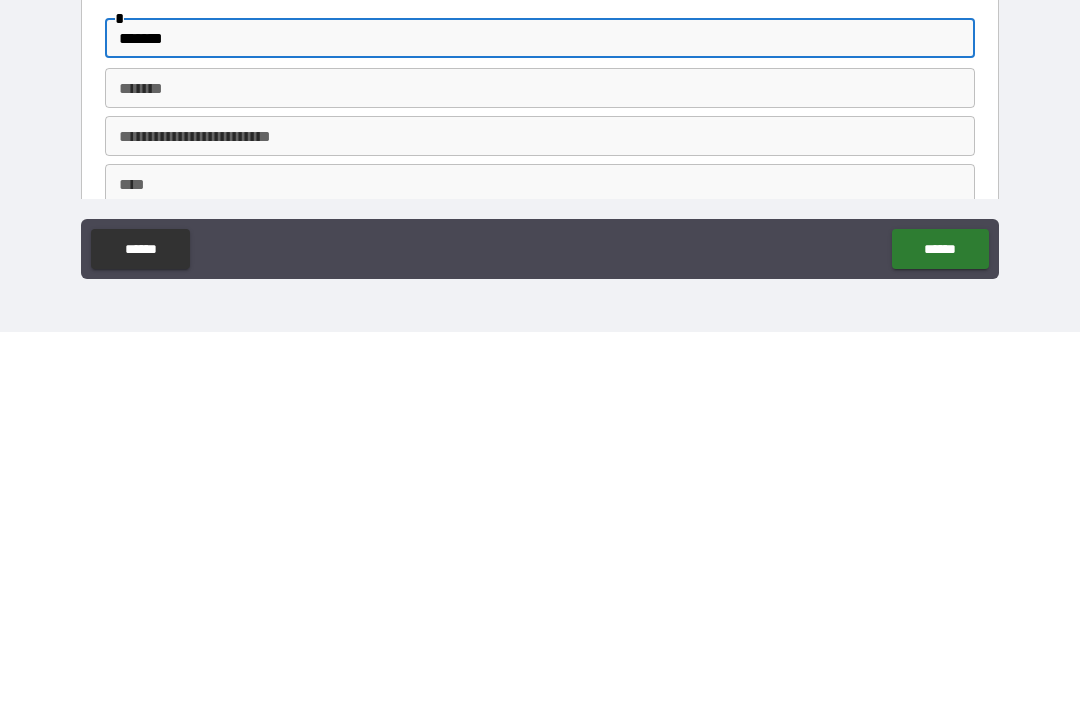 scroll, scrollTop: 1243, scrollLeft: 0, axis: vertical 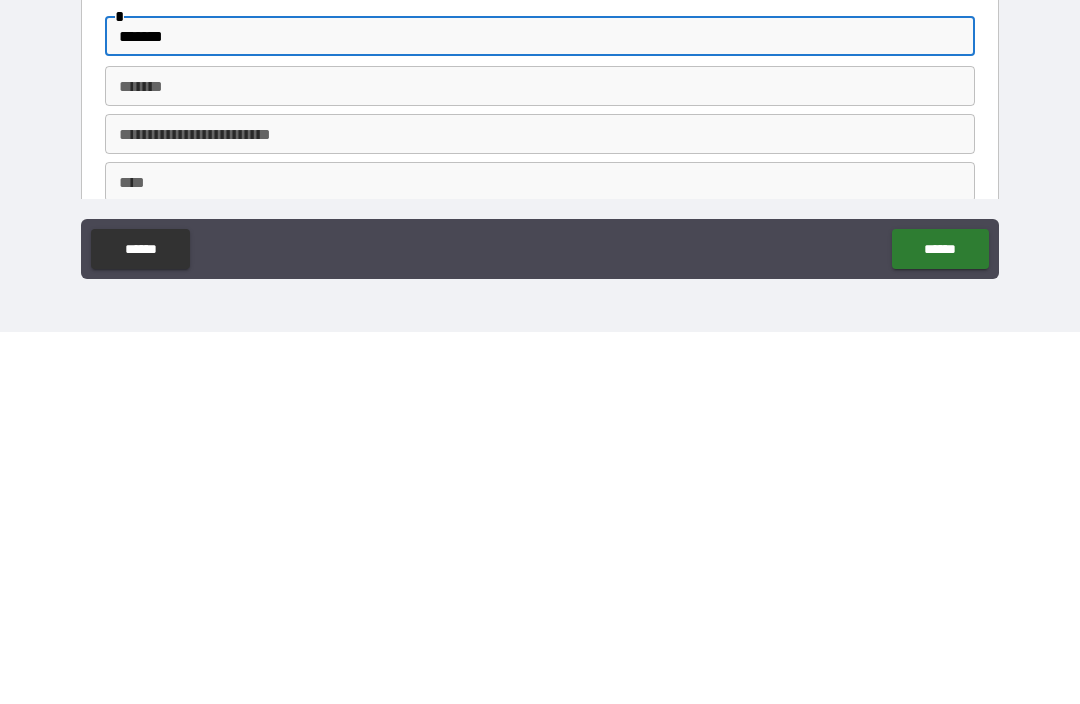 type on "*******" 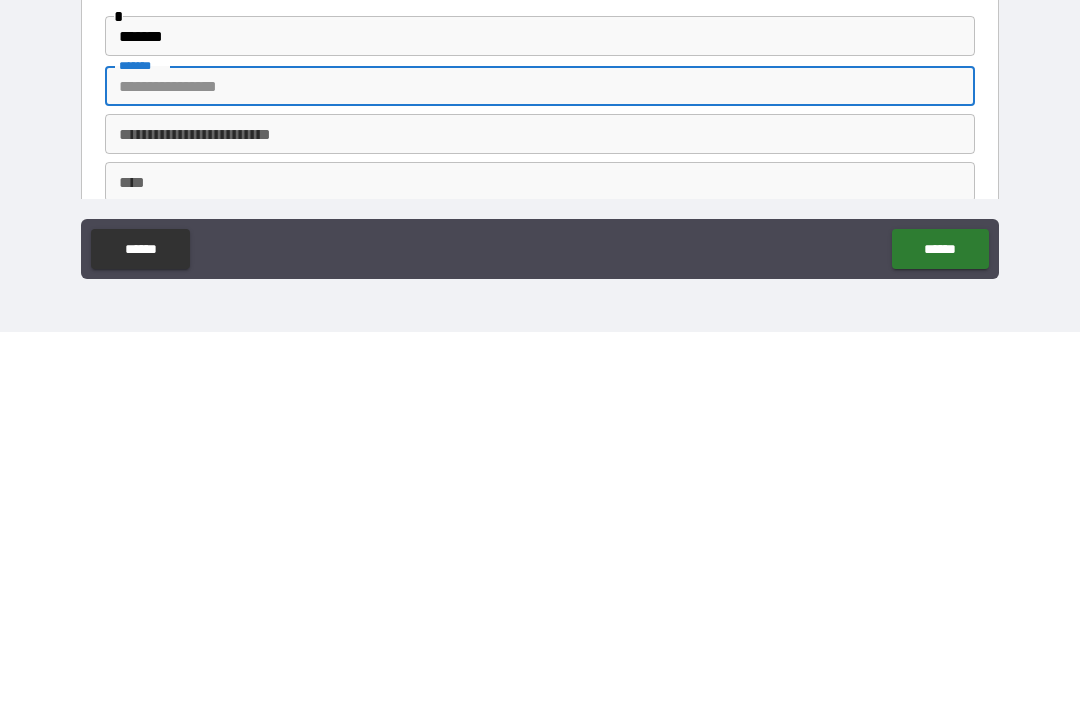 click on "****" at bounding box center (540, 554) 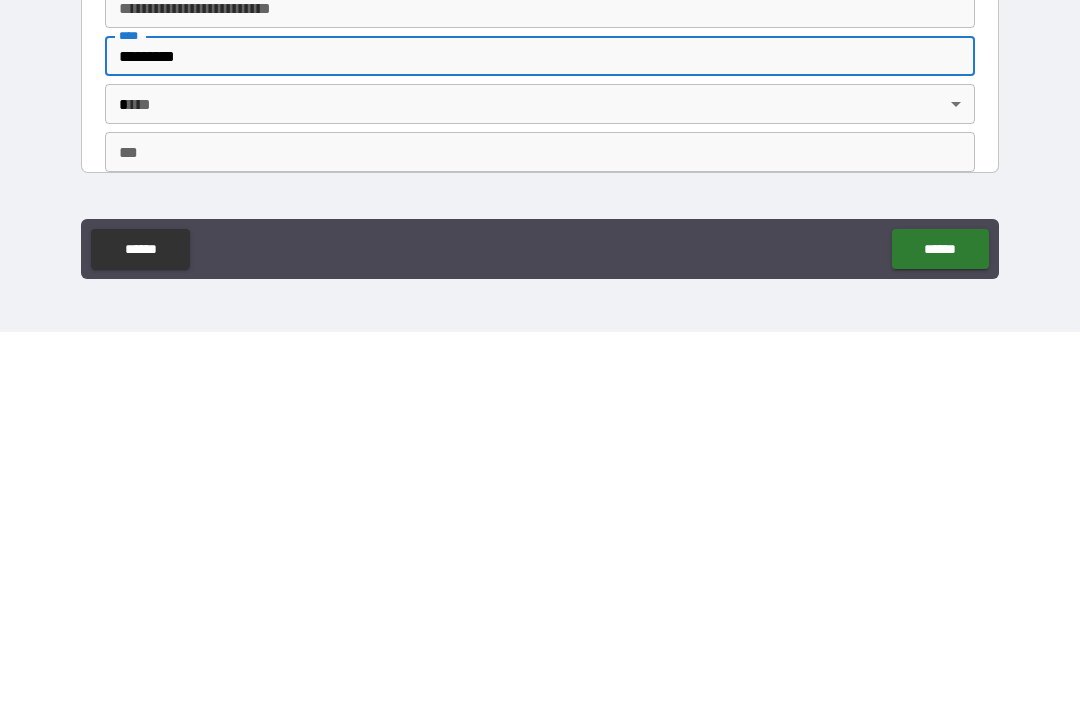 scroll, scrollTop: 1367, scrollLeft: 0, axis: vertical 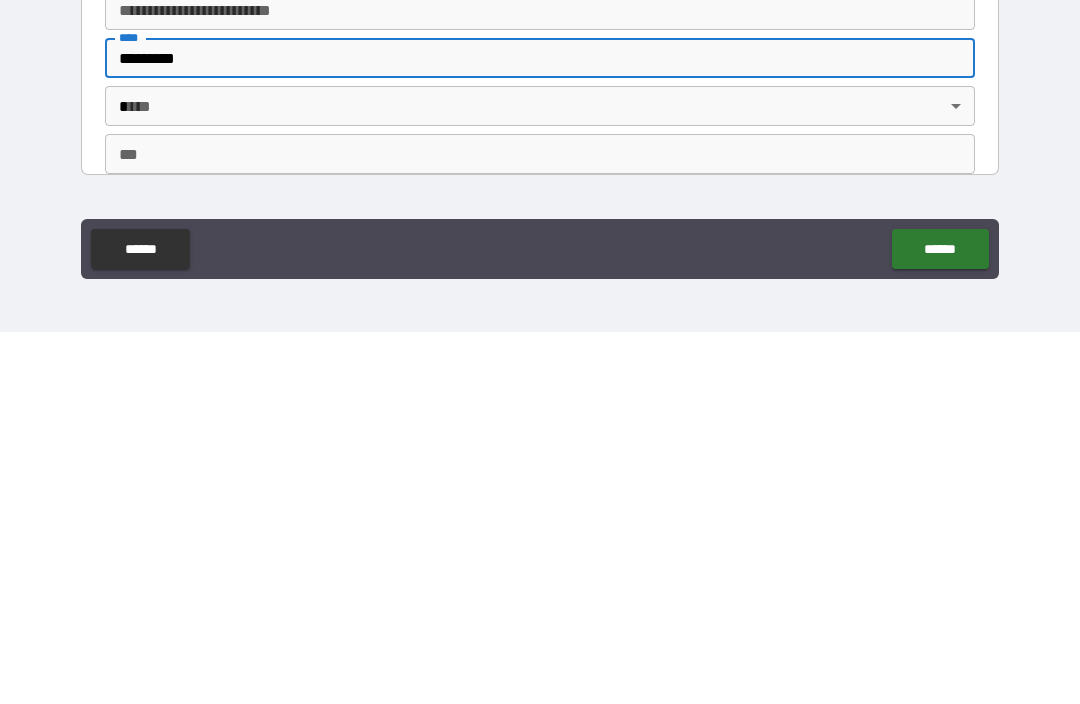 type on "*********" 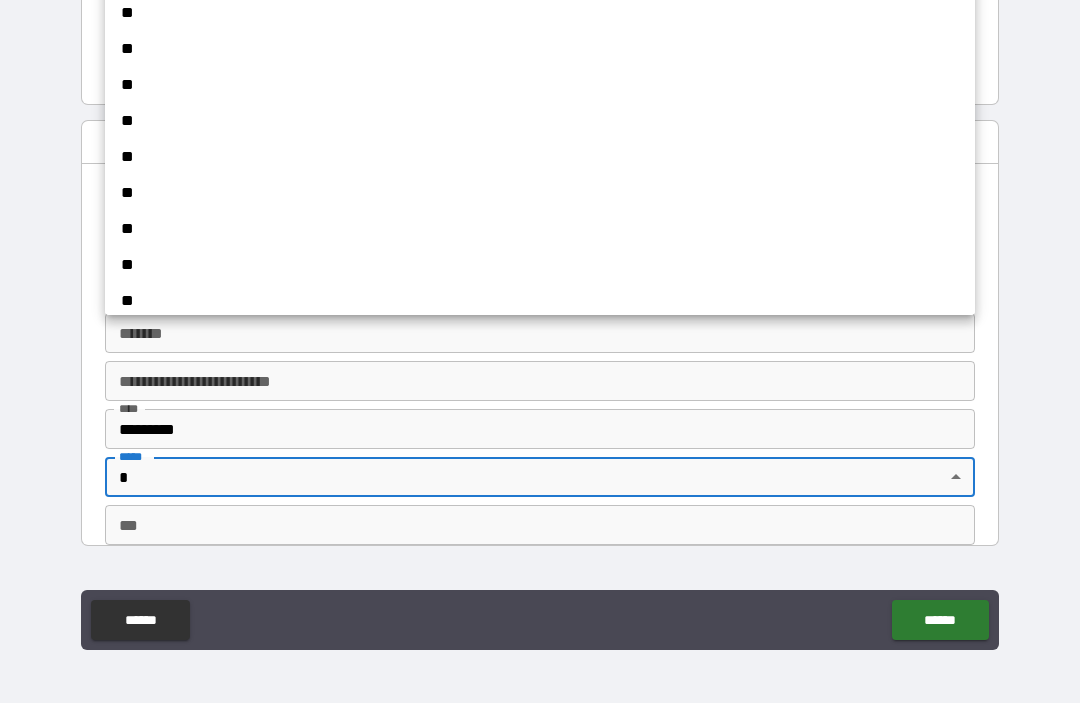 scroll, scrollTop: 159, scrollLeft: 0, axis: vertical 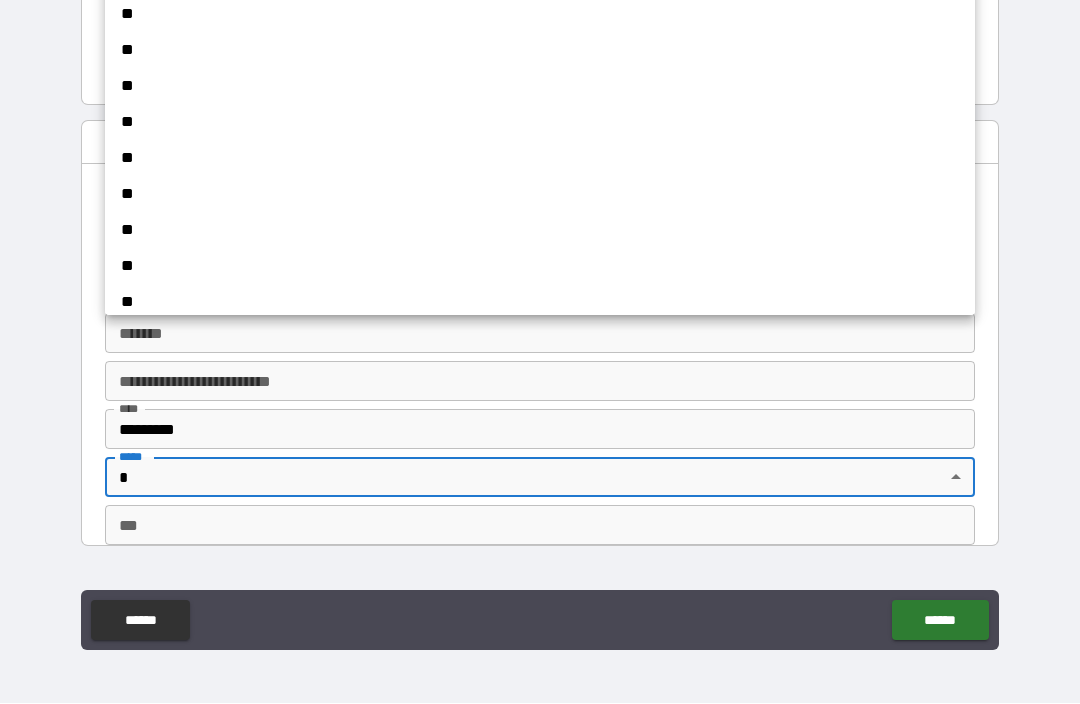 click on "**" at bounding box center (540, 231) 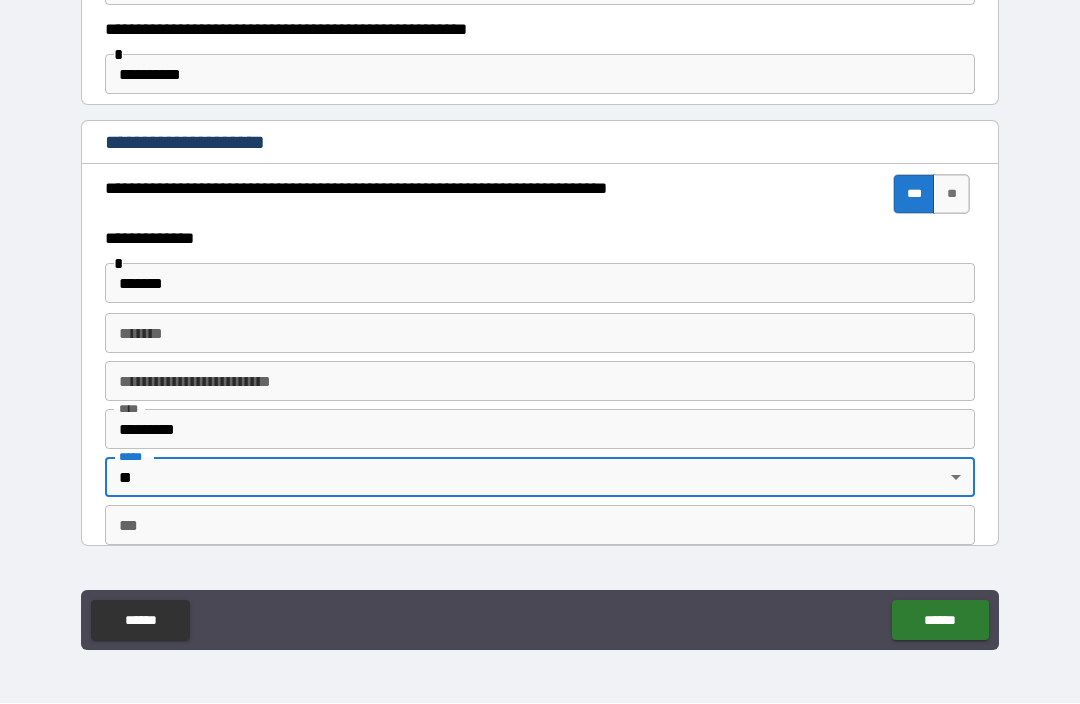 type on "**" 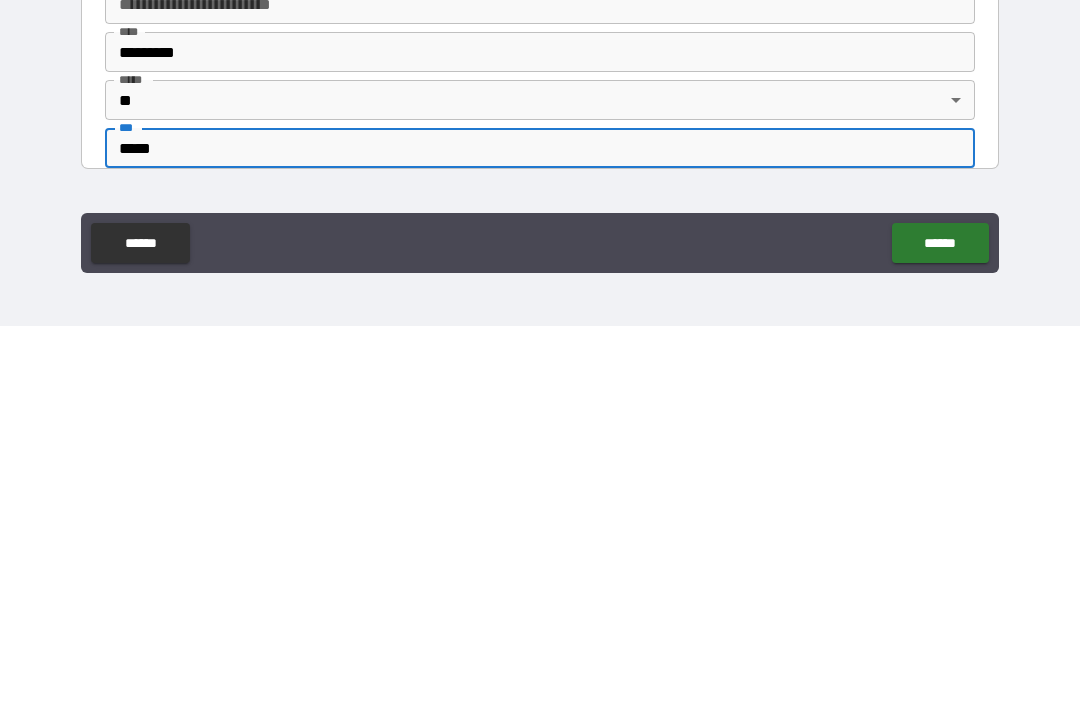 type on "*****" 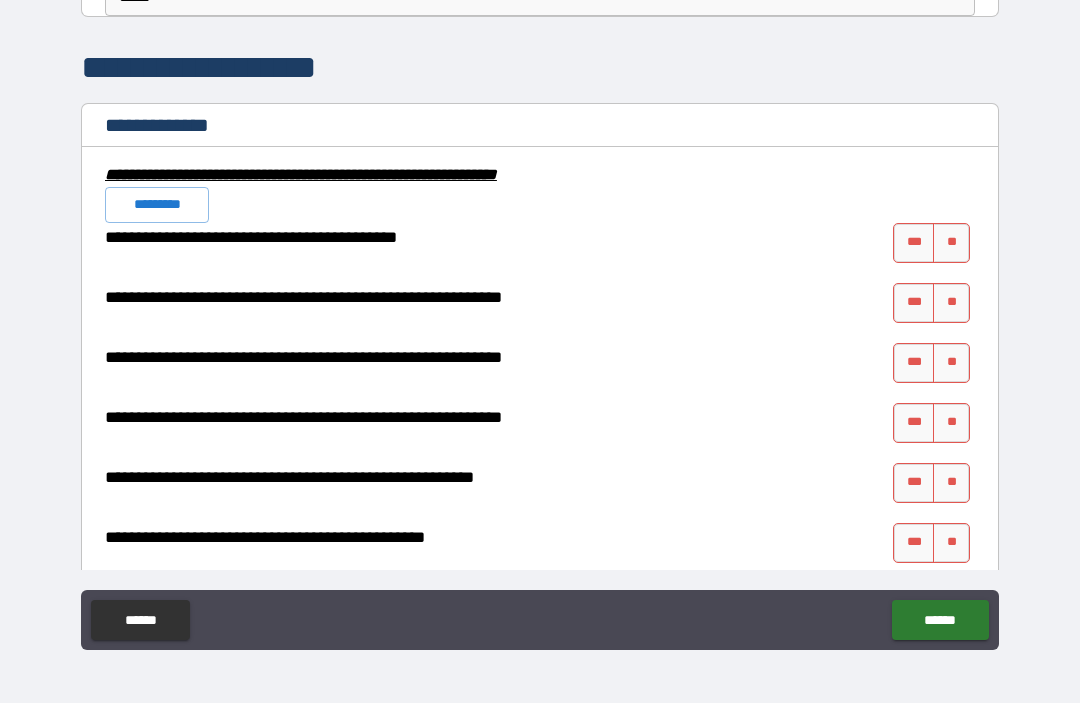 scroll, scrollTop: 1897, scrollLeft: 0, axis: vertical 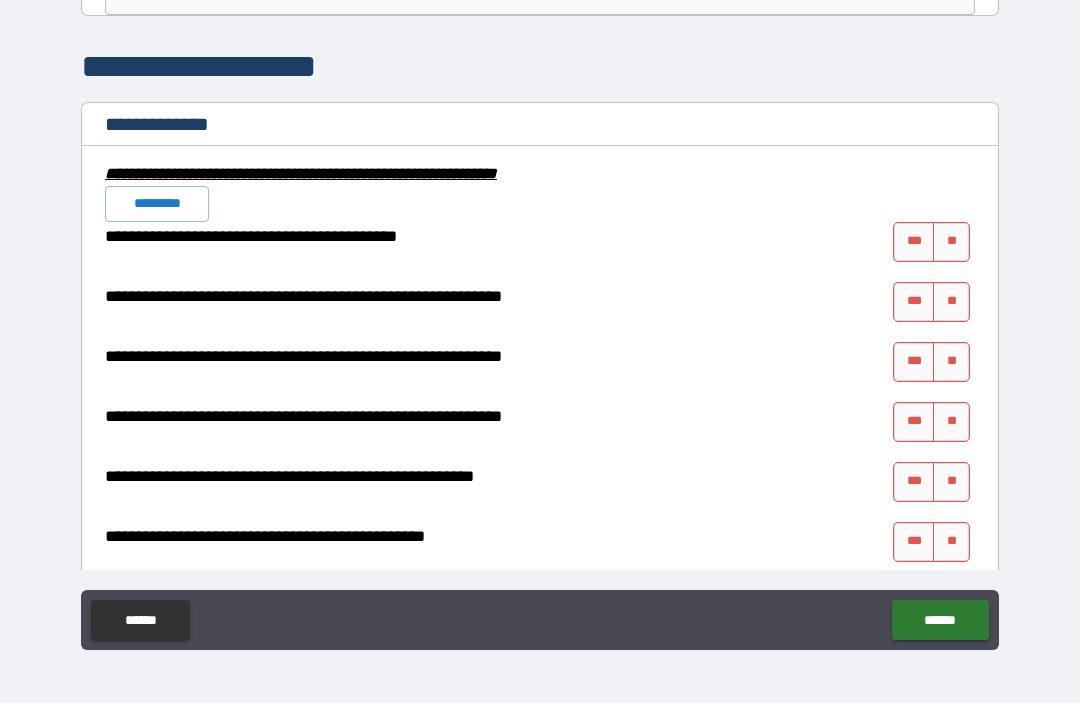 click on "**" at bounding box center [951, 243] 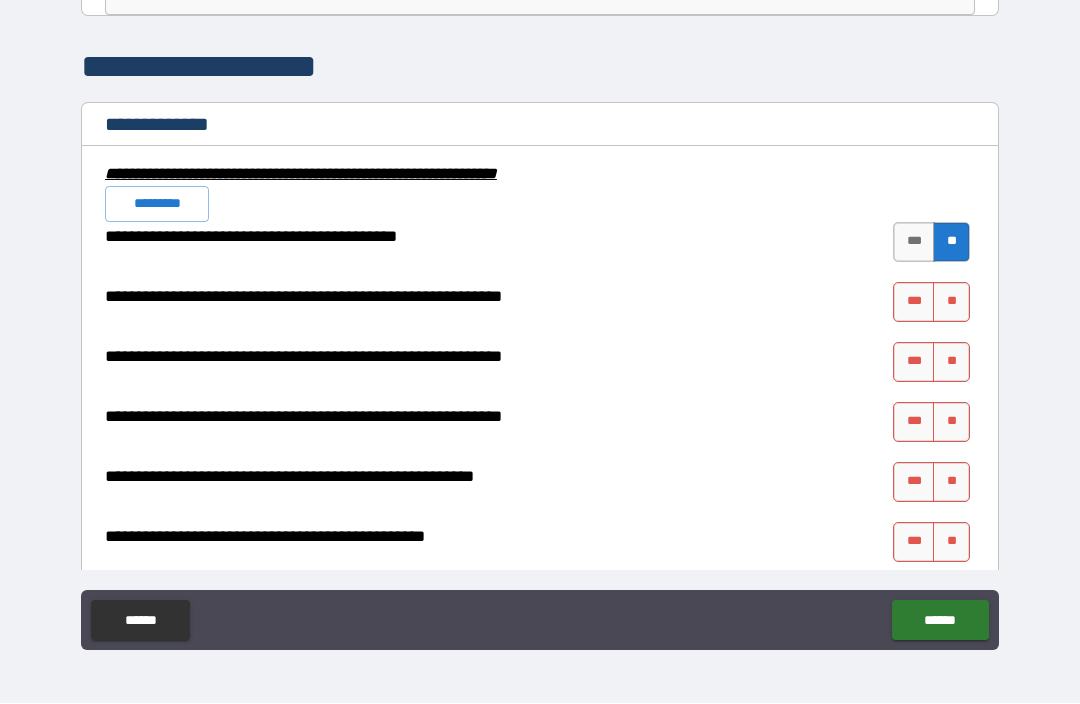 click on "**" at bounding box center (951, 303) 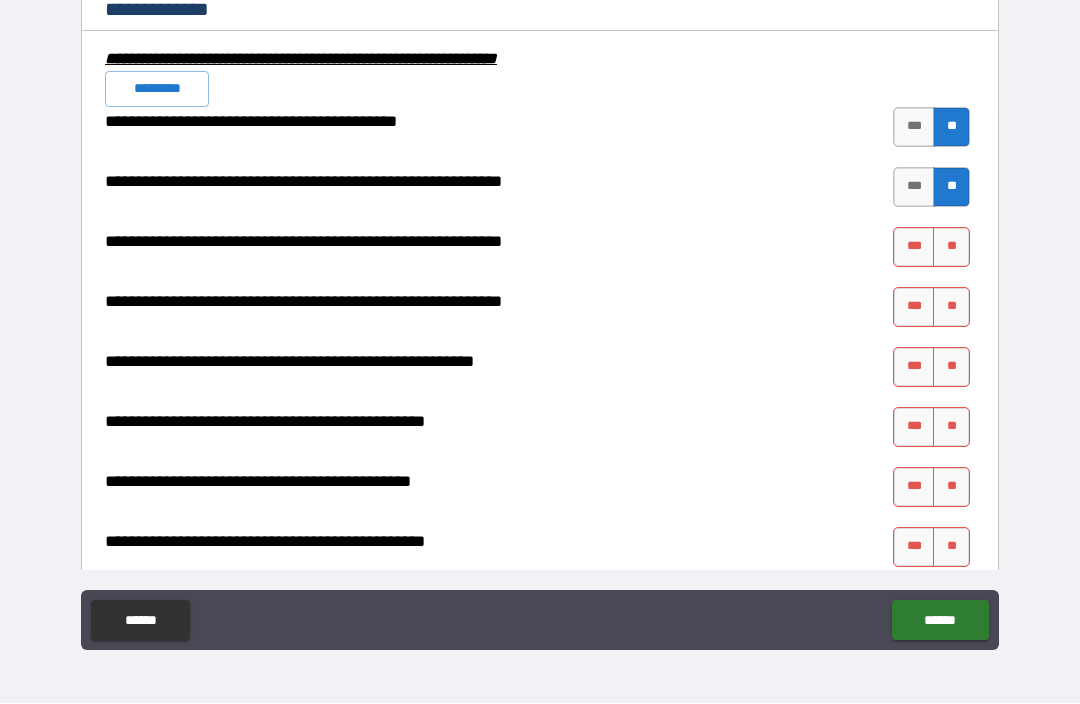 scroll, scrollTop: 2017, scrollLeft: 0, axis: vertical 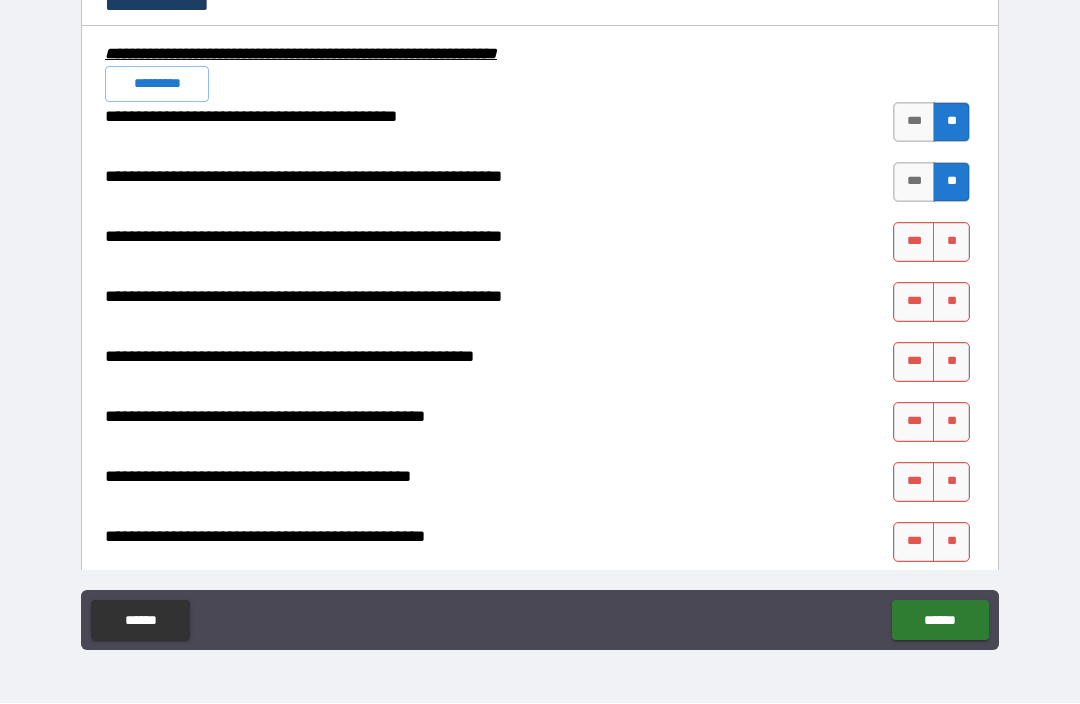 click on "**" at bounding box center [951, 243] 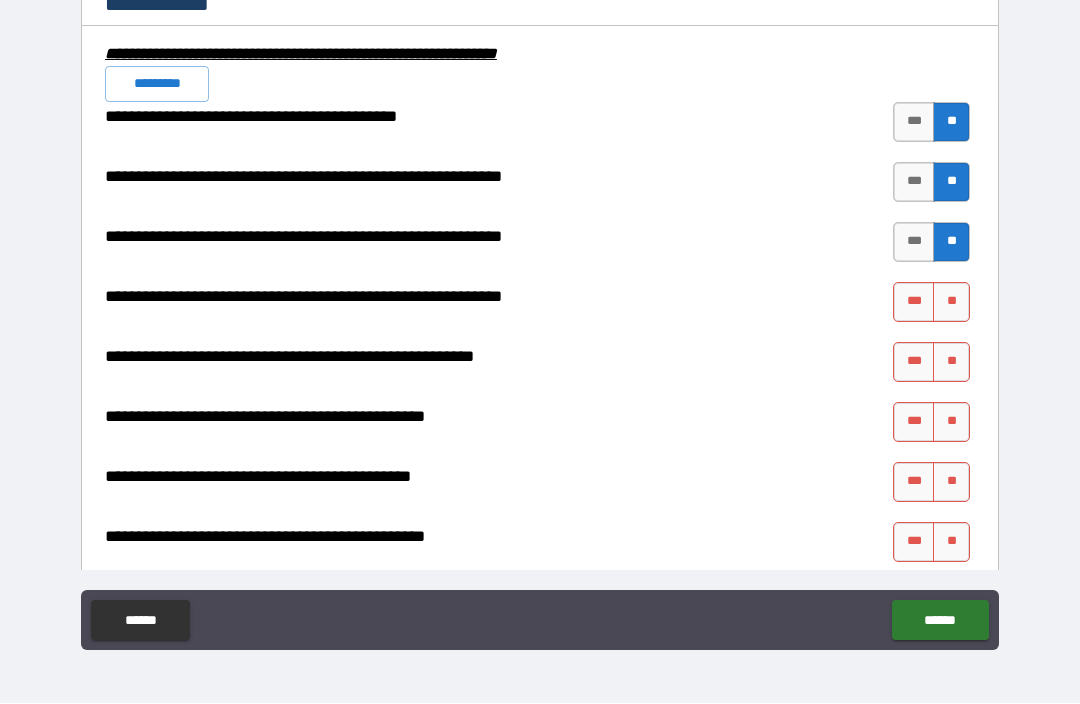 click on "**" at bounding box center [951, 303] 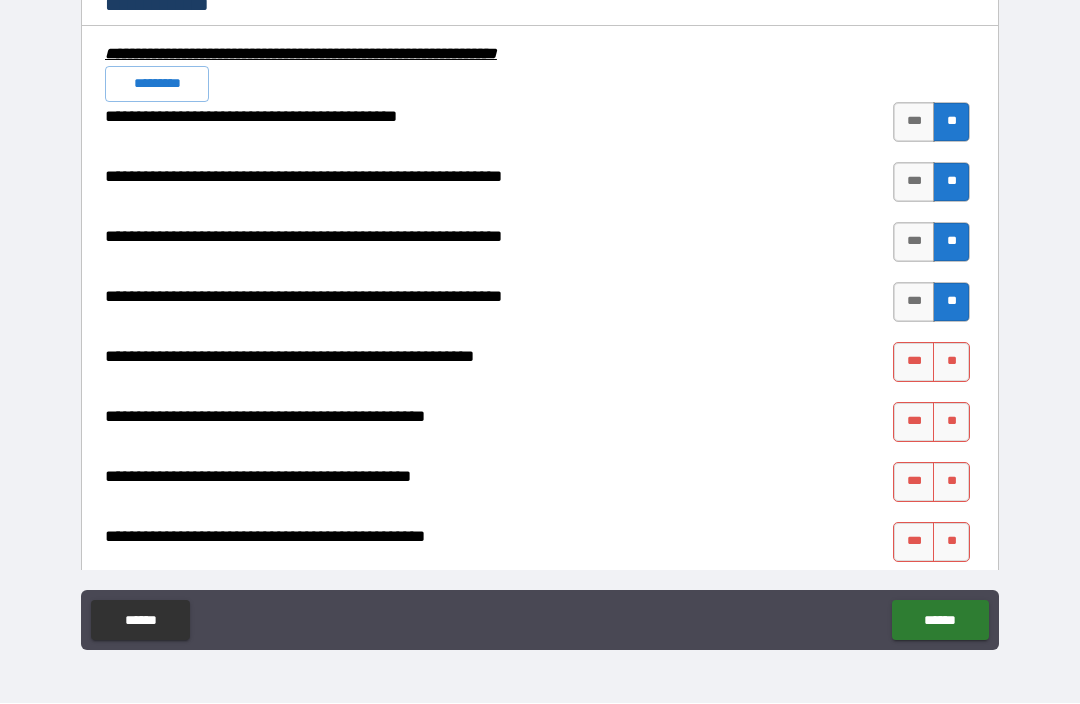 click on "**" at bounding box center (951, 363) 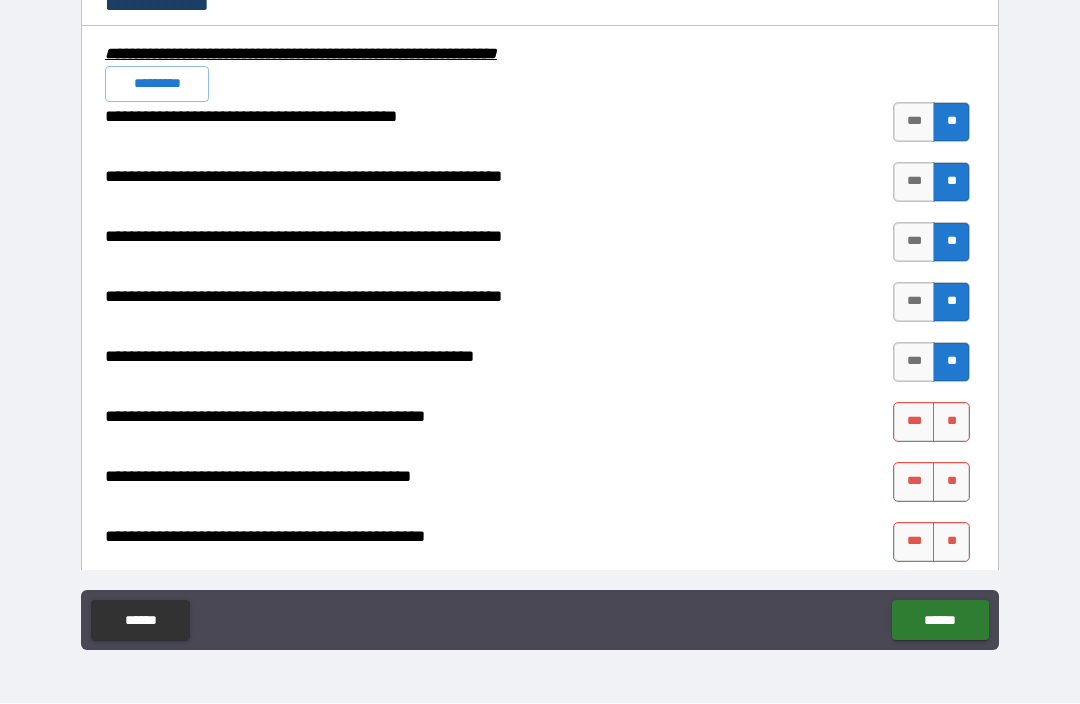 click on "**" at bounding box center (951, 423) 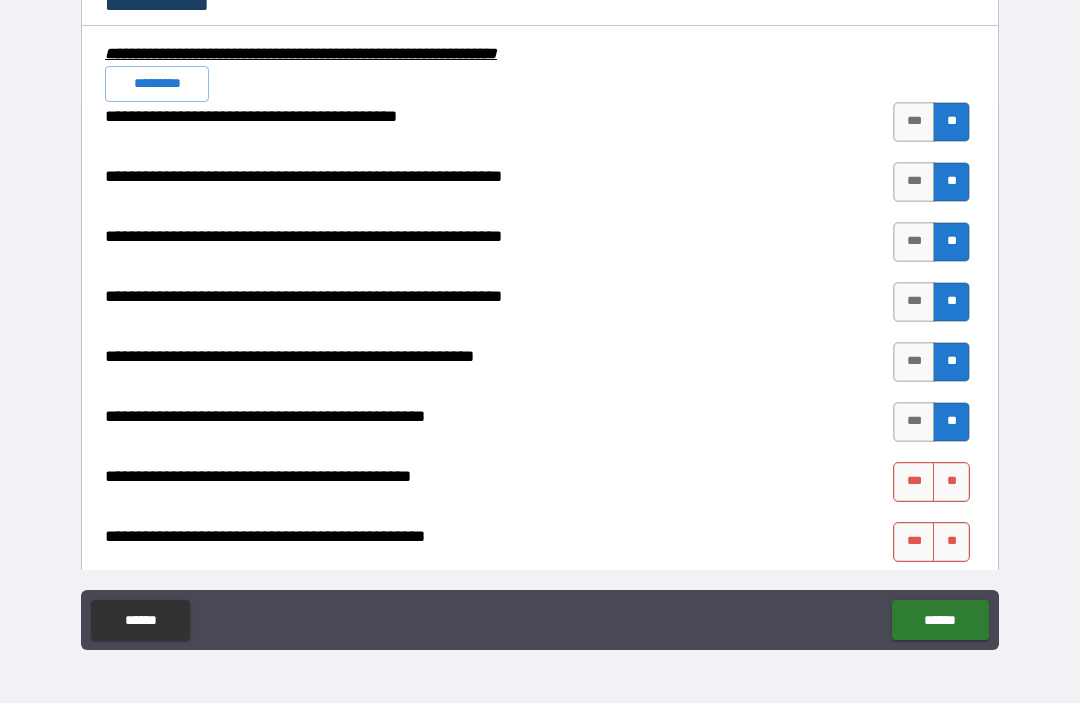 click on "**" at bounding box center [951, 483] 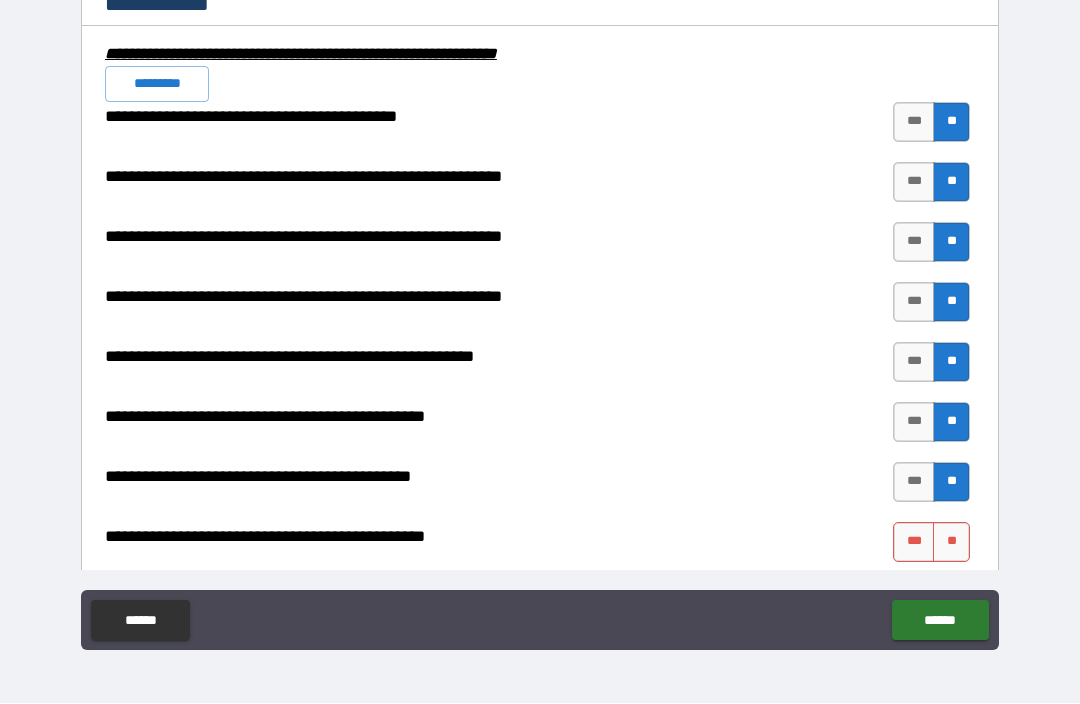 click on "**" at bounding box center [951, 543] 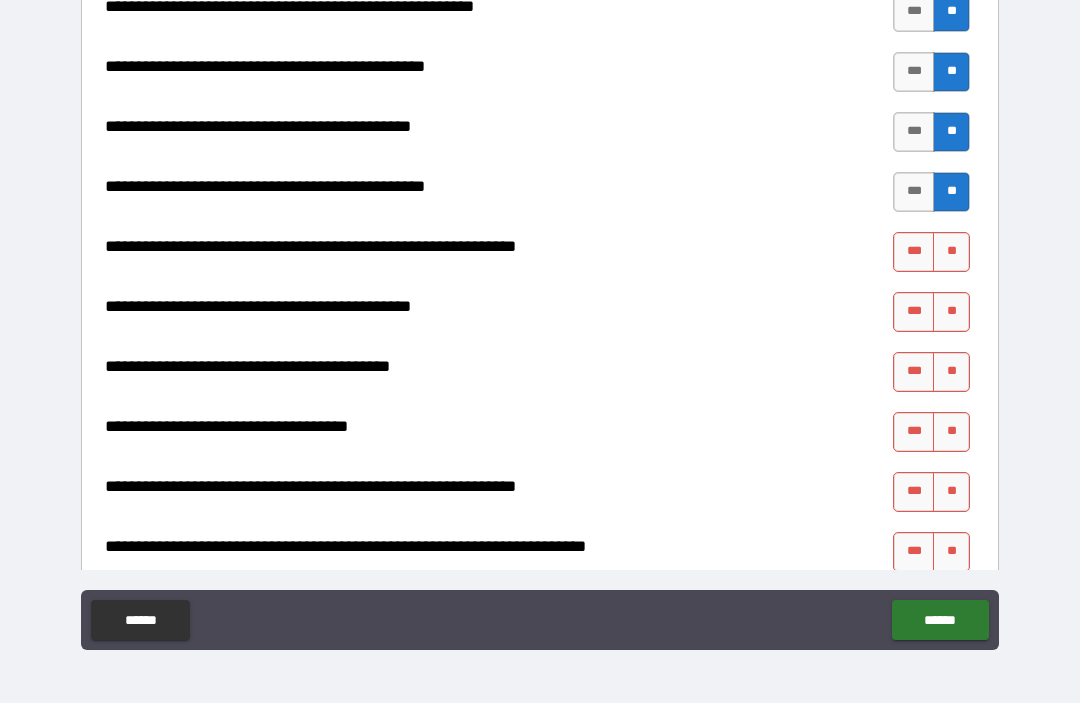 scroll, scrollTop: 2379, scrollLeft: 0, axis: vertical 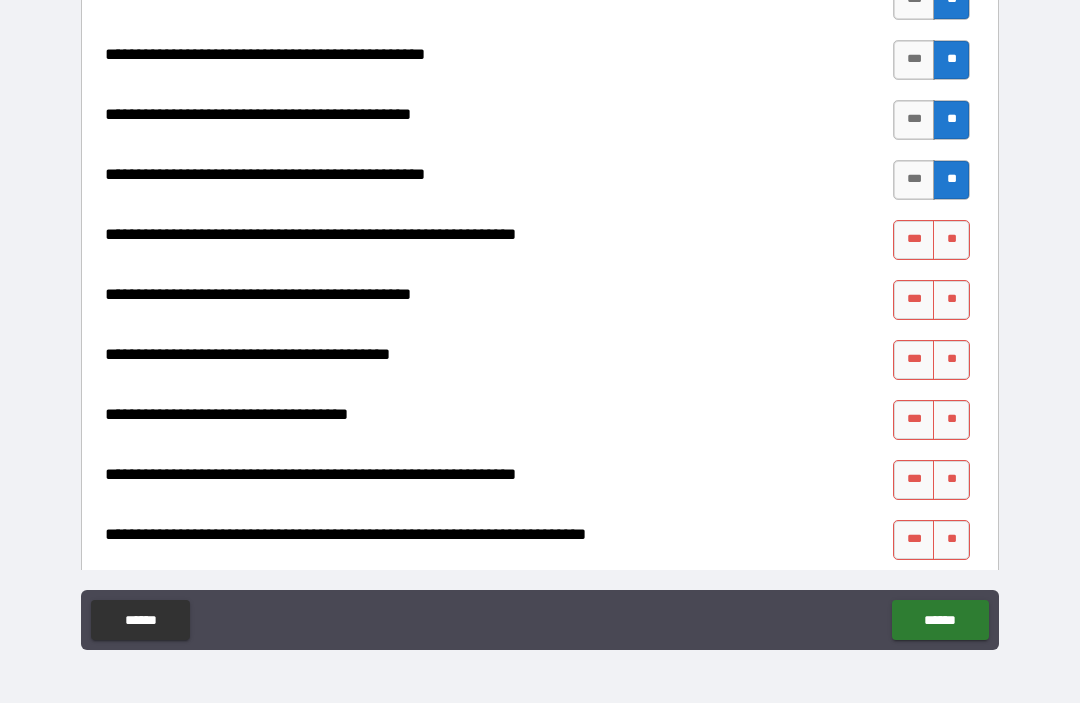click on "**" at bounding box center [951, 241] 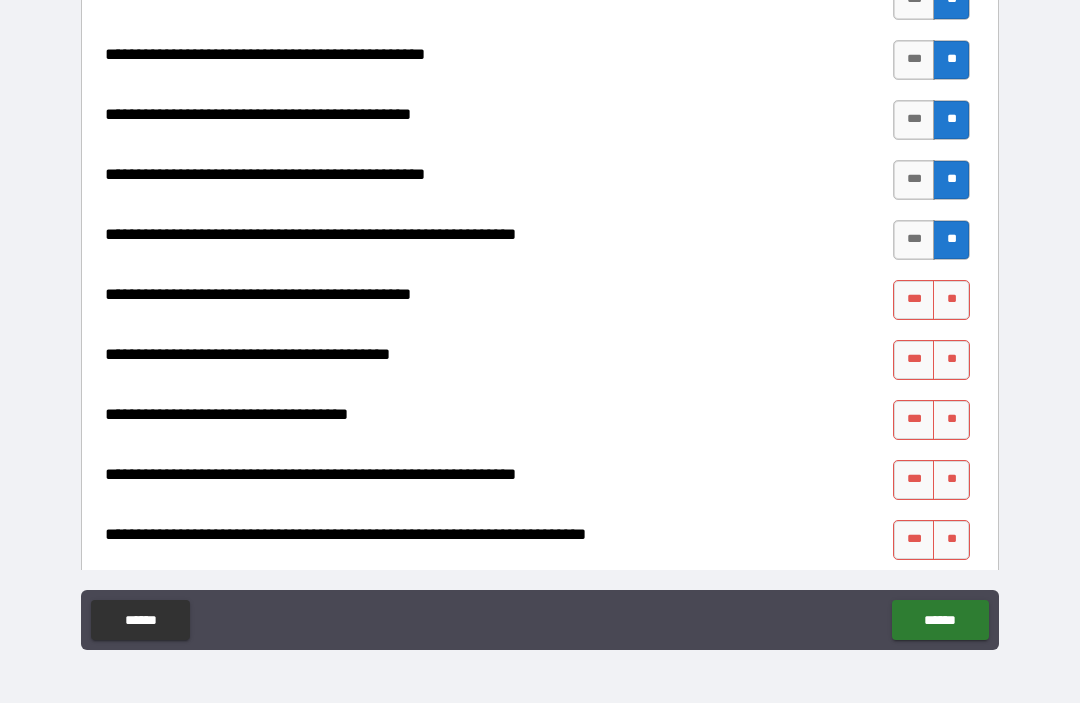 click on "**" at bounding box center (951, 301) 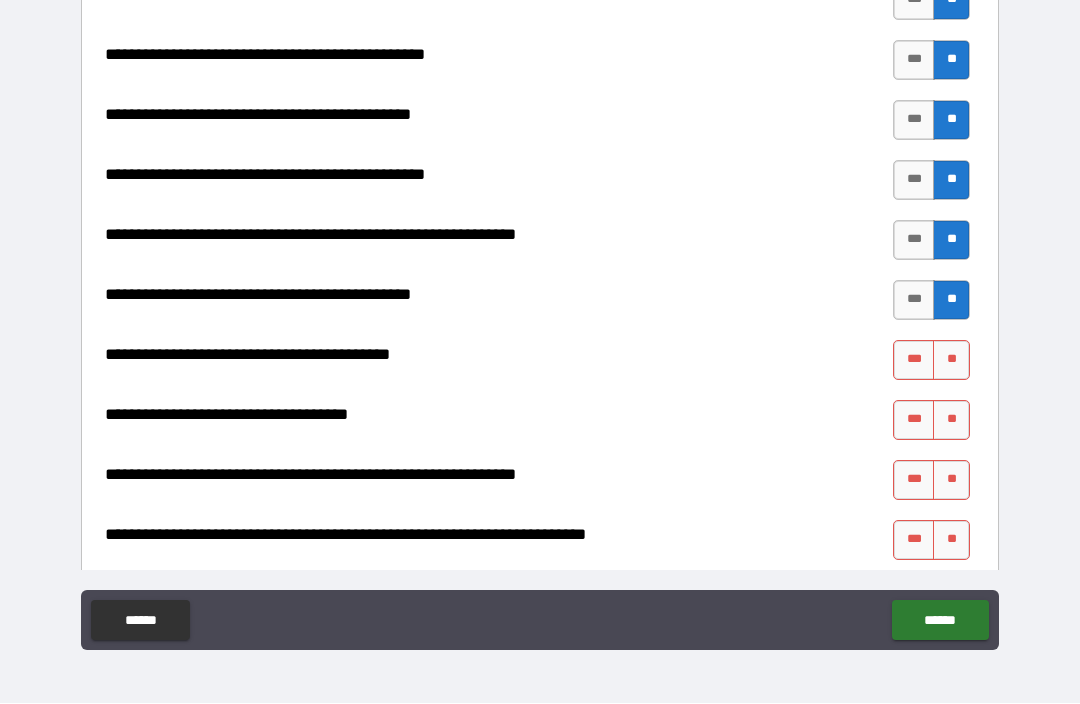 click on "**" at bounding box center [951, 361] 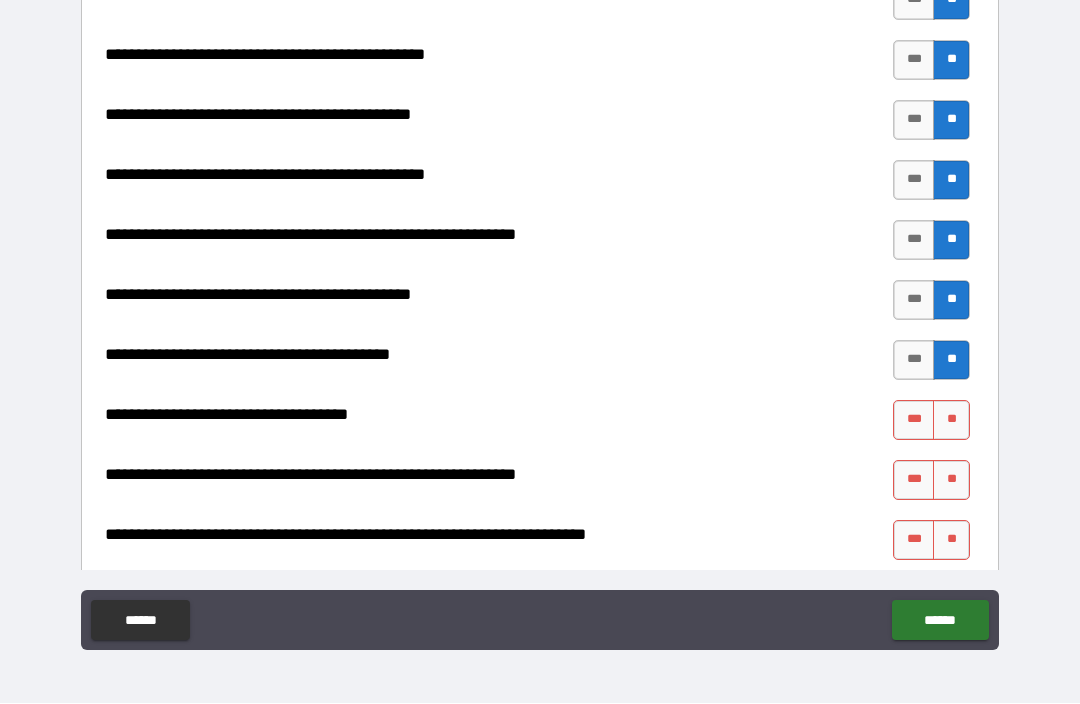 click on "**" at bounding box center (951, 421) 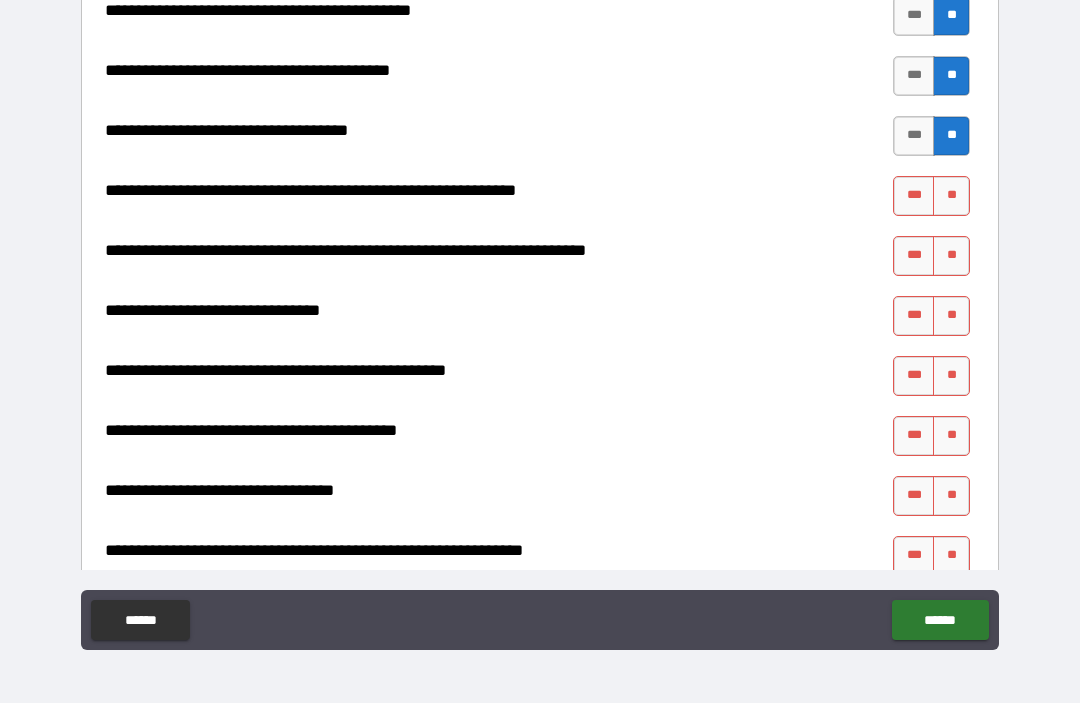 scroll, scrollTop: 2665, scrollLeft: 0, axis: vertical 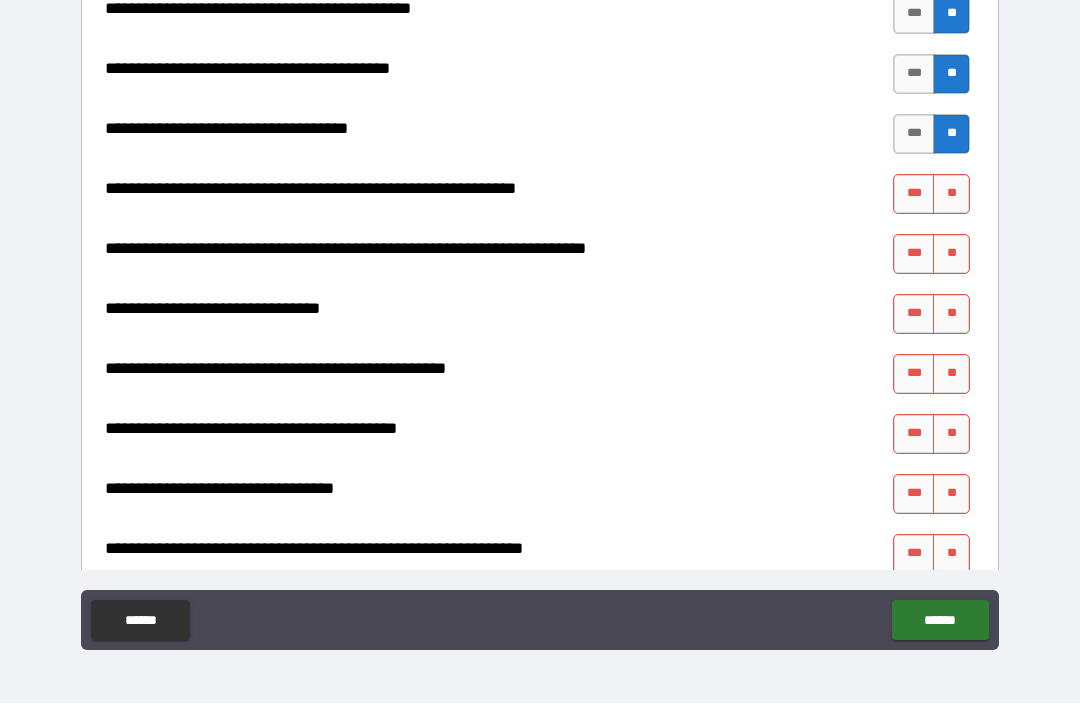 click on "**" at bounding box center (951, 195) 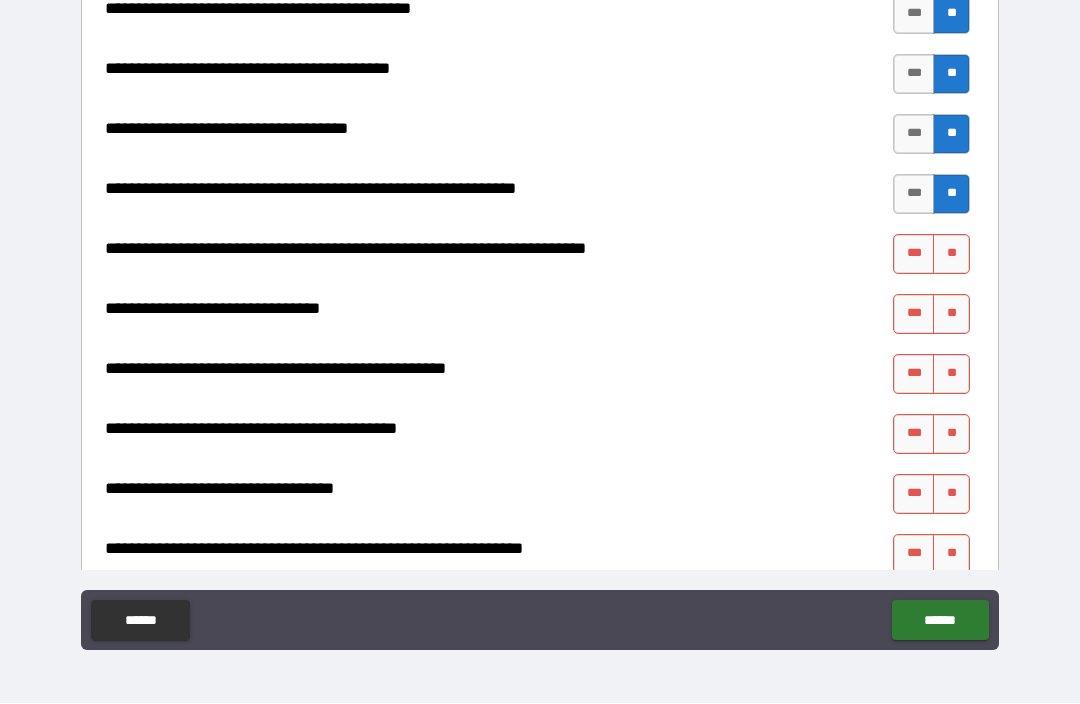 click on "**" at bounding box center (951, 255) 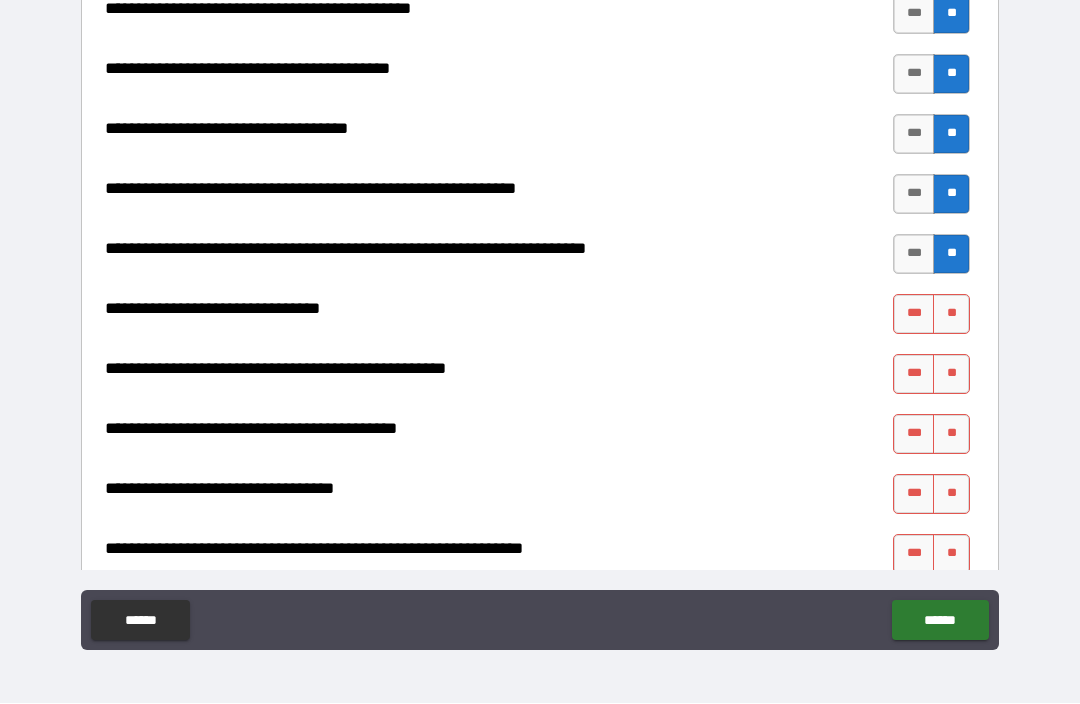 click on "**" at bounding box center [951, 315] 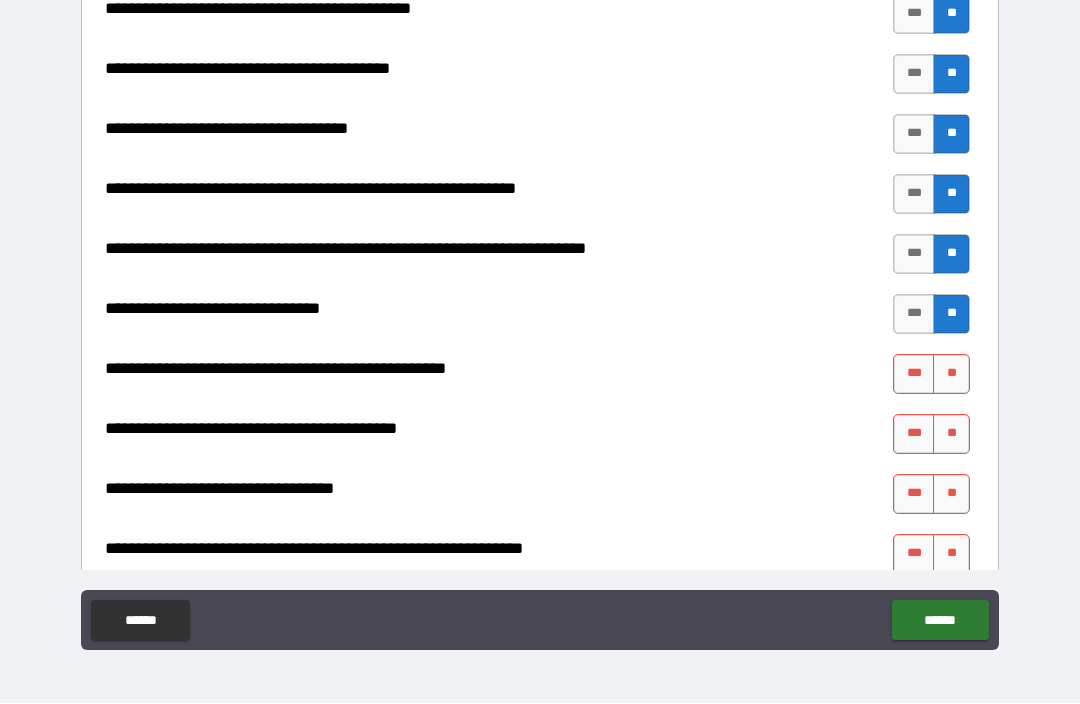 click on "**" at bounding box center (951, 375) 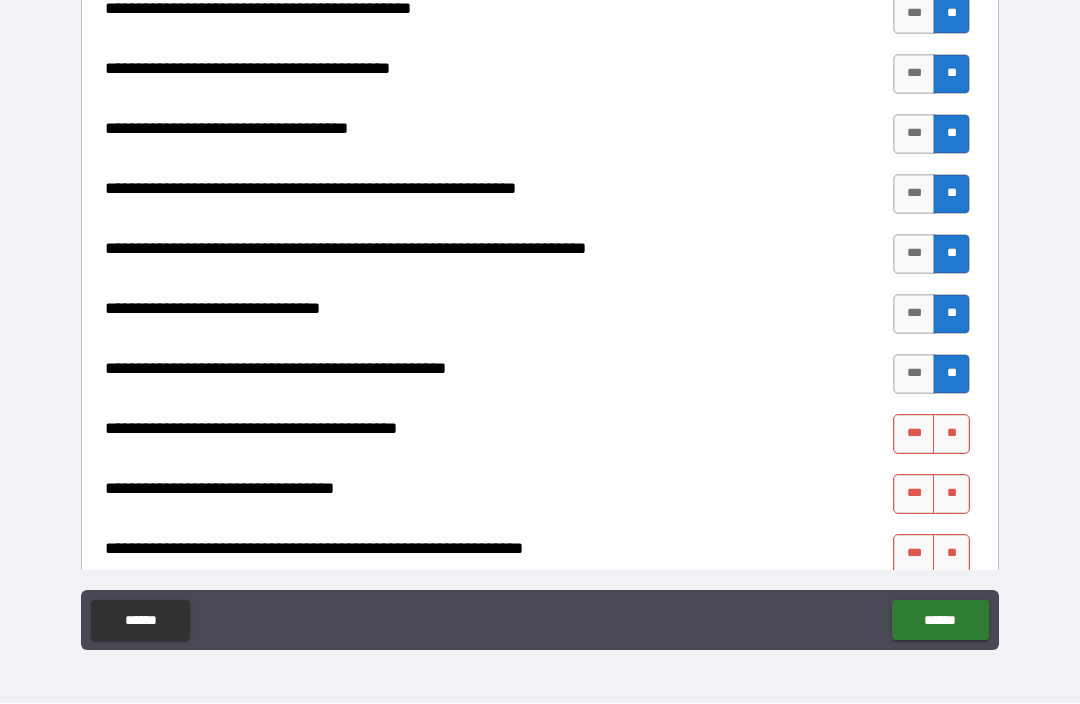 click on "**" at bounding box center [951, 435] 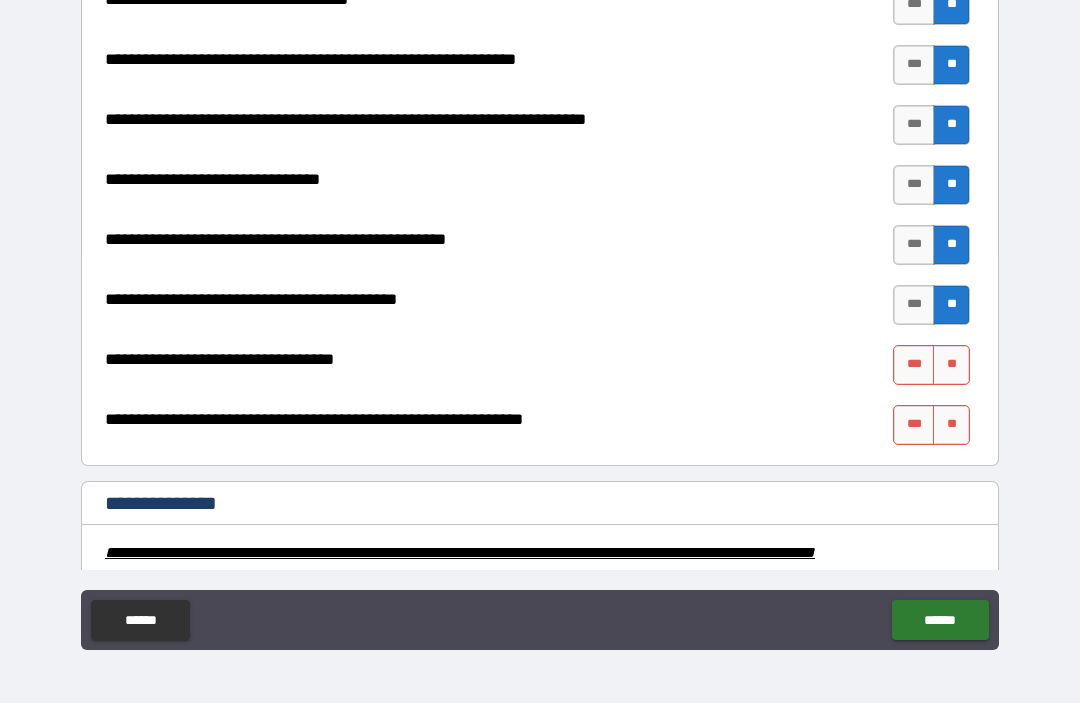 scroll, scrollTop: 2799, scrollLeft: 0, axis: vertical 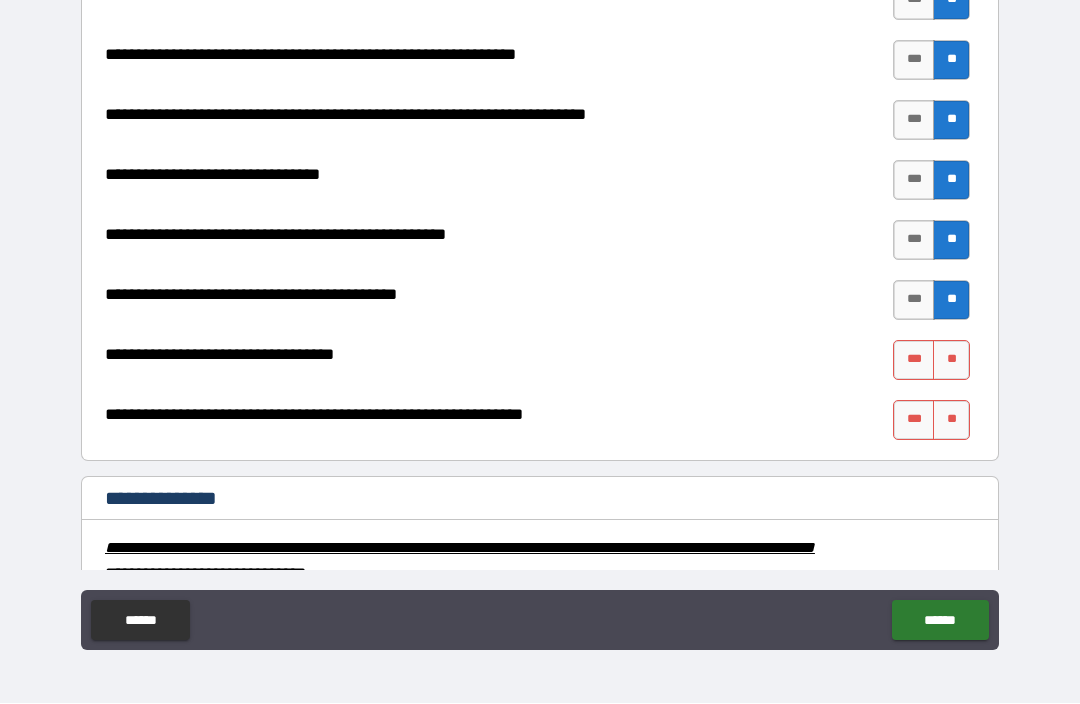 click on "***" at bounding box center (914, 361) 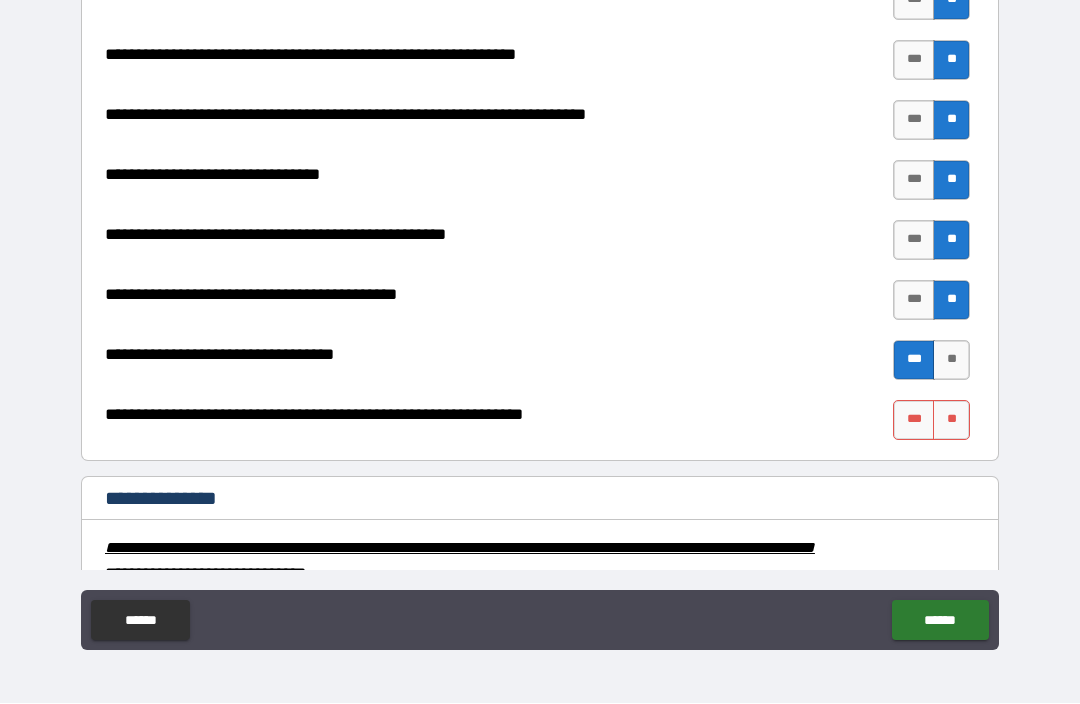 click on "**" at bounding box center (951, 421) 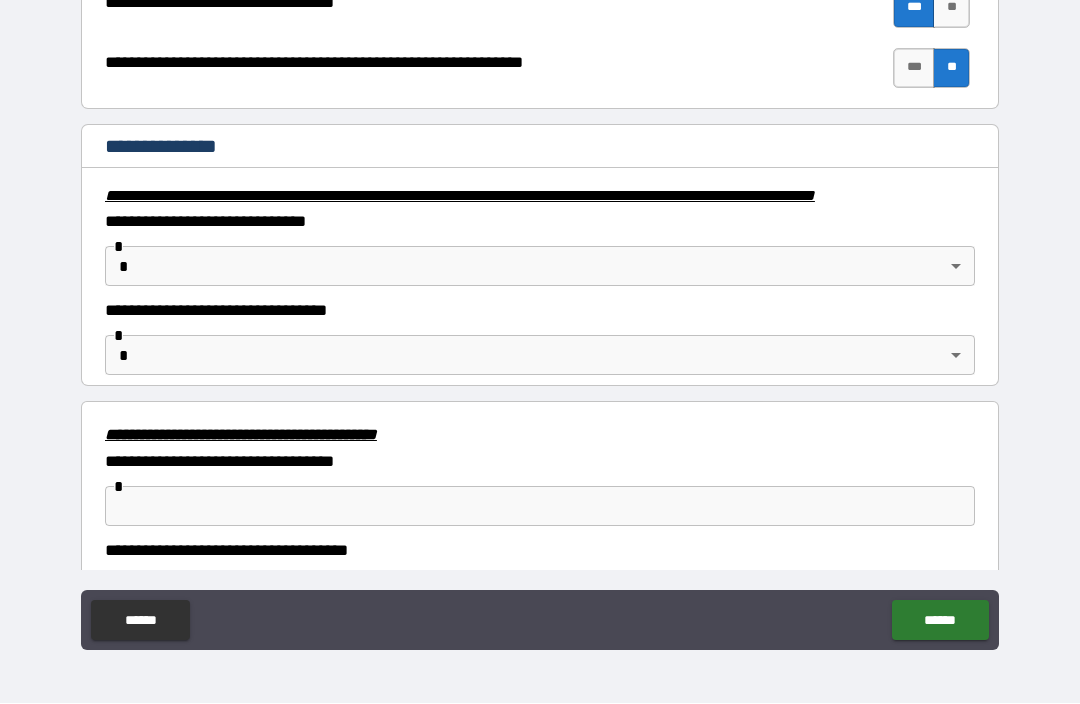 scroll, scrollTop: 3151, scrollLeft: 0, axis: vertical 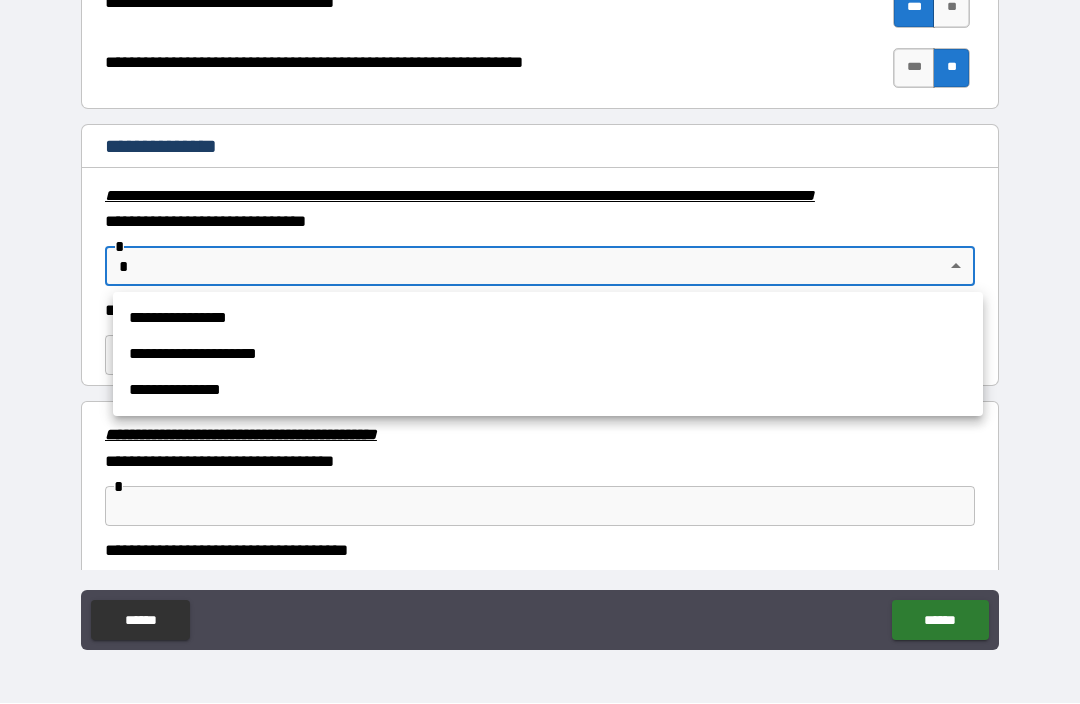 click on "**********" at bounding box center (548, 319) 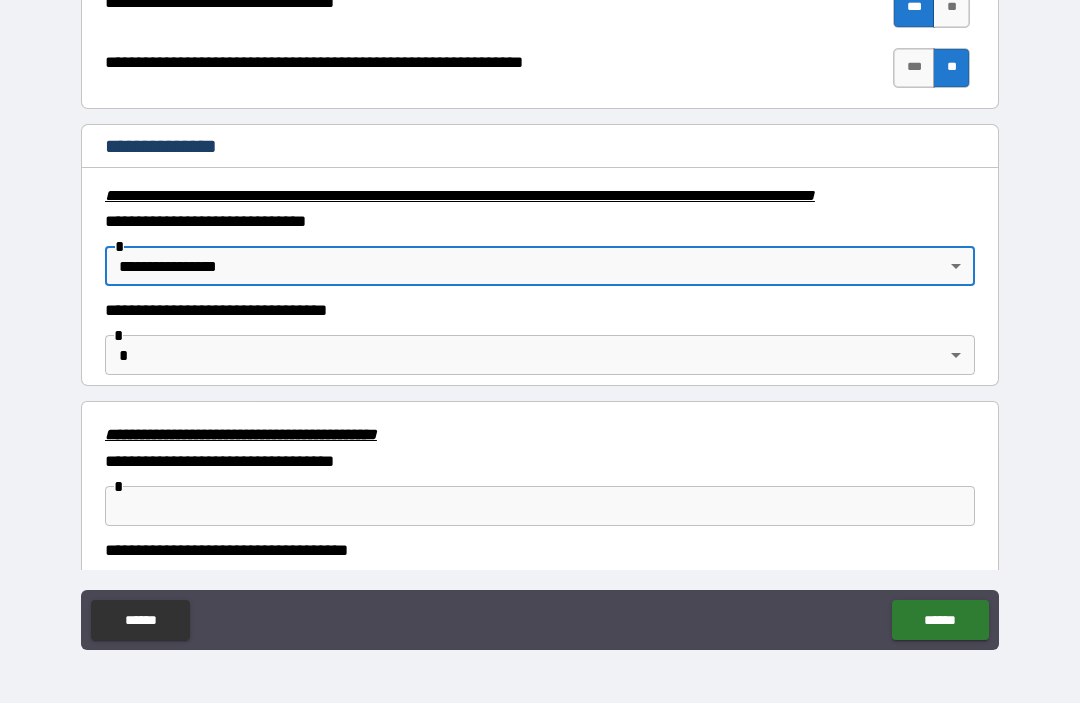 click on "**********" at bounding box center [540, 319] 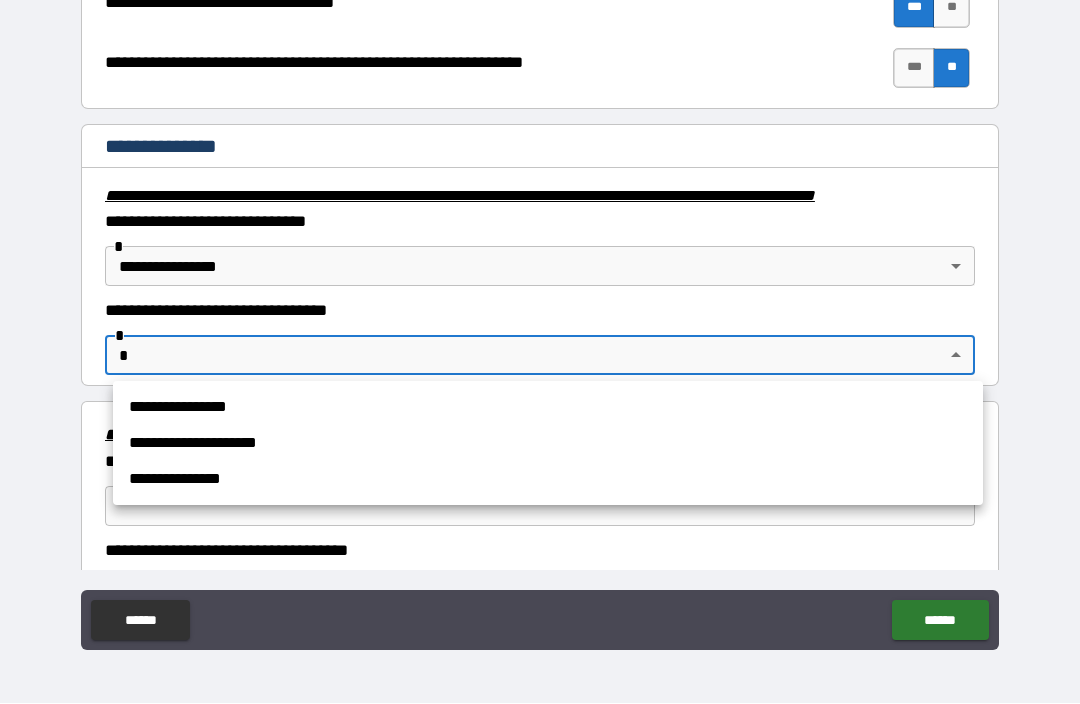 click on "**********" at bounding box center (548, 408) 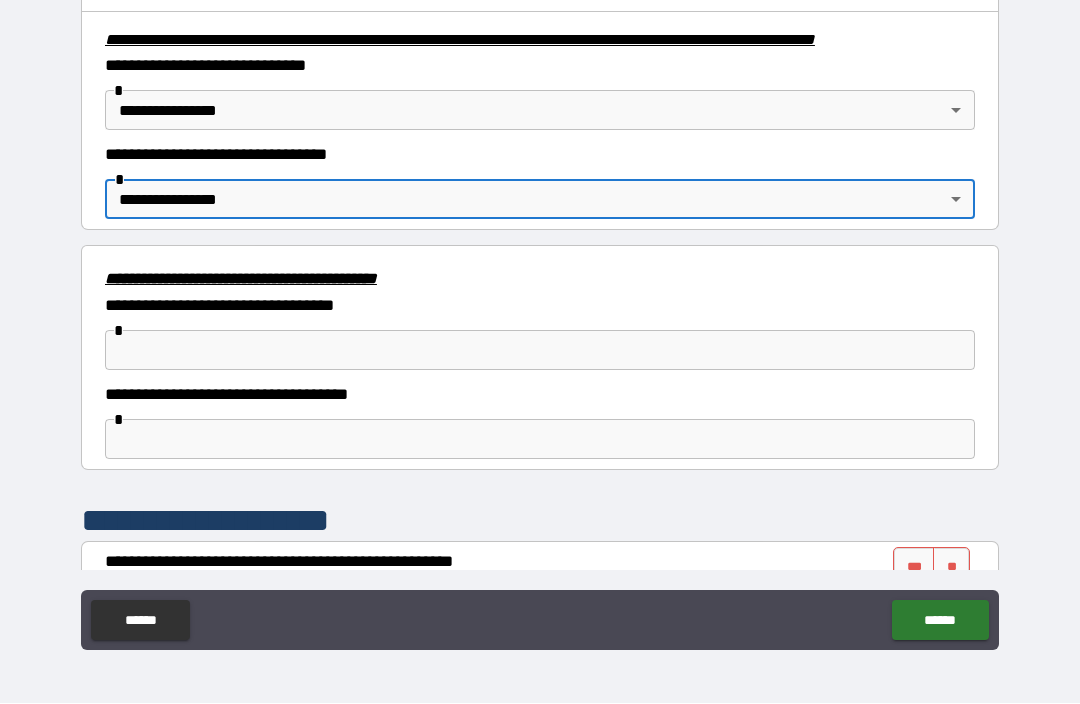 scroll, scrollTop: 3308, scrollLeft: 0, axis: vertical 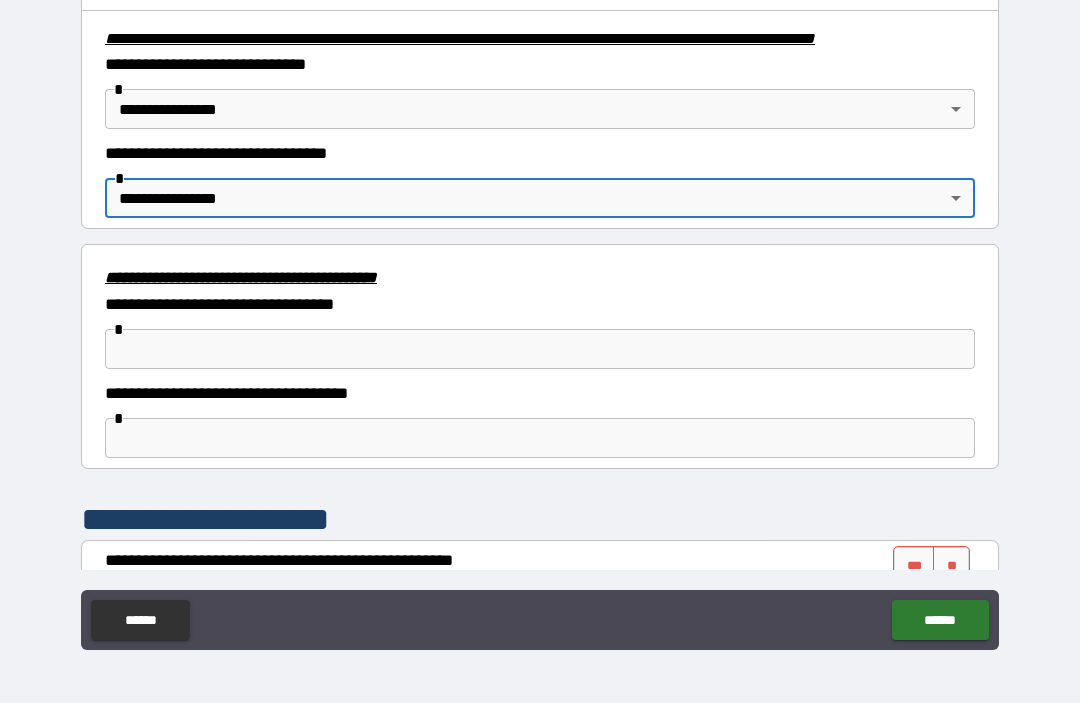 click at bounding box center [540, 350] 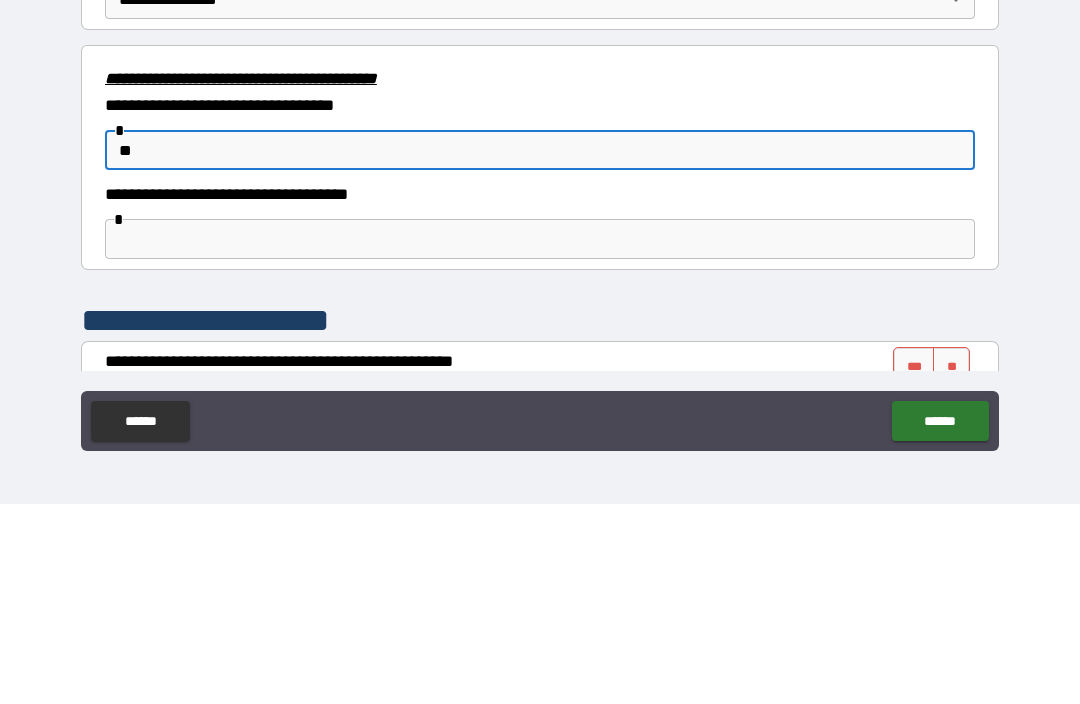 type on "*" 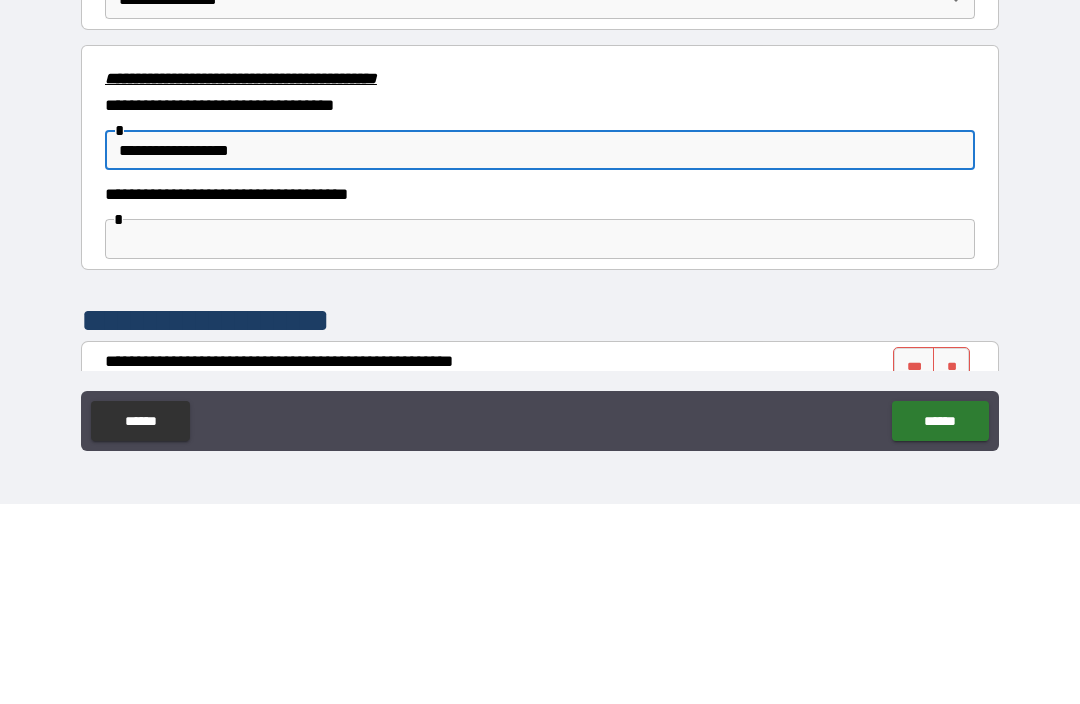 type on "**********" 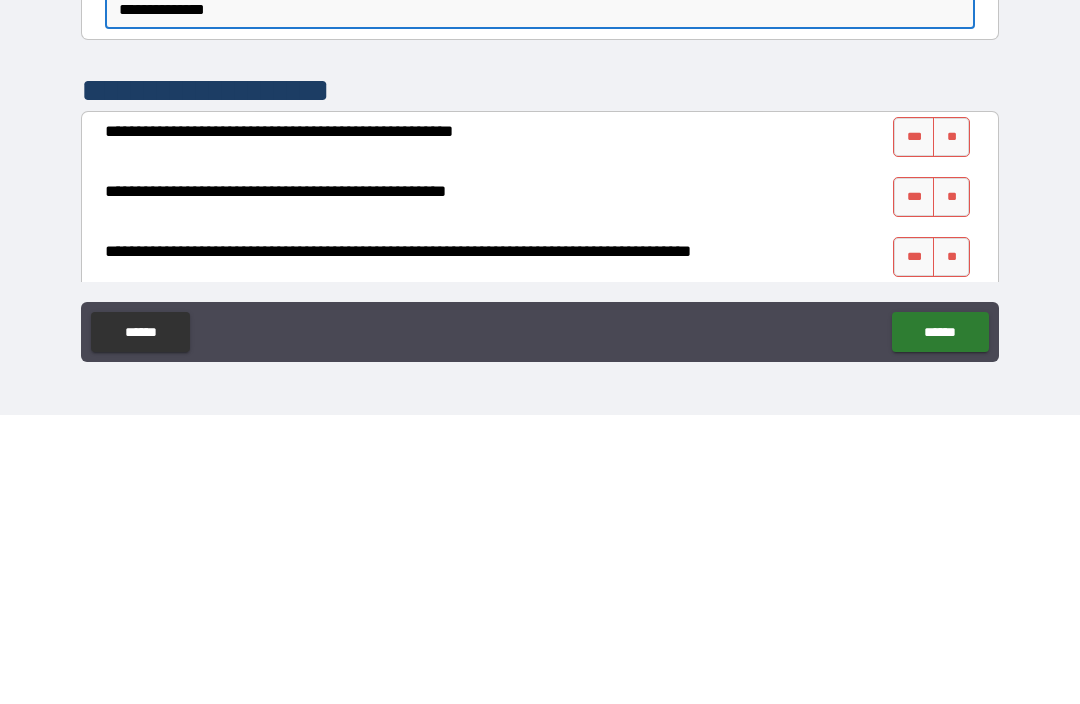 scroll, scrollTop: 3444, scrollLeft: 0, axis: vertical 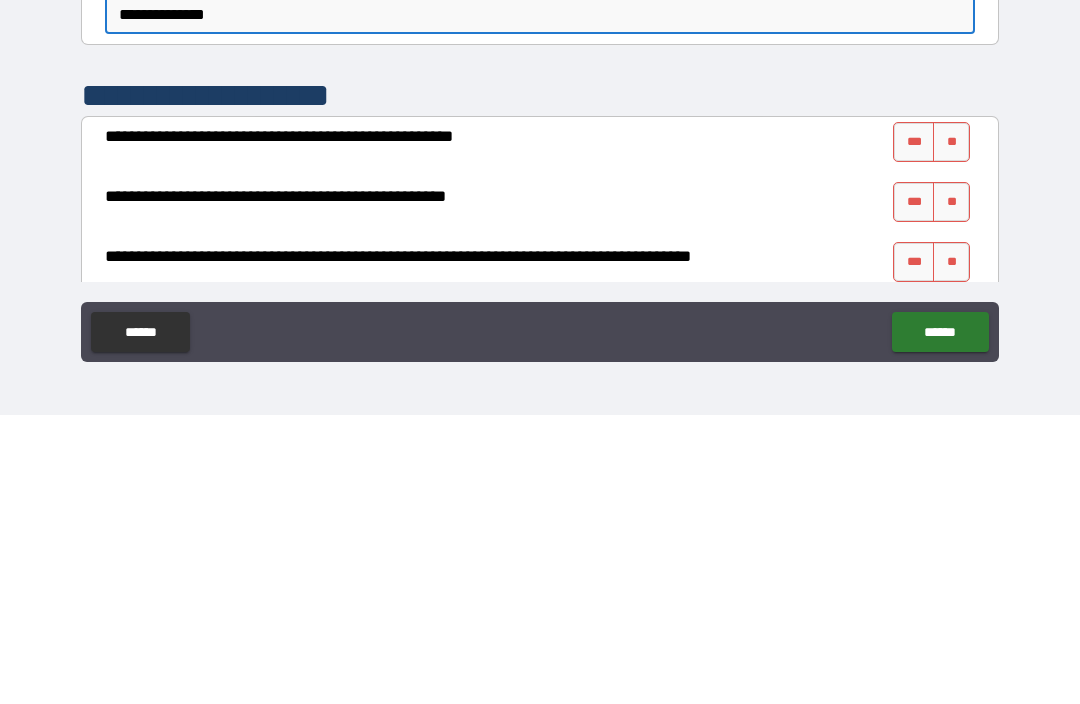 type on "**********" 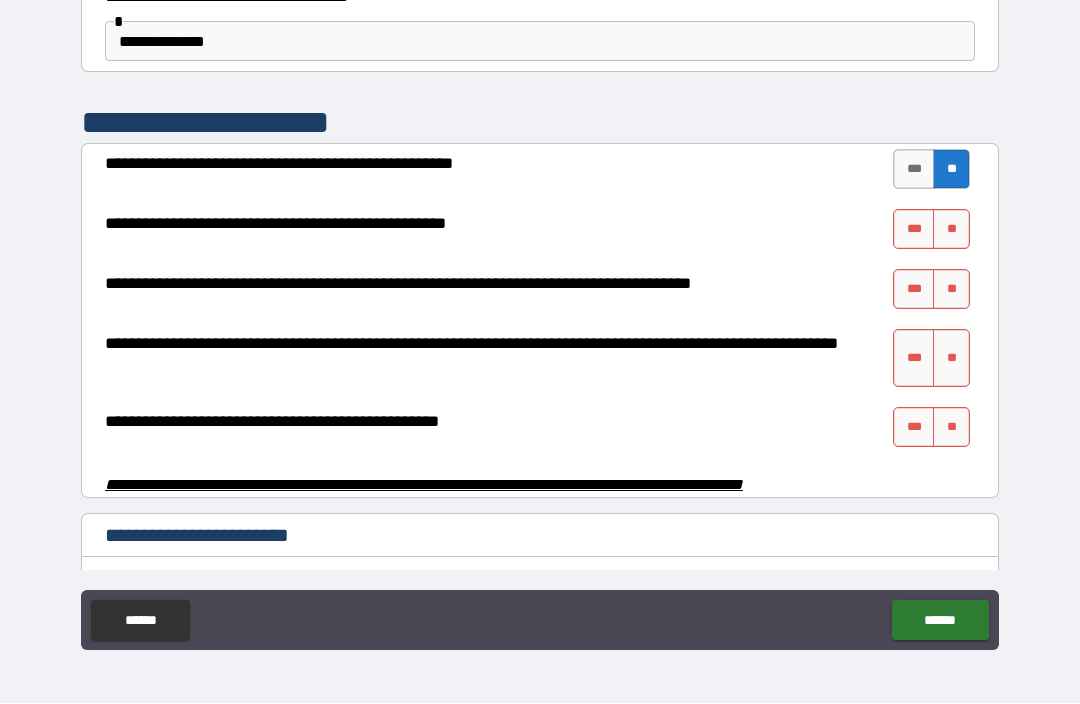 scroll, scrollTop: 3713, scrollLeft: 0, axis: vertical 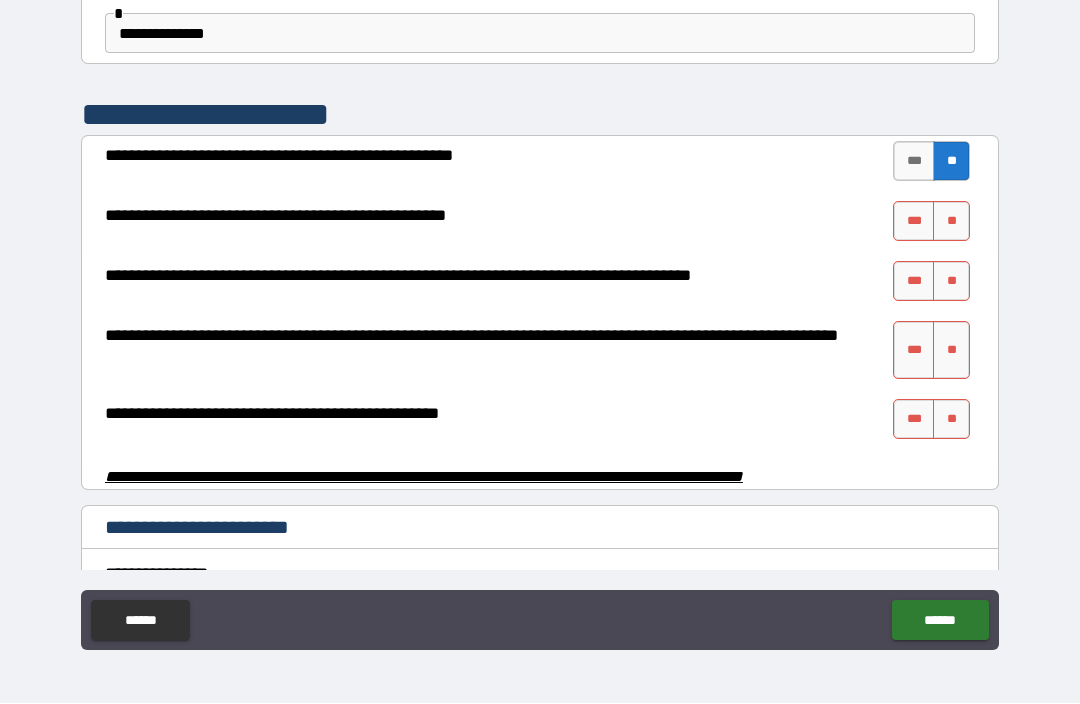 click on "**" at bounding box center [951, 222] 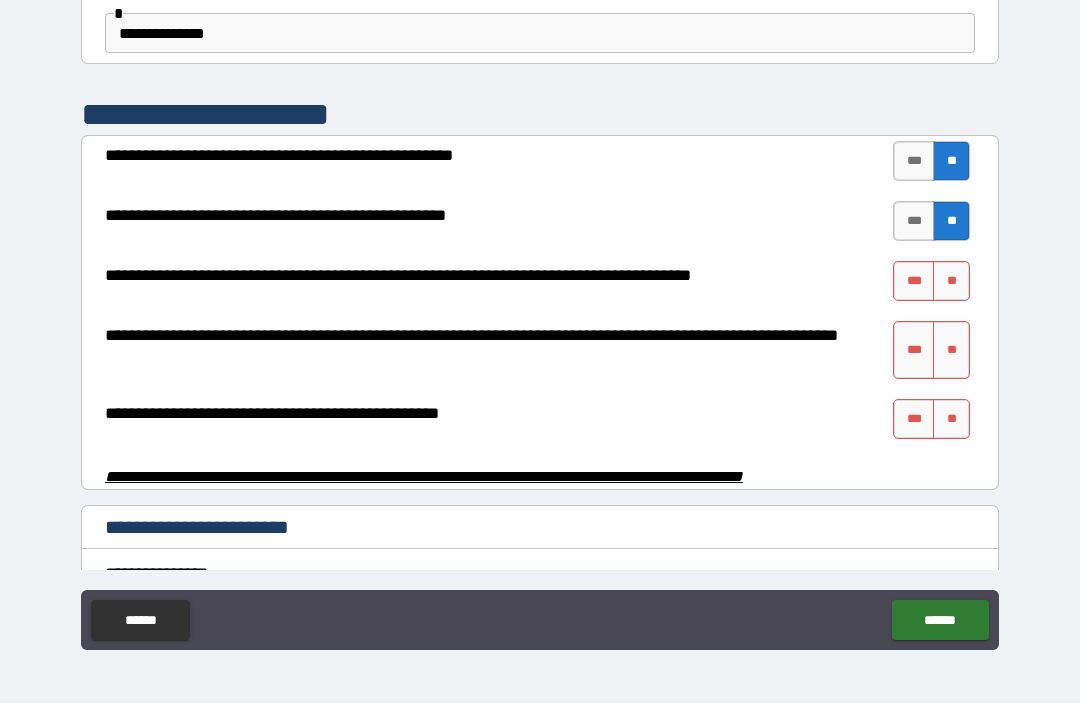 click on "**" at bounding box center [951, 282] 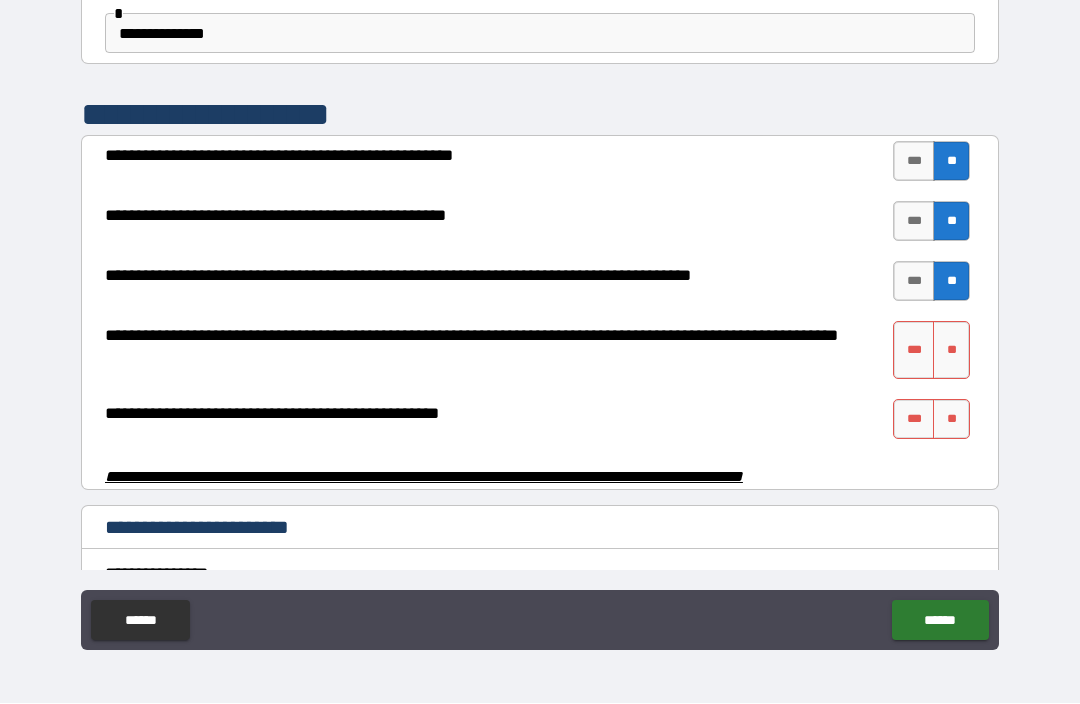 click on "**" at bounding box center (951, 351) 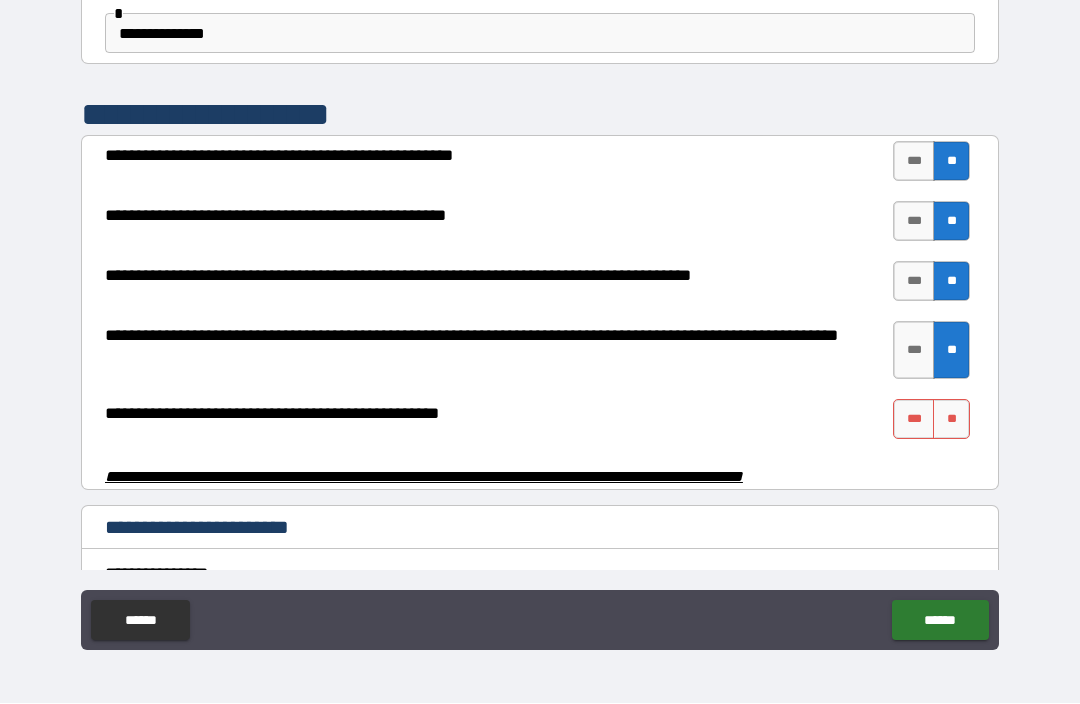 click on "**" at bounding box center [951, 420] 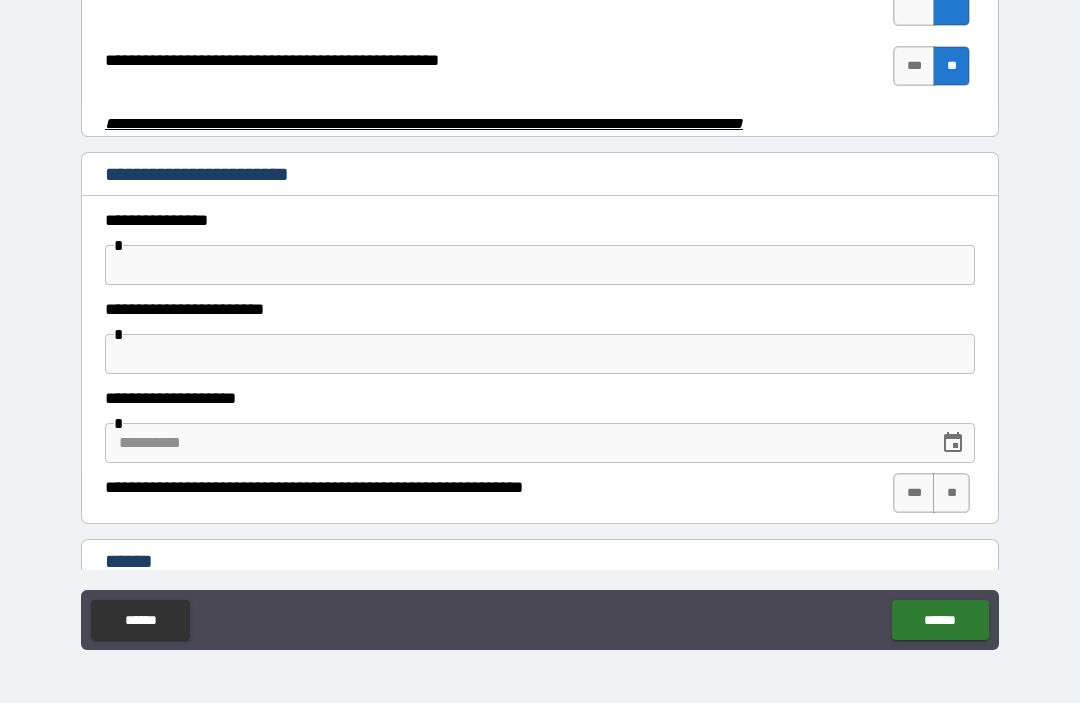 scroll, scrollTop: 4095, scrollLeft: 0, axis: vertical 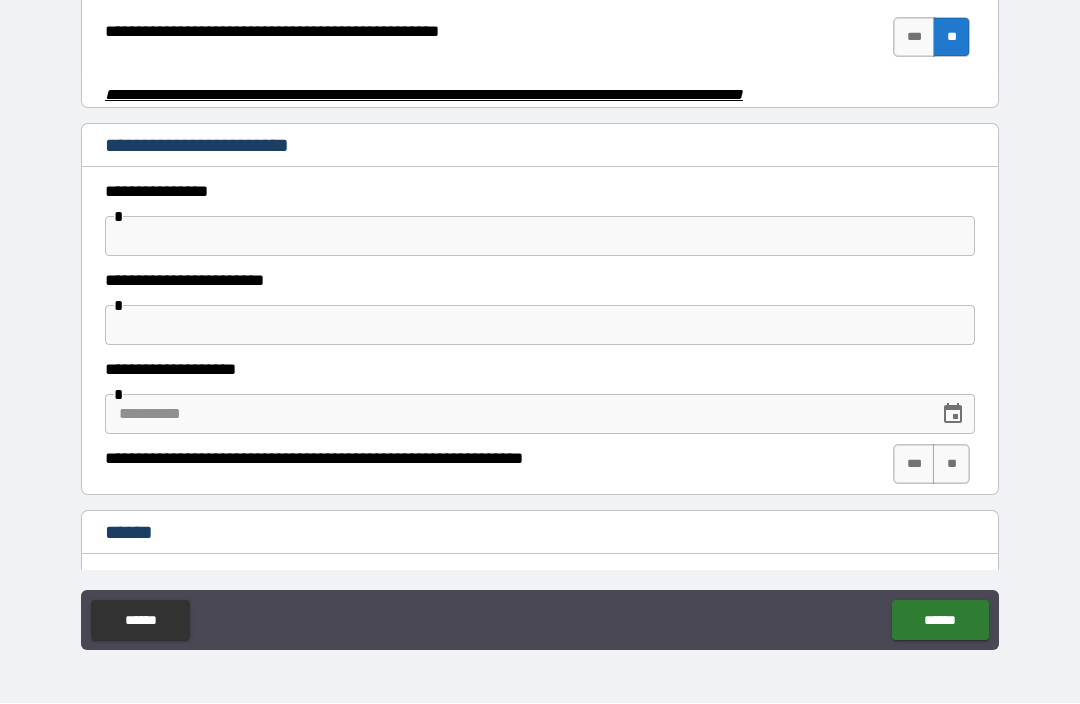 click at bounding box center [540, 237] 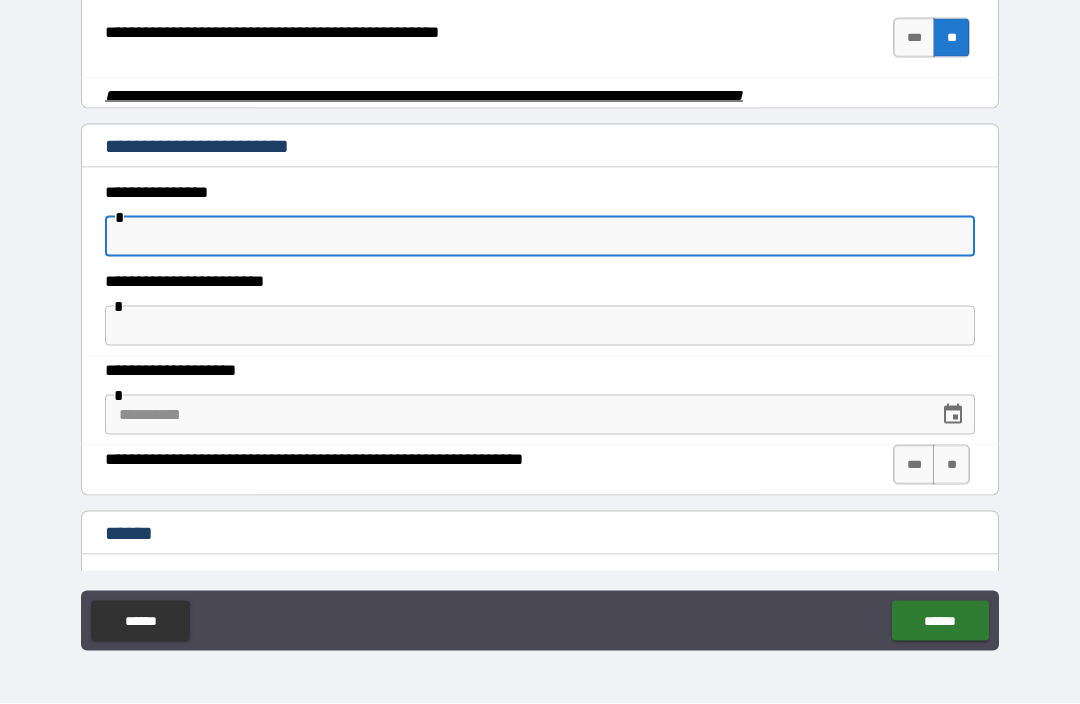 type on "*" 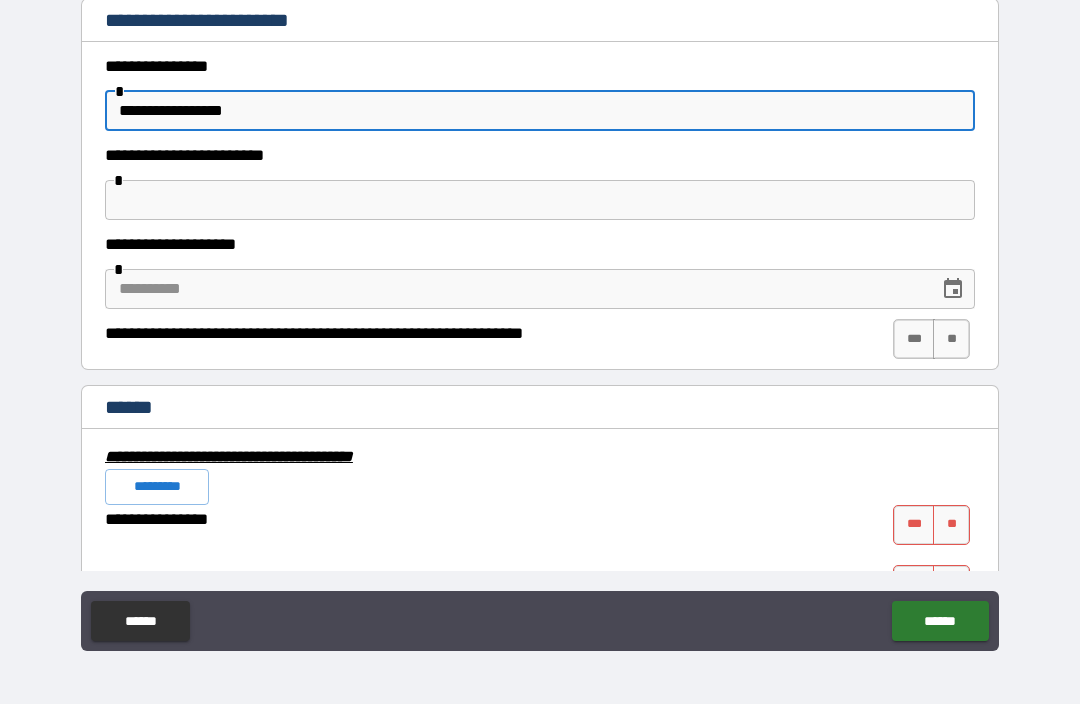 scroll, scrollTop: 4227, scrollLeft: 0, axis: vertical 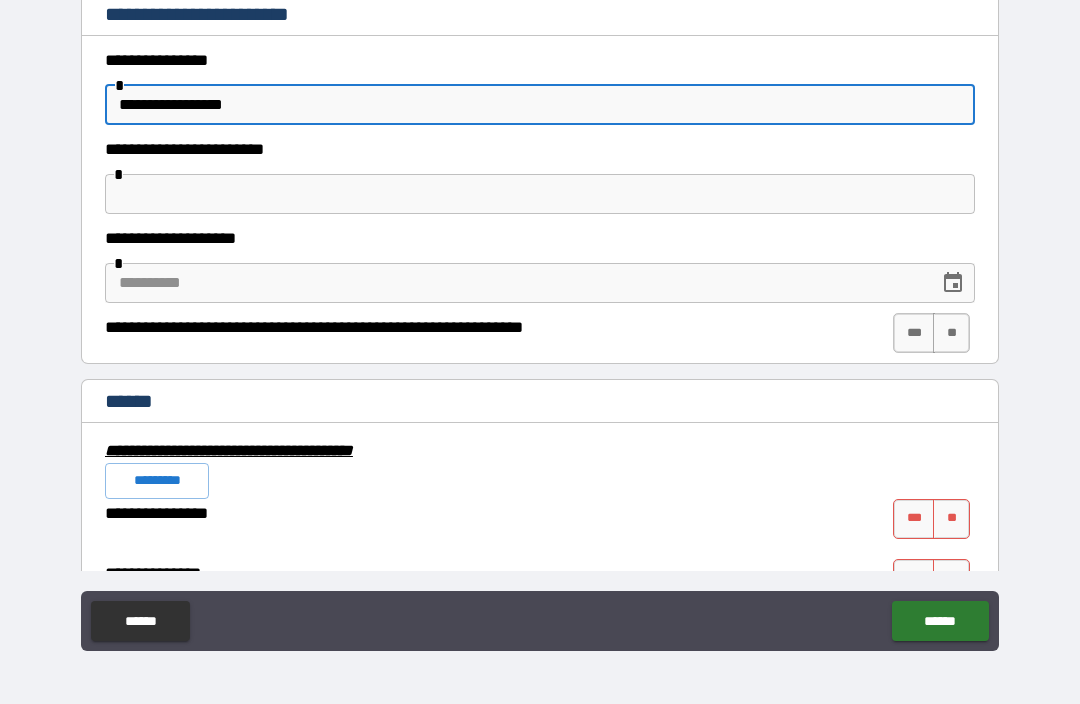 type on "**********" 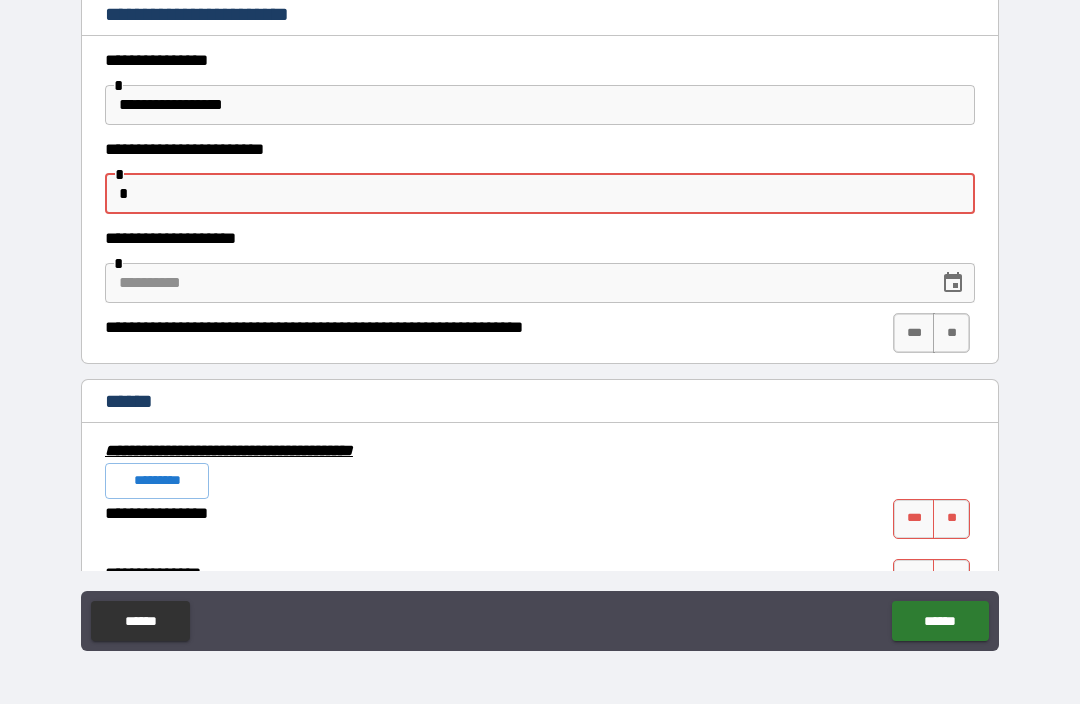 click on "*" at bounding box center [540, 194] 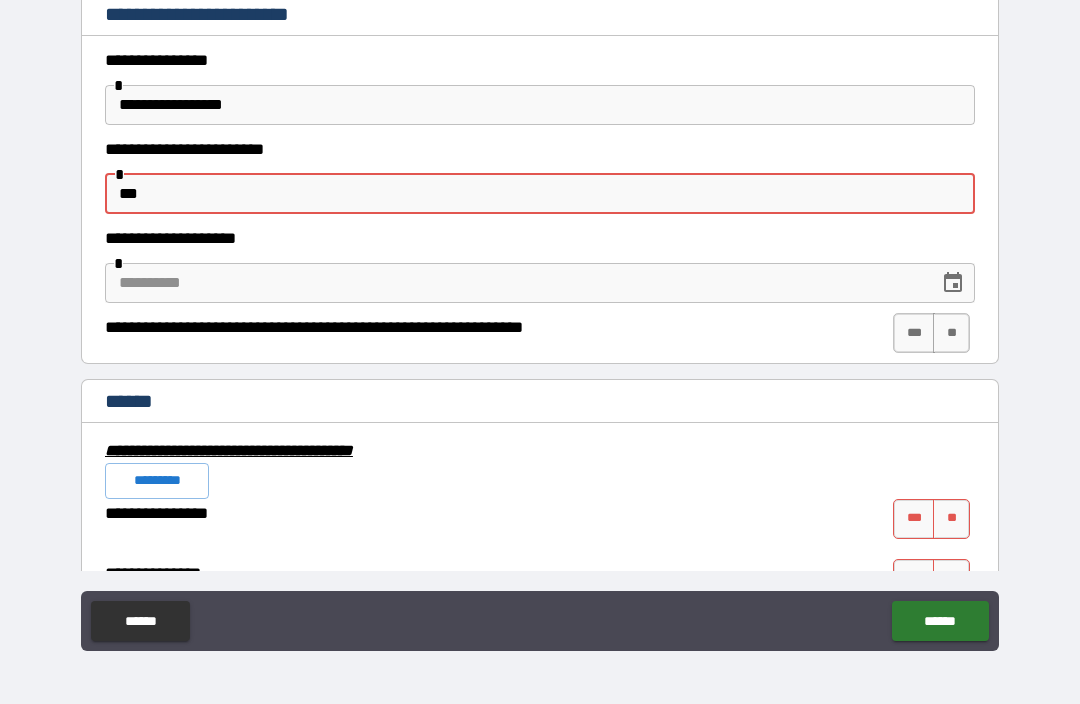 type on "*****" 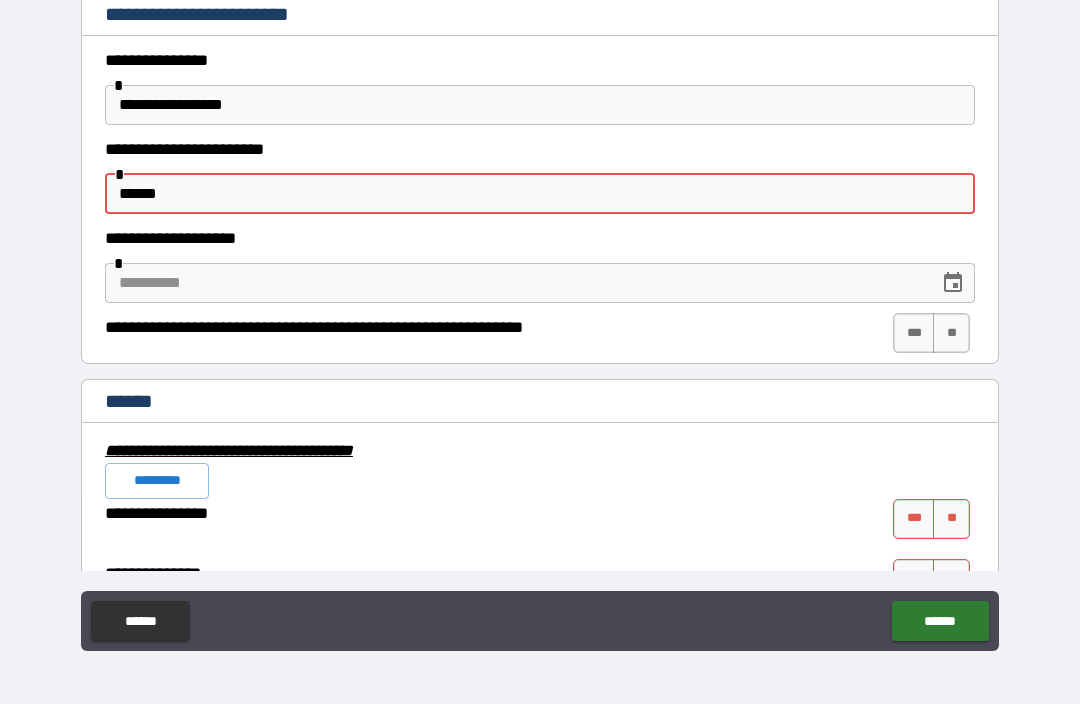 click at bounding box center (515, 283) 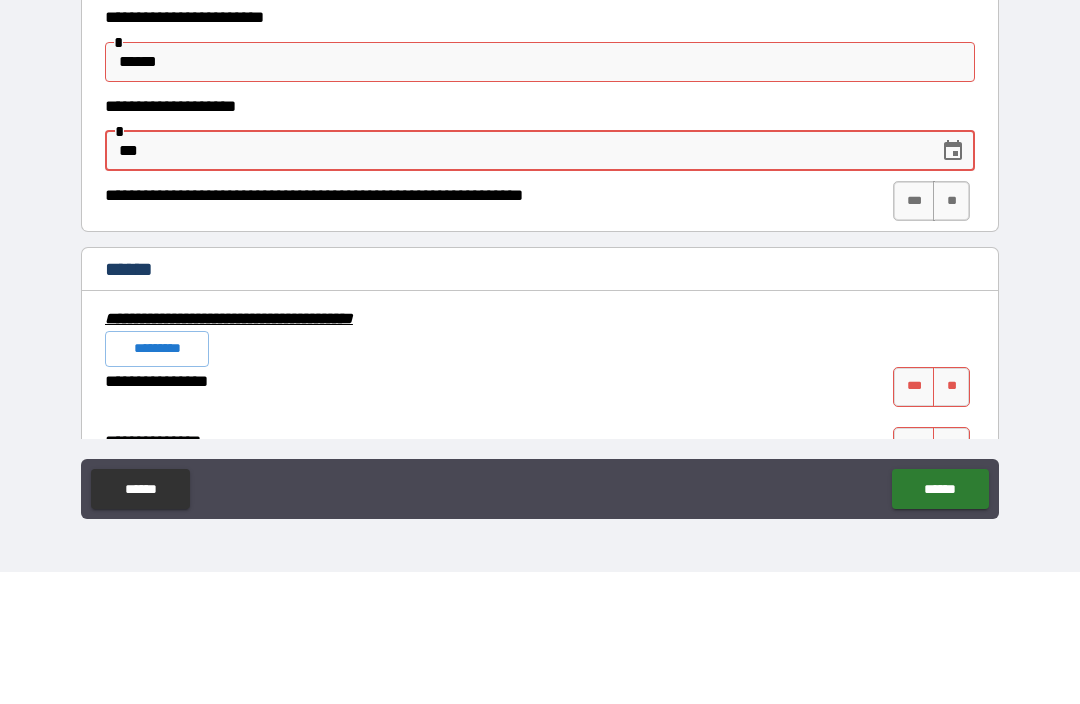 click on "***" at bounding box center [515, 283] 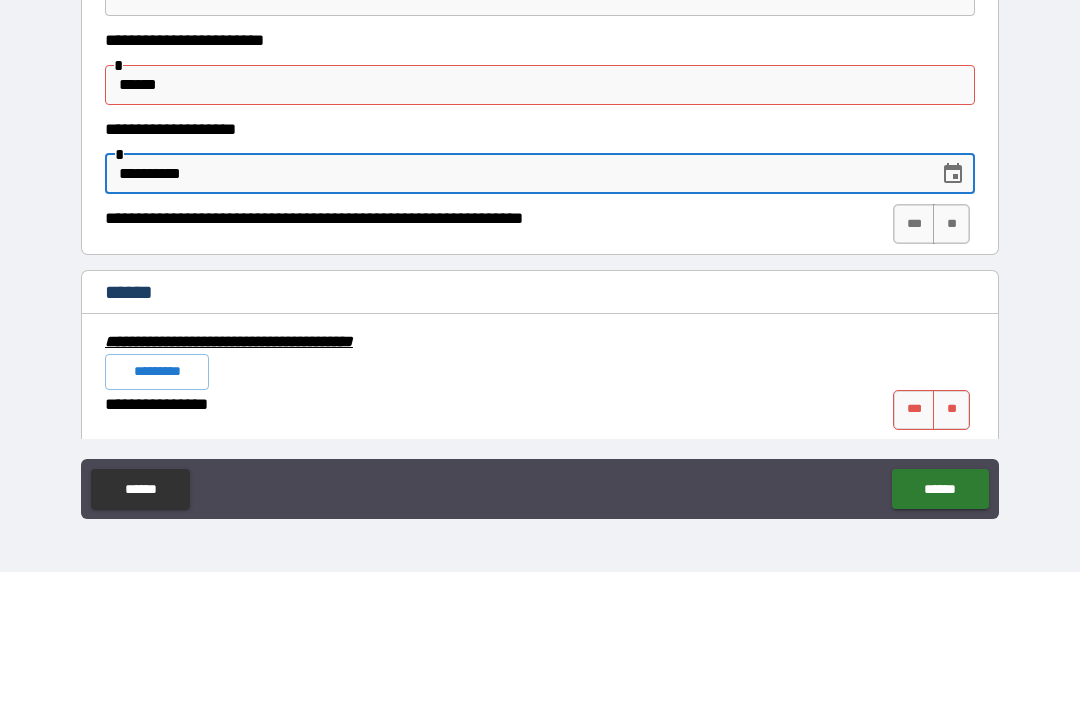 scroll, scrollTop: 4185, scrollLeft: 0, axis: vertical 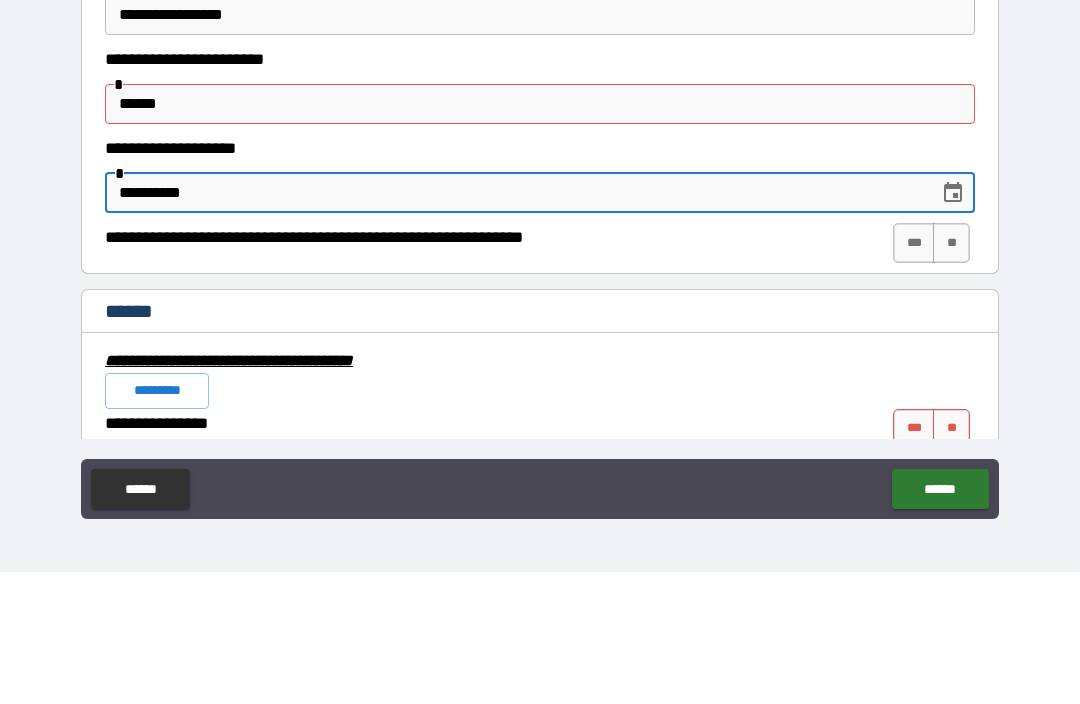 type on "**********" 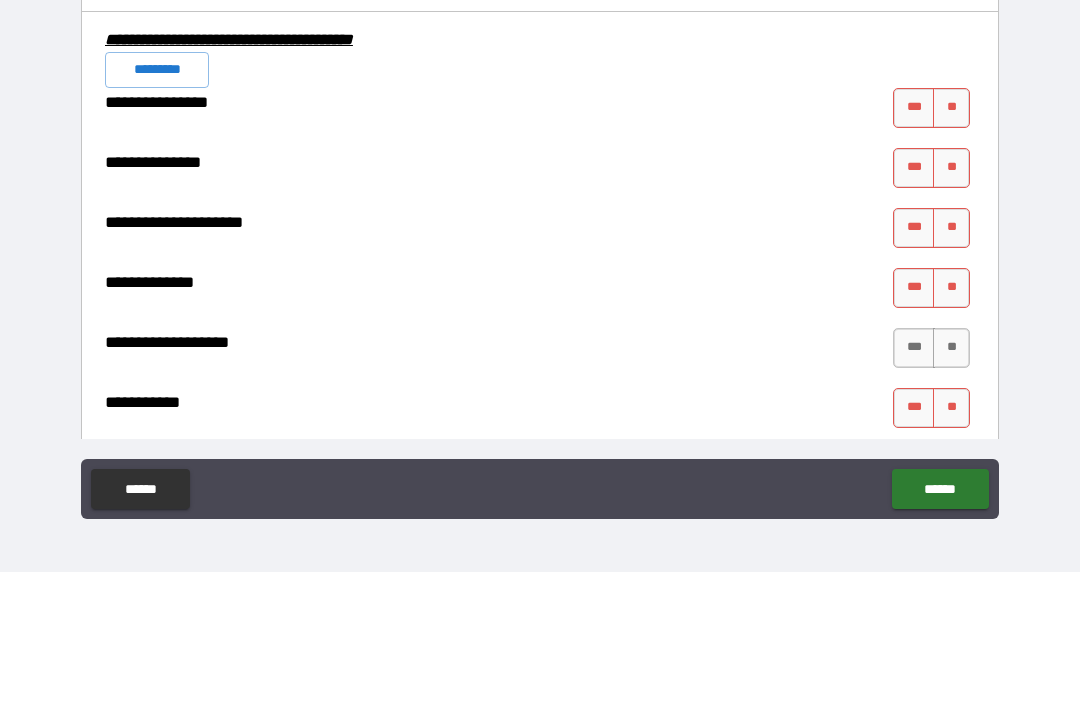 scroll, scrollTop: 4507, scrollLeft: 0, axis: vertical 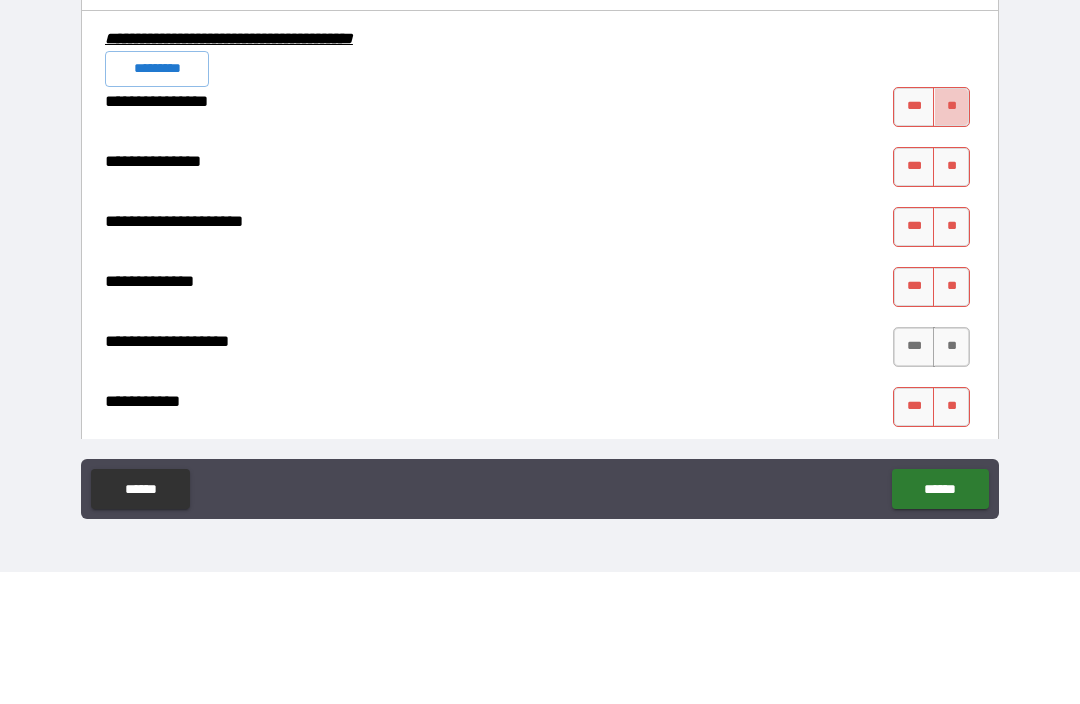 type on "**********" 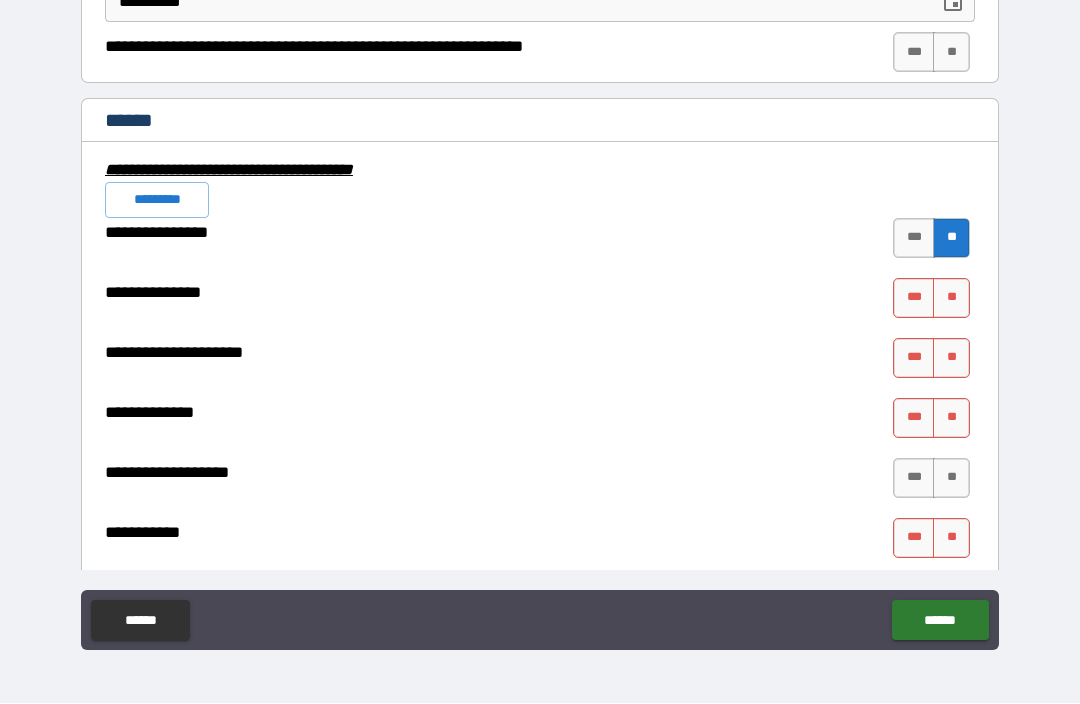 click on "**" at bounding box center [951, 299] 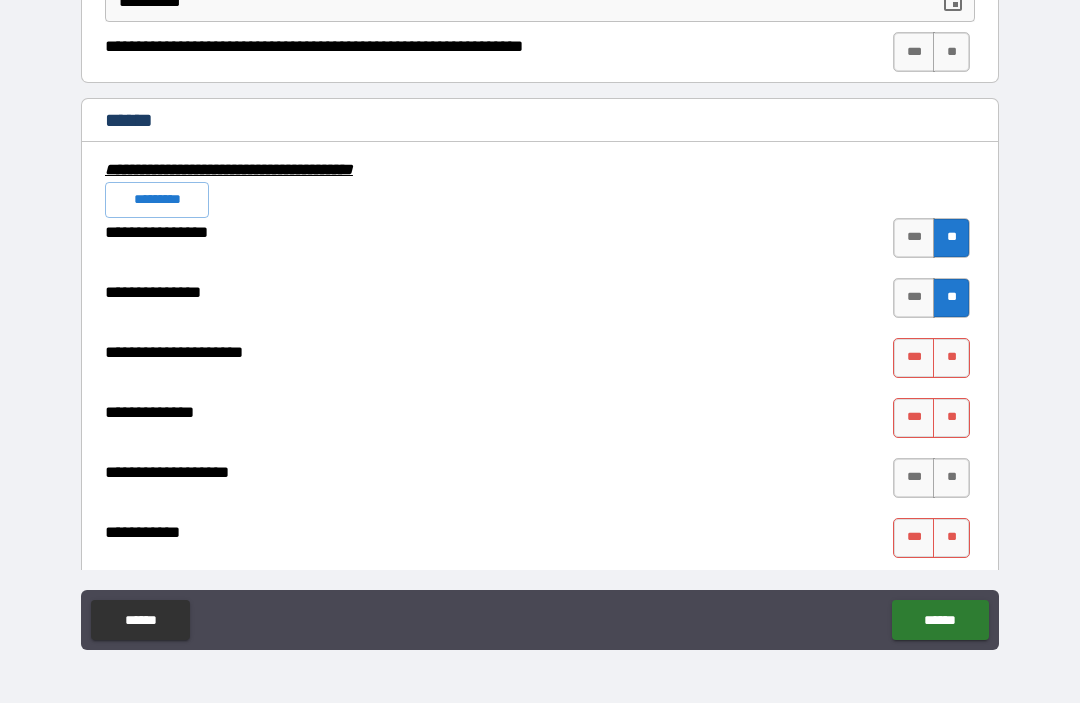 click on "**" at bounding box center (951, 359) 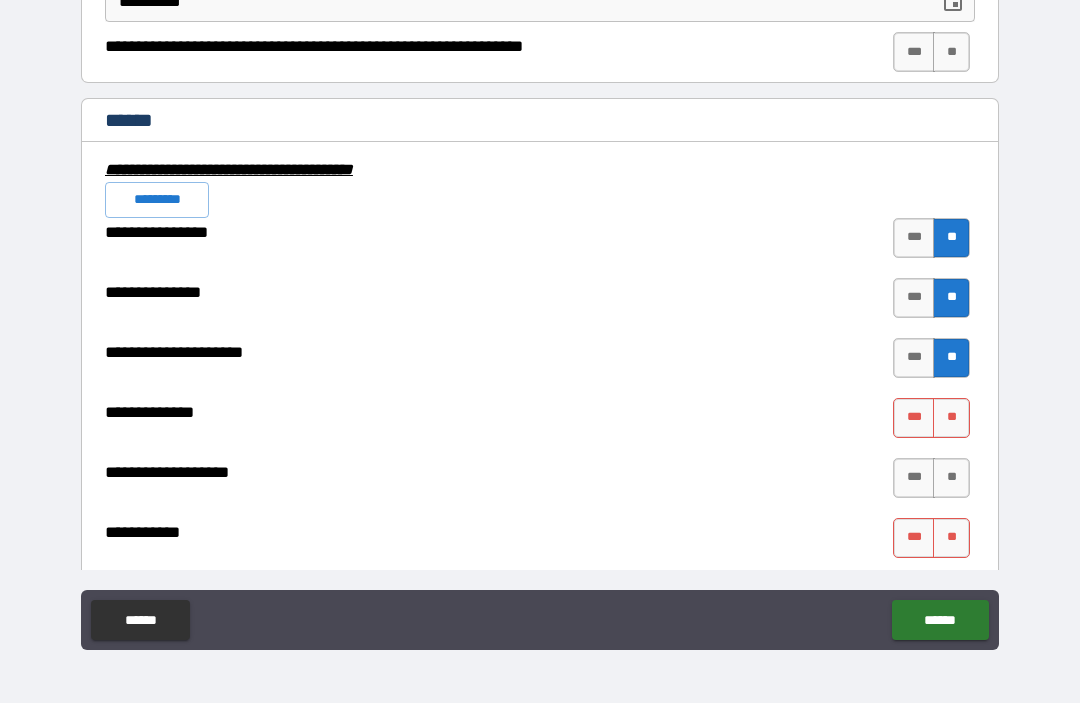 click on "**" at bounding box center [951, 419] 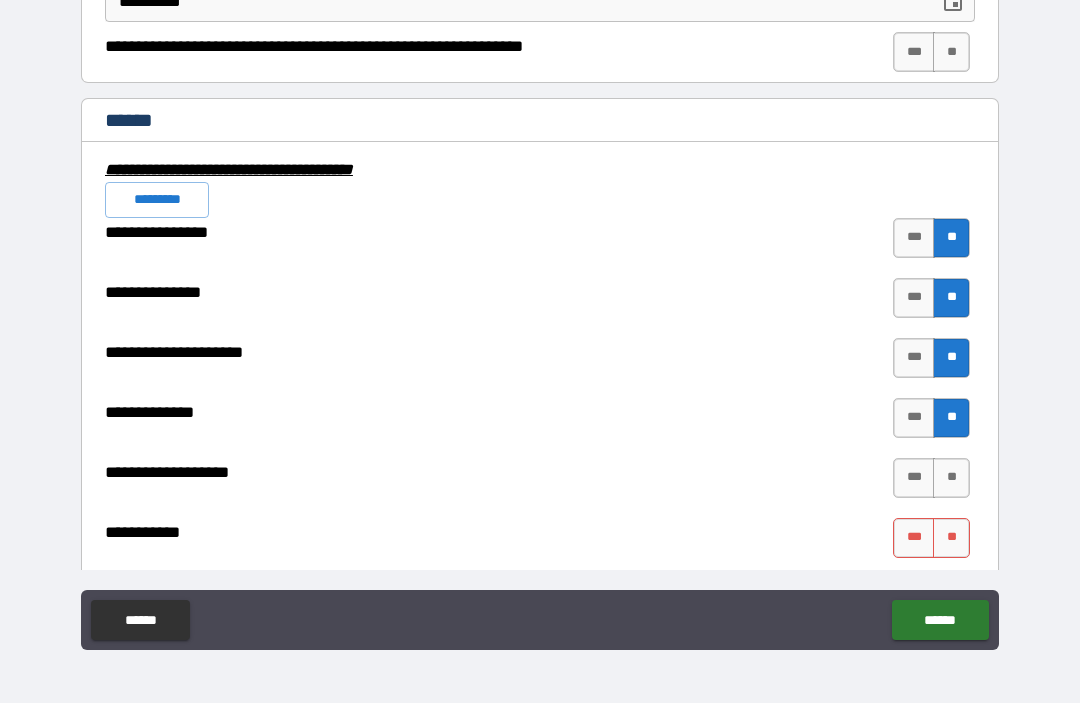 click on "**" at bounding box center [951, 479] 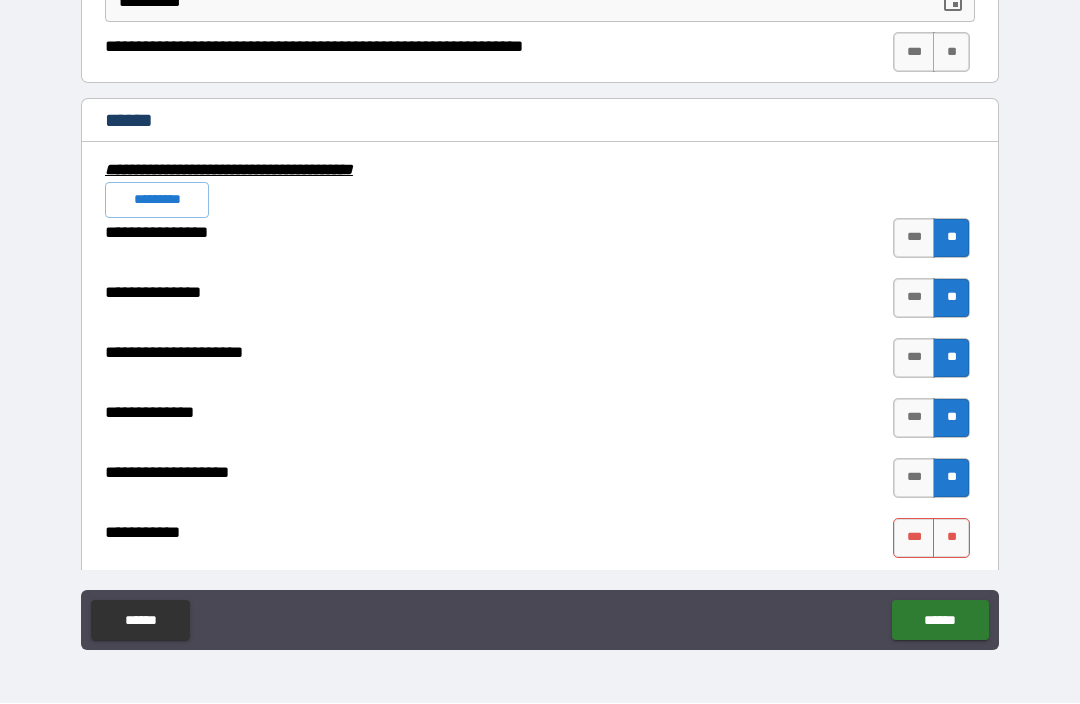 click on "**" at bounding box center [951, 539] 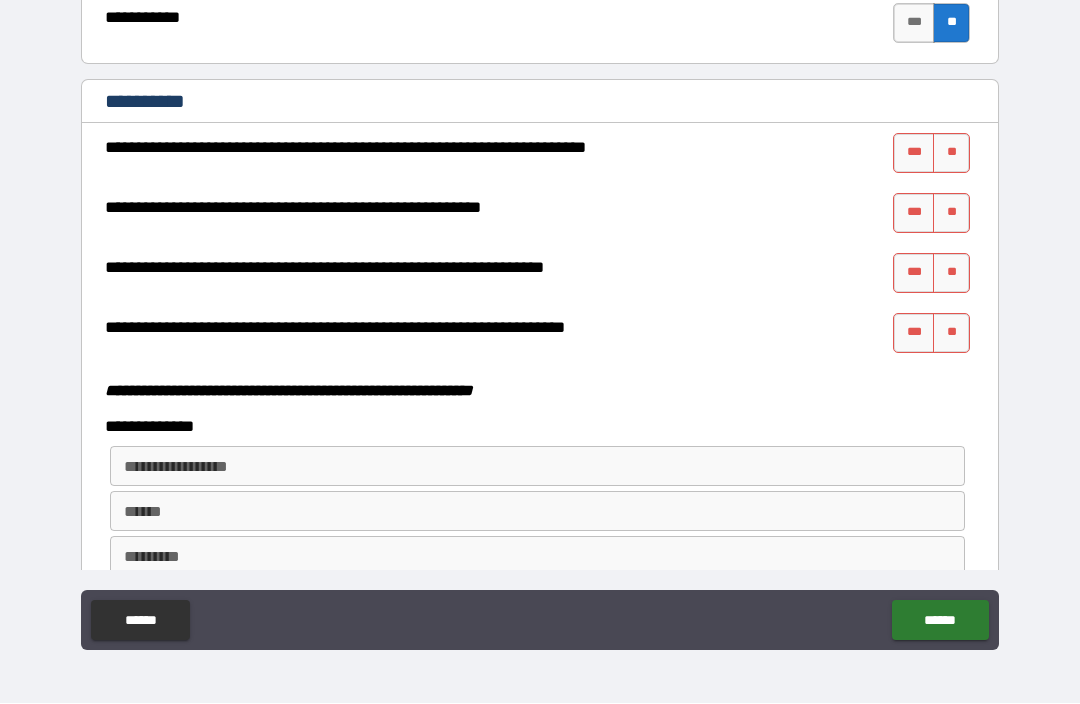 scroll, scrollTop: 5017, scrollLeft: 0, axis: vertical 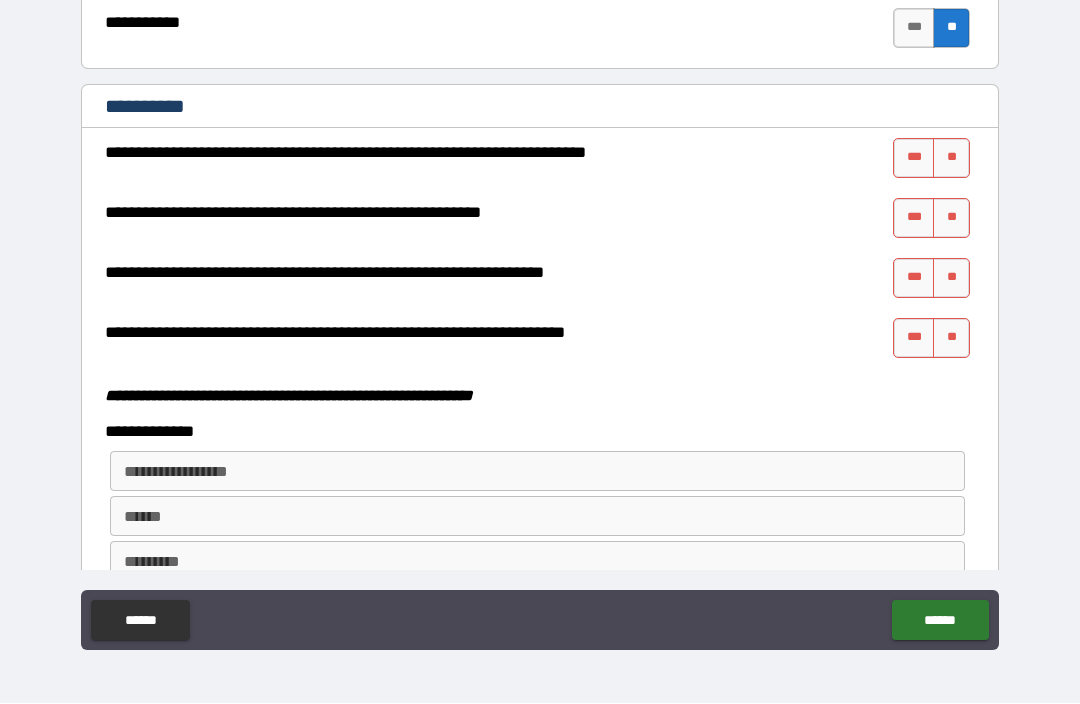 click on "**" at bounding box center [951, 159] 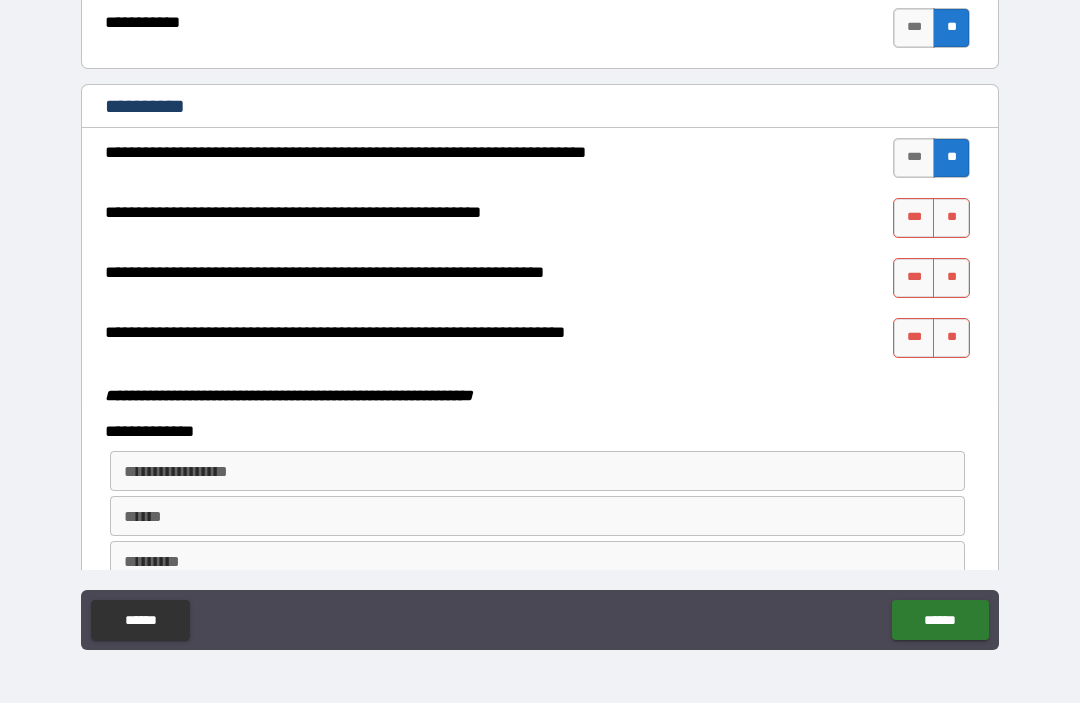 click on "**" at bounding box center [951, 219] 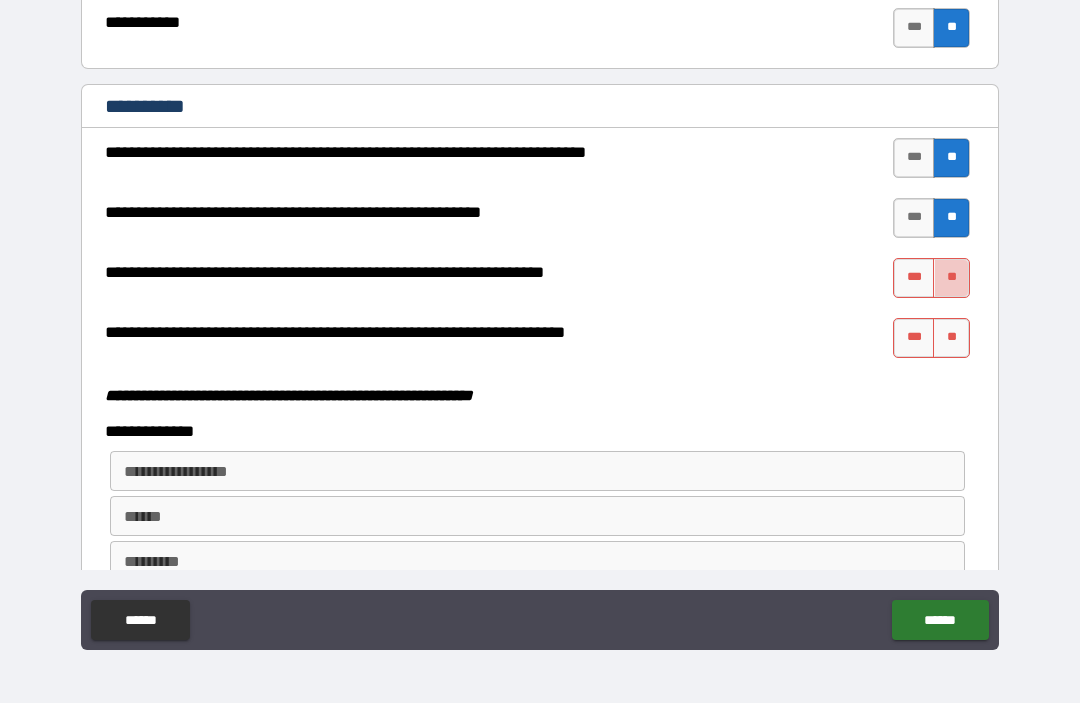 click on "**" at bounding box center (951, 279) 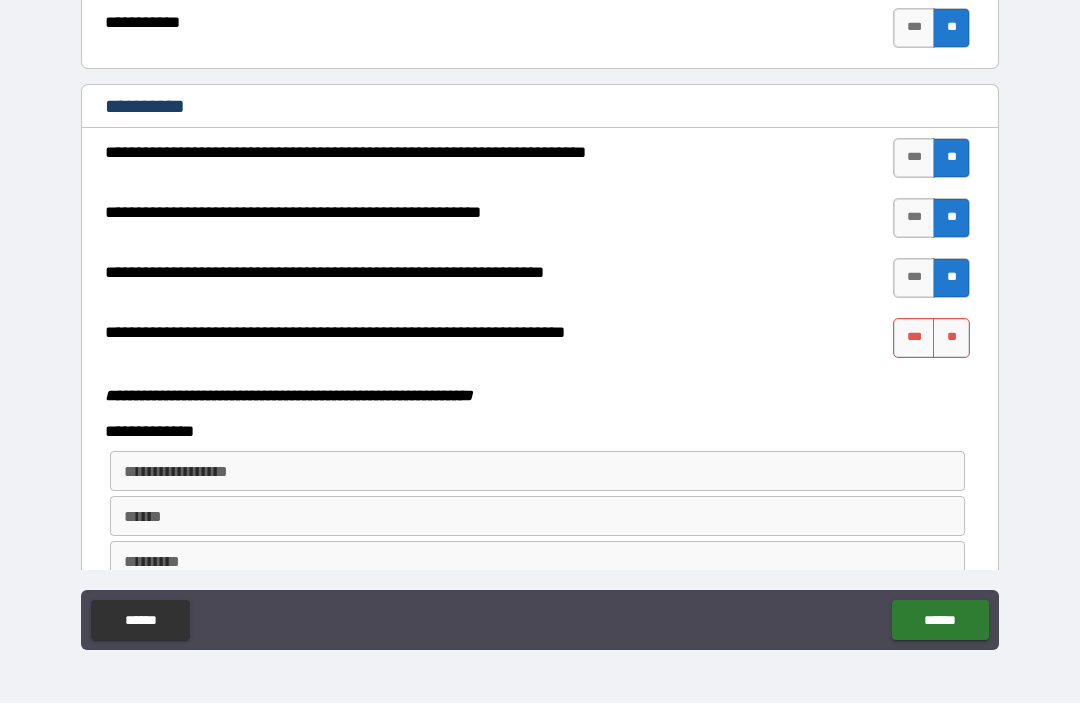 click on "***" at bounding box center (914, 339) 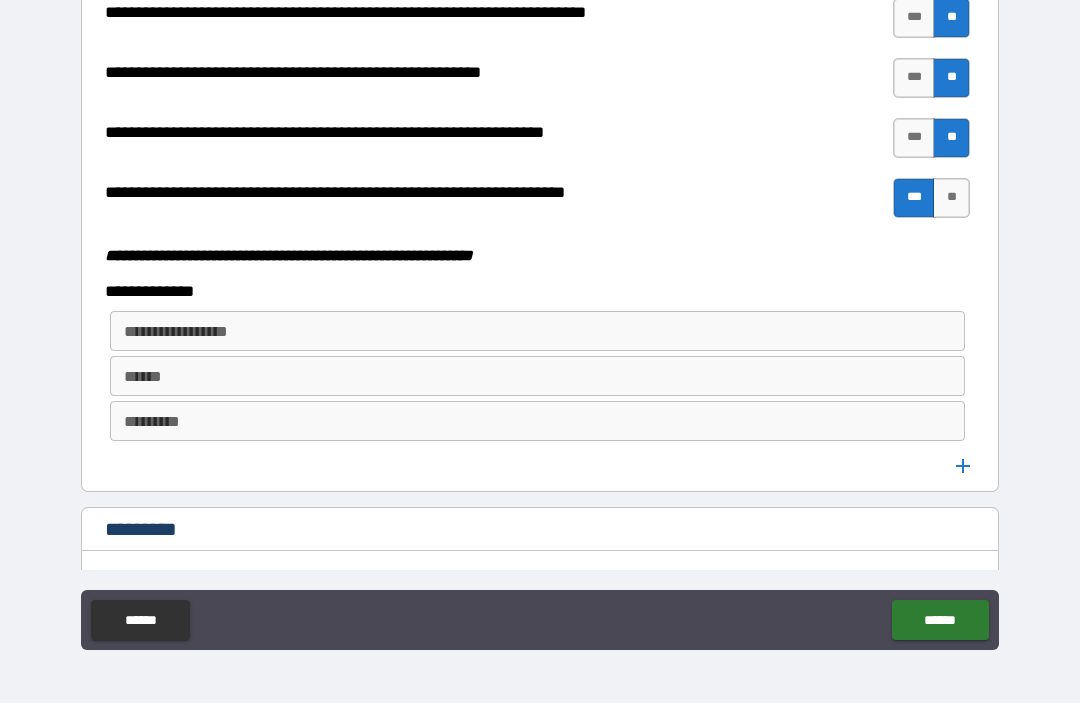scroll, scrollTop: 5158, scrollLeft: 0, axis: vertical 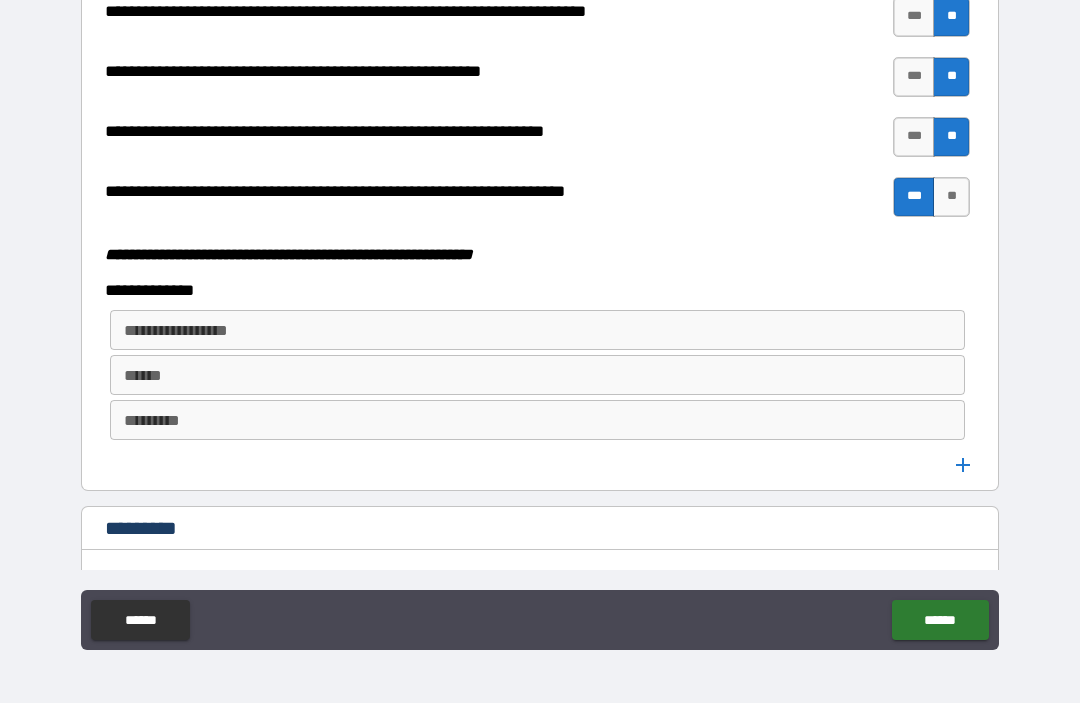 click on "**********" at bounding box center (536, 331) 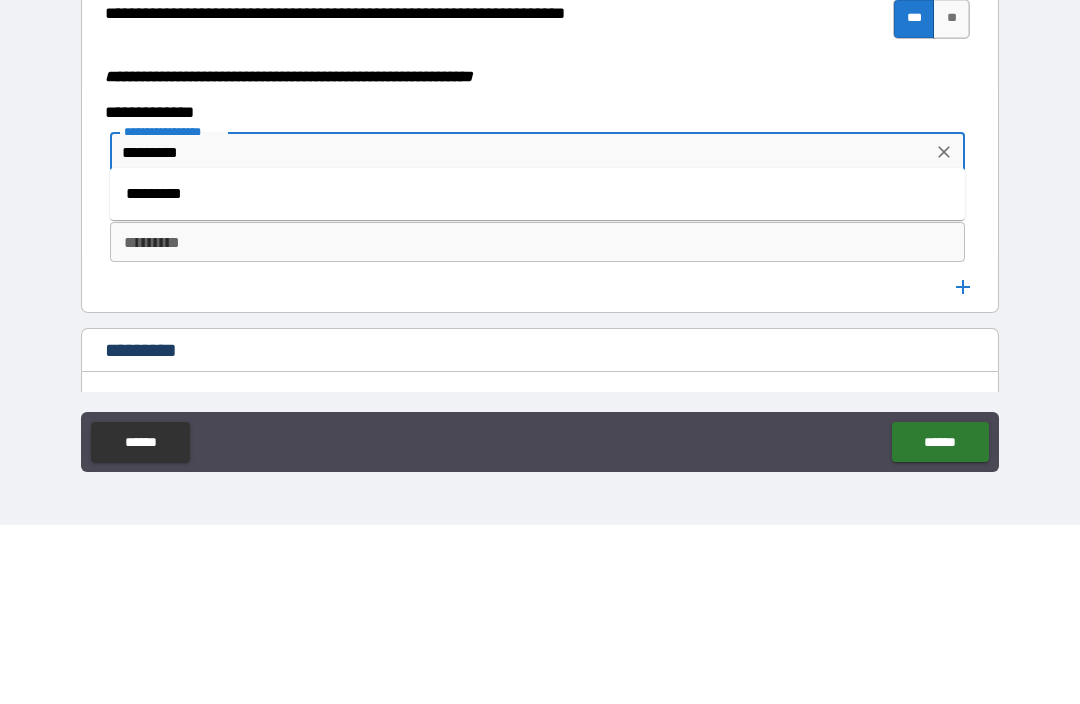 click on "*********" at bounding box center [537, 373] 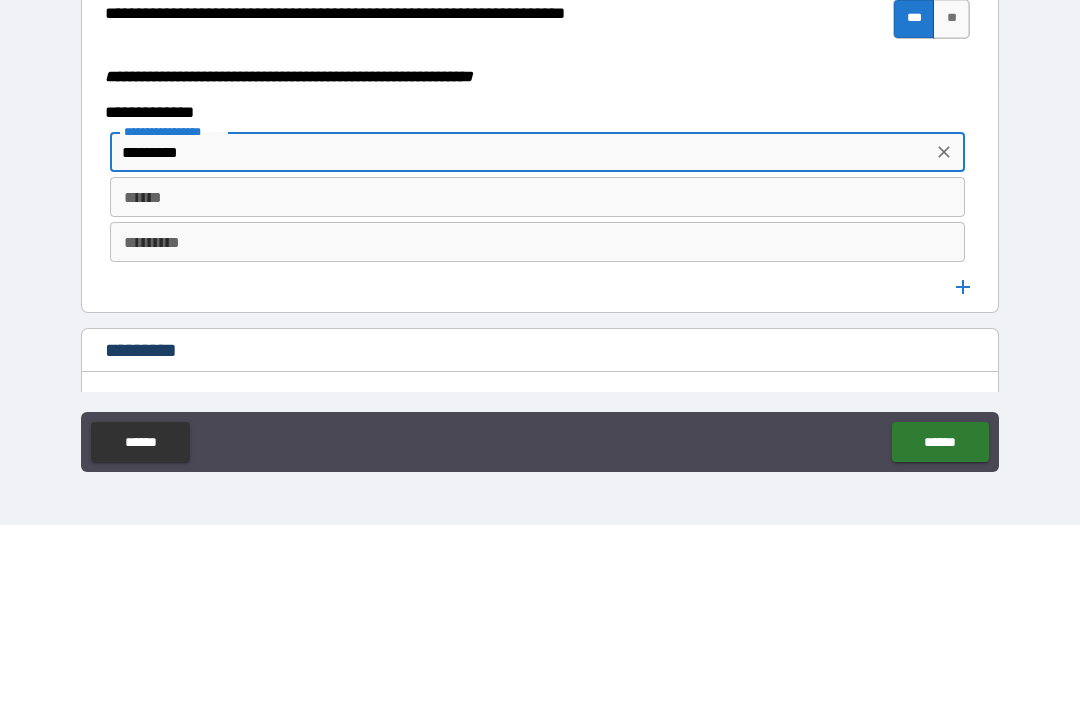 click on "******" at bounding box center (537, 376) 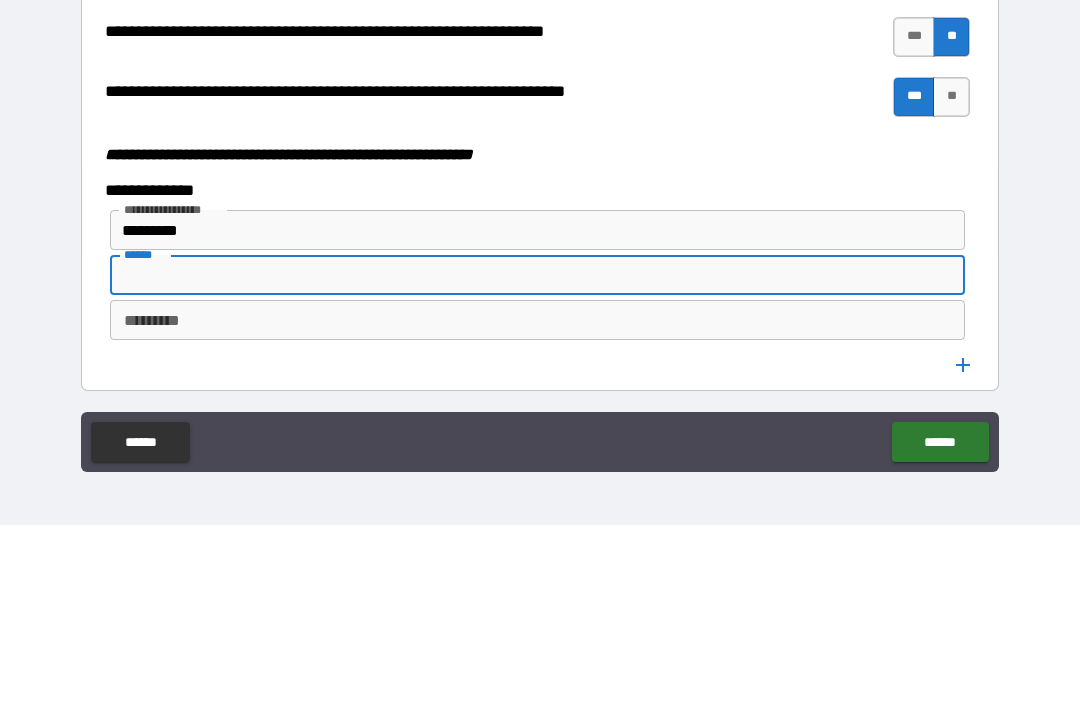 scroll, scrollTop: 5095, scrollLeft: 0, axis: vertical 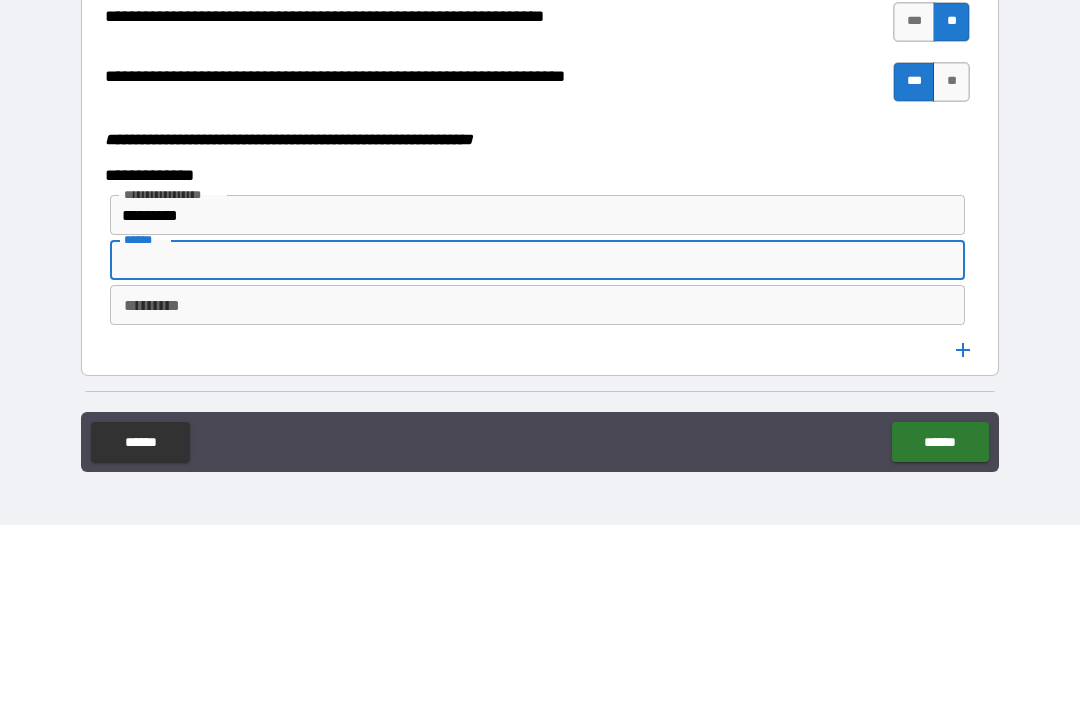 click on "*********" at bounding box center (521, 394) 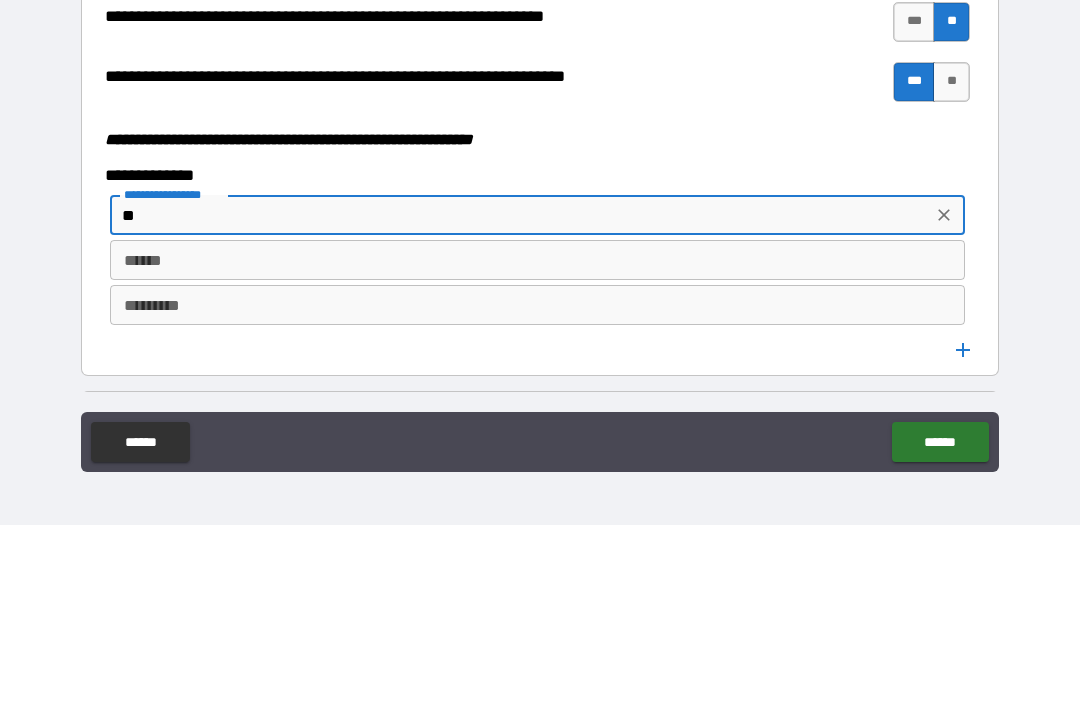 type on "*" 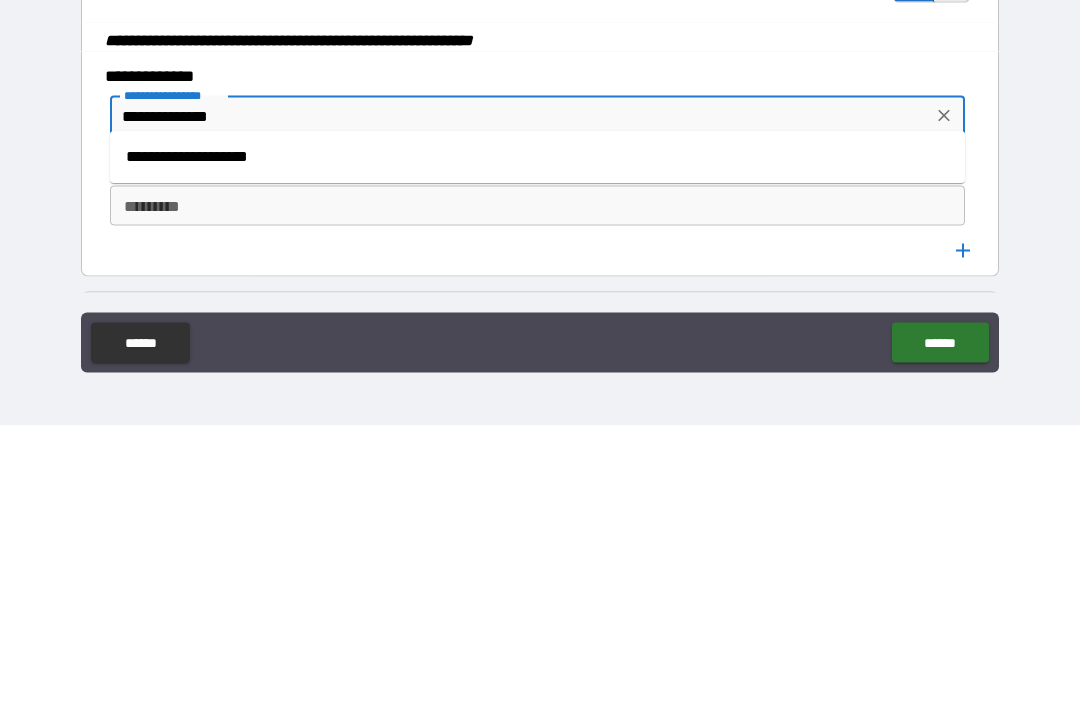 click on "**********" at bounding box center (537, 436) 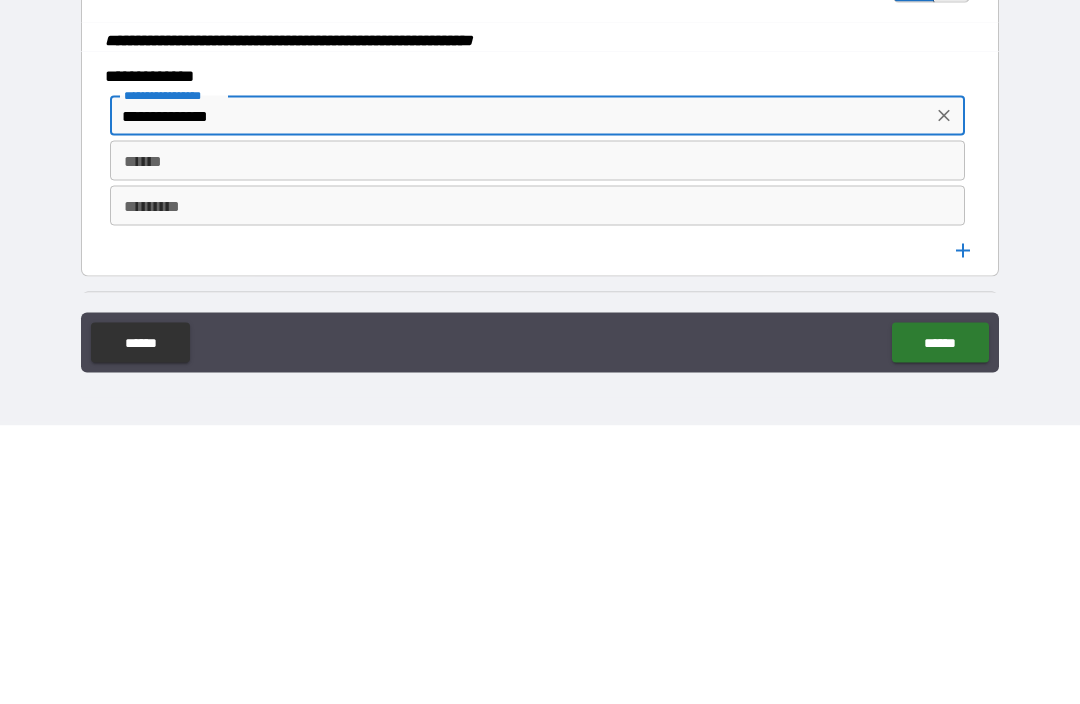 type on "**********" 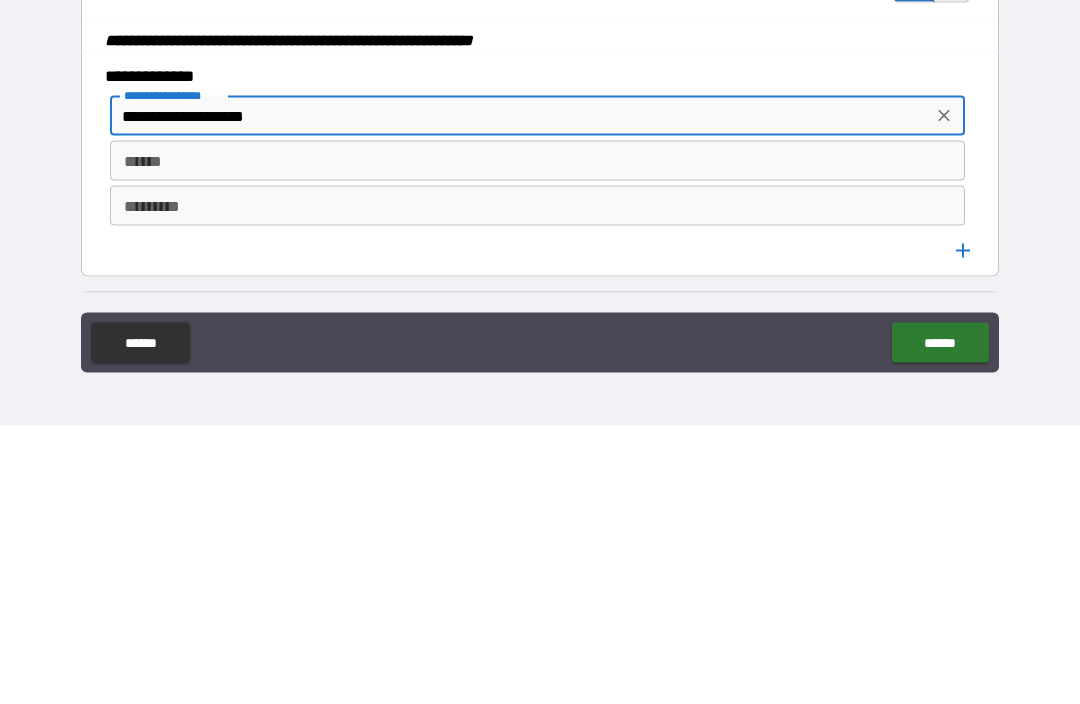 click on "*********" at bounding box center [537, 484] 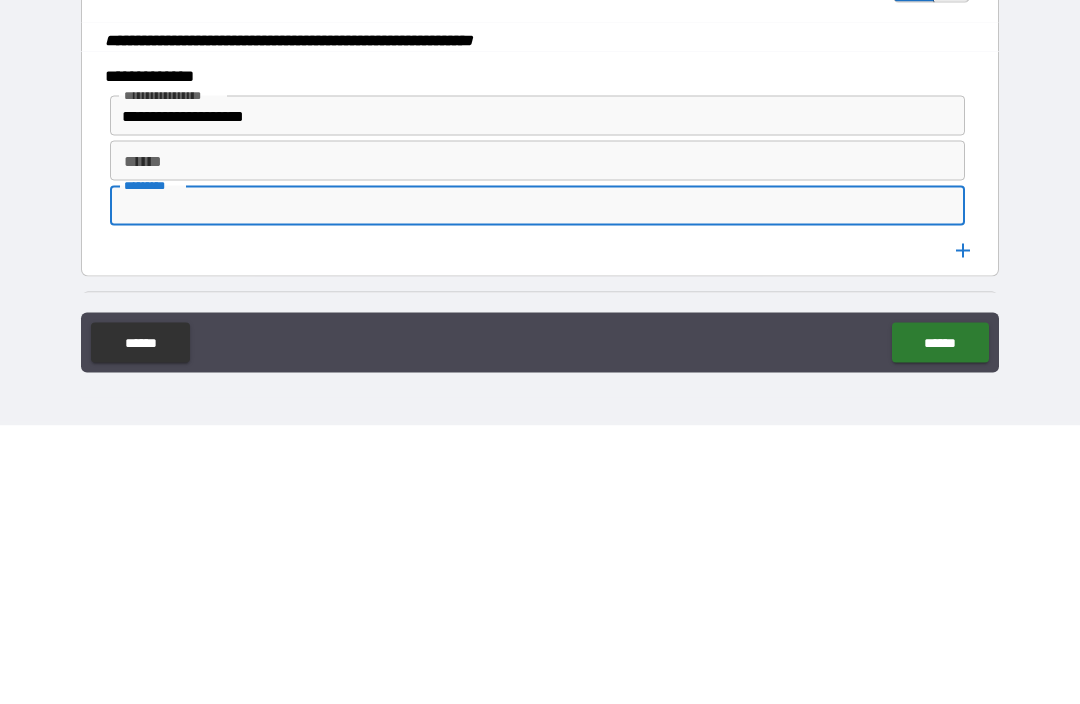 click on "******" at bounding box center [537, 439] 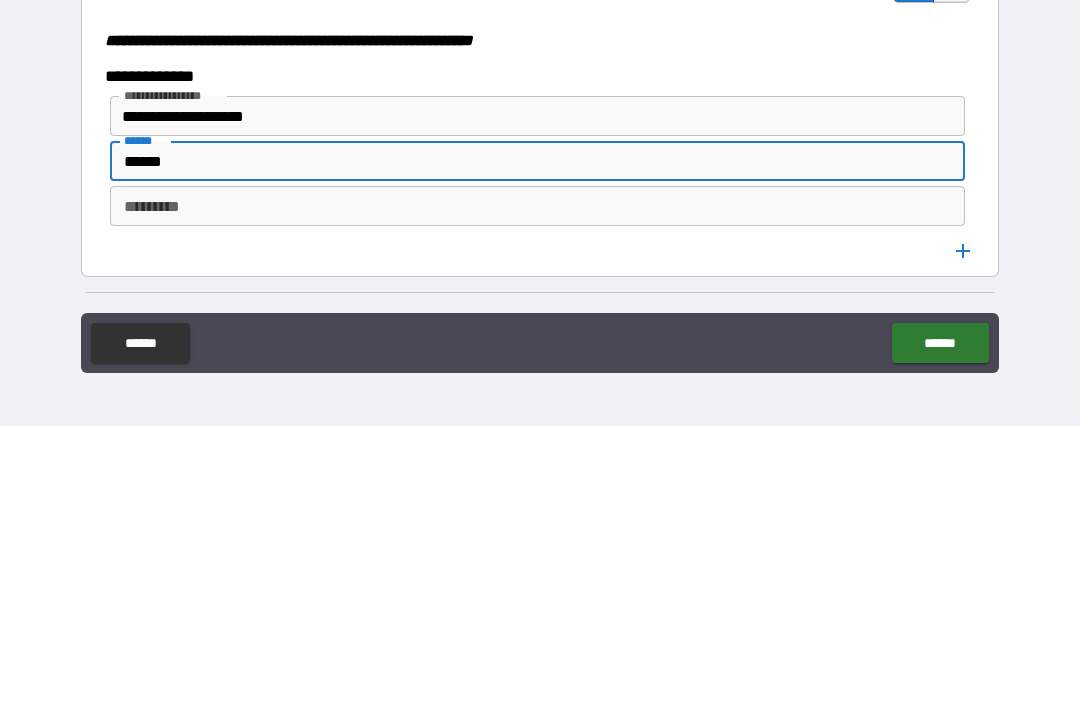 type on "******" 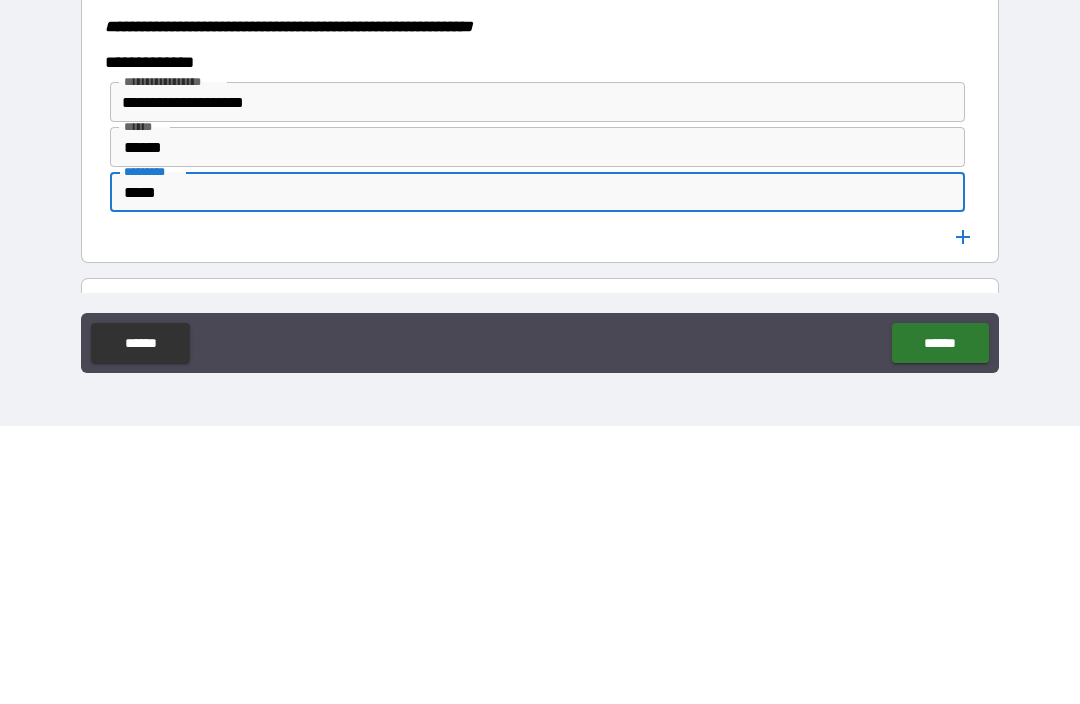 scroll, scrollTop: 5124, scrollLeft: 0, axis: vertical 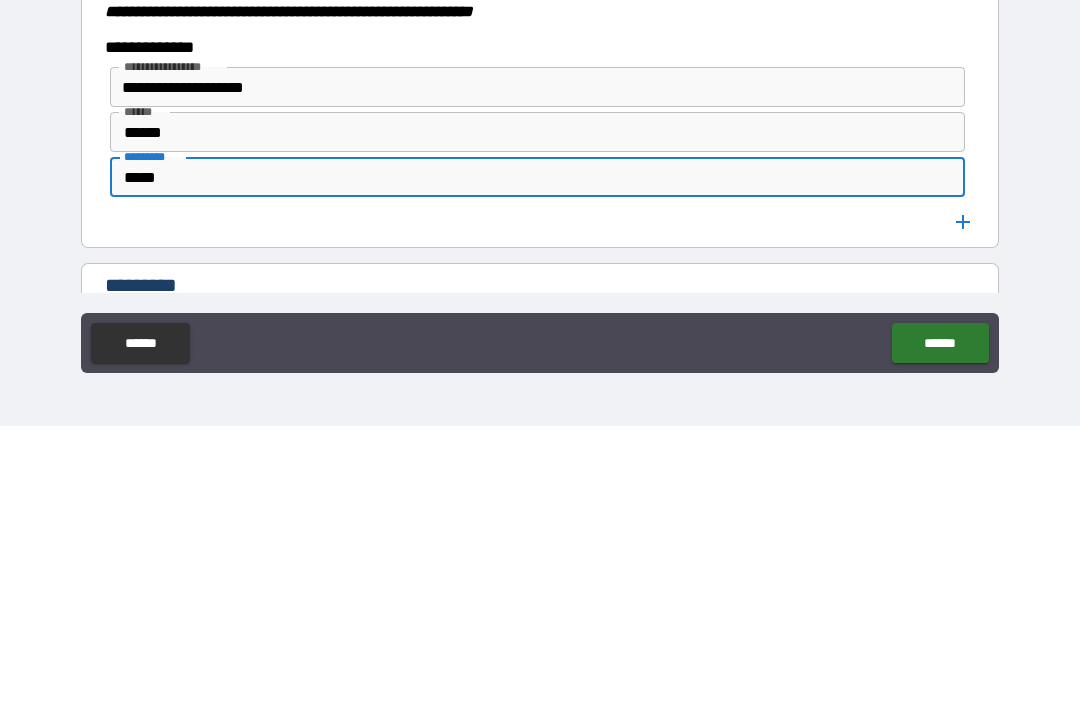 type on "*****" 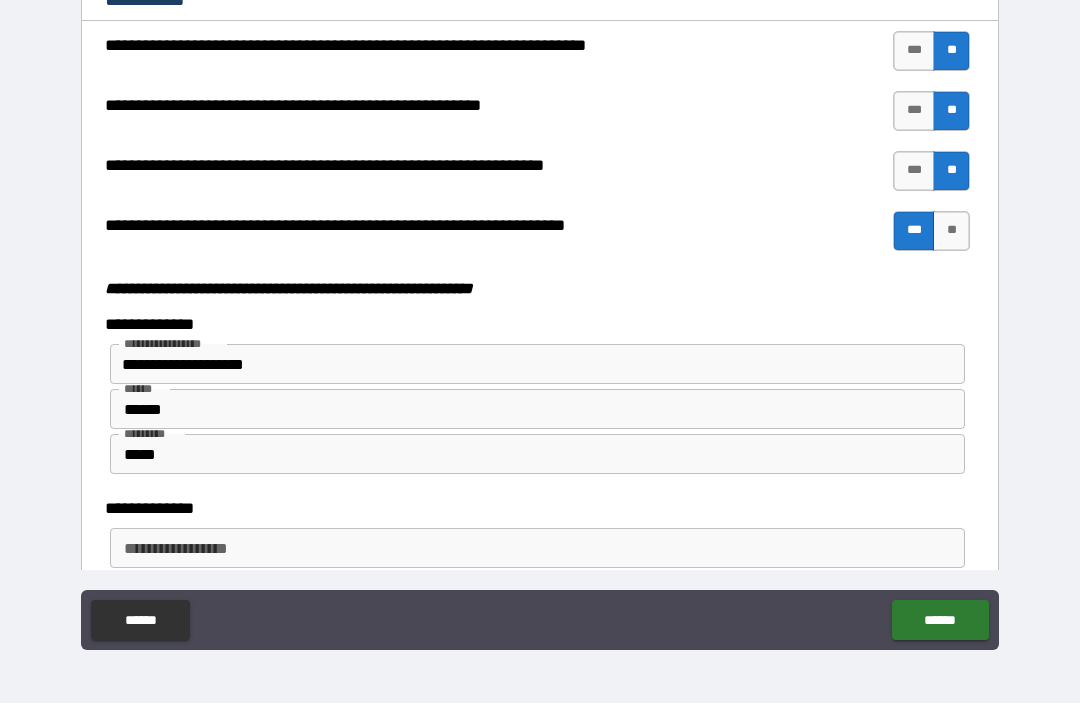 click on "**********" at bounding box center (536, 549) 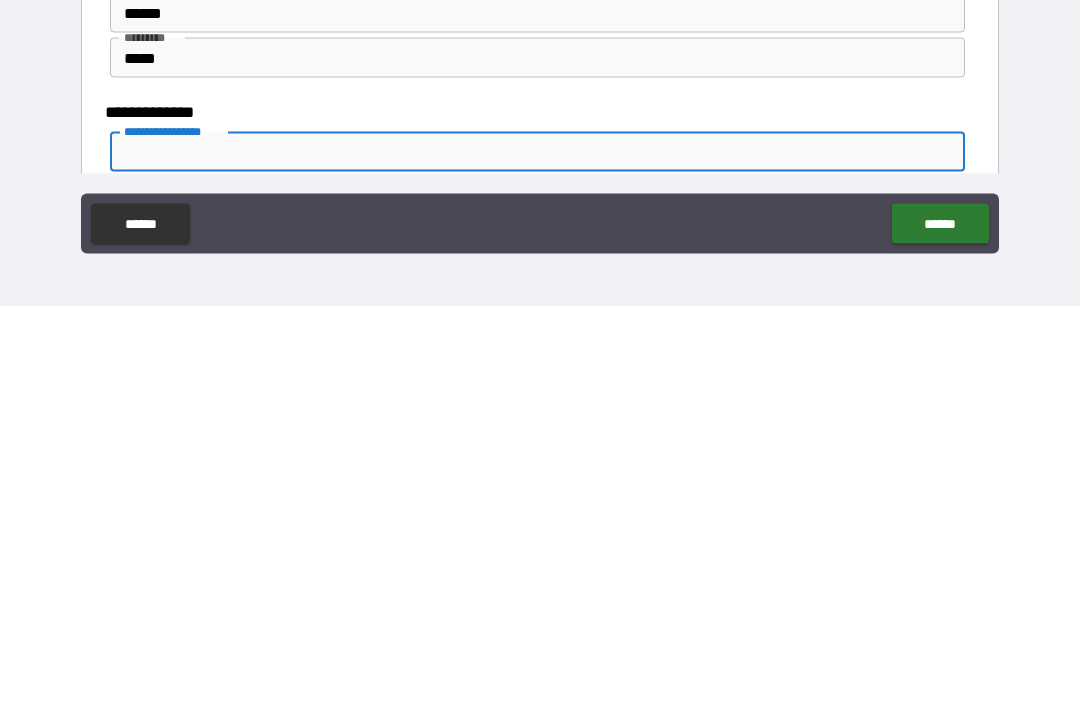 click on "**********" at bounding box center [536, 549] 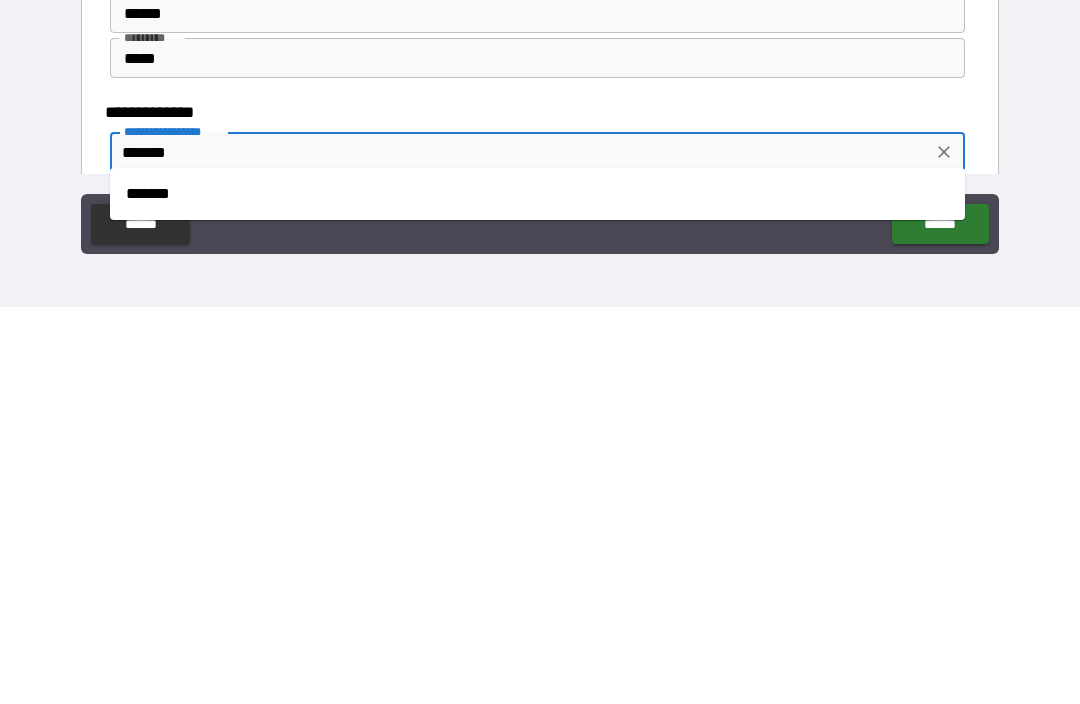 click on "*******" at bounding box center (537, 591) 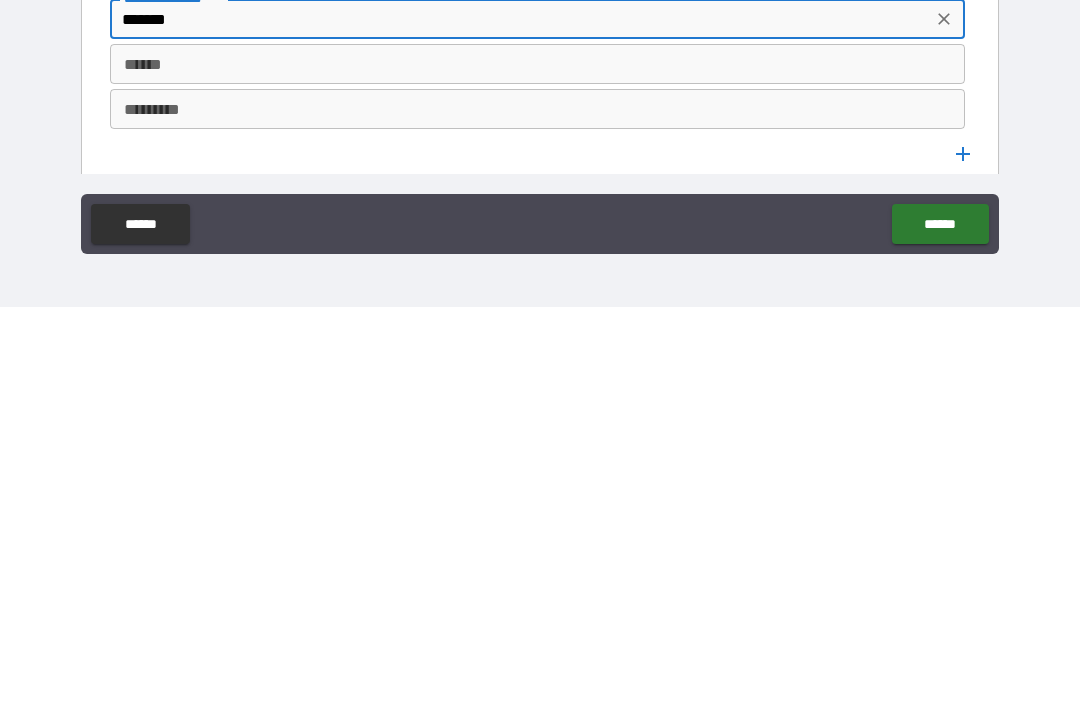 scroll, scrollTop: 5256, scrollLeft: 0, axis: vertical 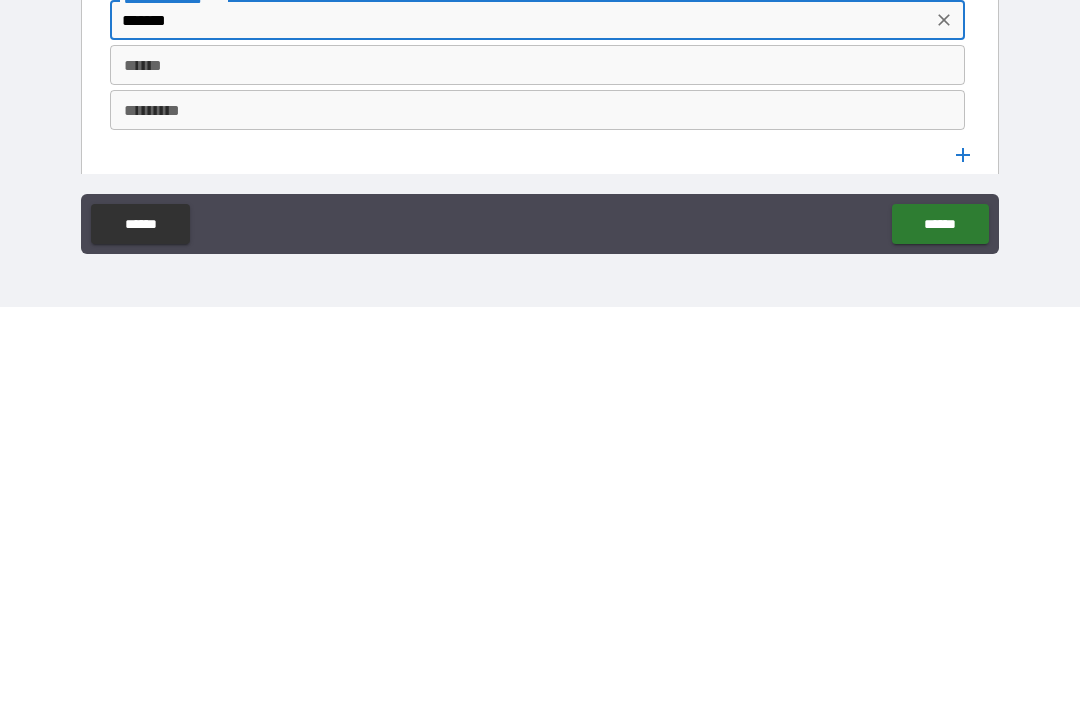 click on "******" at bounding box center [537, 462] 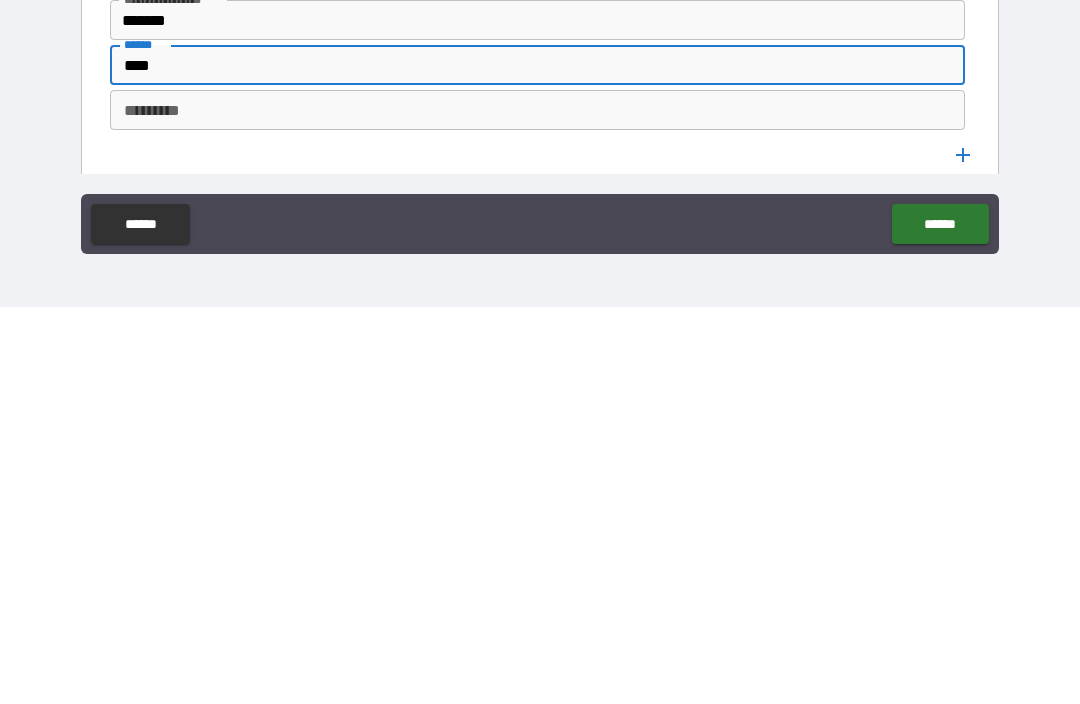 type on "****" 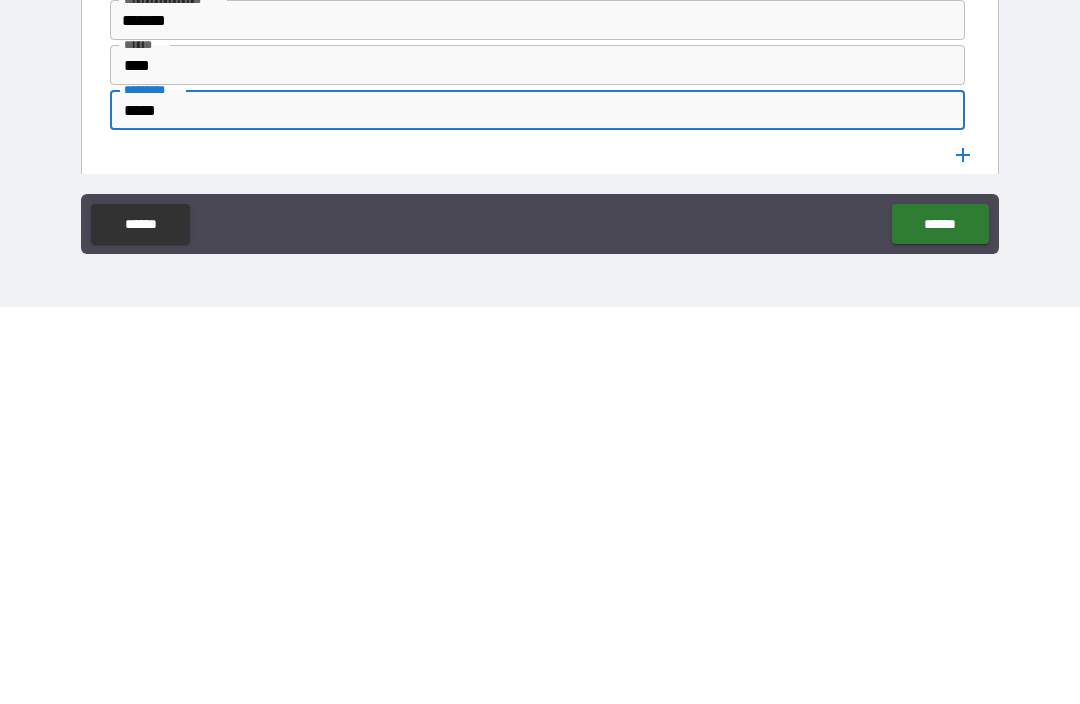 type on "*****" 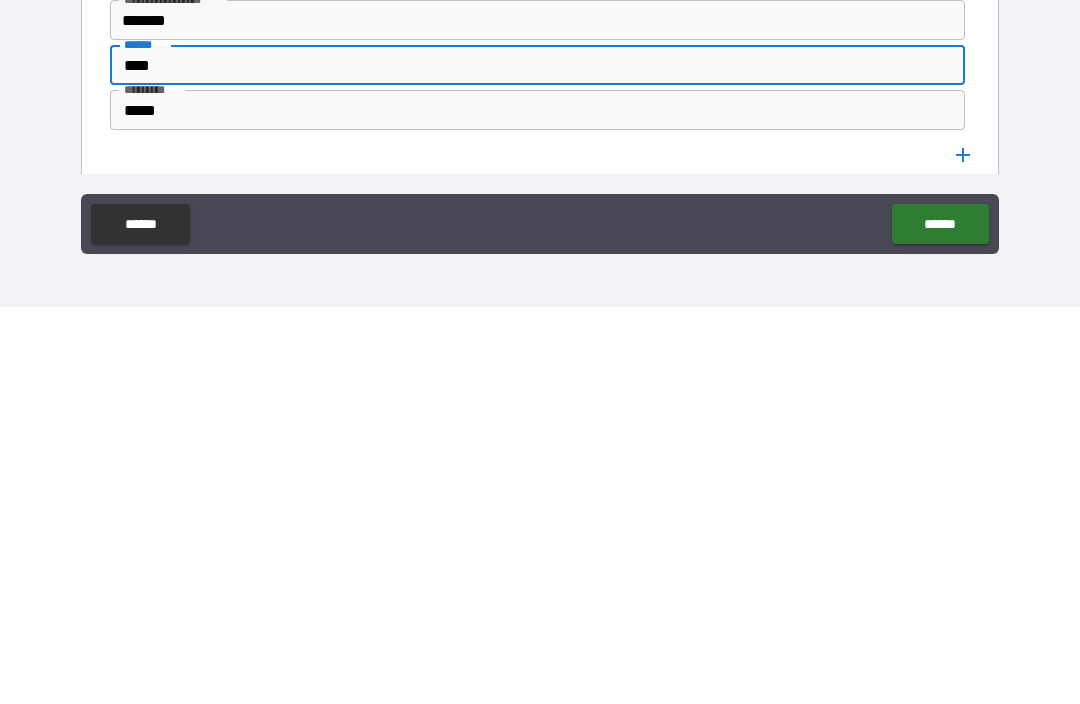 click on "****" at bounding box center [537, 462] 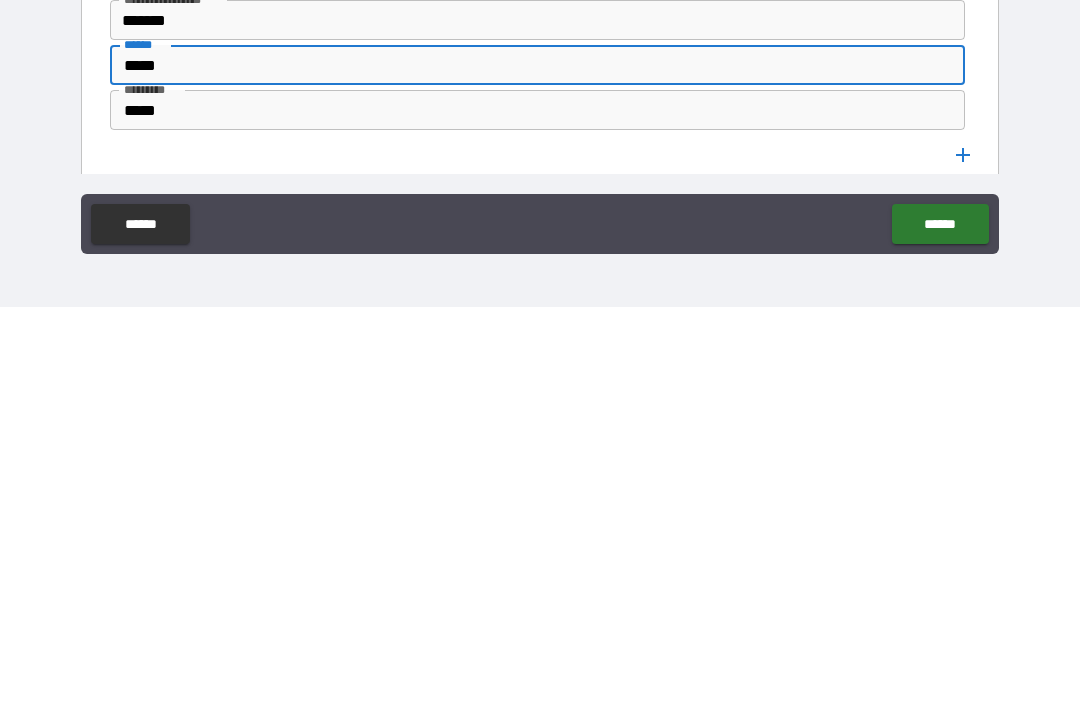 type on "*****" 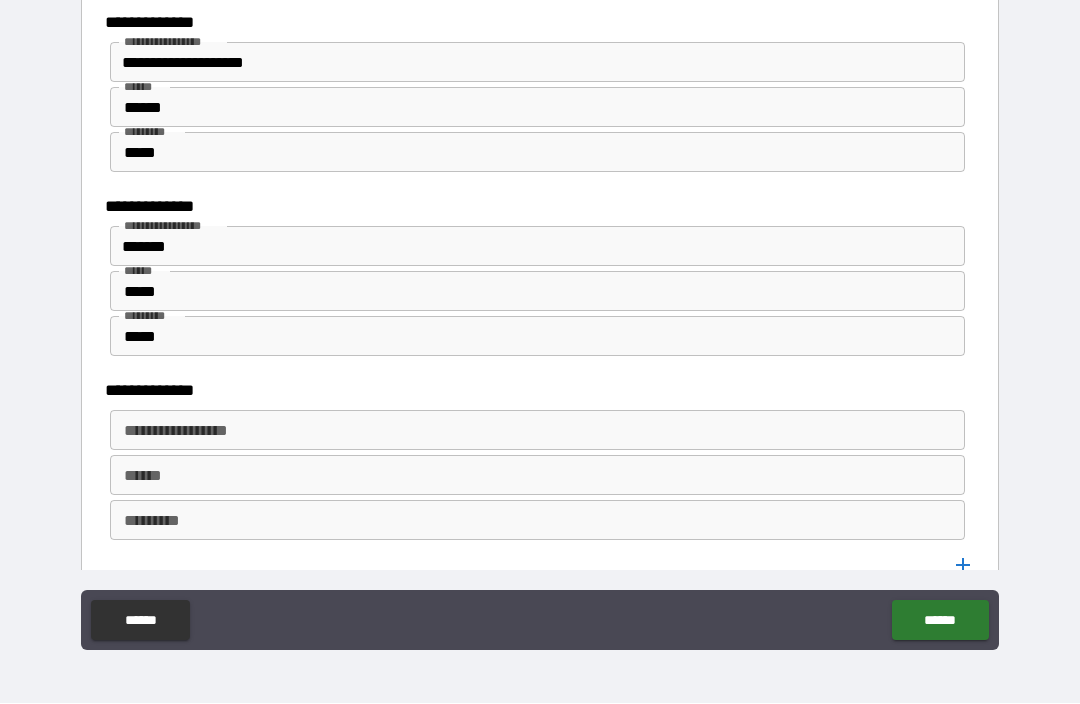 scroll, scrollTop: 5430, scrollLeft: 0, axis: vertical 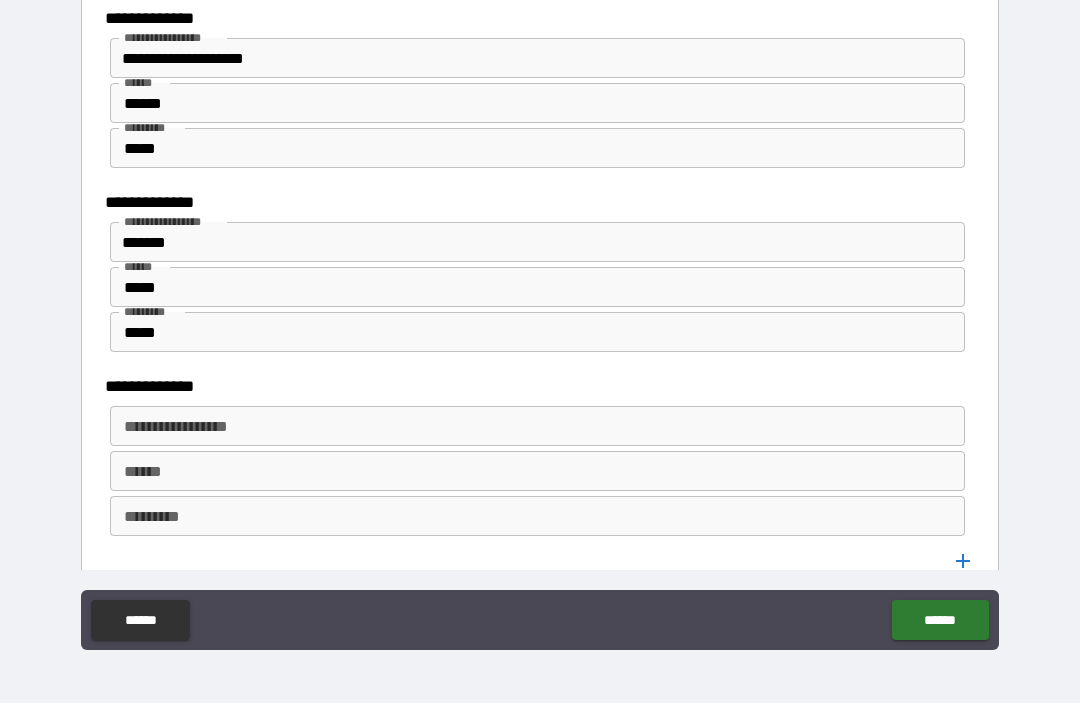 click on "**********" at bounding box center [536, 427] 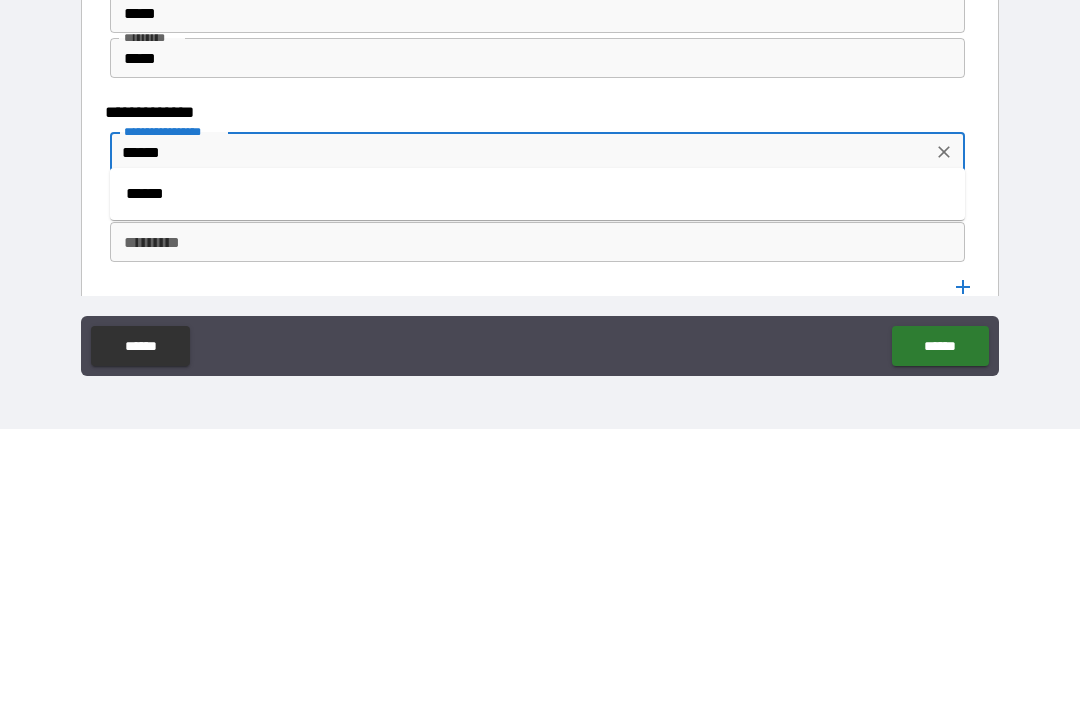 click on "******" at bounding box center (537, 469) 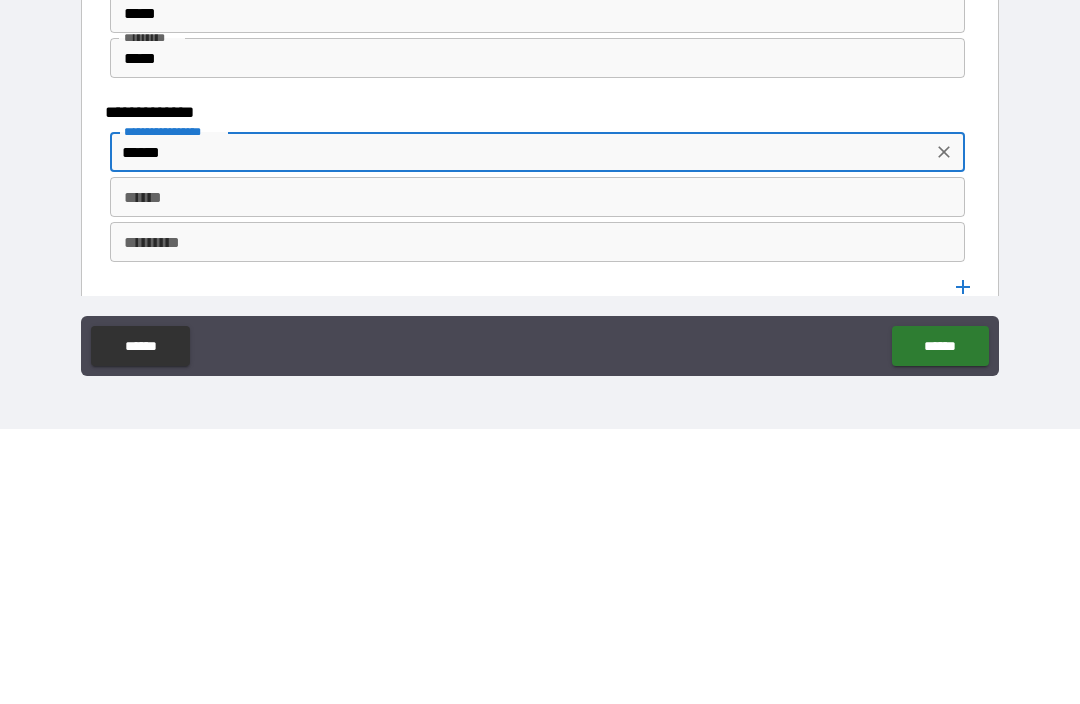 type on "******" 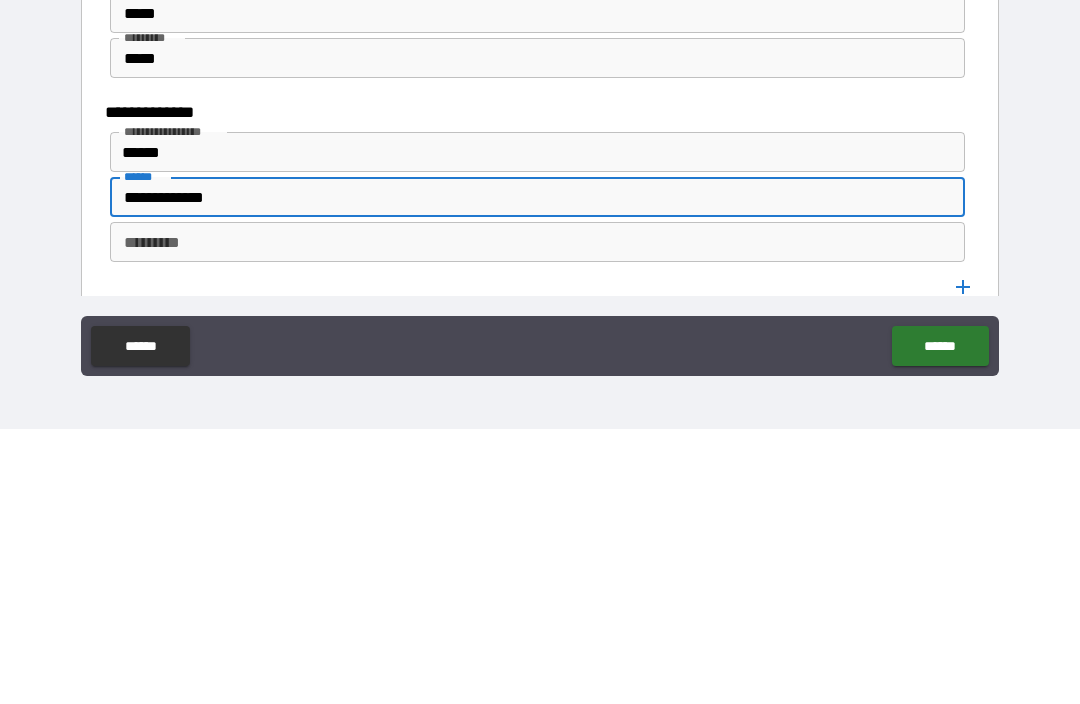 type on "**********" 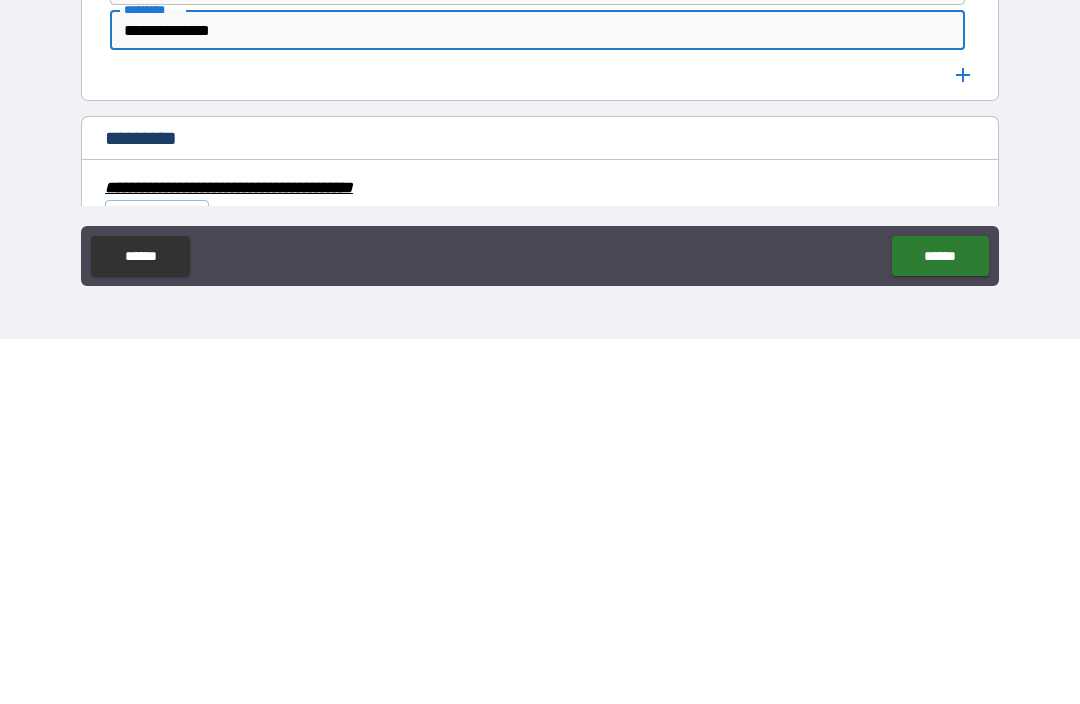 scroll, scrollTop: 5554, scrollLeft: 0, axis: vertical 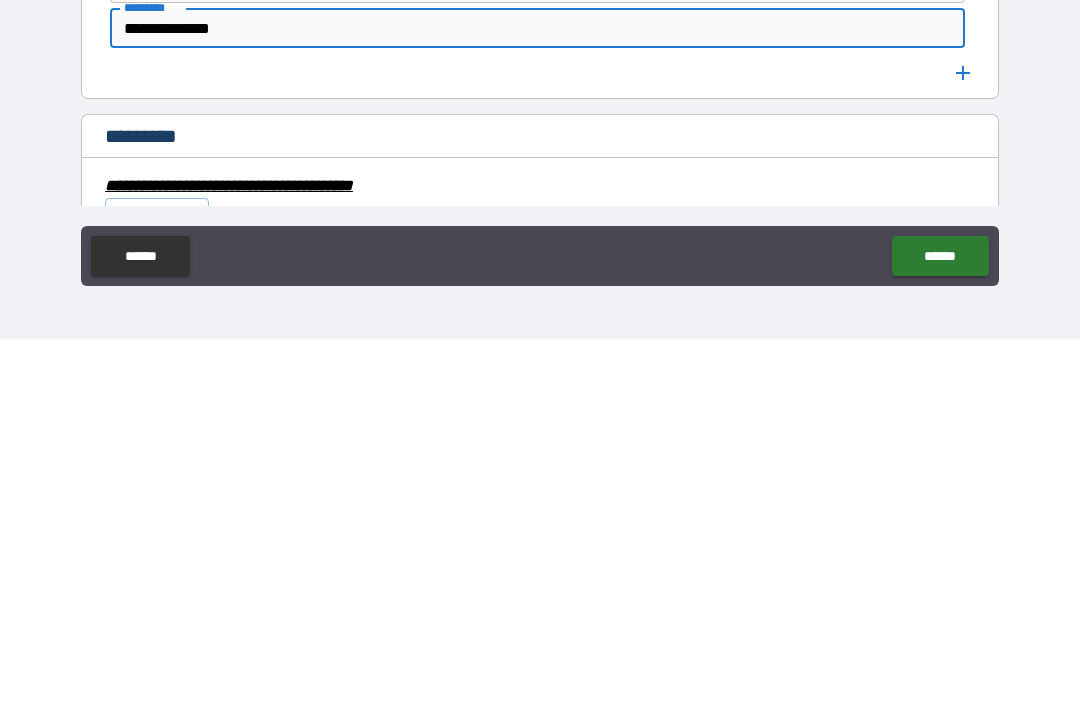 type on "**********" 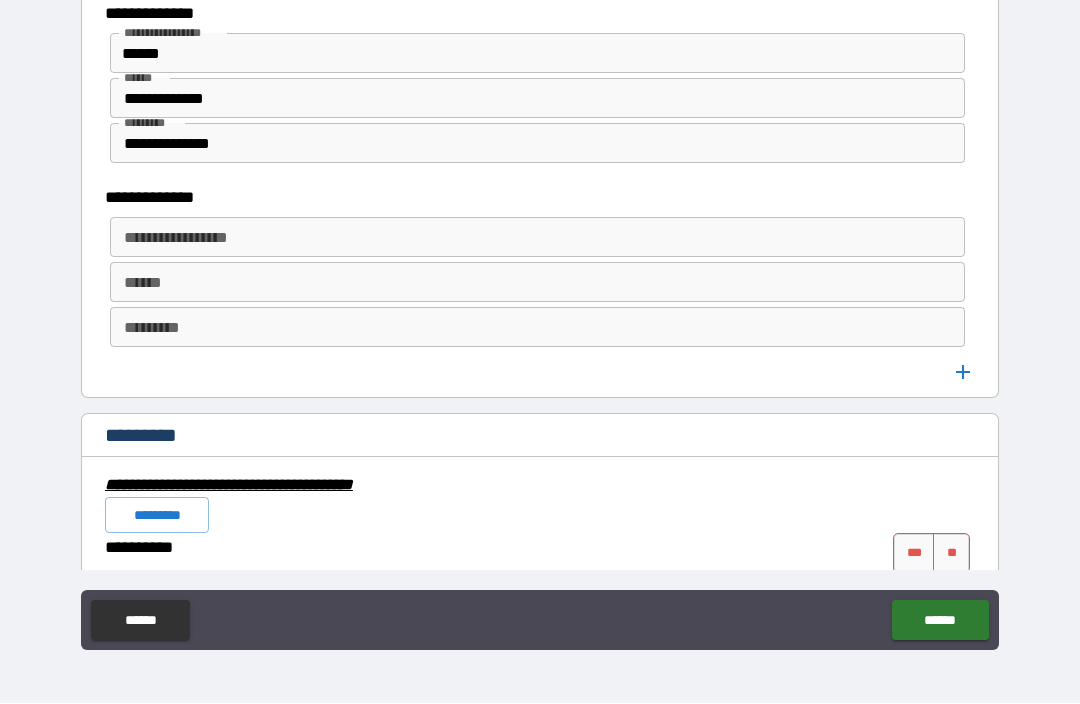 scroll, scrollTop: 5809, scrollLeft: 0, axis: vertical 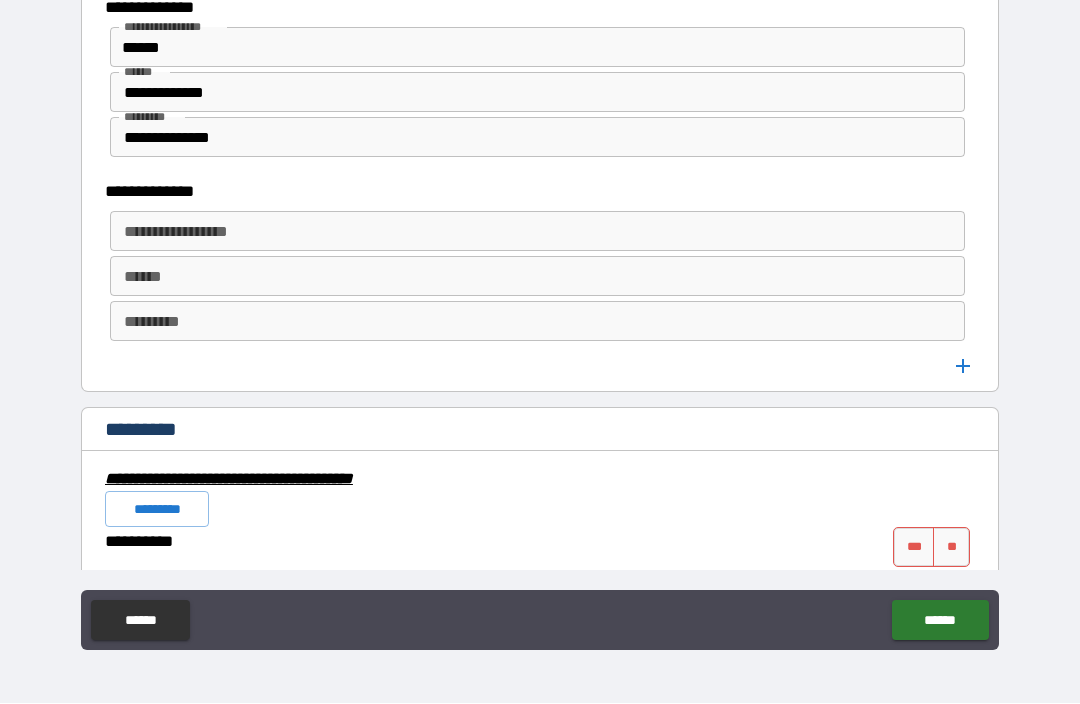 click on "**********" at bounding box center [537, 232] 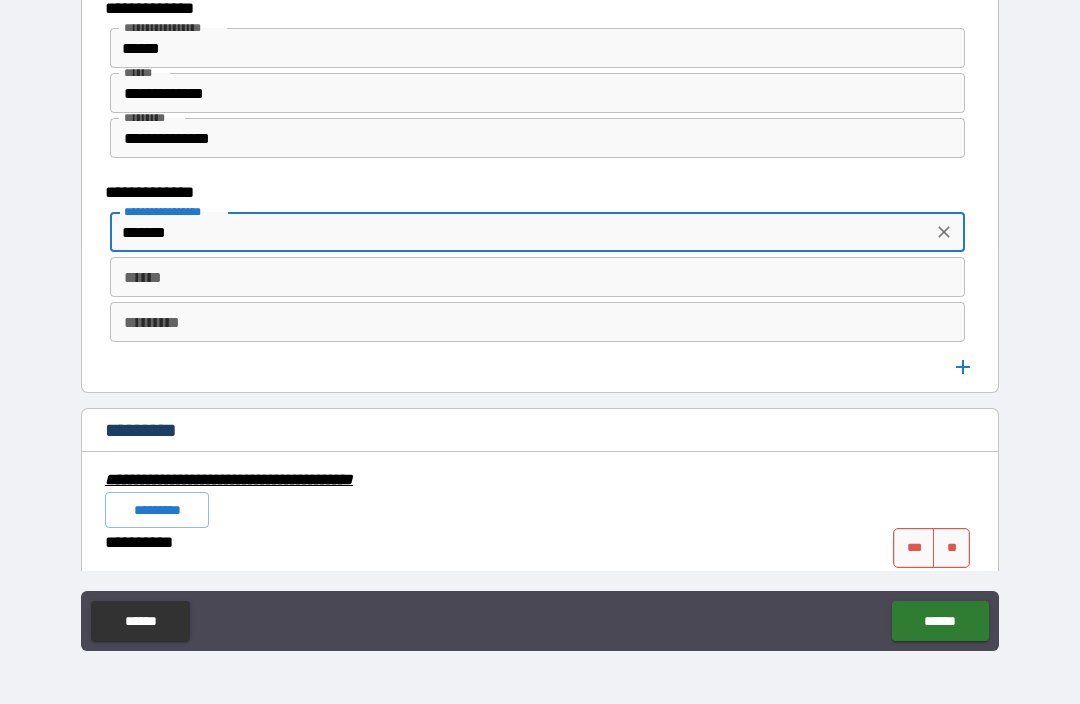 type on "*******" 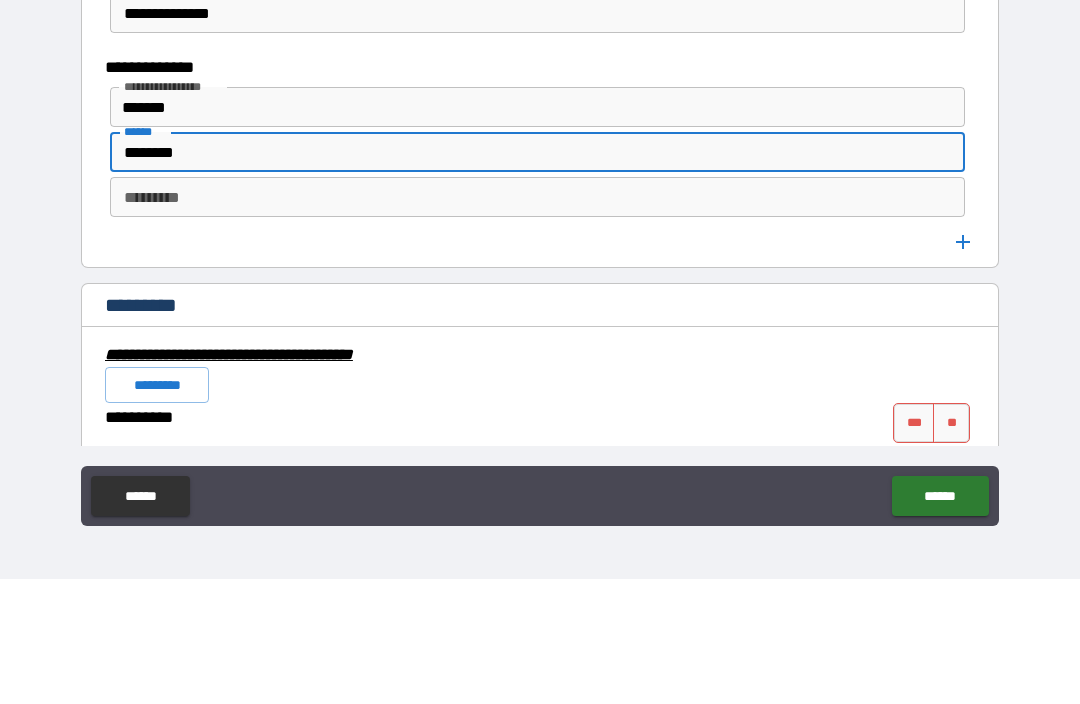 type on "*******" 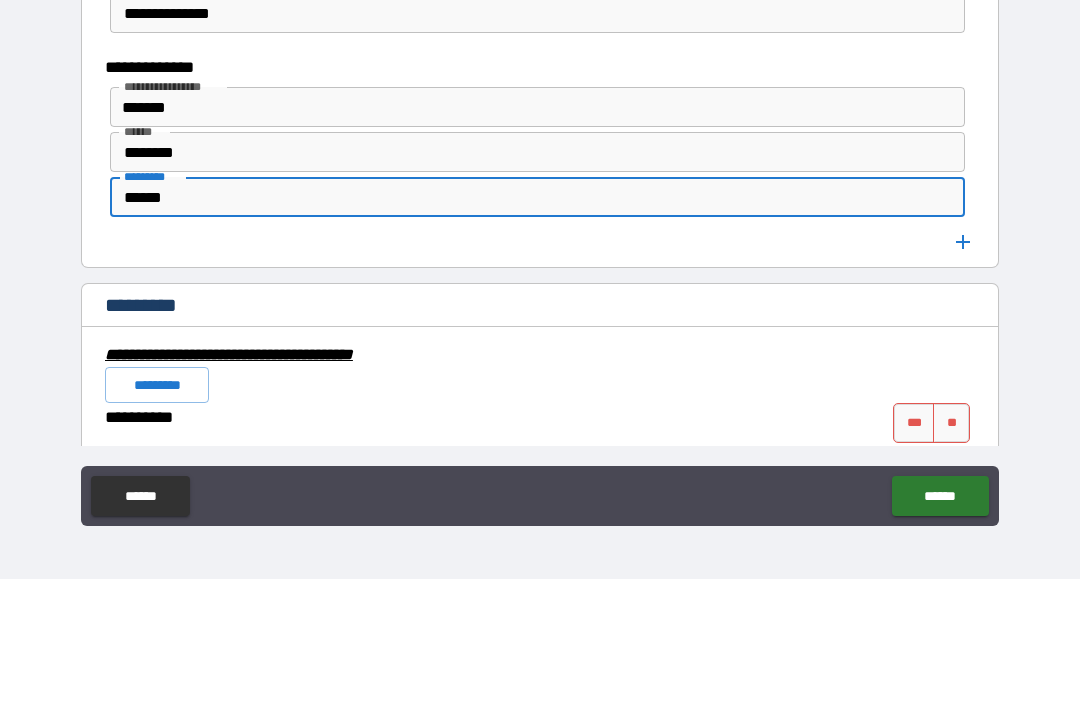 type on "*****" 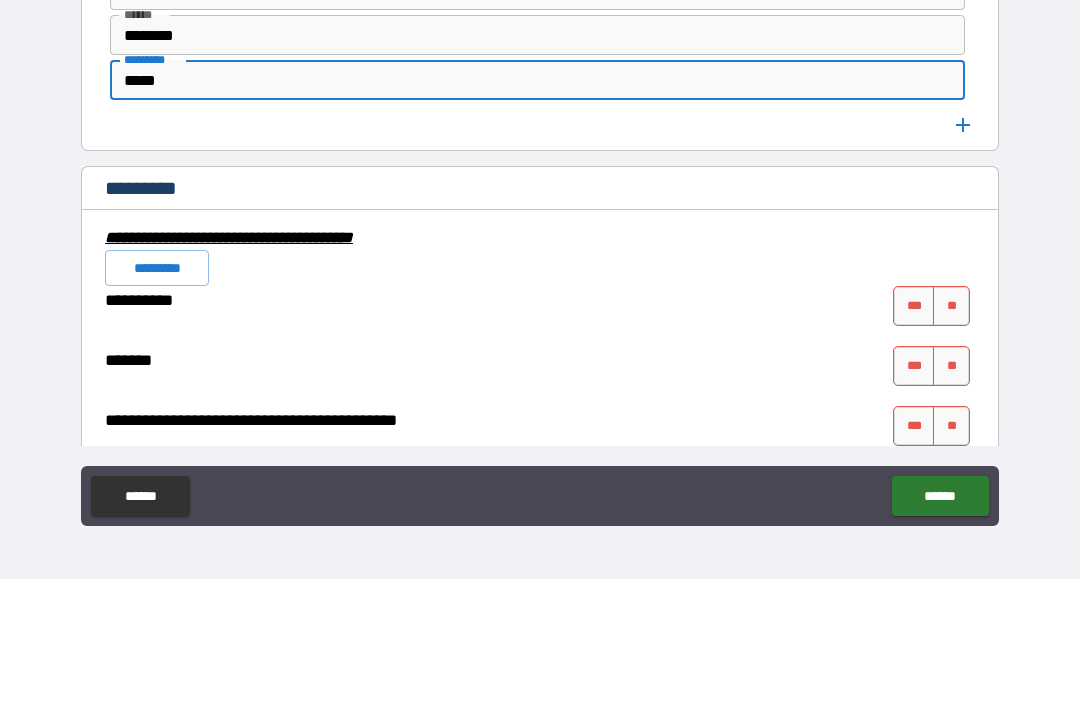 scroll, scrollTop: 5928, scrollLeft: 0, axis: vertical 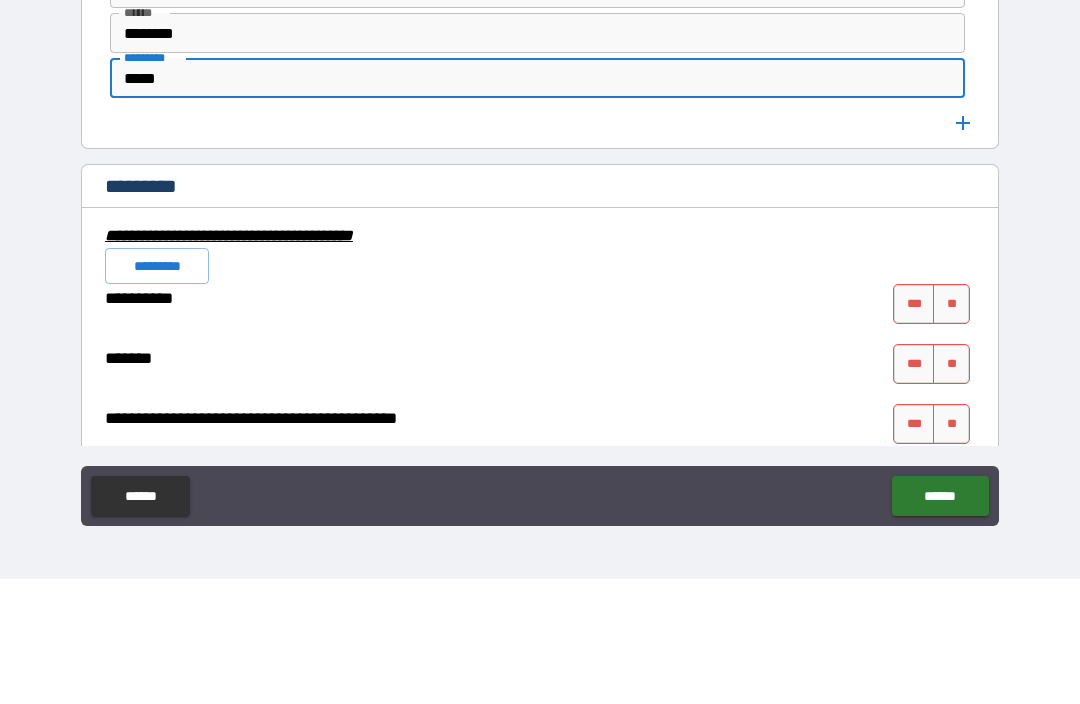 click 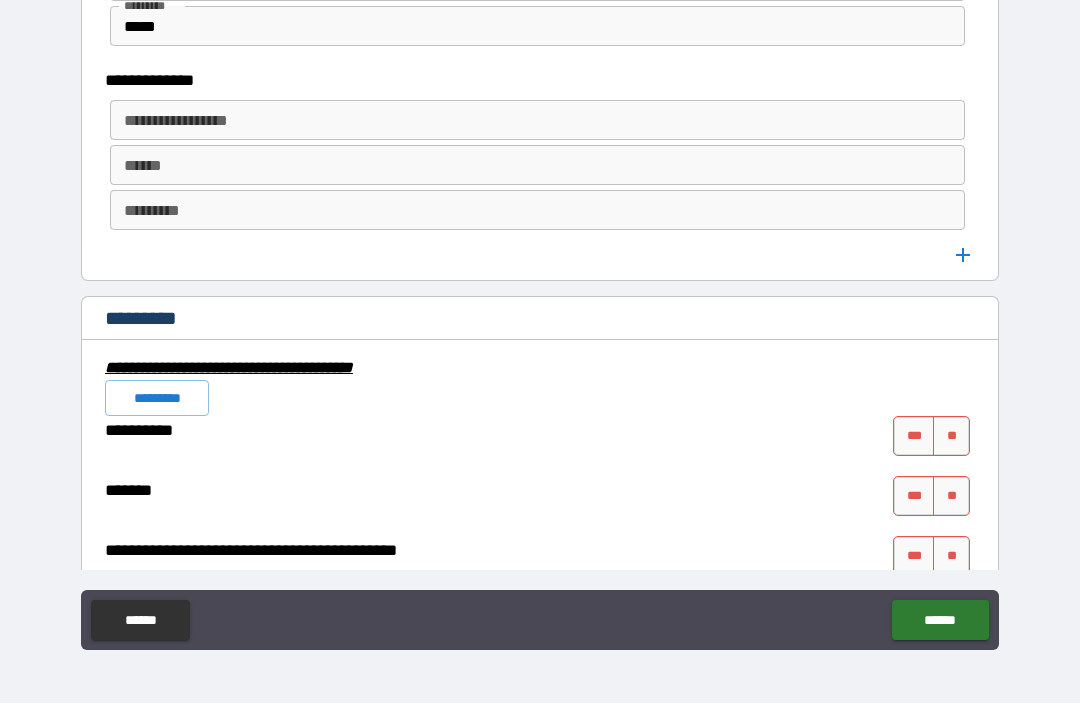 scroll, scrollTop: 6120, scrollLeft: 0, axis: vertical 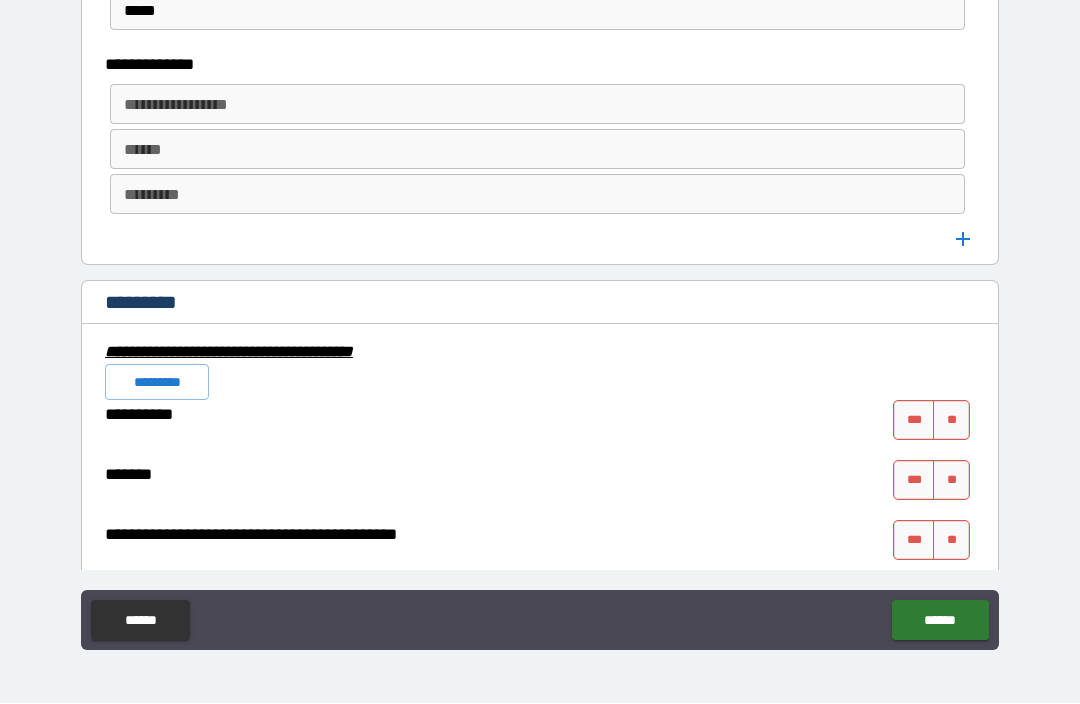 click on "**********" at bounding box center (537, 105) 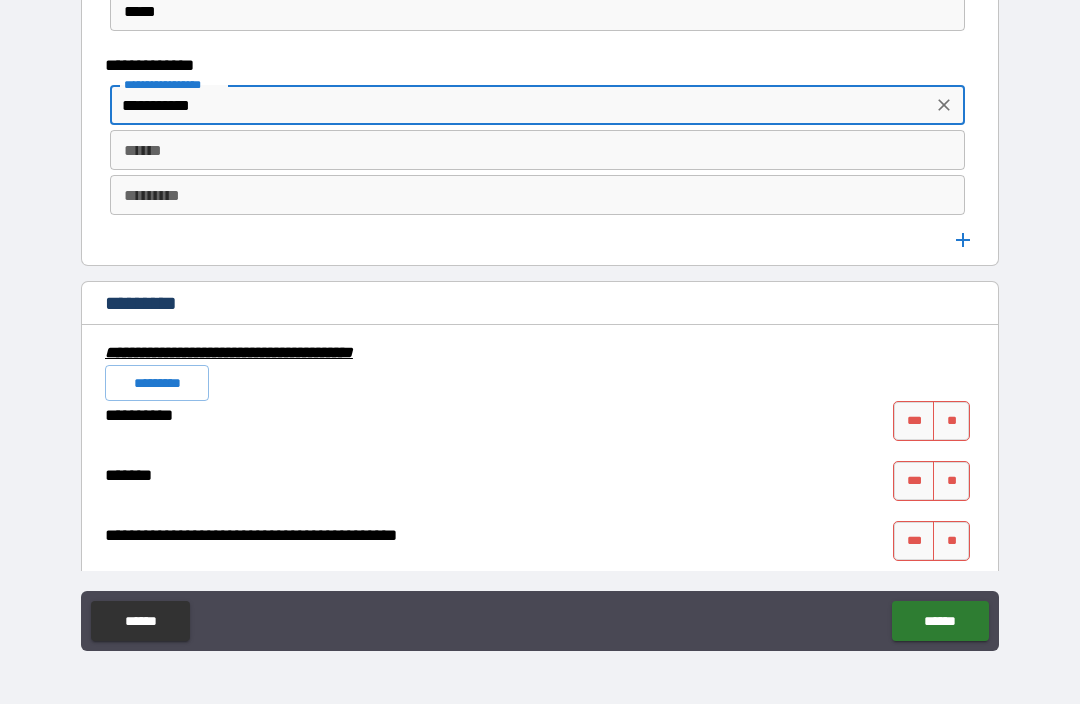 type on "**********" 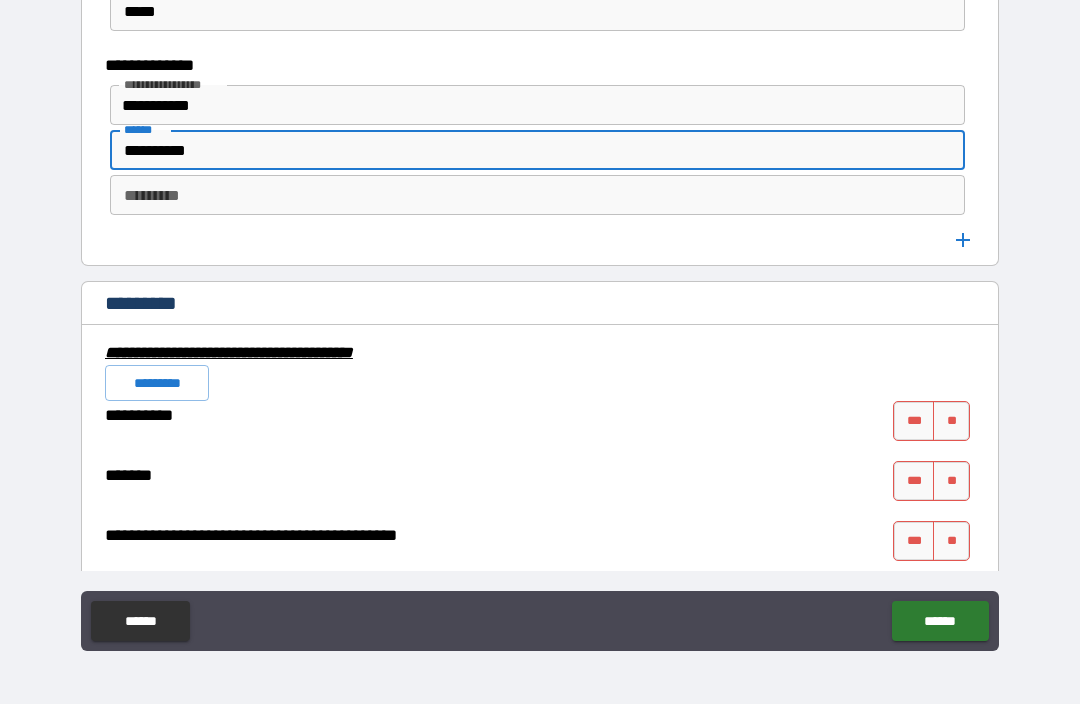 type on "**********" 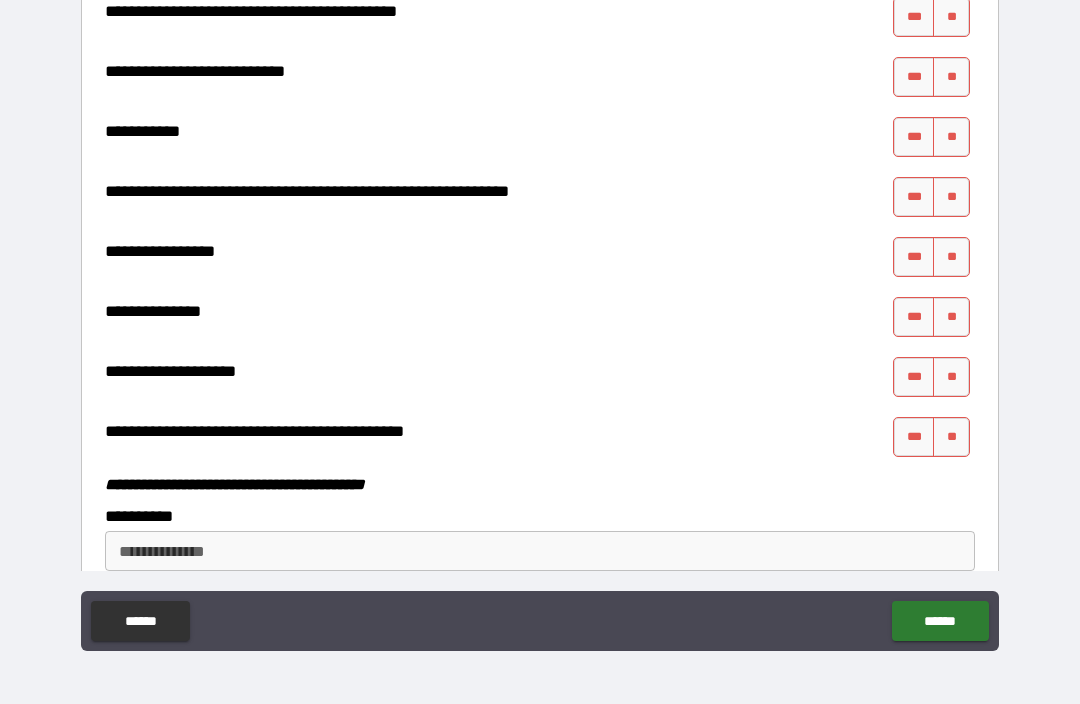 scroll, scrollTop: 6662, scrollLeft: 0, axis: vertical 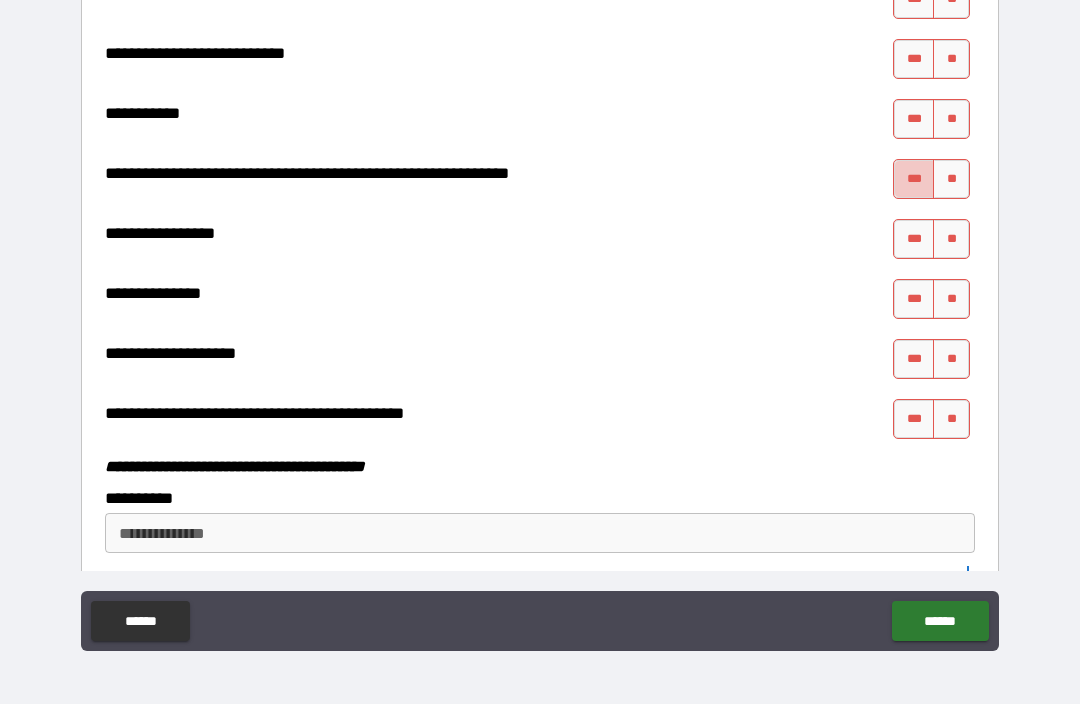 type on "*****" 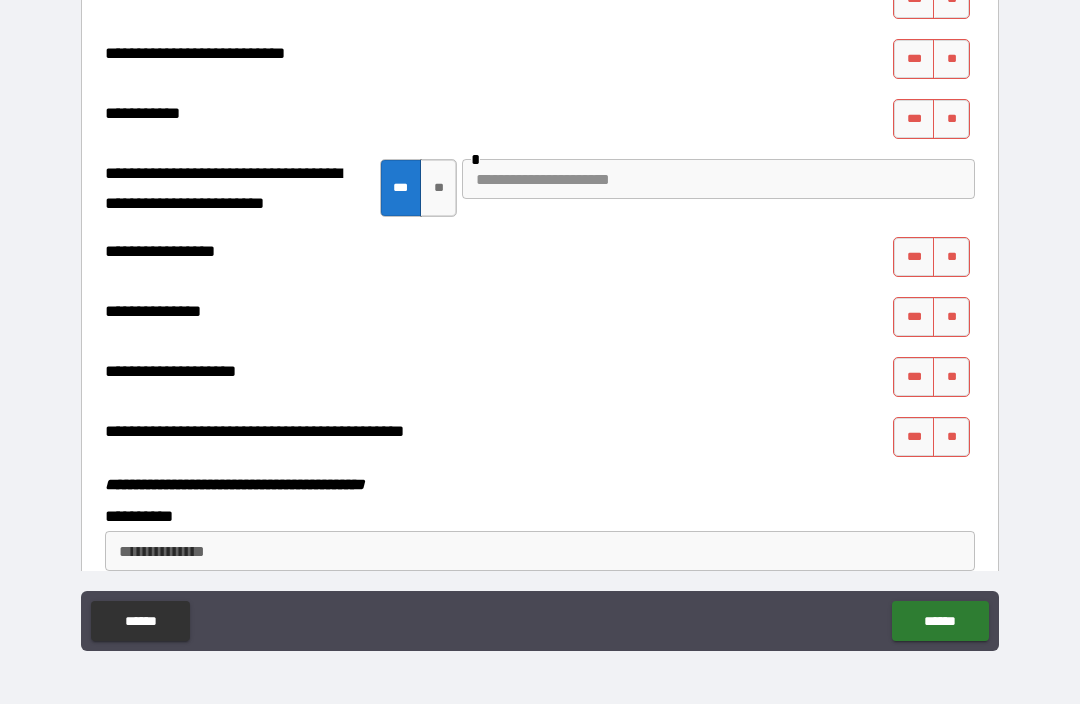 click at bounding box center [718, 179] 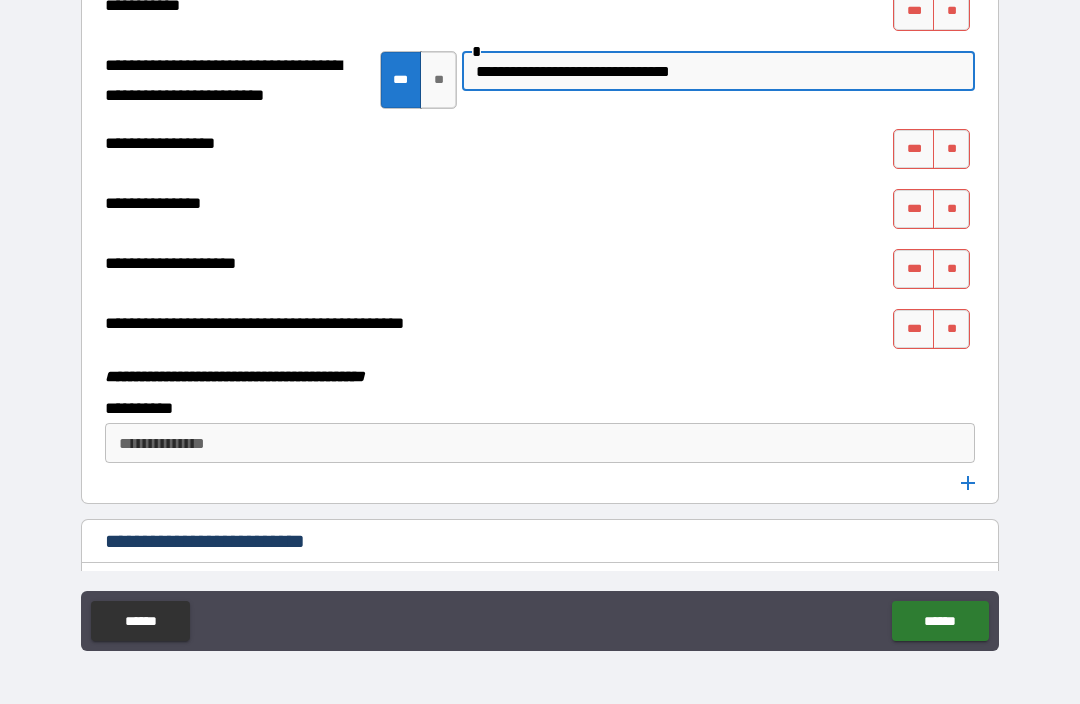 scroll, scrollTop: 6815, scrollLeft: 0, axis: vertical 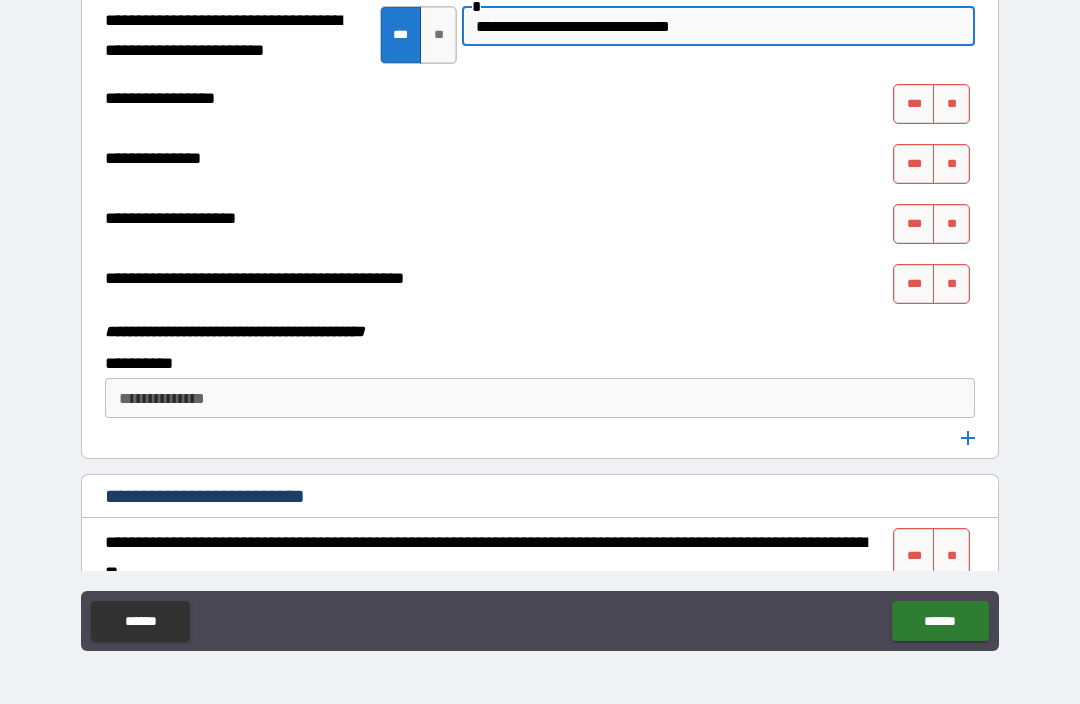 type on "**********" 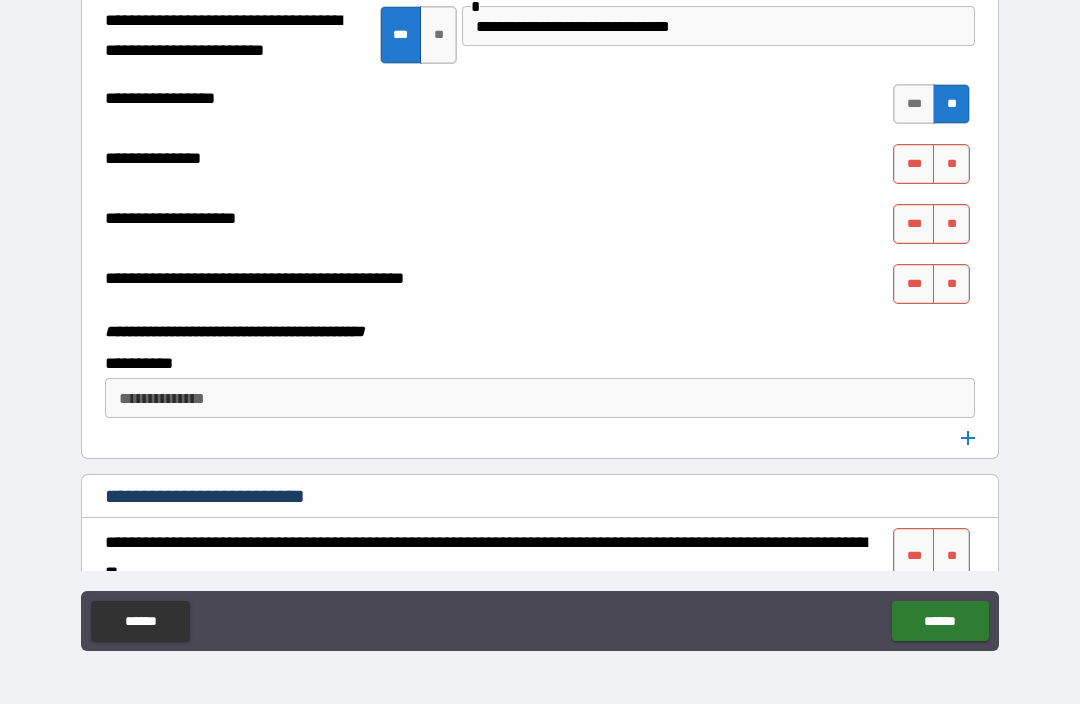 click on "**" at bounding box center [951, 164] 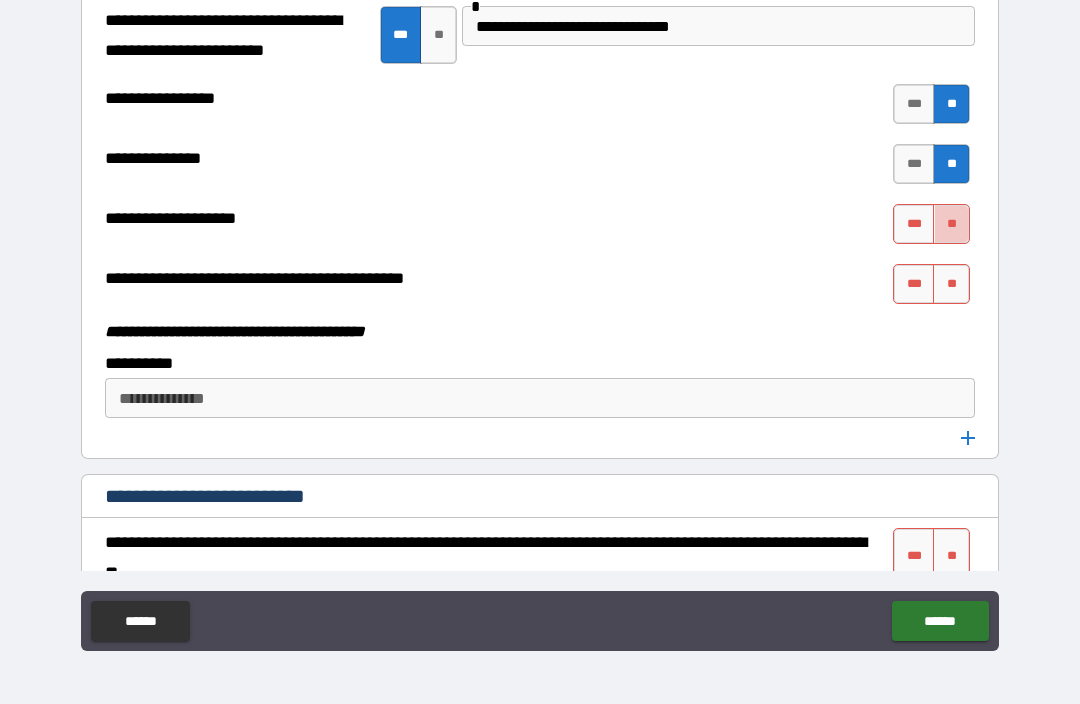 click on "**" at bounding box center (951, 224) 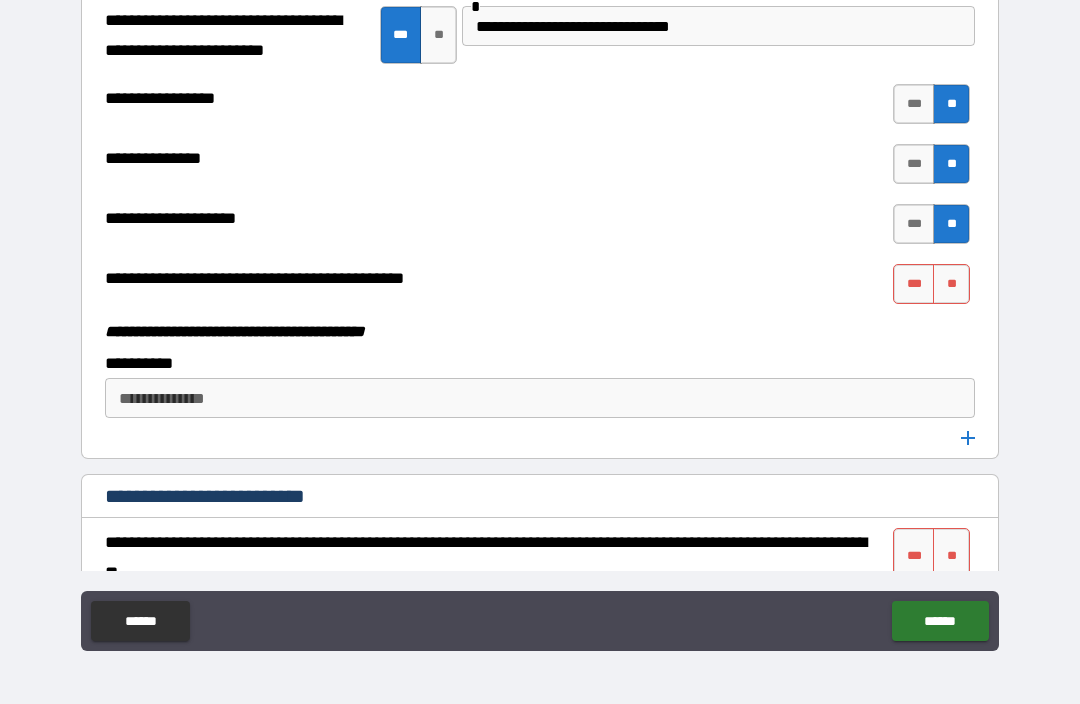 click on "**" at bounding box center [951, 284] 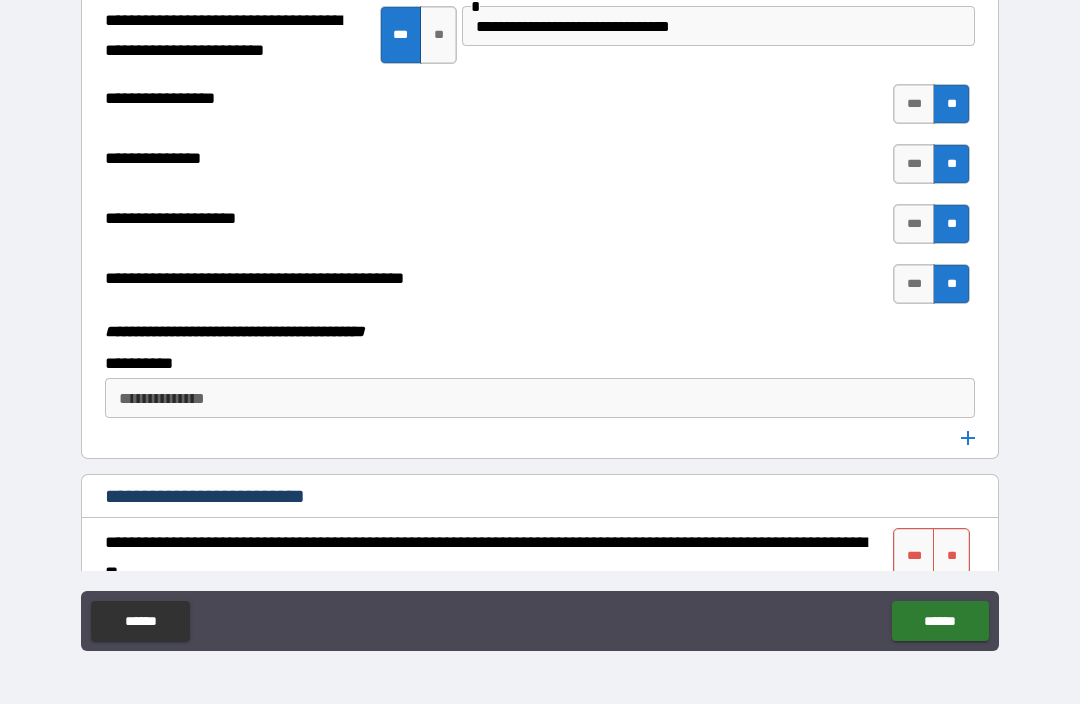 click on "***" at bounding box center (914, 224) 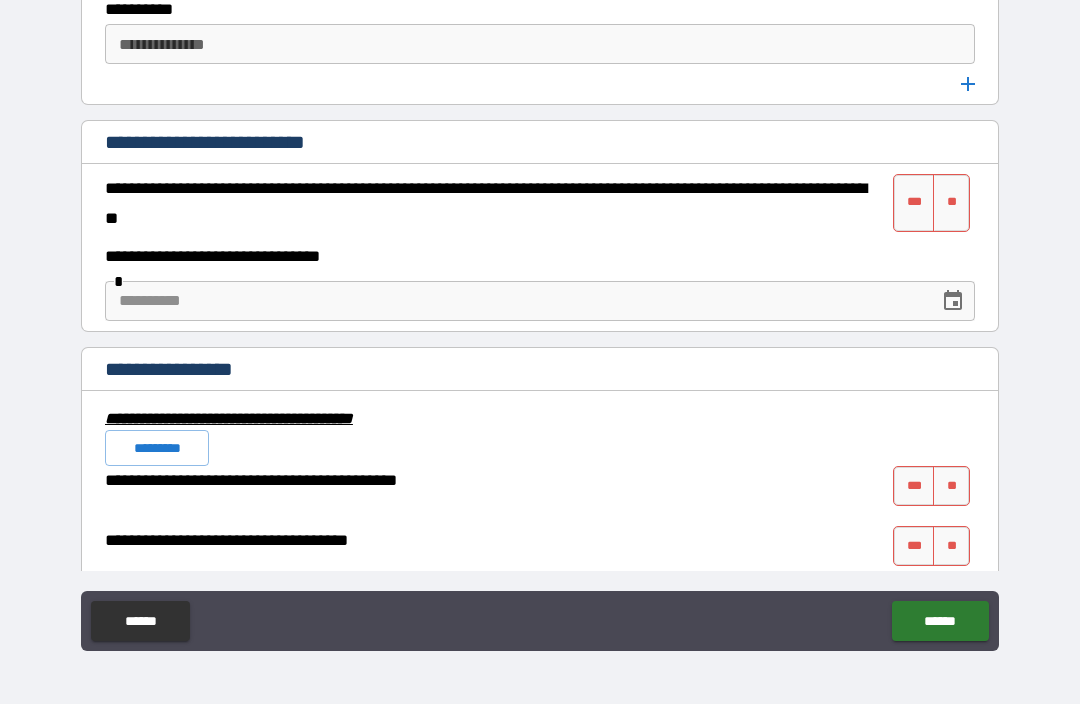 scroll, scrollTop: 7176, scrollLeft: 0, axis: vertical 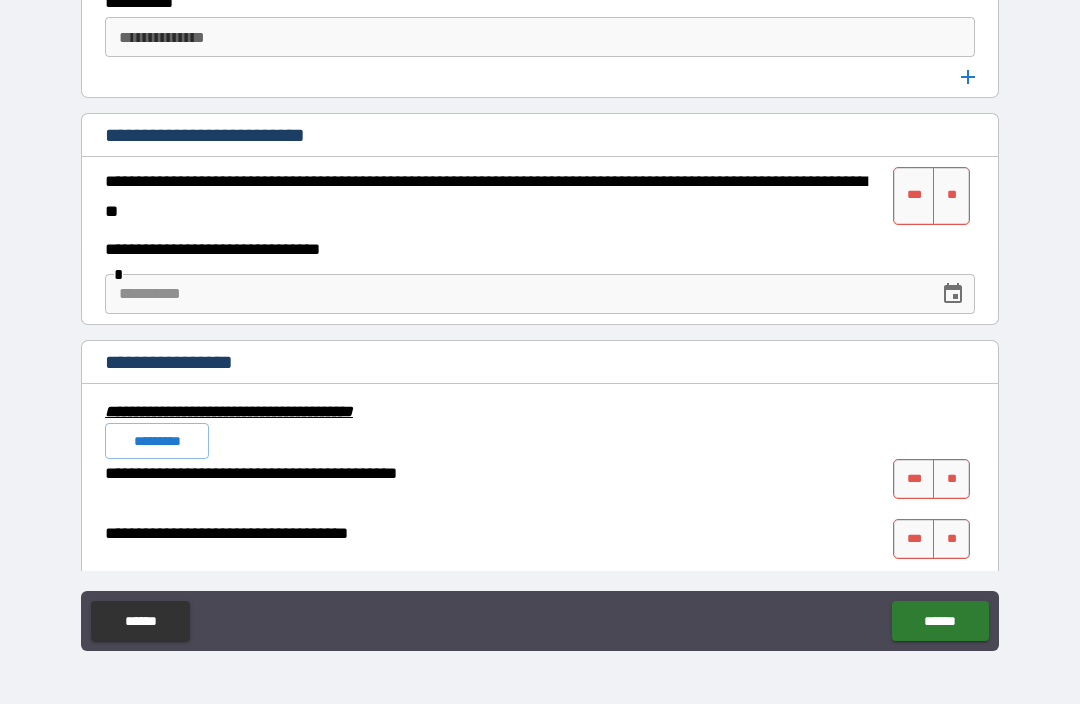 click on "***" at bounding box center [914, 196] 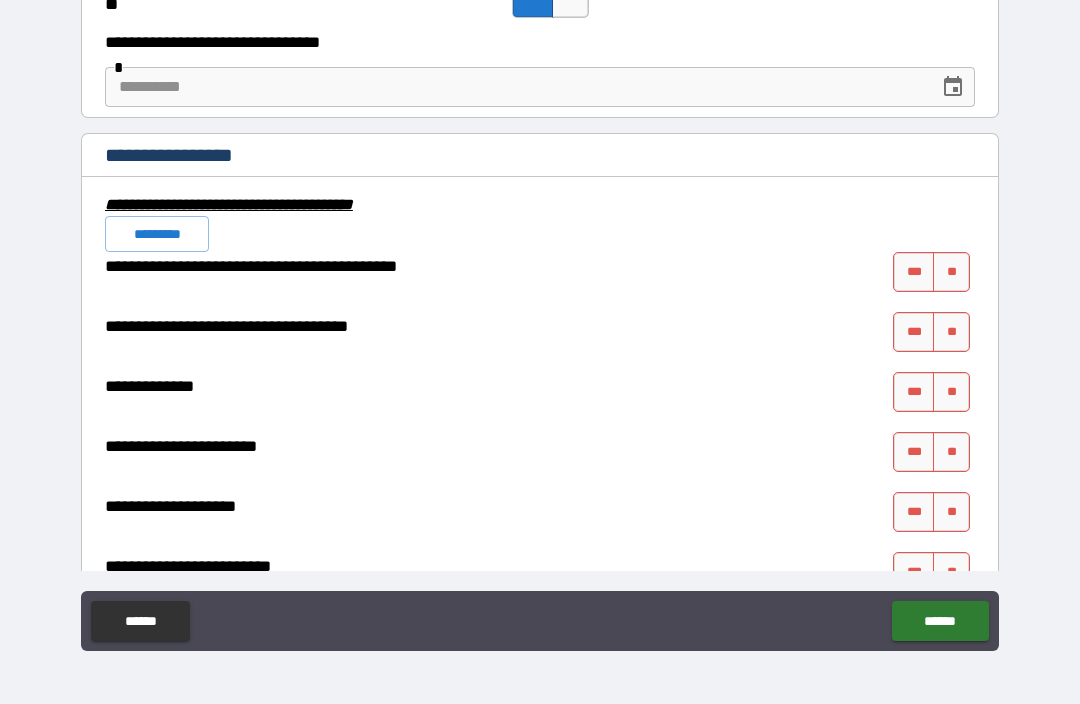 scroll, scrollTop: 7418, scrollLeft: 0, axis: vertical 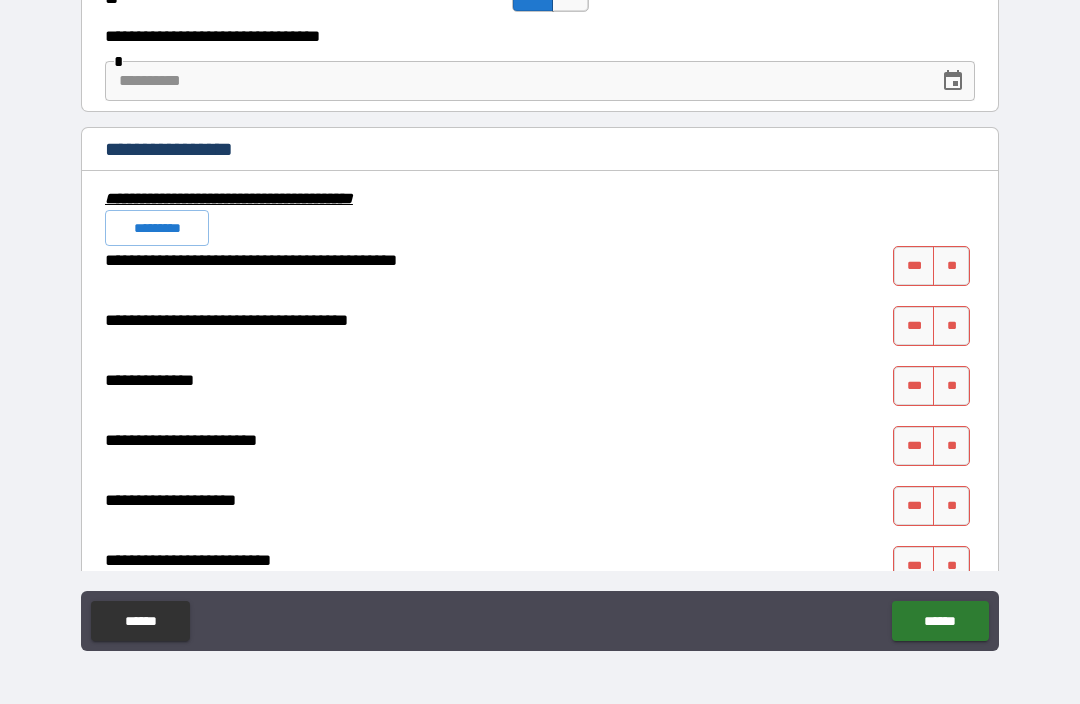 click on "**" at bounding box center (951, 266) 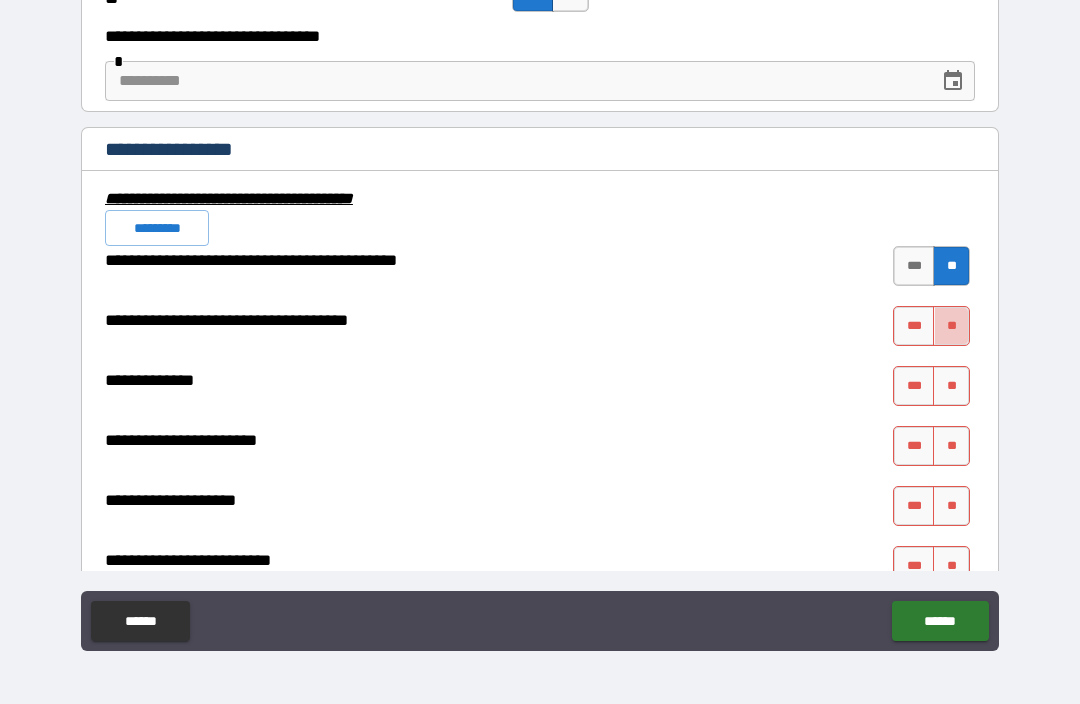 click on "**" at bounding box center (951, 326) 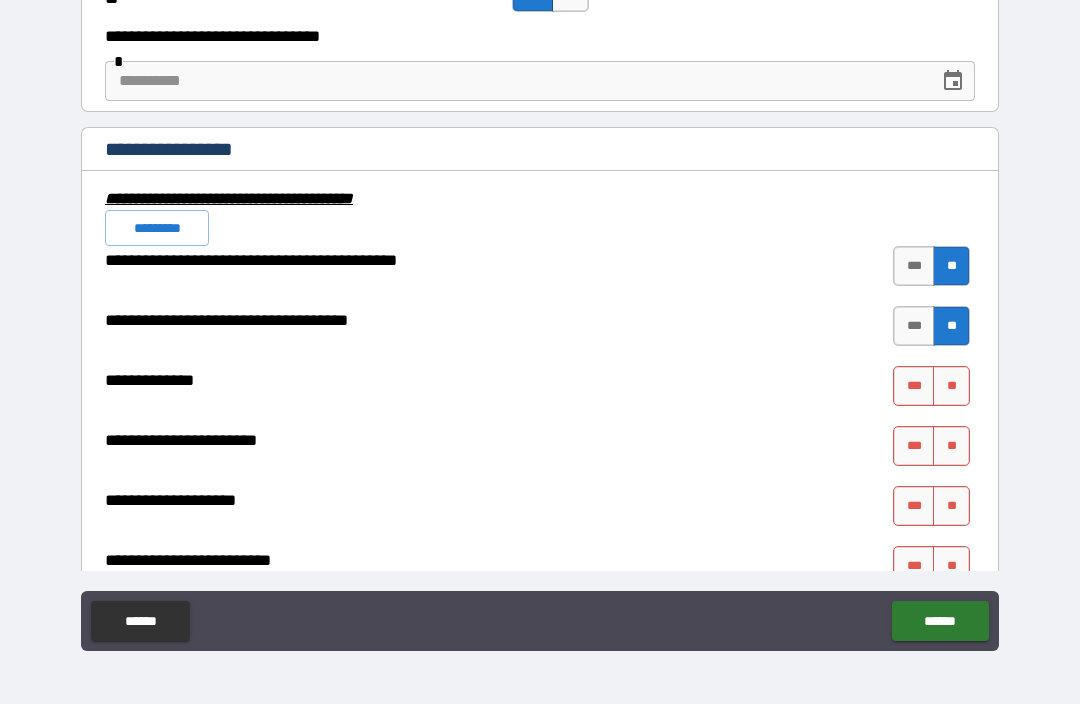 click on "**" at bounding box center (951, 386) 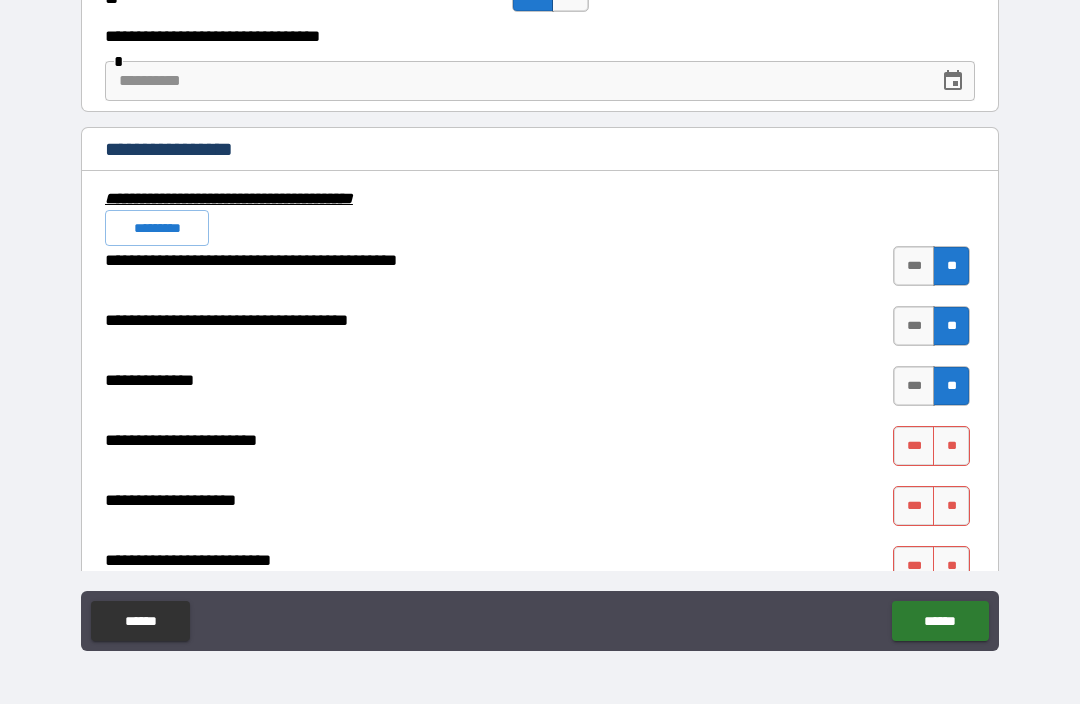 click on "**" at bounding box center (951, 446) 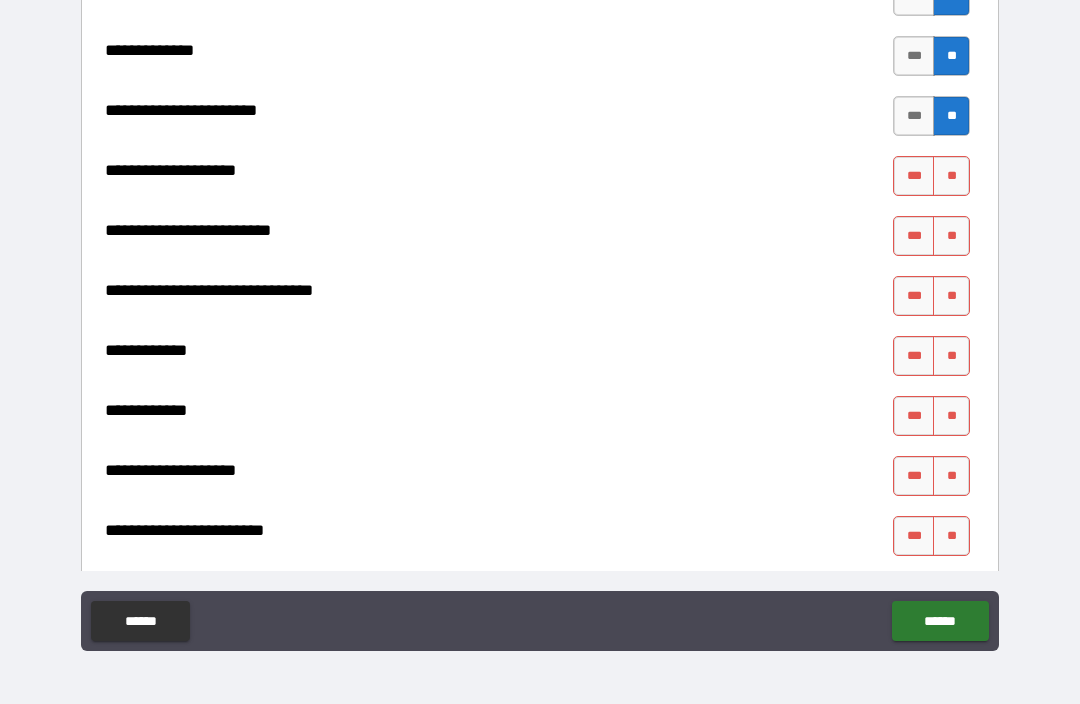 scroll, scrollTop: 7755, scrollLeft: 0, axis: vertical 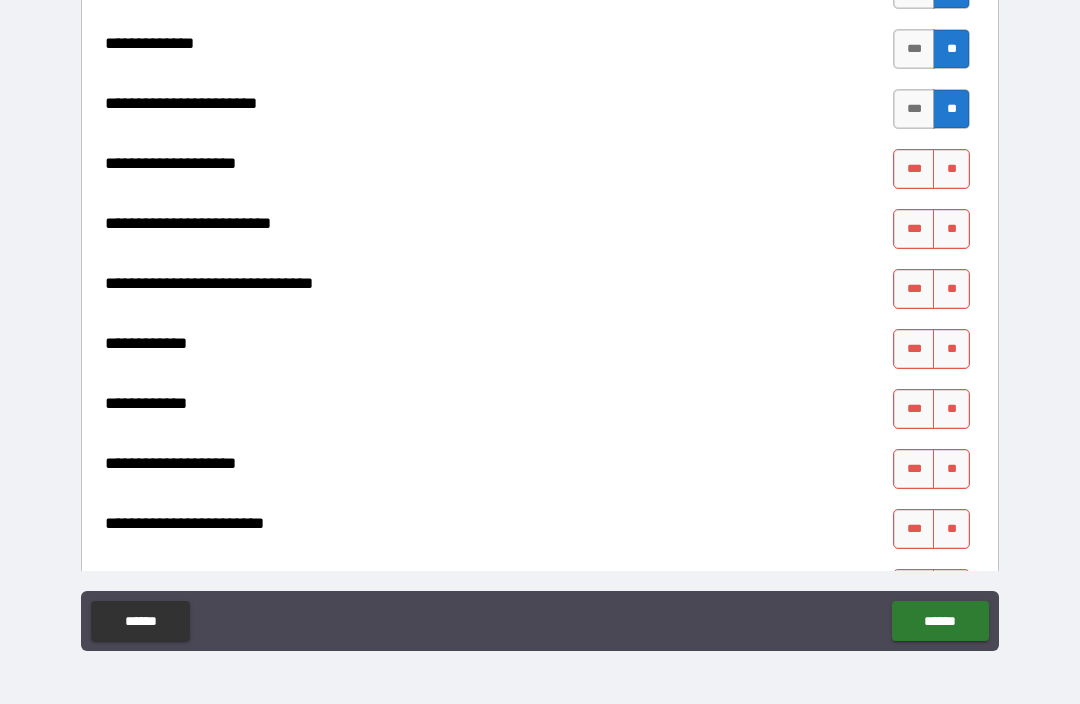 click on "**" at bounding box center [951, 229] 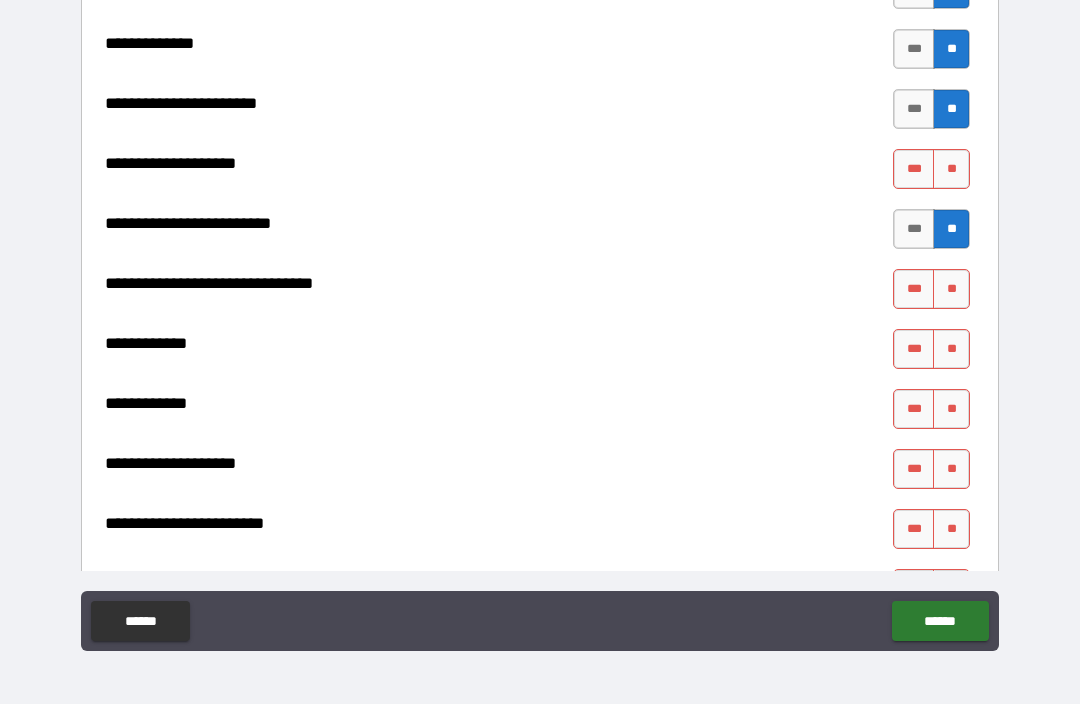 click on "**" at bounding box center (951, 169) 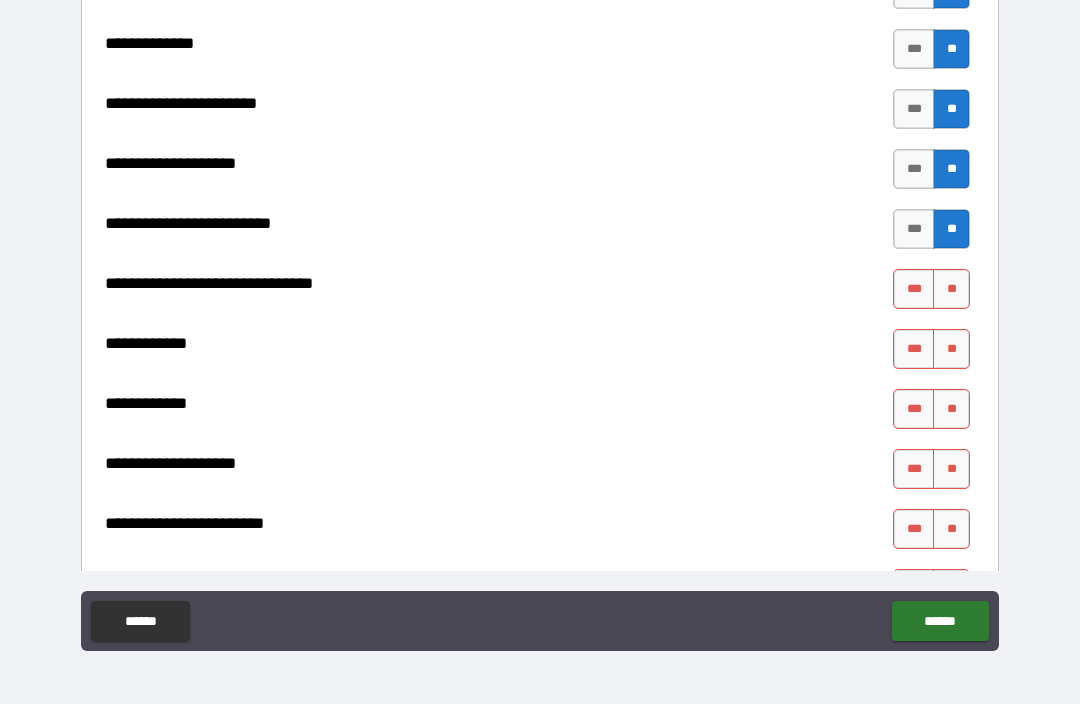 click on "**" at bounding box center (951, 289) 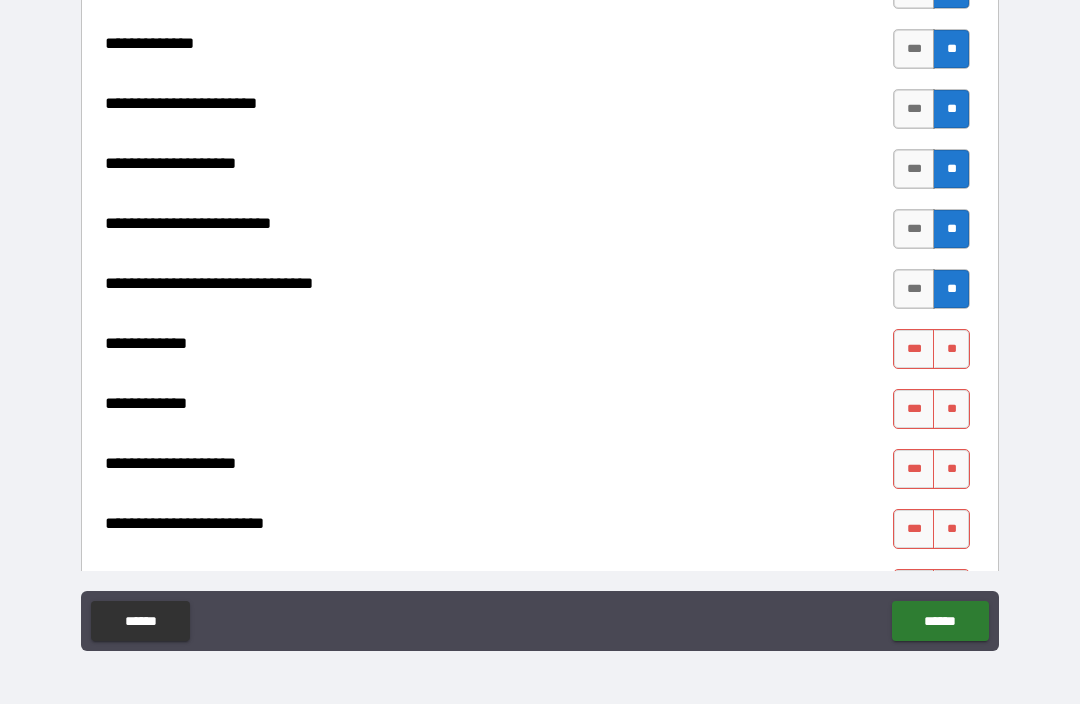 click on "**" at bounding box center [951, 349] 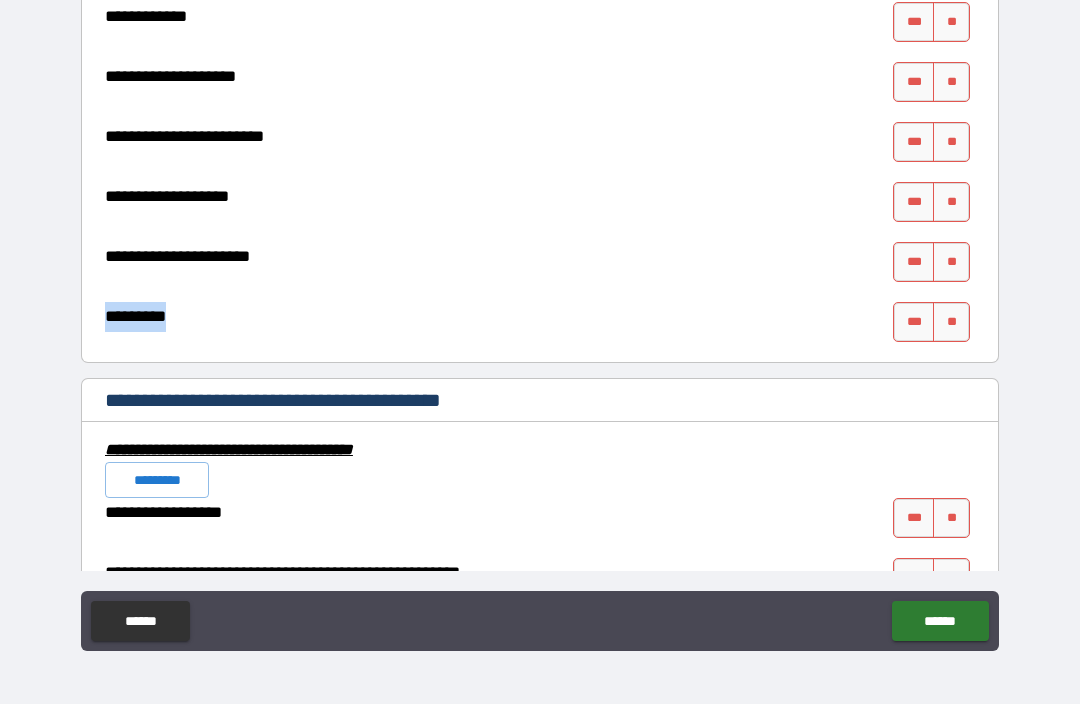 scroll, scrollTop: 8143, scrollLeft: 0, axis: vertical 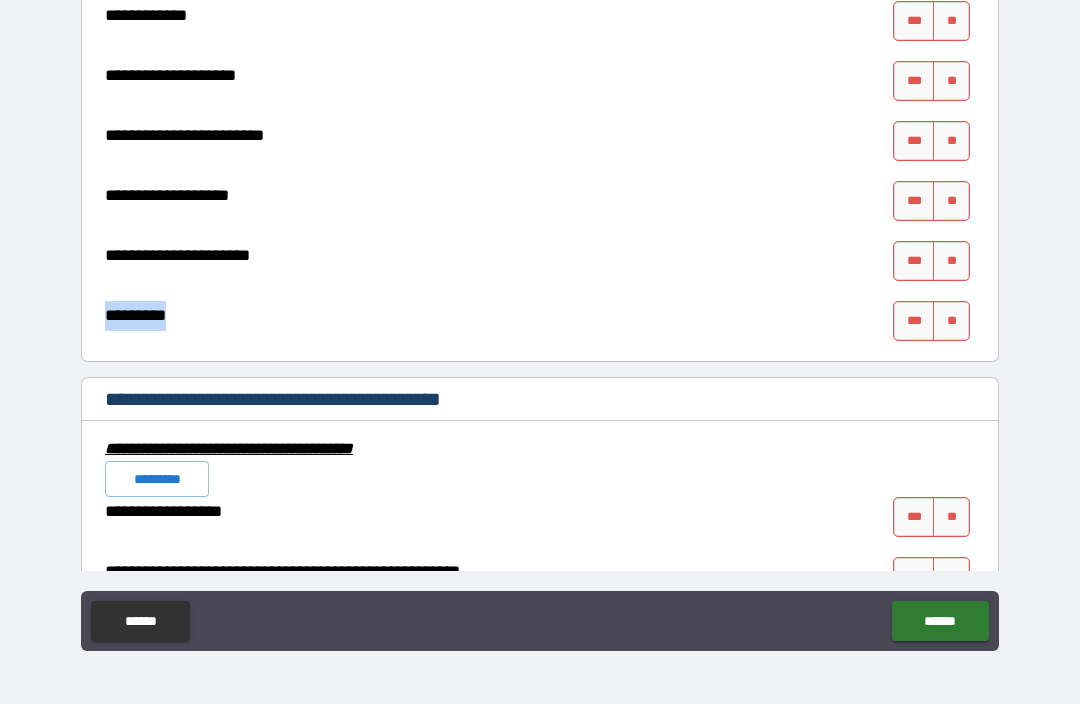 click on "**" at bounding box center [951, 81] 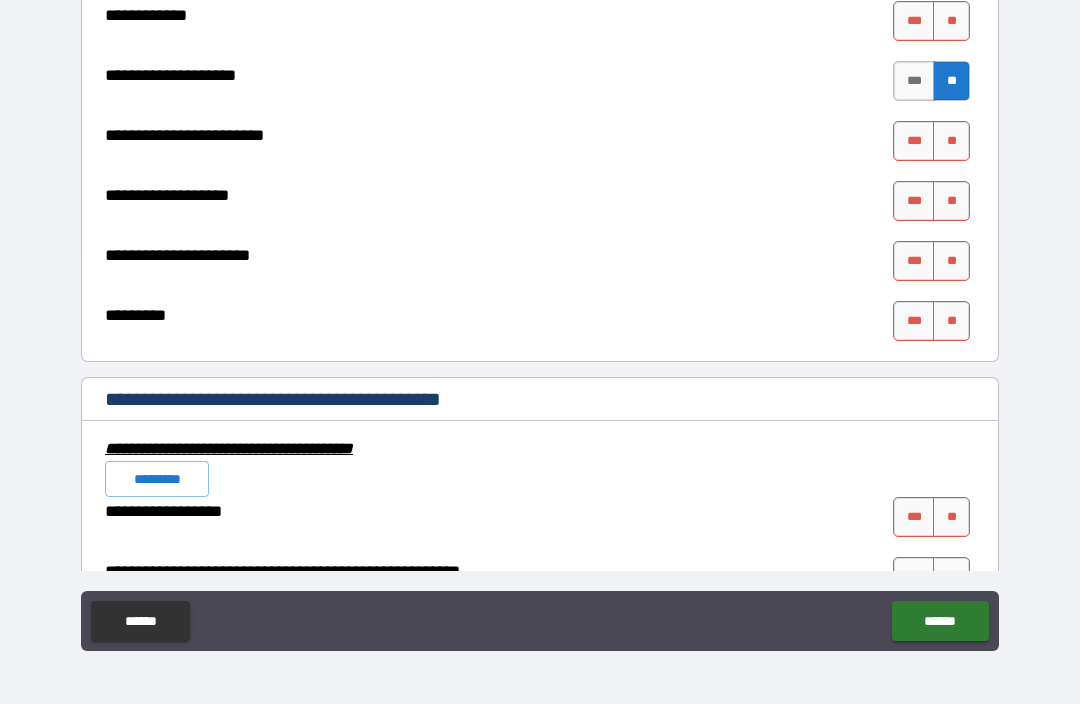 click on "**" at bounding box center [951, 21] 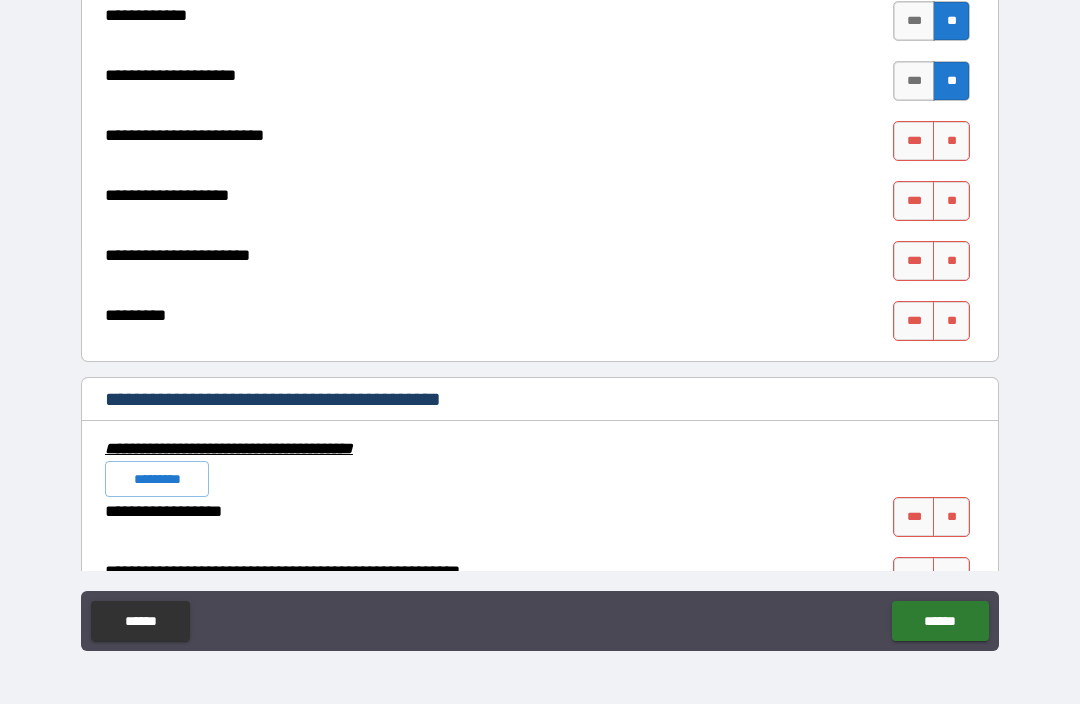 click on "**" at bounding box center [951, 141] 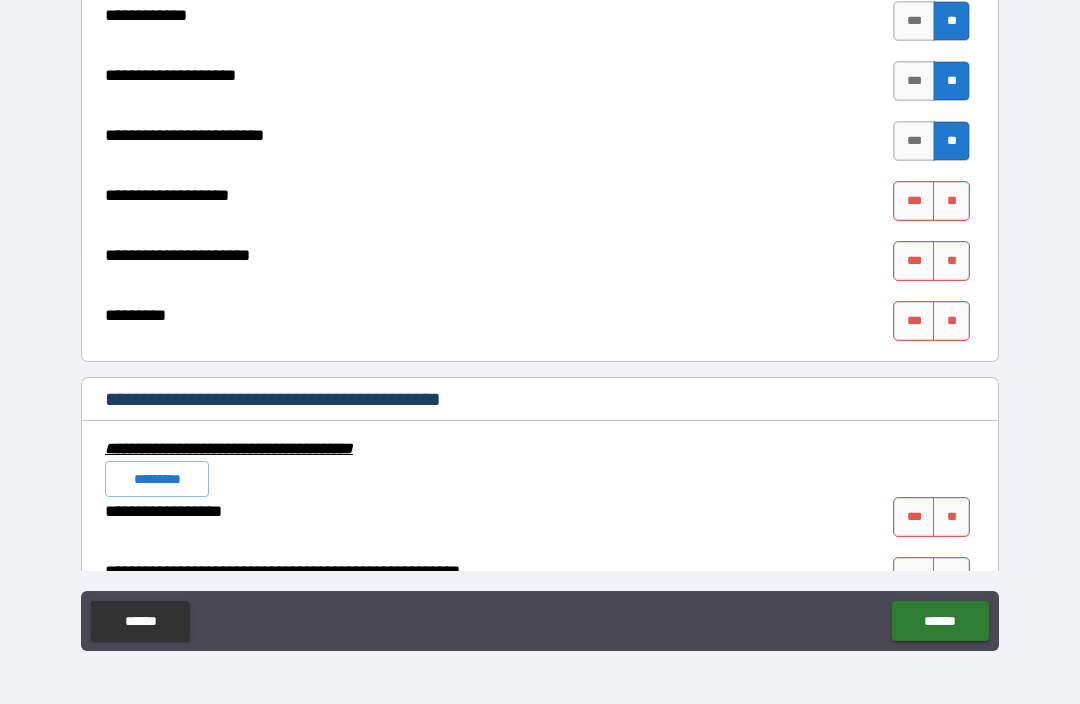 click on "**" at bounding box center (951, 201) 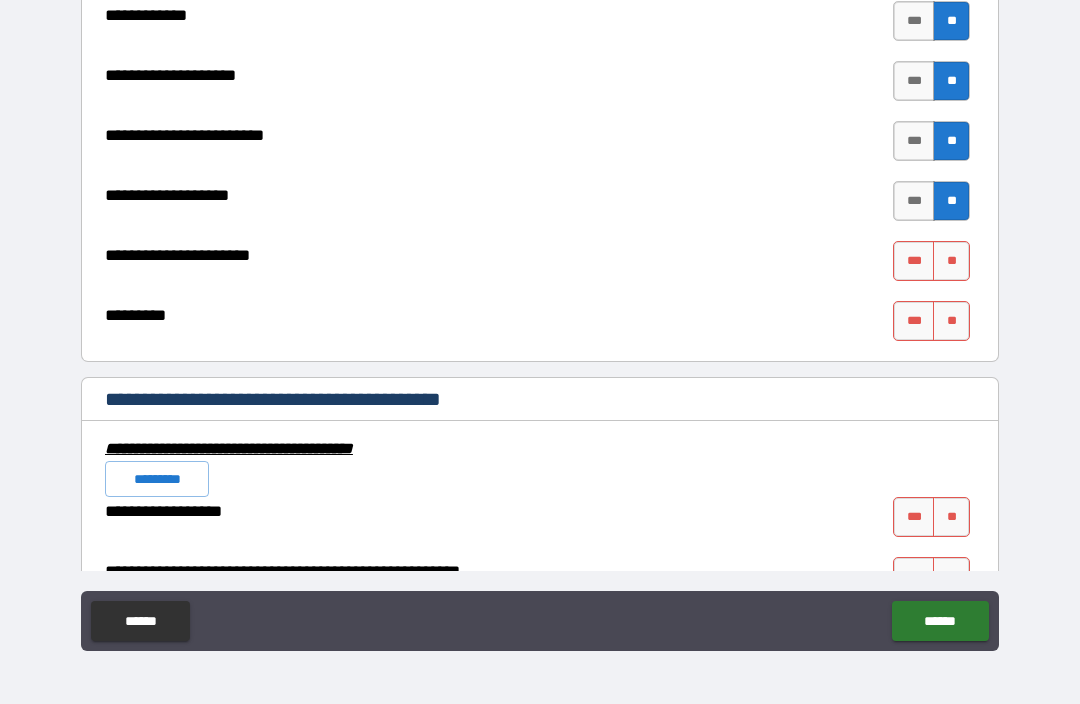click on "**" at bounding box center [951, 261] 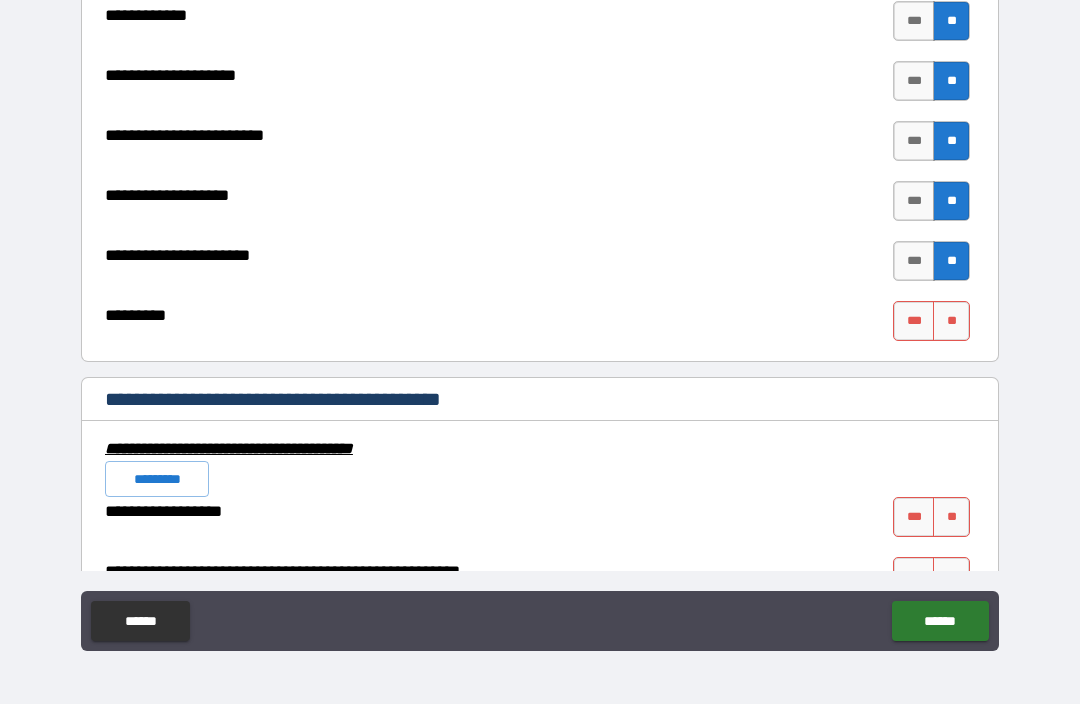 click on "**" at bounding box center [951, 321] 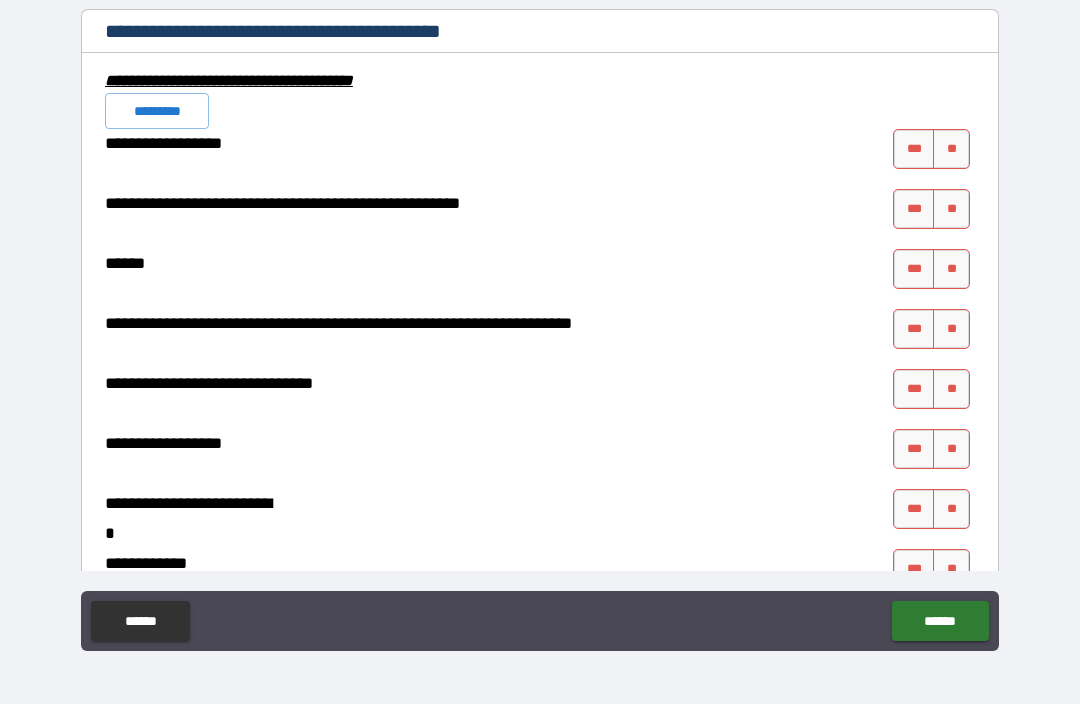 scroll, scrollTop: 8512, scrollLeft: 0, axis: vertical 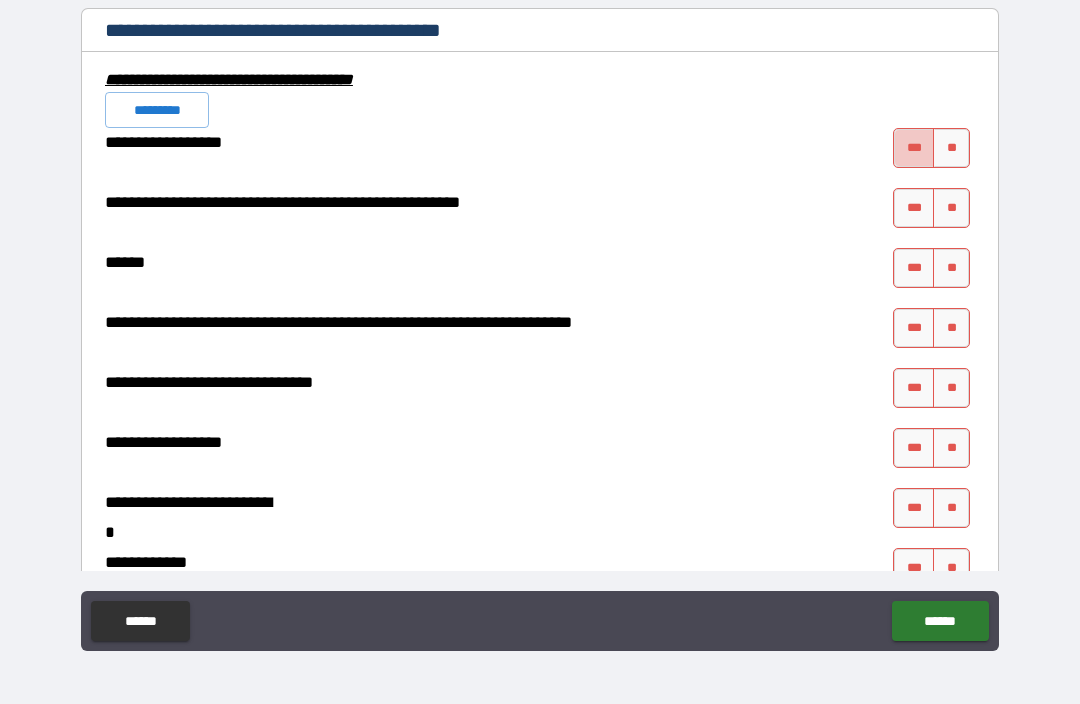 click on "***" at bounding box center [914, 148] 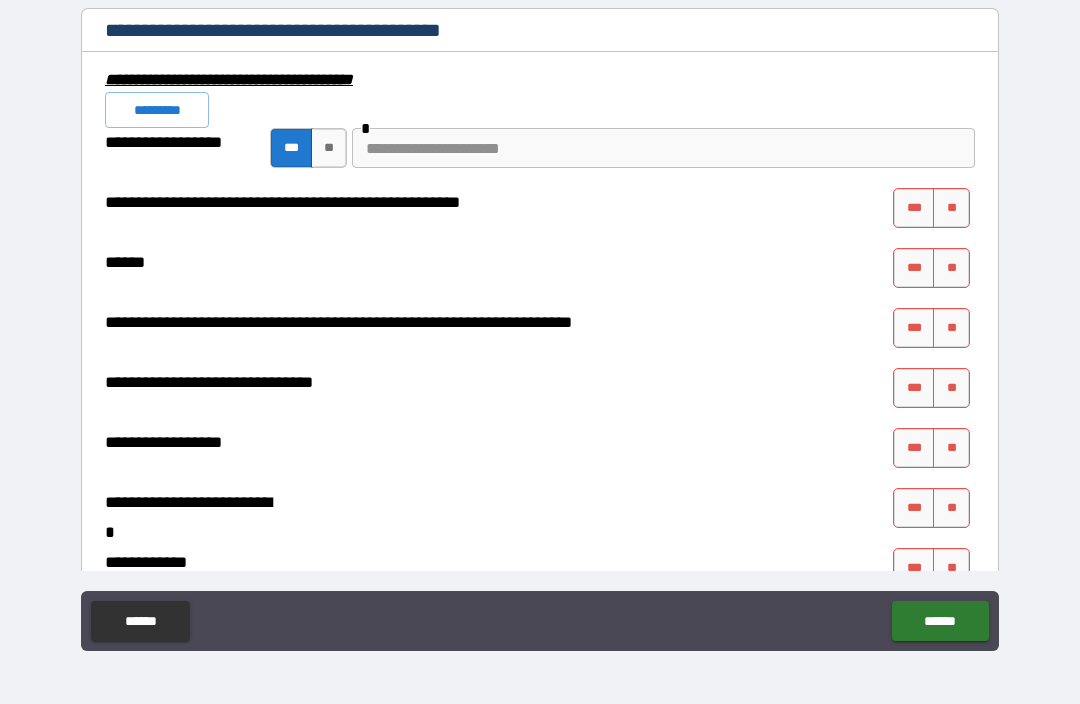 click on "**" at bounding box center [951, 208] 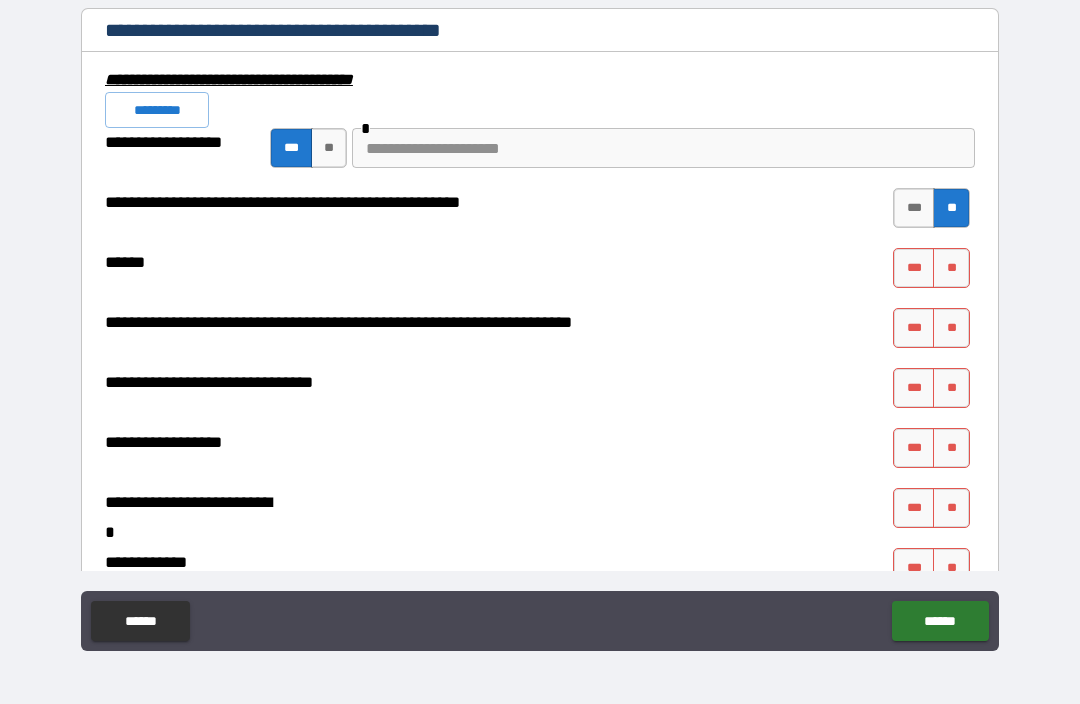 click on "**" at bounding box center [329, 148] 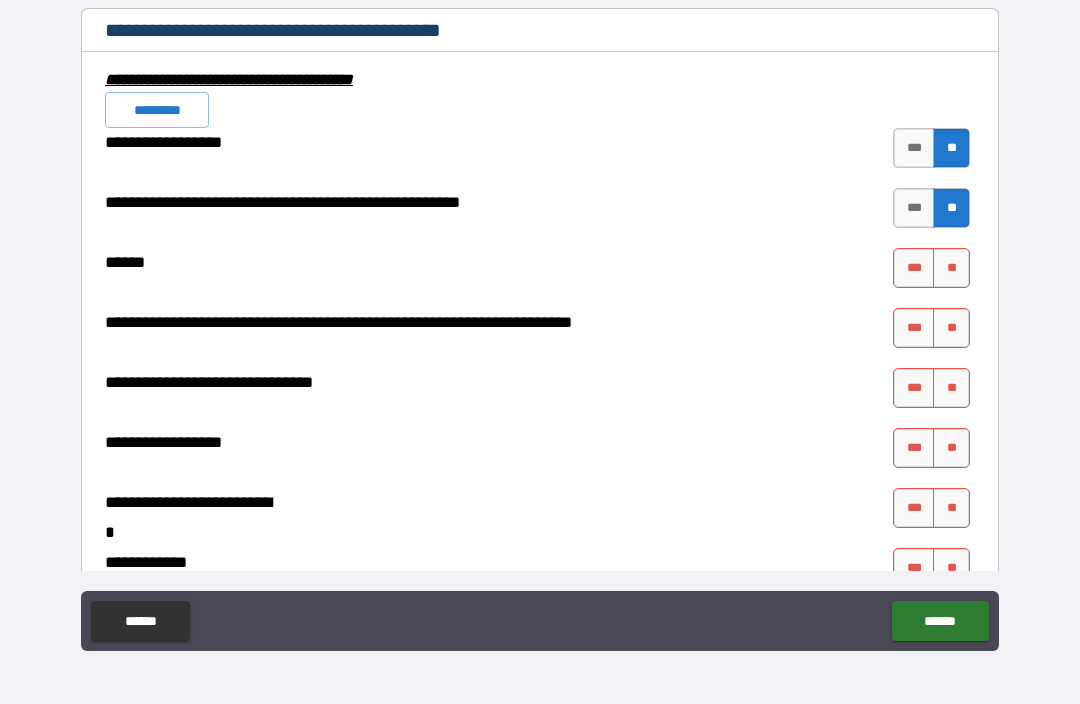 click on "**" at bounding box center (951, 268) 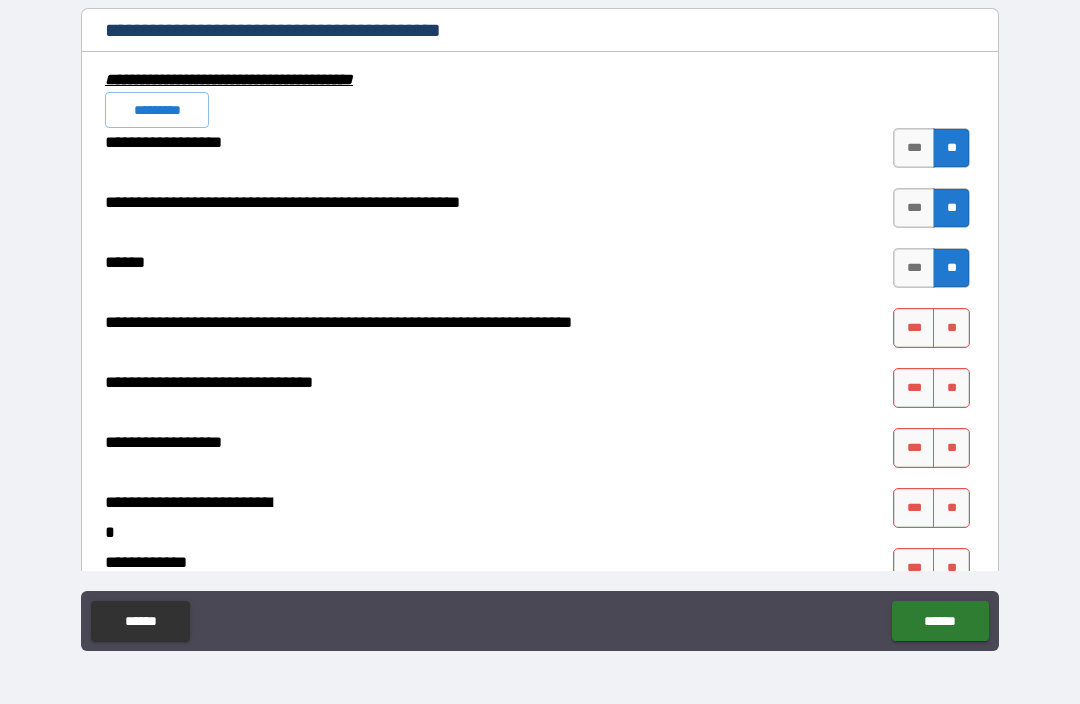 click on "**" at bounding box center (951, 328) 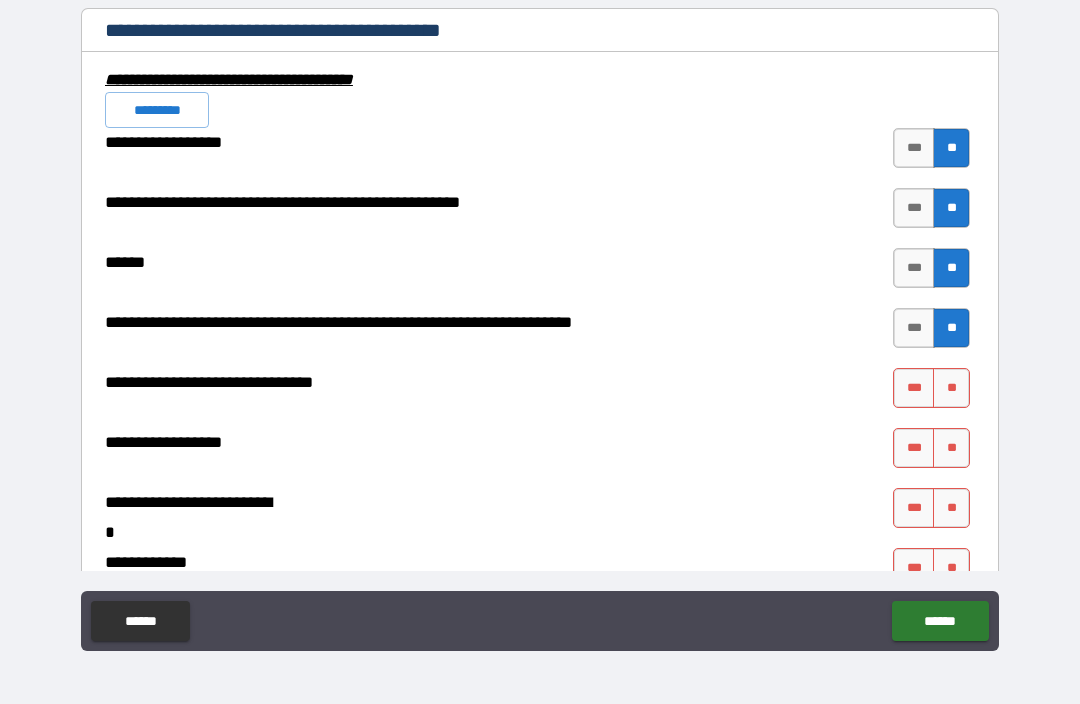 click on "**" at bounding box center (951, 388) 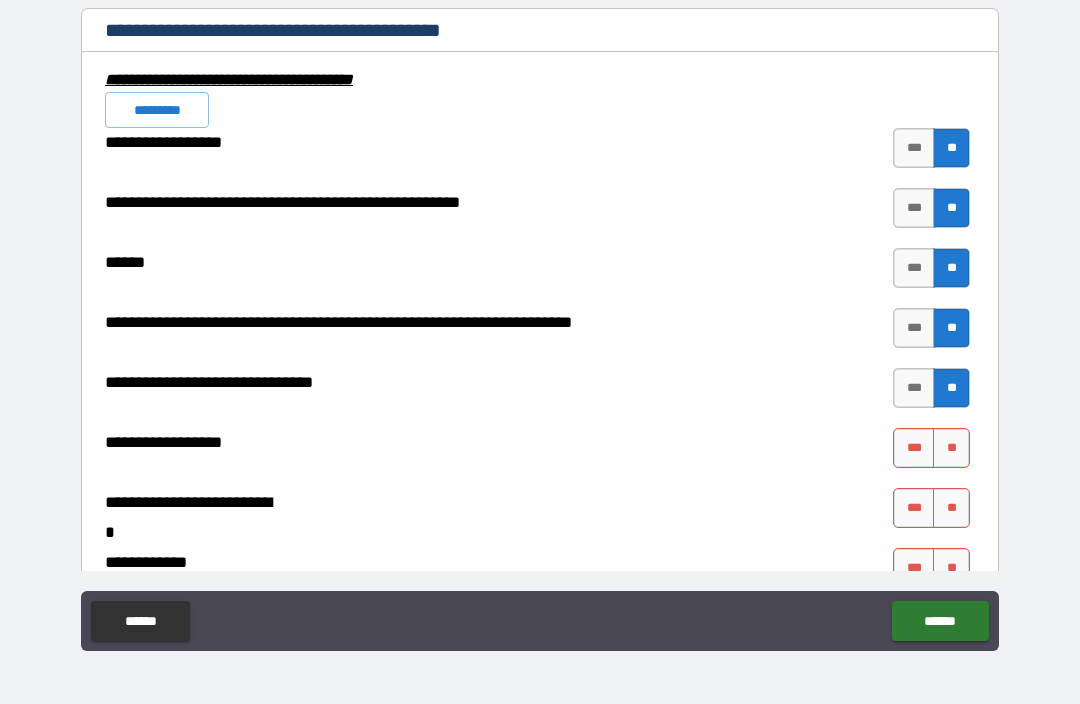 click on "**" at bounding box center [951, 448] 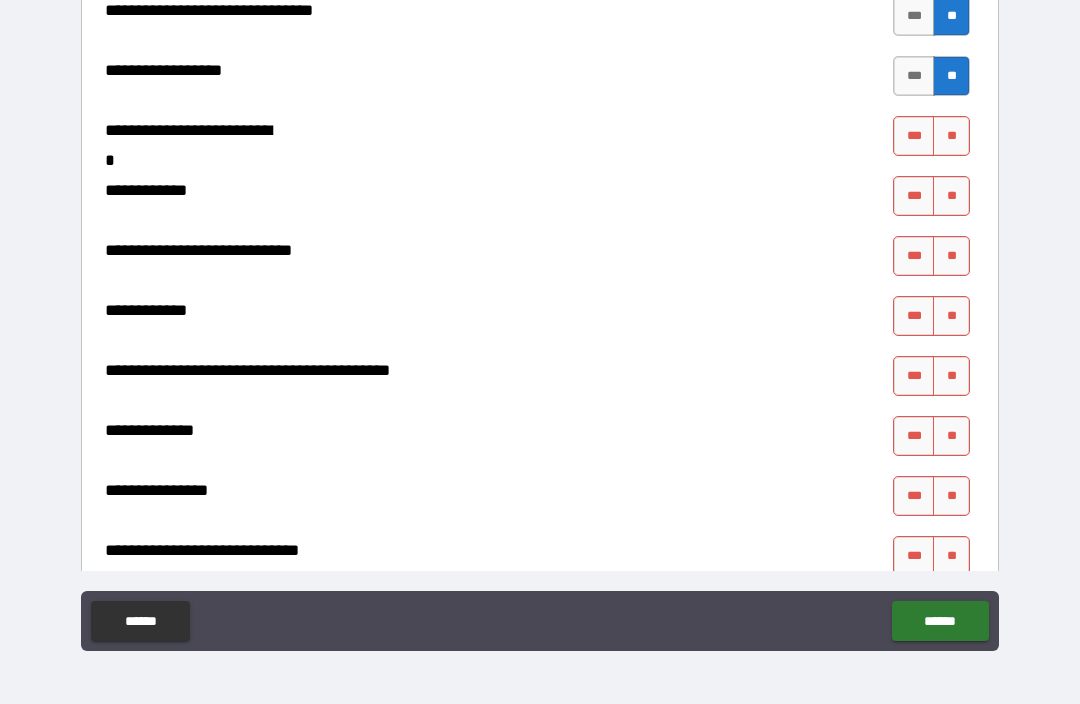 scroll, scrollTop: 8882, scrollLeft: 0, axis: vertical 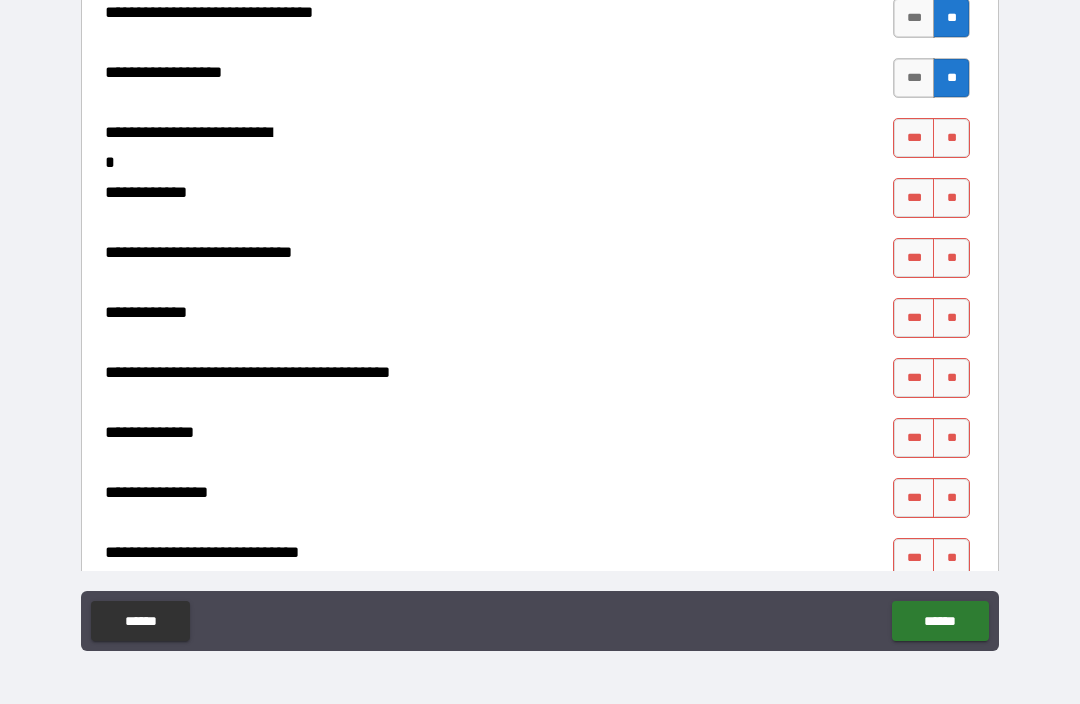 click on "**" at bounding box center [951, 138] 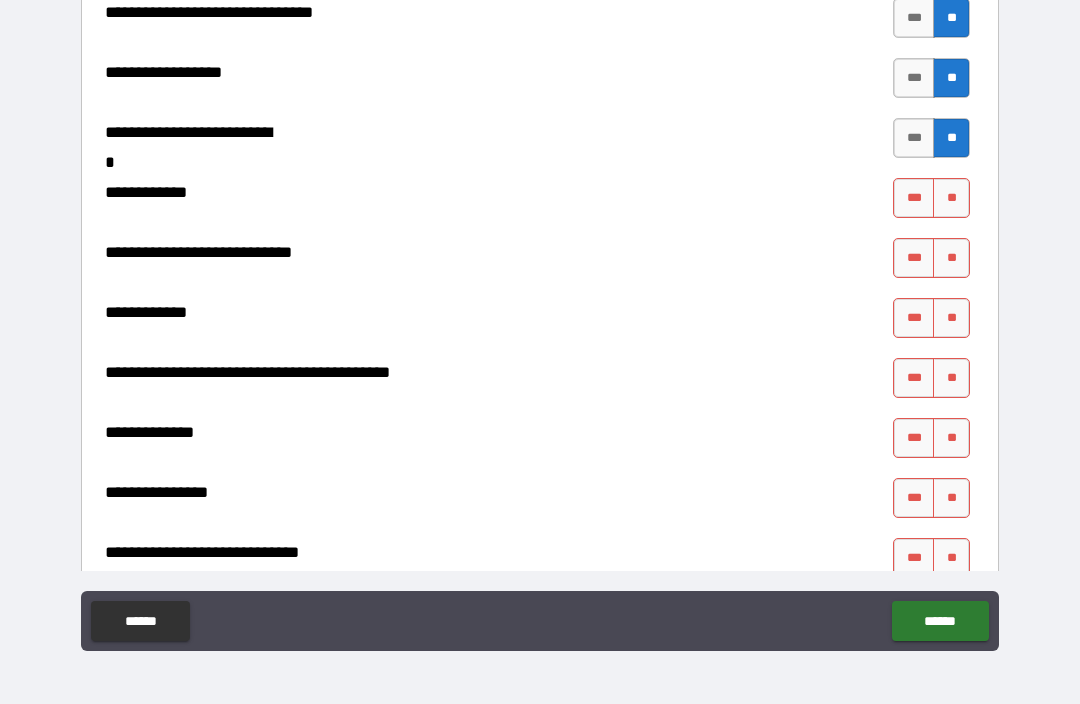 click on "**" at bounding box center [951, 198] 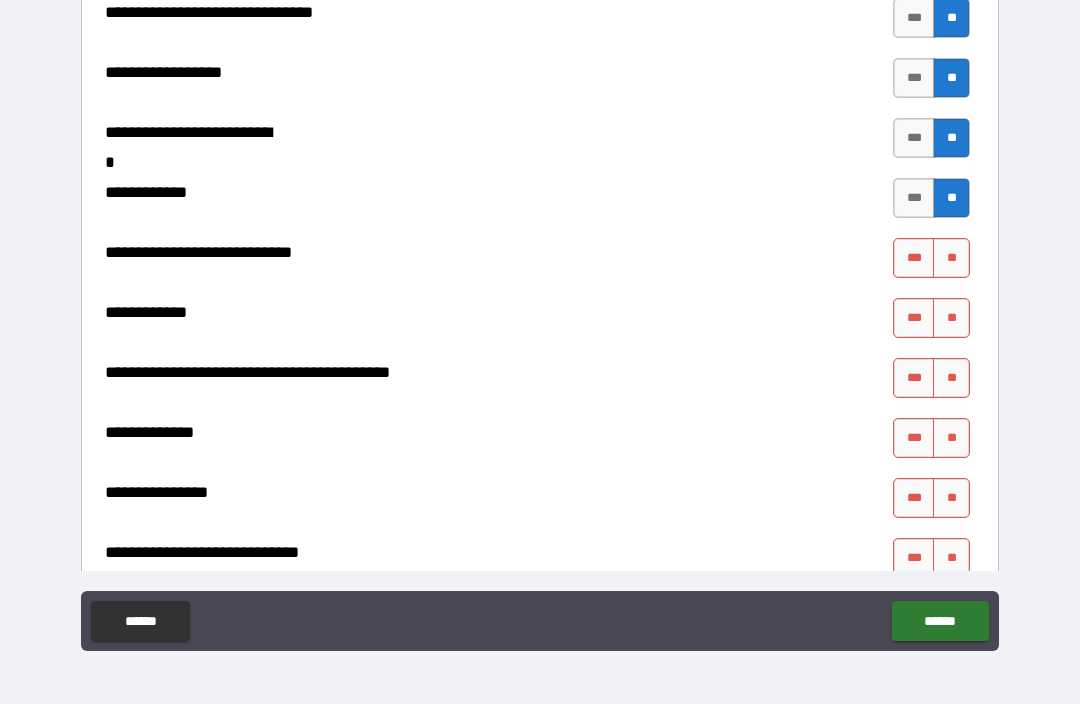 click on "**" at bounding box center [951, 258] 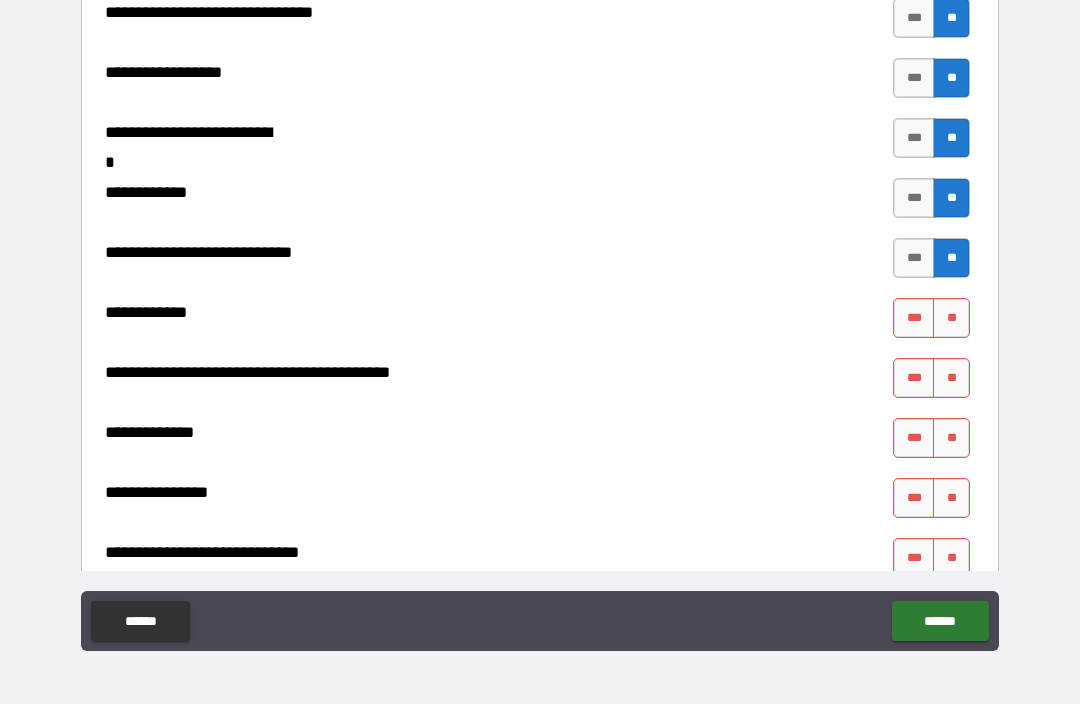click on "**" at bounding box center [951, 318] 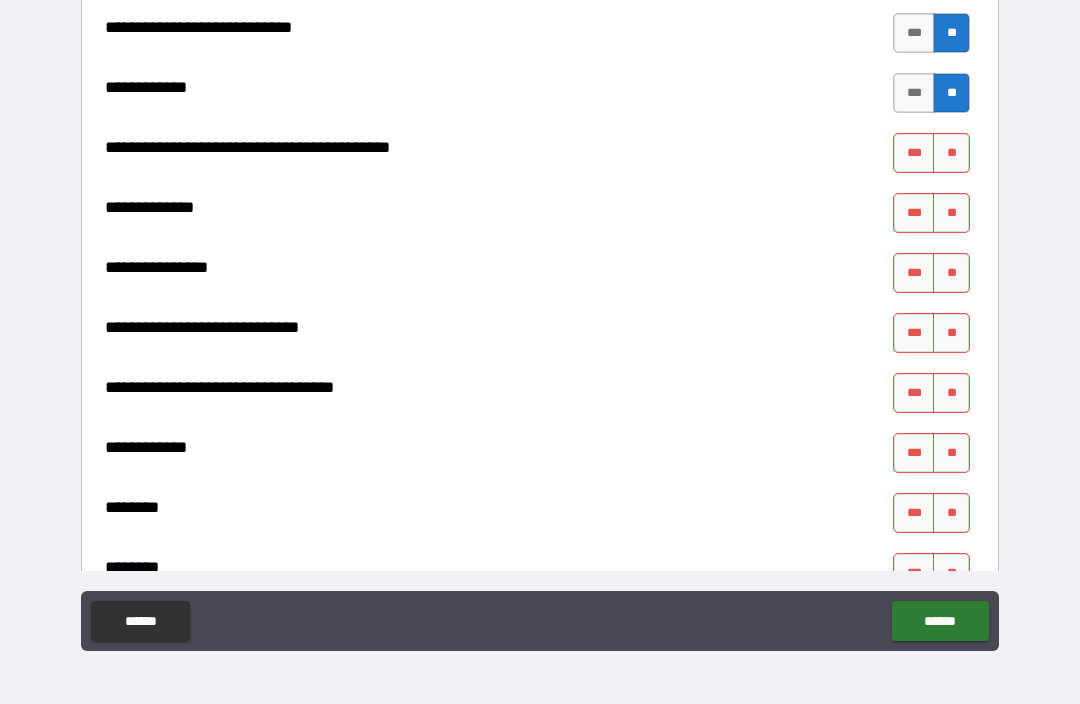 scroll, scrollTop: 9128, scrollLeft: 0, axis: vertical 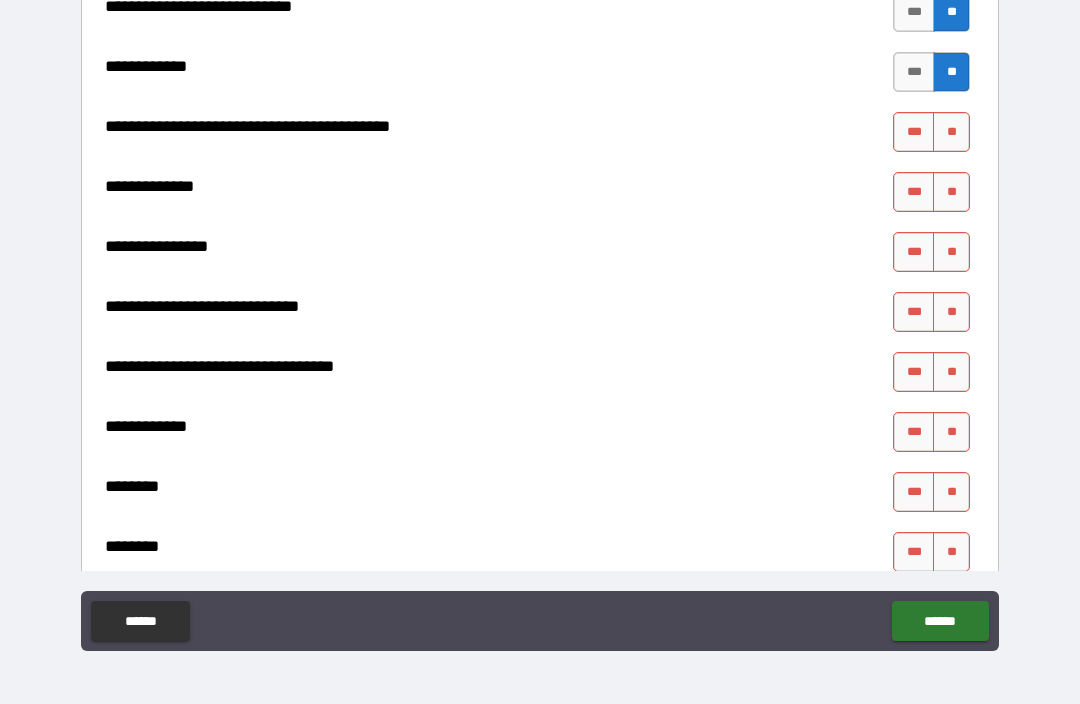 click on "**" at bounding box center [951, 132] 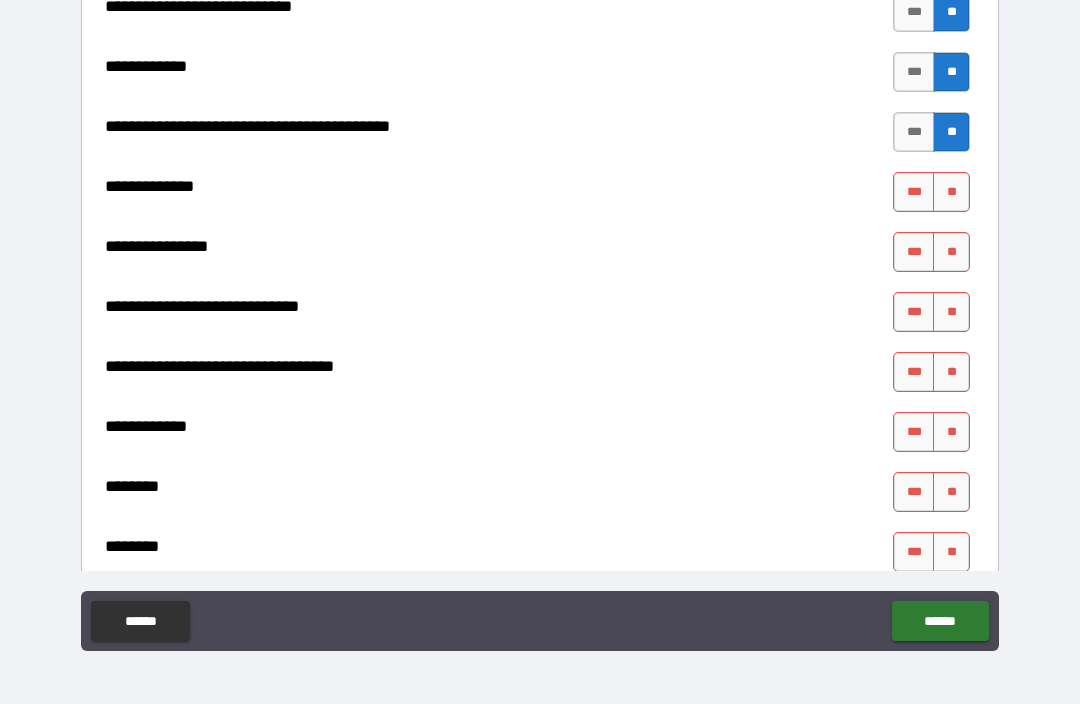 click on "**" at bounding box center [951, 192] 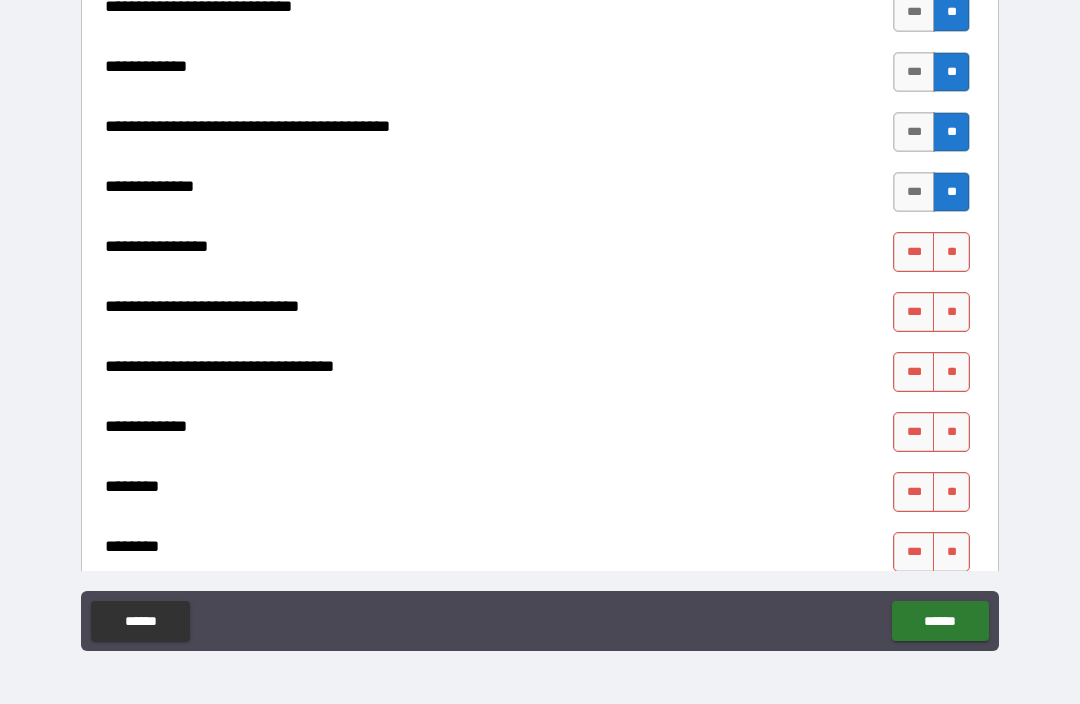 click on "**" at bounding box center [951, 252] 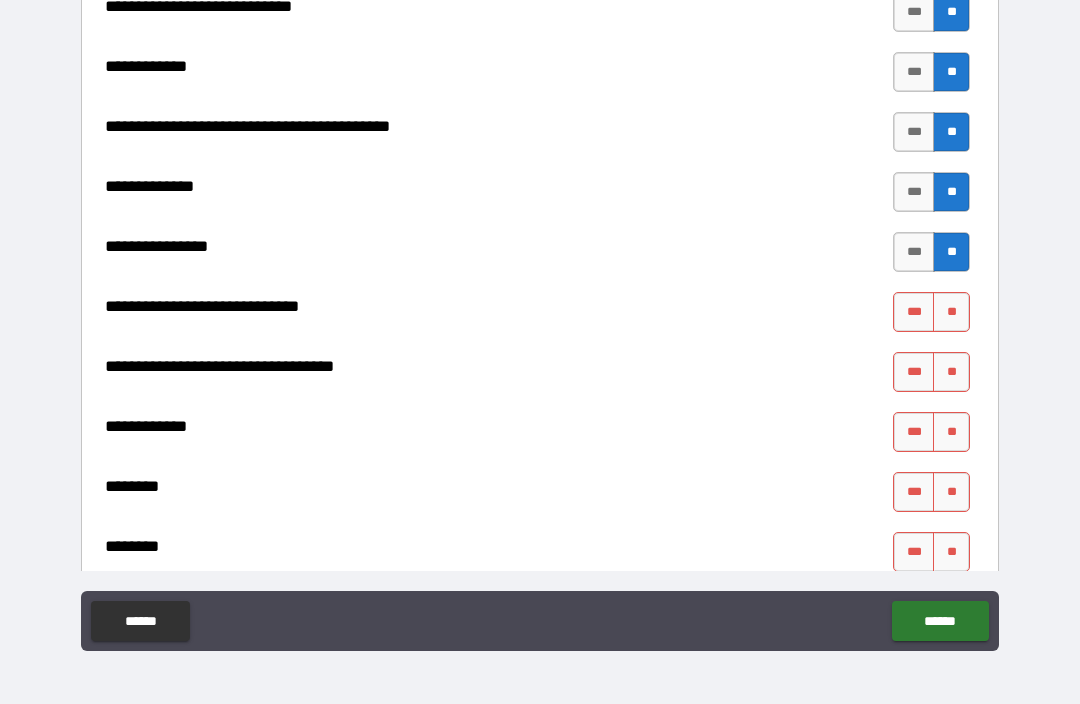 click on "**" at bounding box center [951, 312] 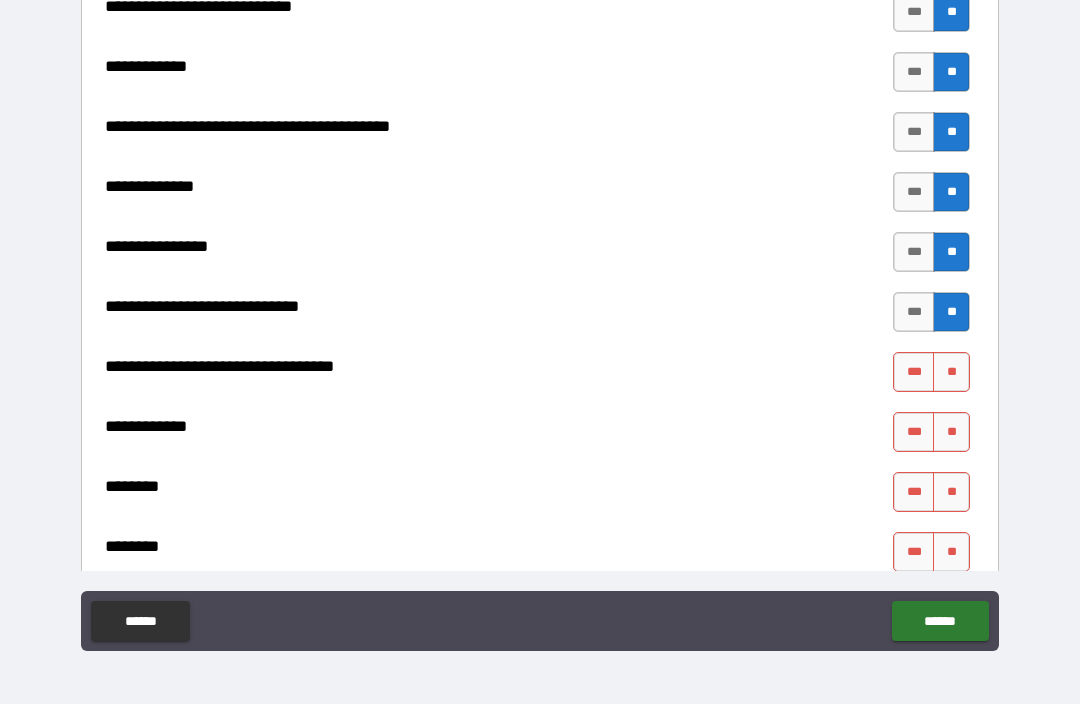 click on "**" at bounding box center (951, 372) 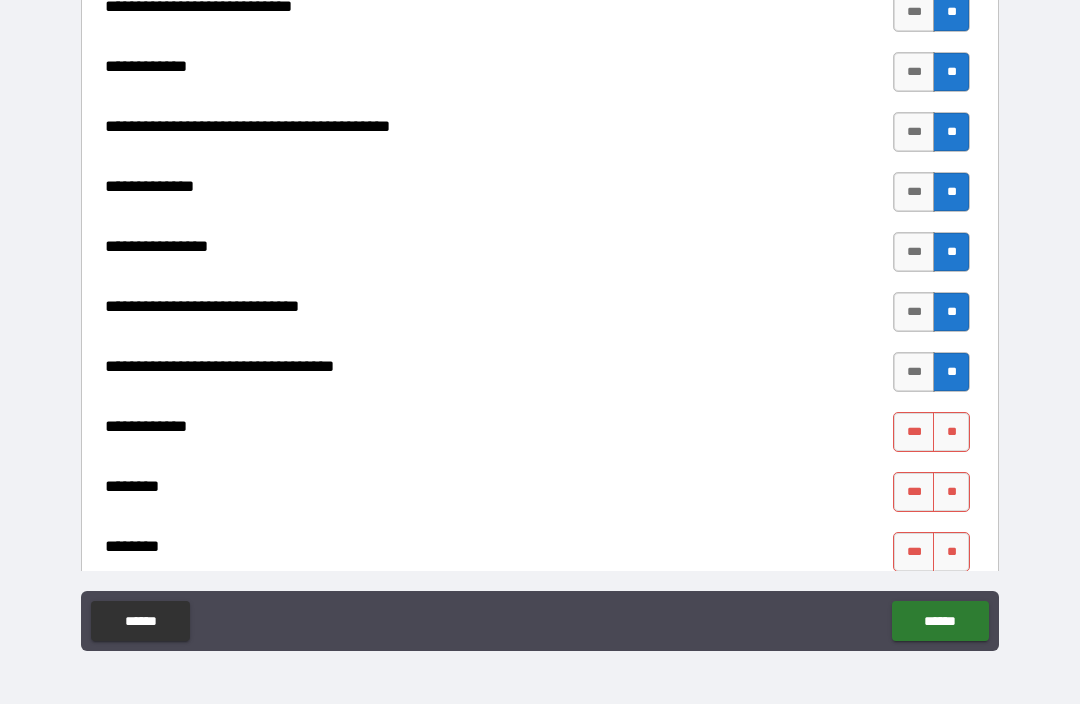 click on "**" at bounding box center (951, 432) 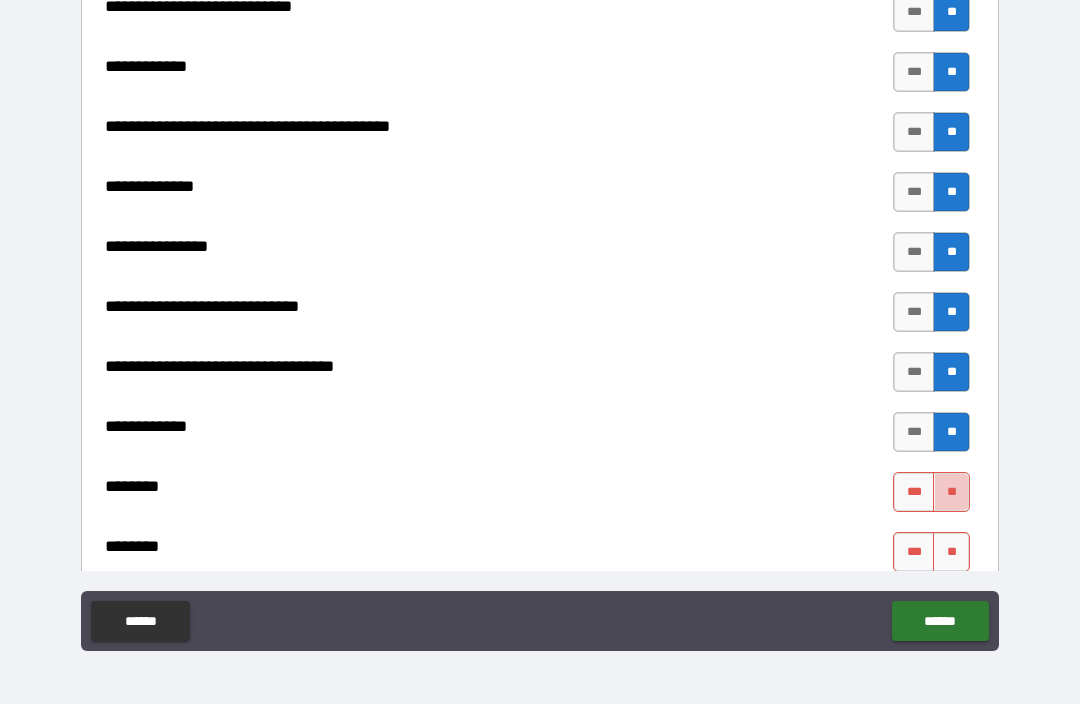 click on "**" at bounding box center (951, 492) 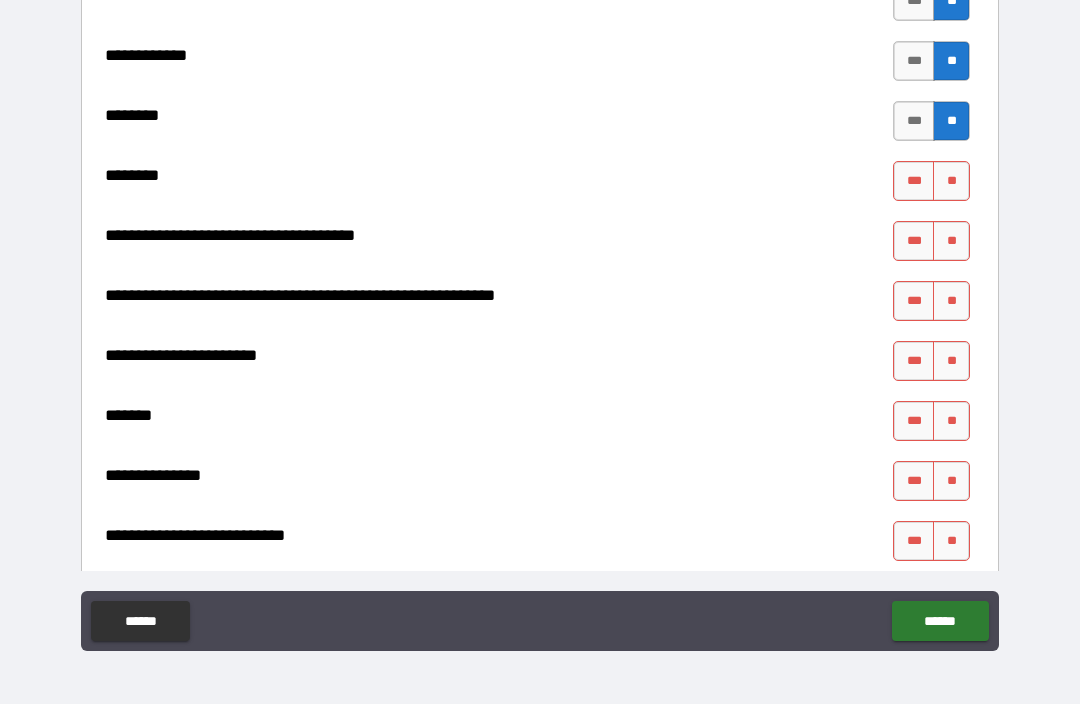 scroll, scrollTop: 9500, scrollLeft: 0, axis: vertical 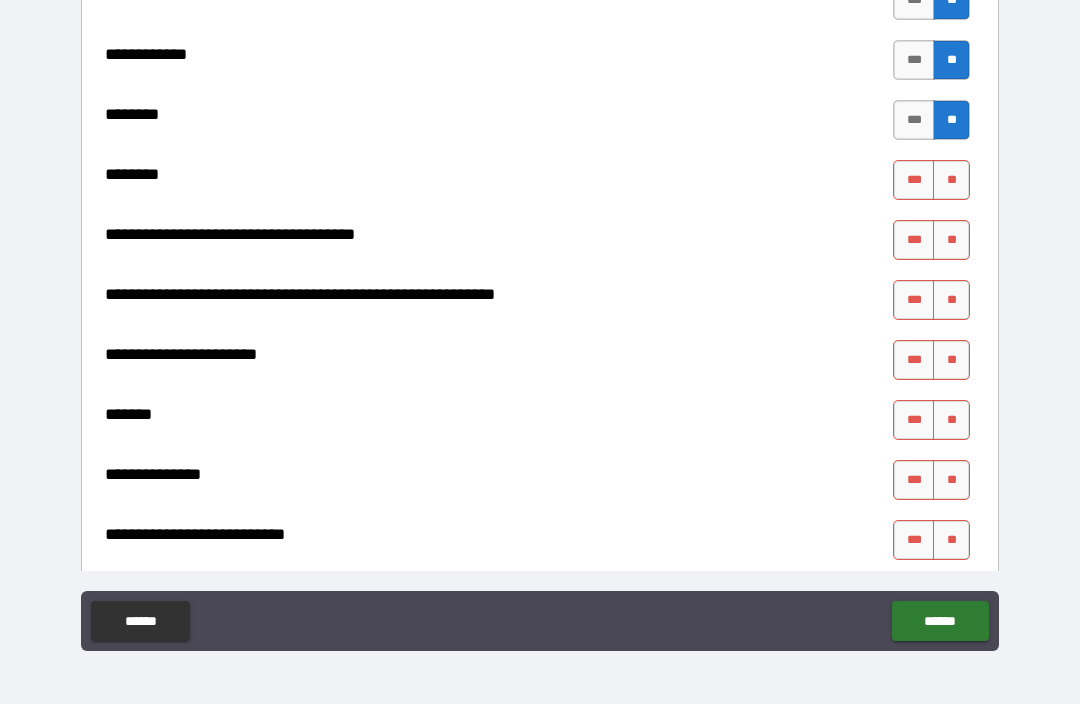 click on "**" at bounding box center (951, 180) 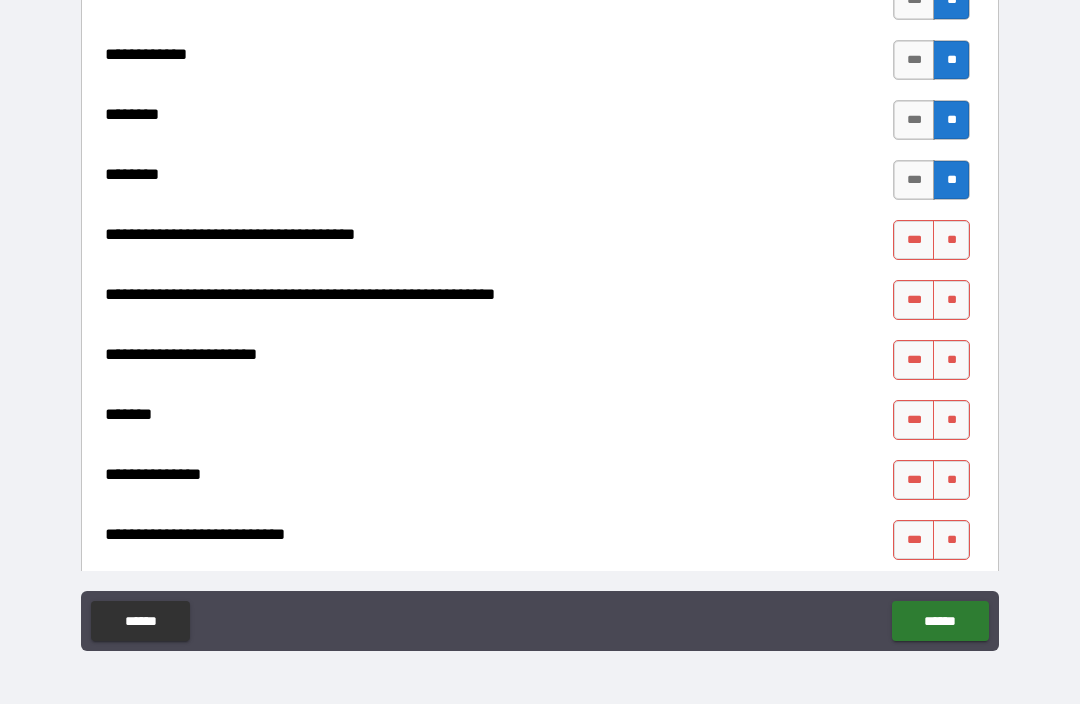click on "**" at bounding box center (951, 240) 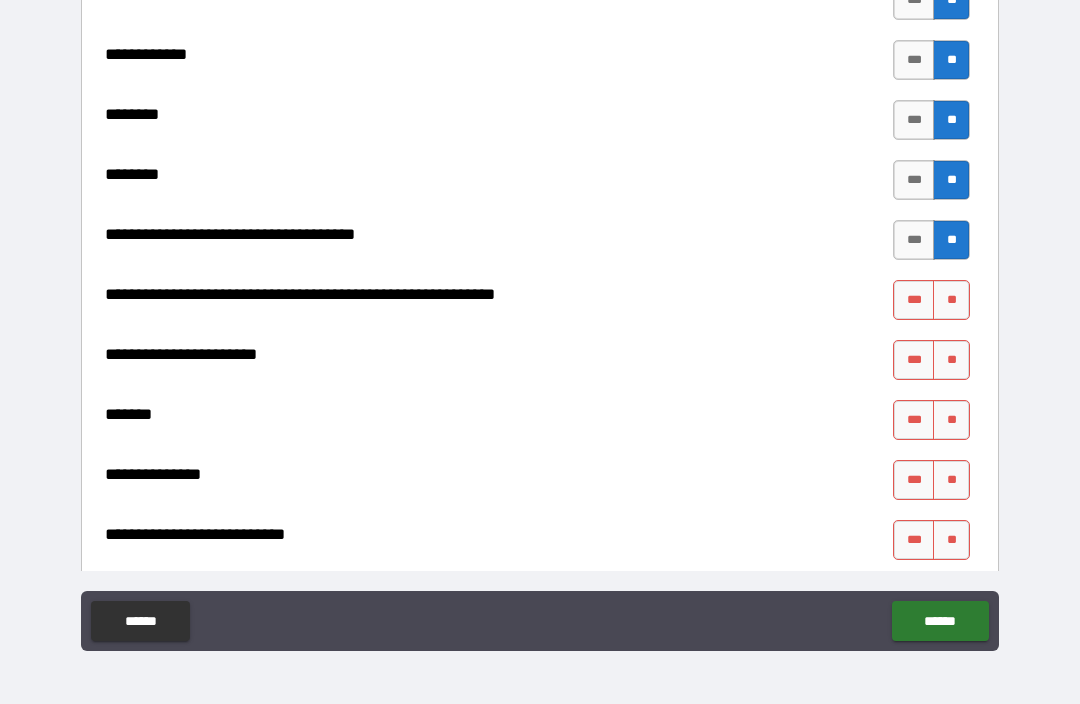 click on "**" at bounding box center [951, 300] 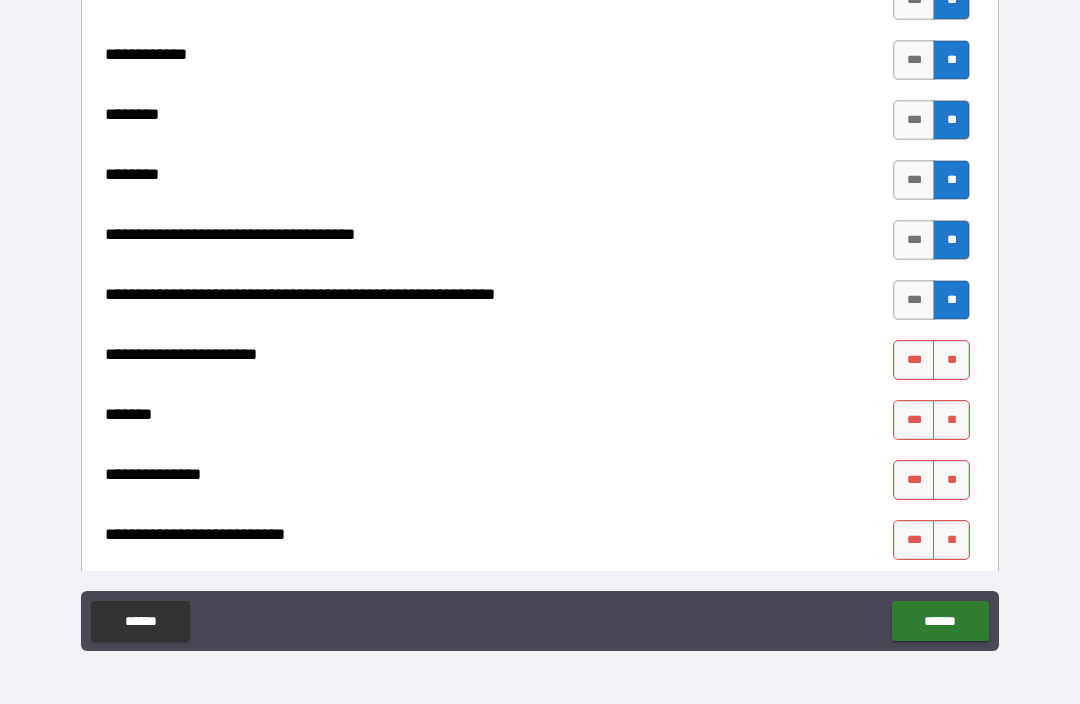 click on "**" at bounding box center (951, 360) 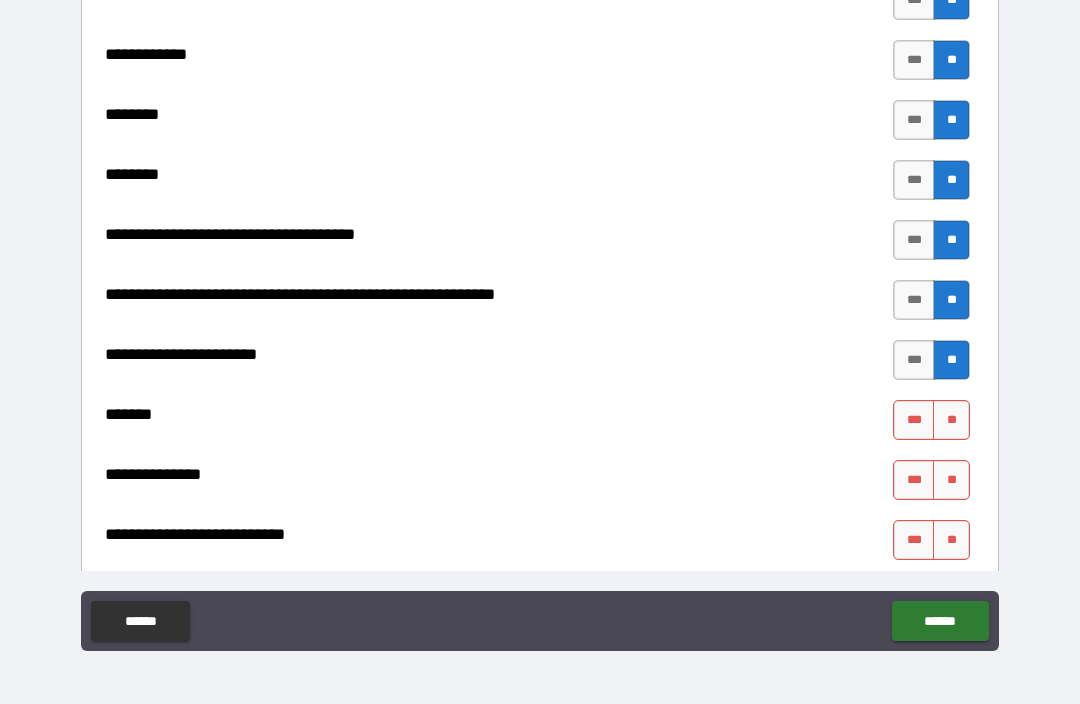 click on "**" at bounding box center (951, 420) 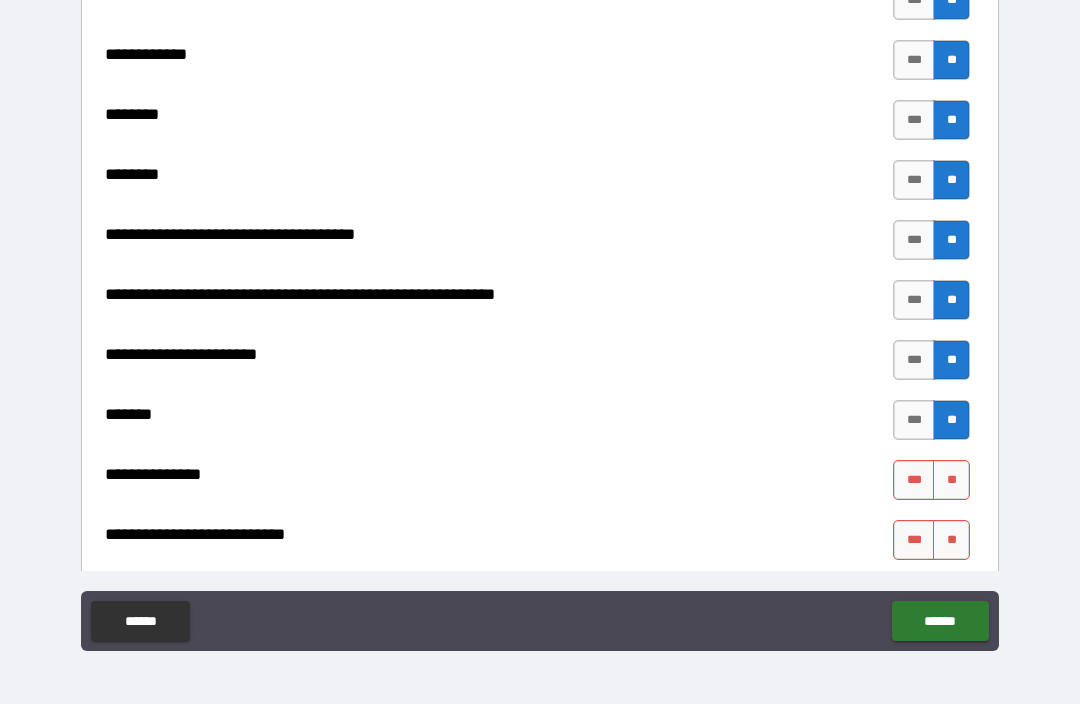 click on "**" at bounding box center (951, 480) 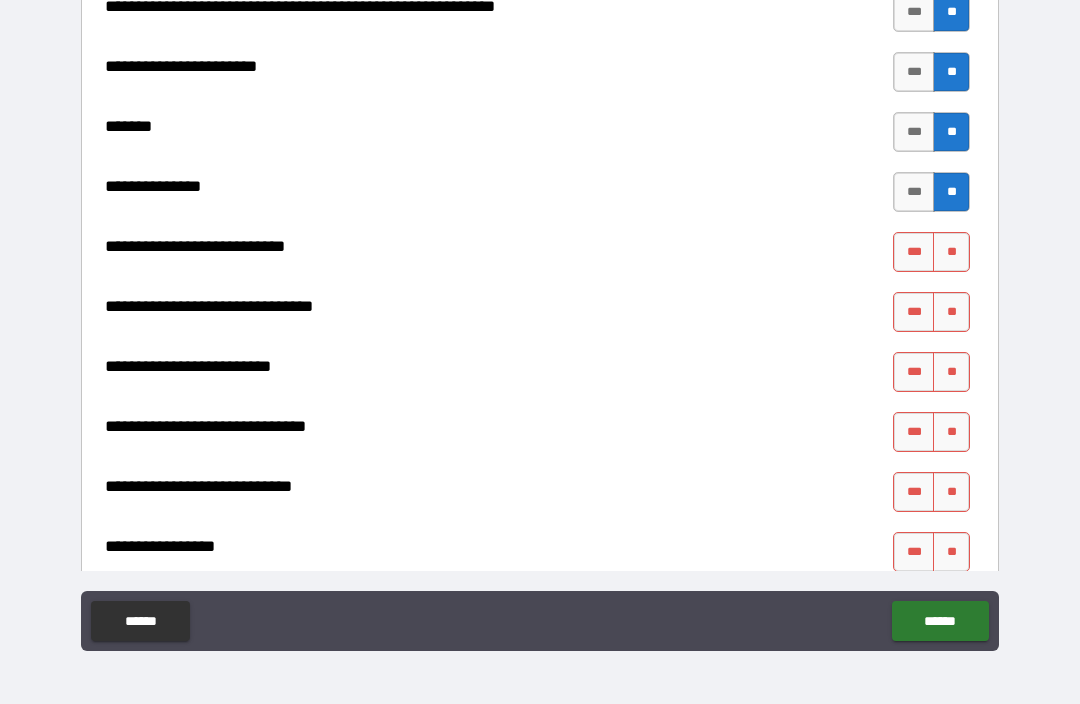 scroll, scrollTop: 9811, scrollLeft: 0, axis: vertical 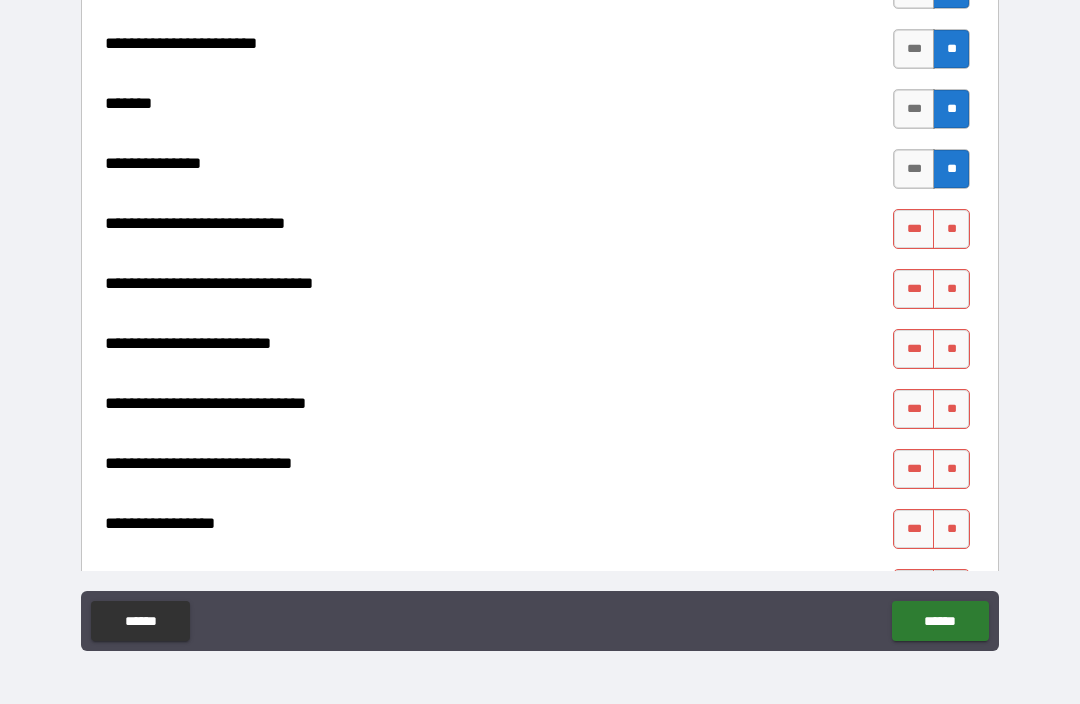 click on "**" at bounding box center [951, 229] 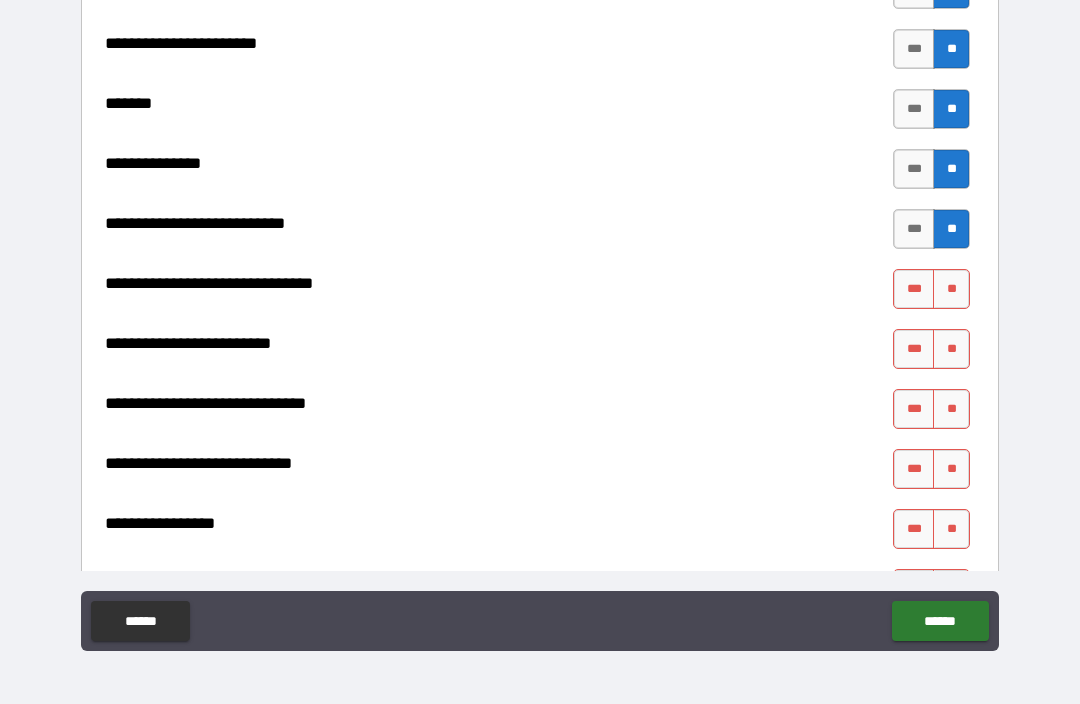 click on "**" at bounding box center [951, 289] 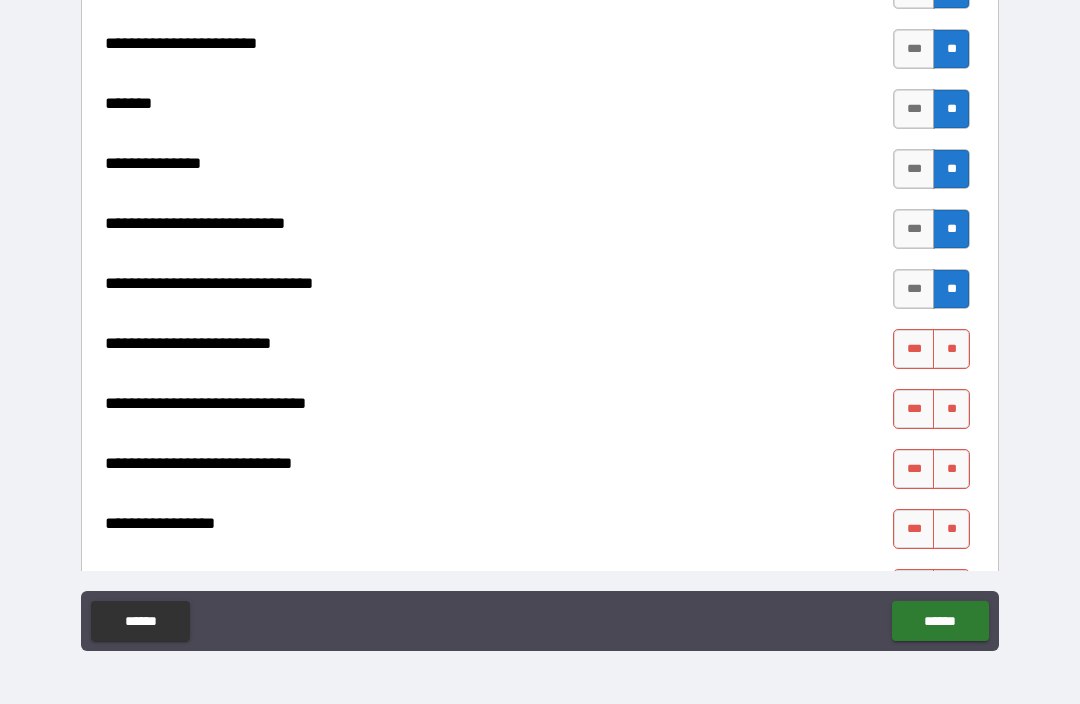 click on "***" at bounding box center [914, 409] 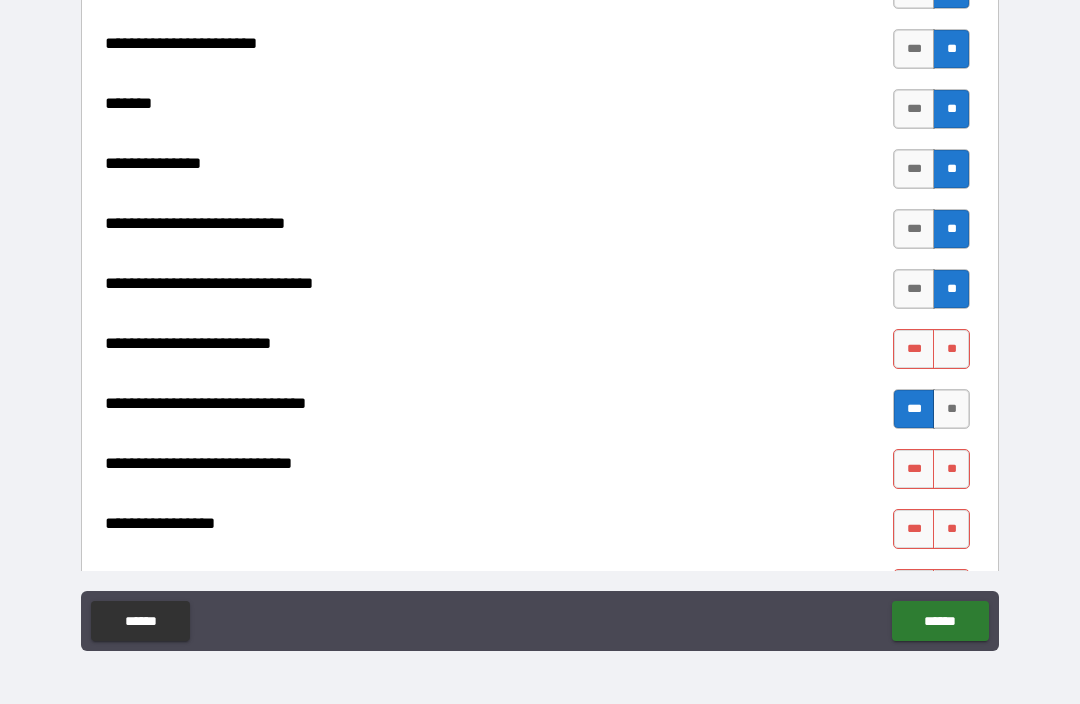 click on "**" at bounding box center [951, 349] 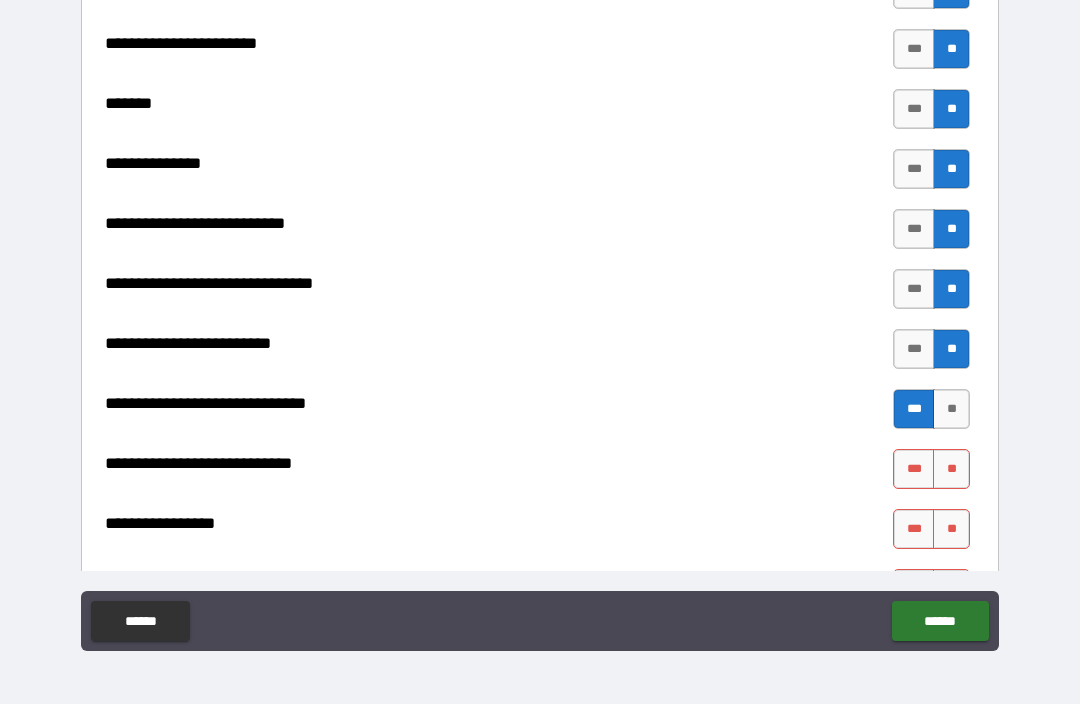 scroll, scrollTop: 9870, scrollLeft: 0, axis: vertical 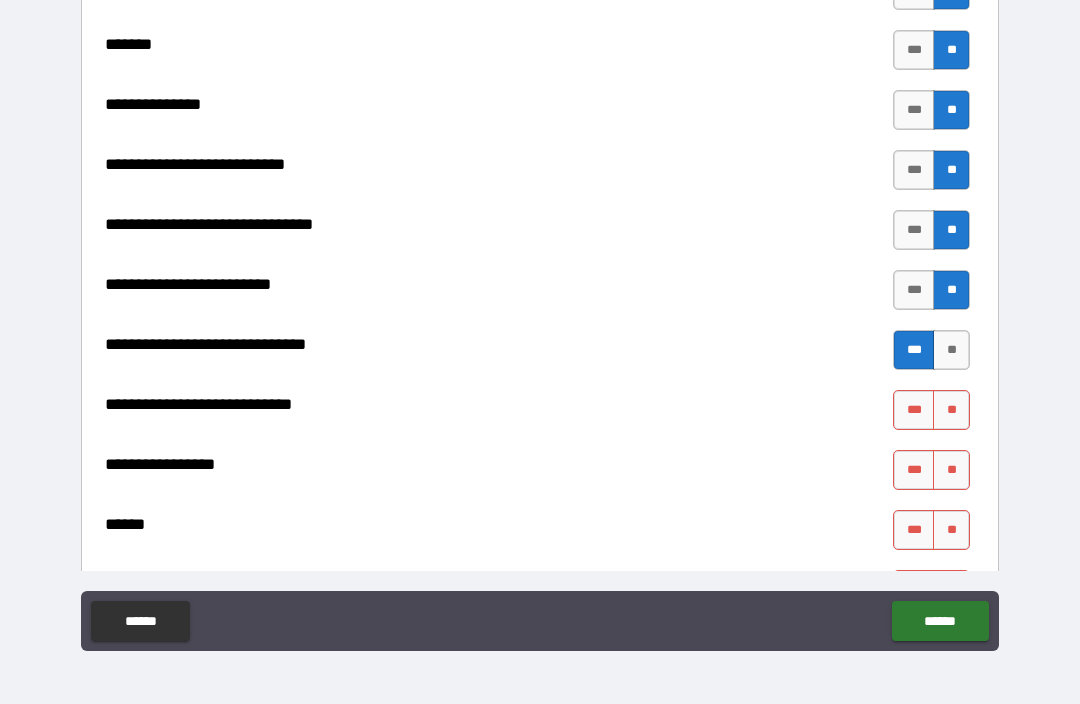 click on "**" at bounding box center (951, 410) 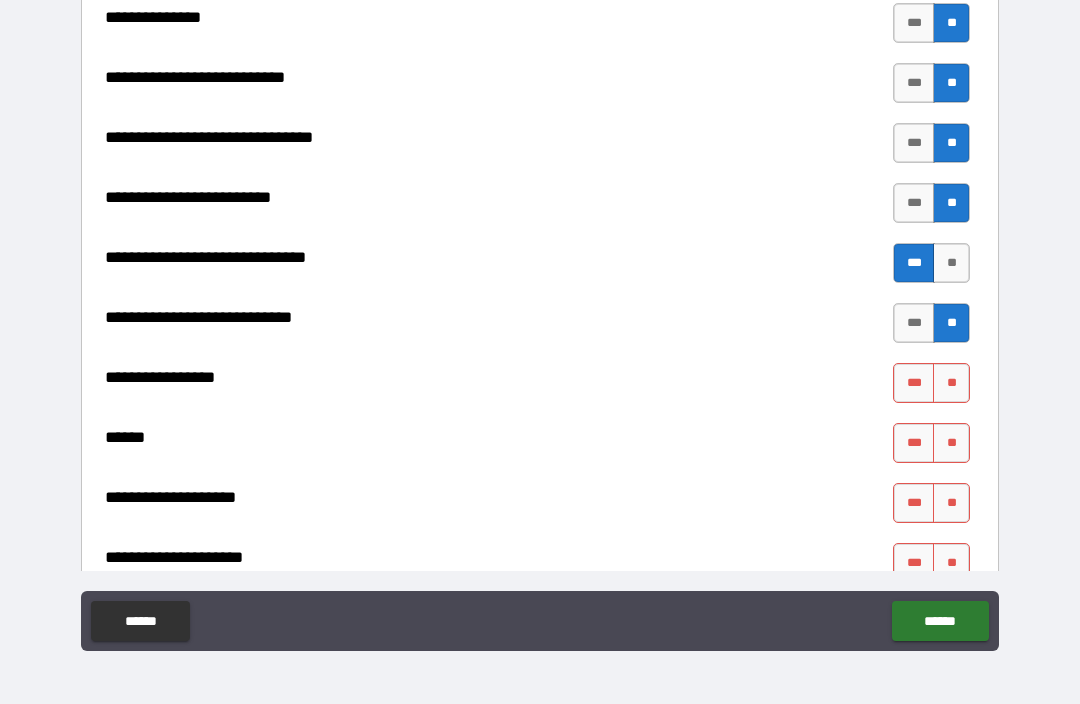 scroll, scrollTop: 9960, scrollLeft: 0, axis: vertical 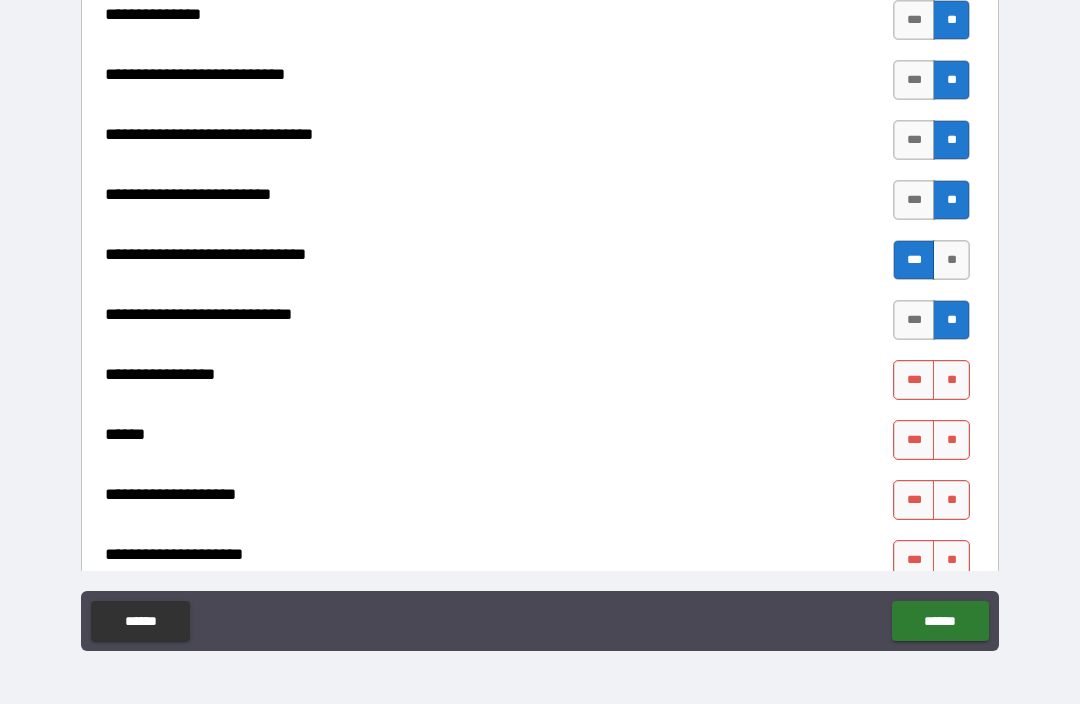 click on "***" at bounding box center [914, 380] 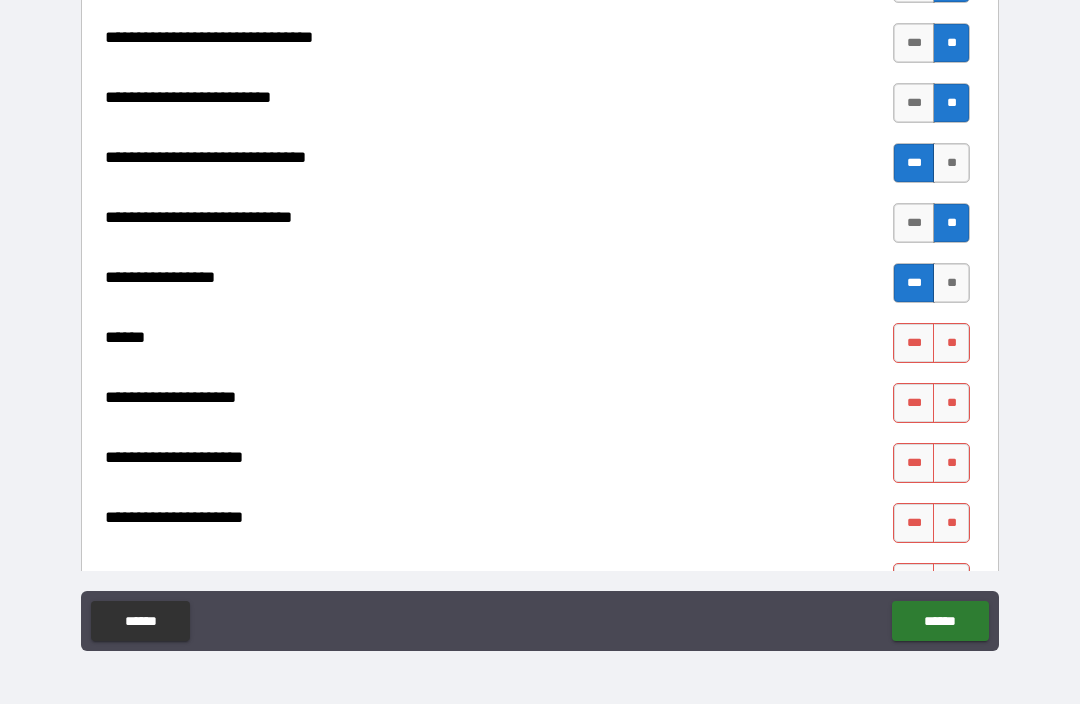 scroll, scrollTop: 10059, scrollLeft: 0, axis: vertical 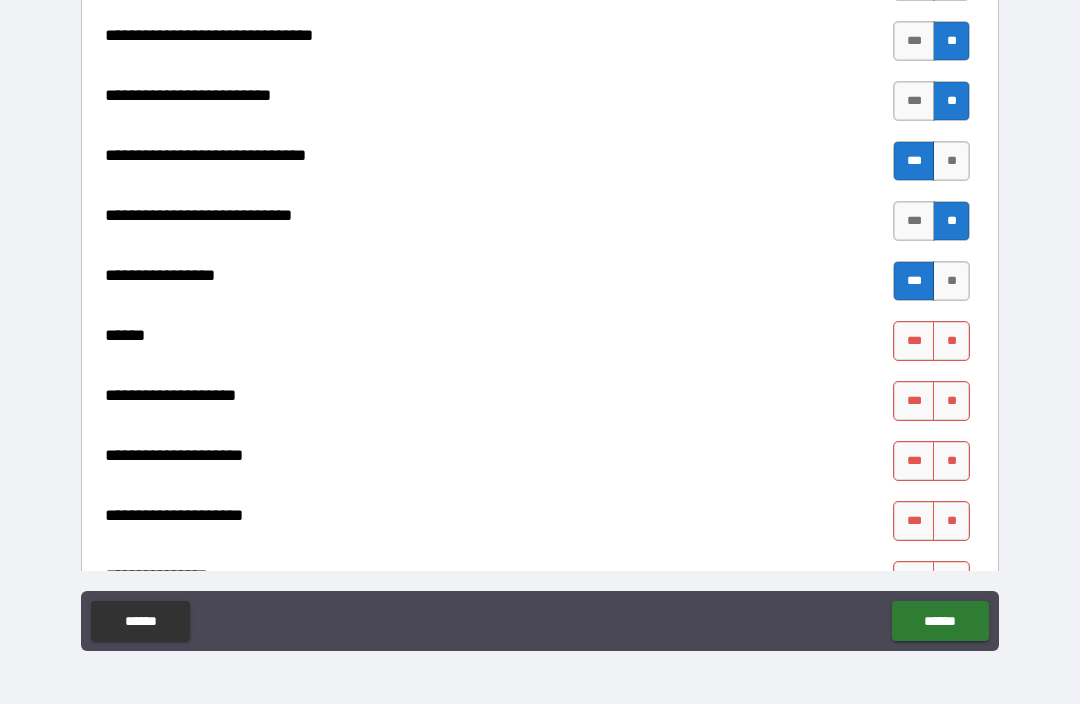 click on "**" at bounding box center (951, 341) 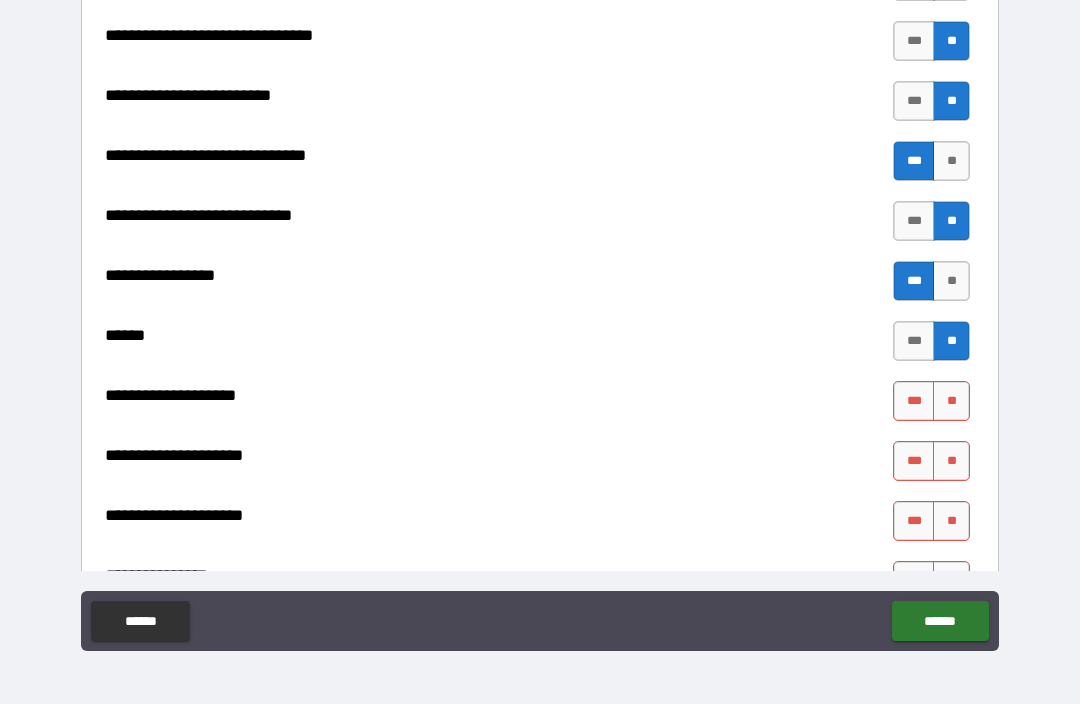 click on "**" at bounding box center [951, 401] 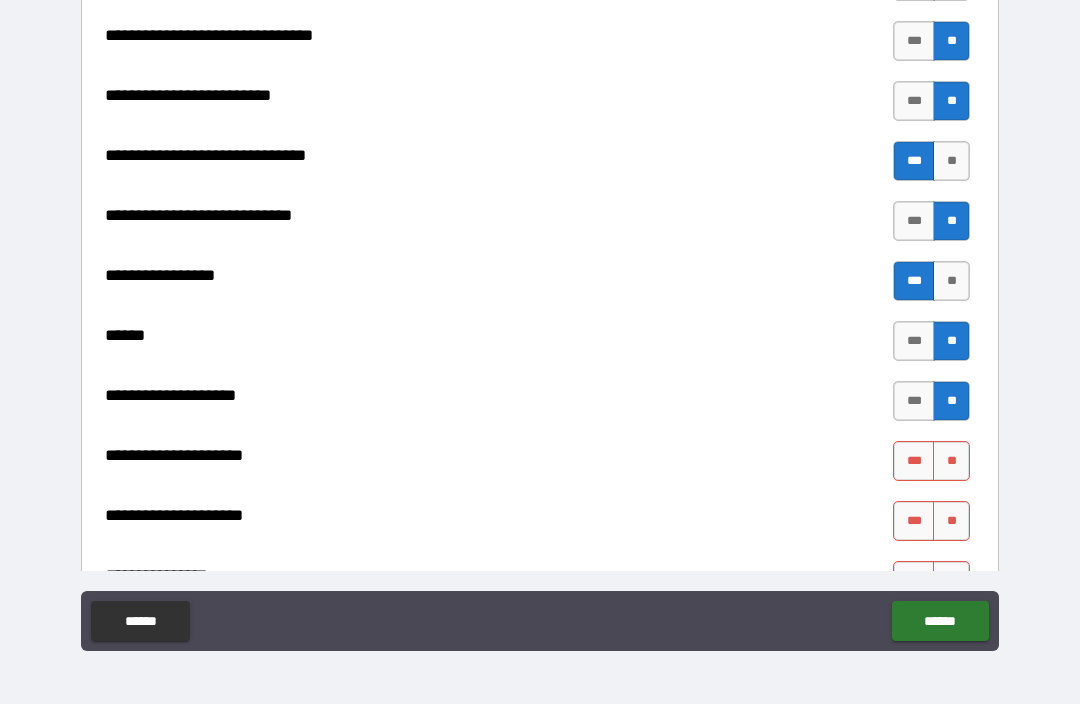 click on "**" at bounding box center (951, 461) 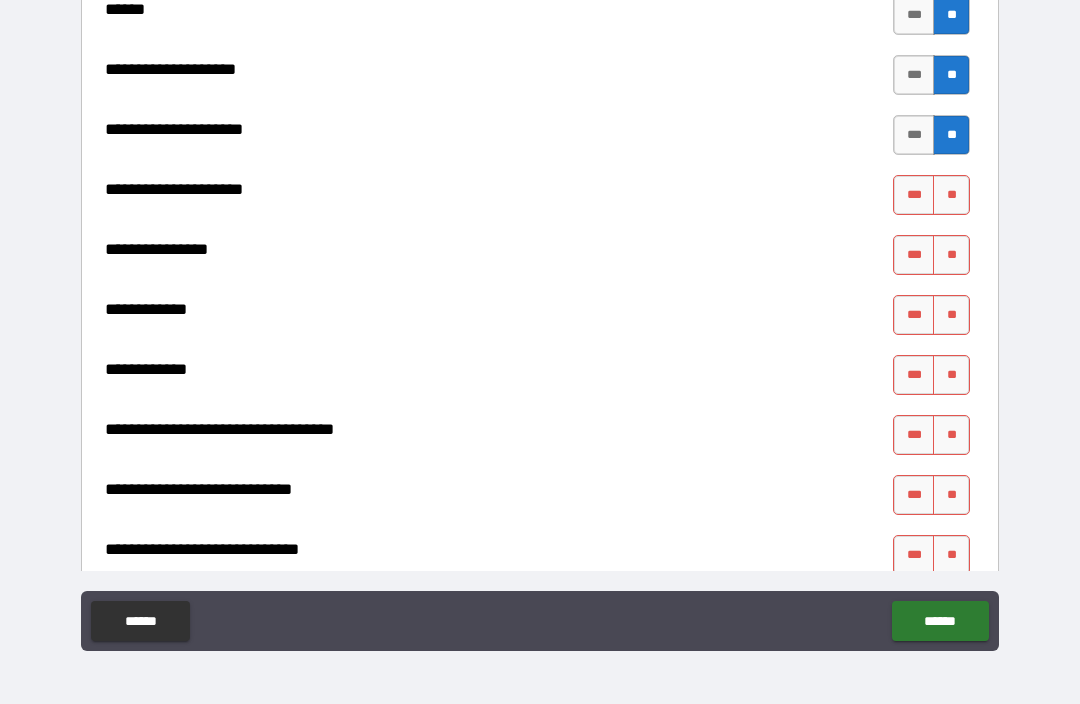 scroll, scrollTop: 10388, scrollLeft: 0, axis: vertical 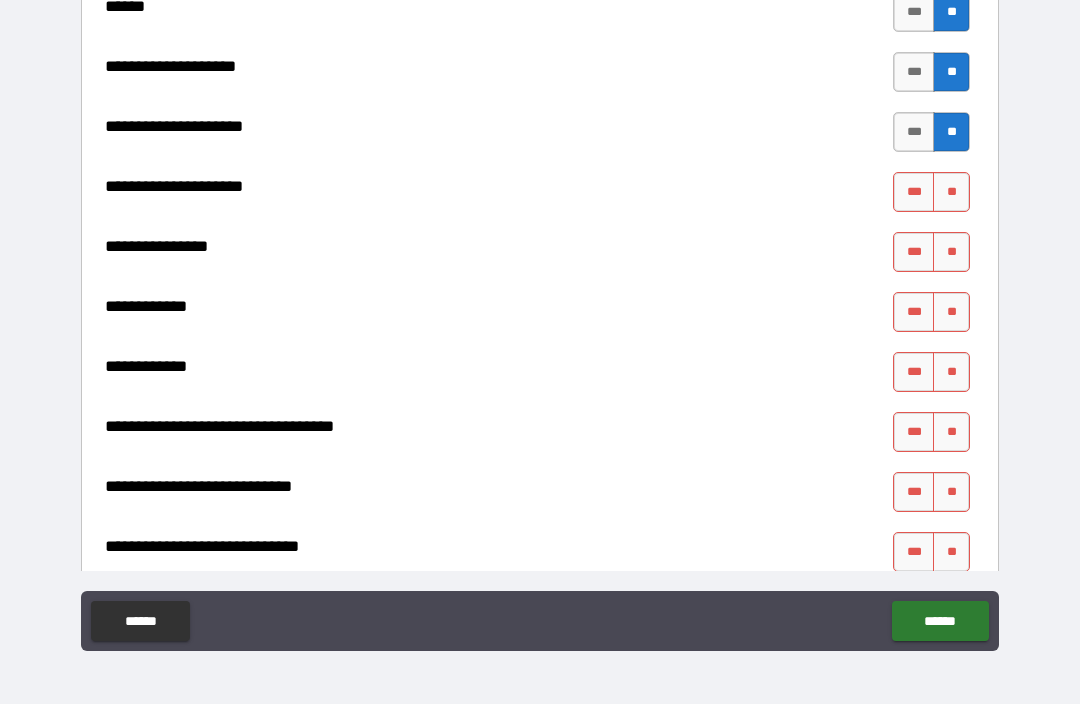 click on "**" at bounding box center (951, 192) 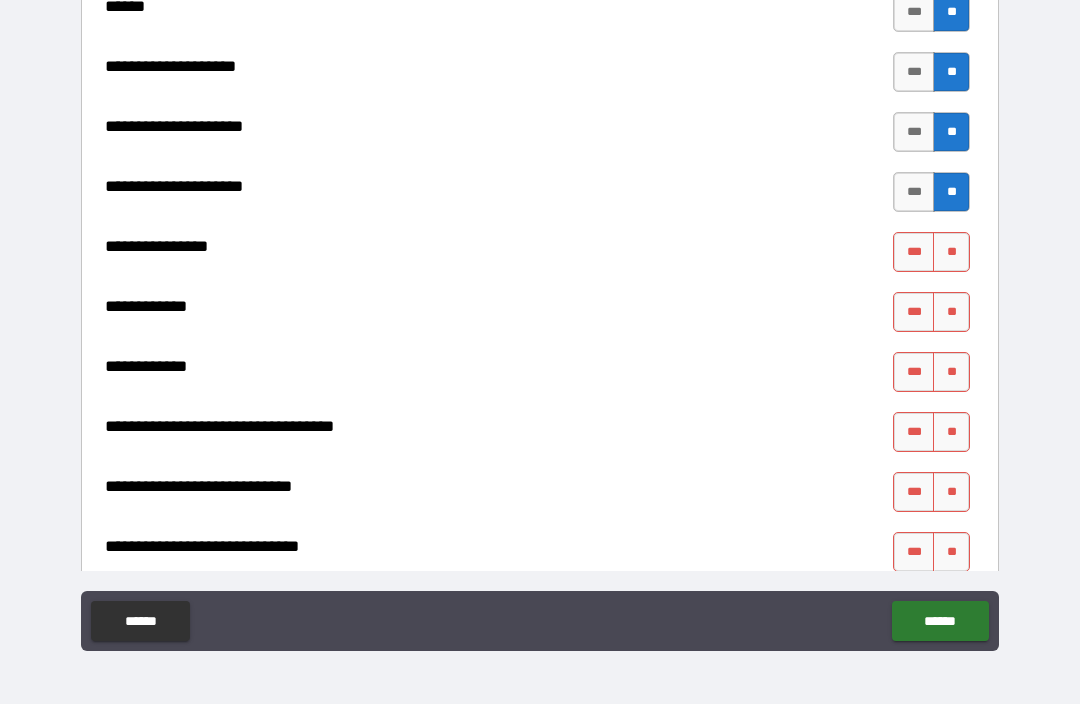 click on "**" at bounding box center (951, 252) 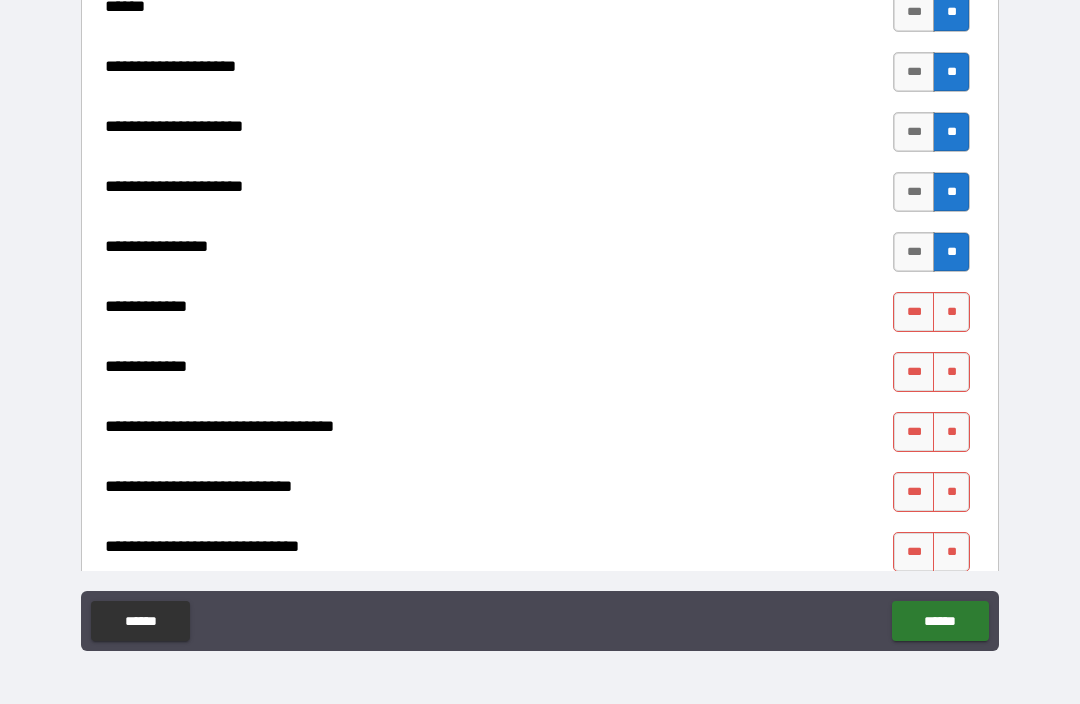 click on "**" at bounding box center (951, 312) 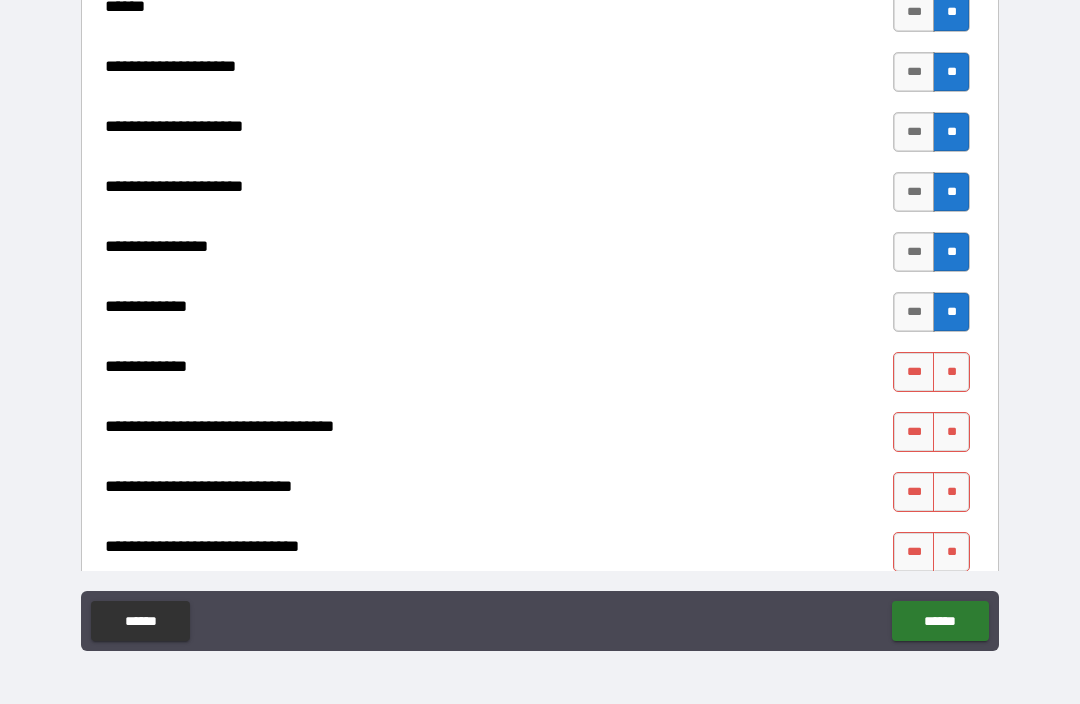 click on "**" at bounding box center (951, 372) 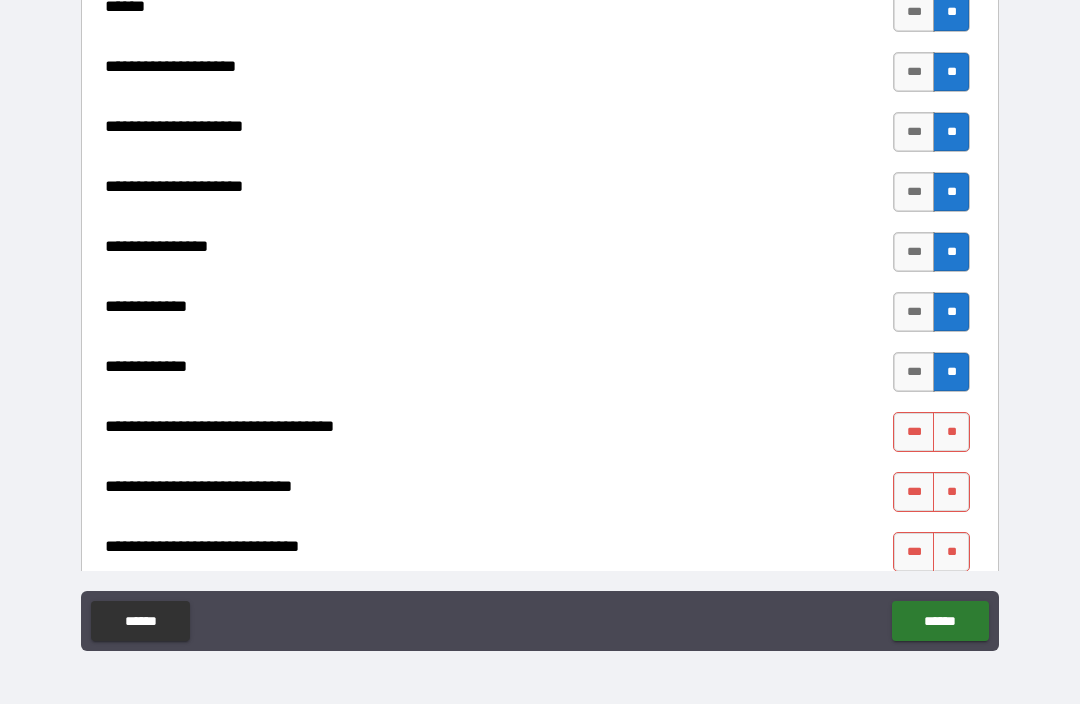 click on "***" at bounding box center [914, 372] 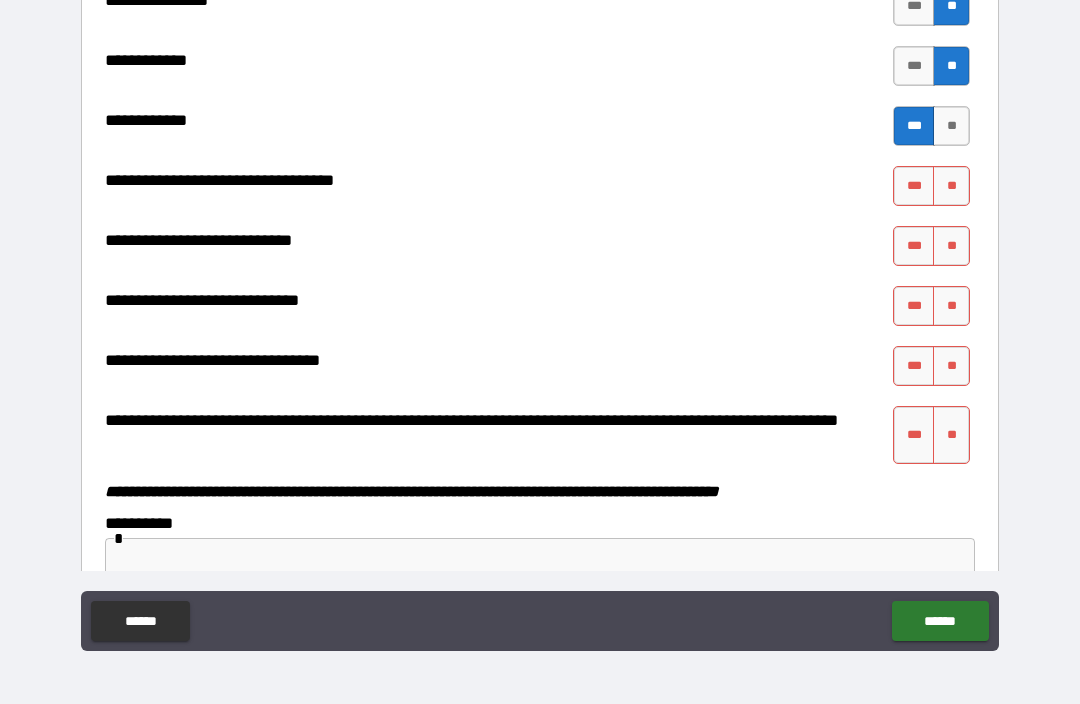 scroll, scrollTop: 10637, scrollLeft: 0, axis: vertical 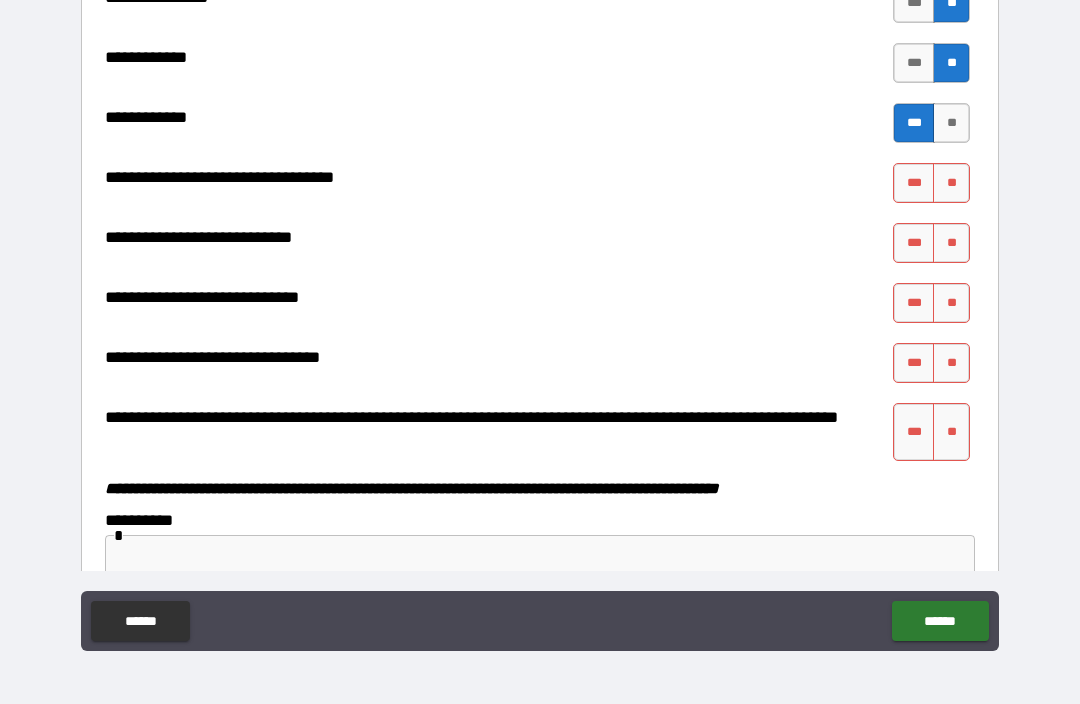 click on "**" at bounding box center [951, 243] 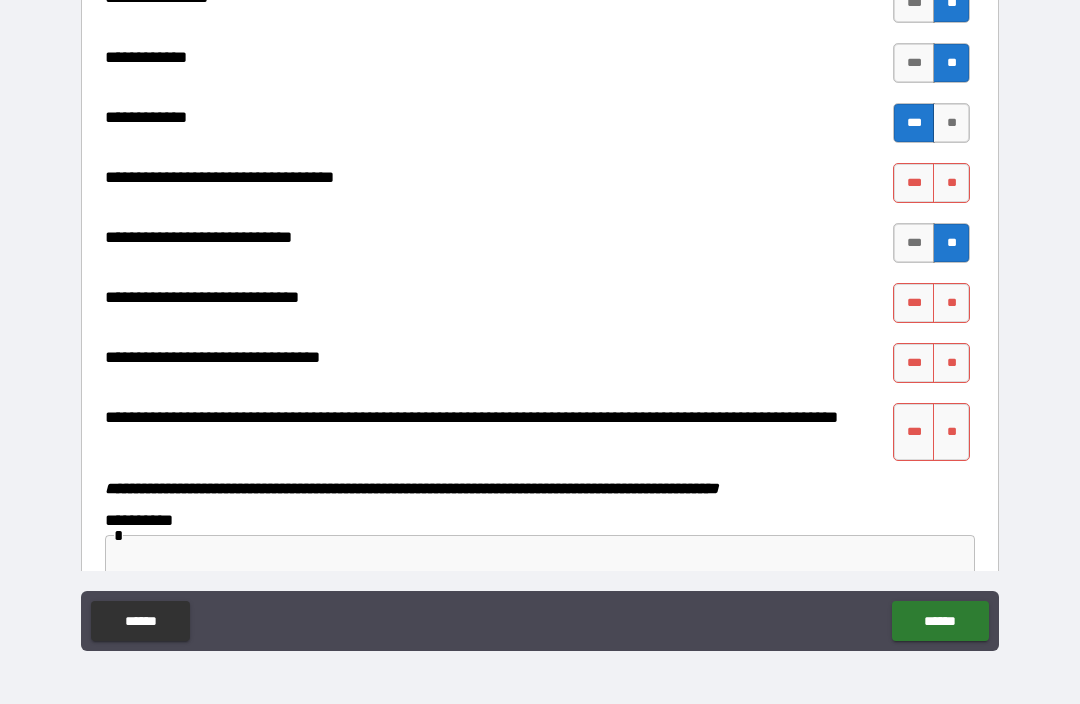 click on "**" at bounding box center (951, 183) 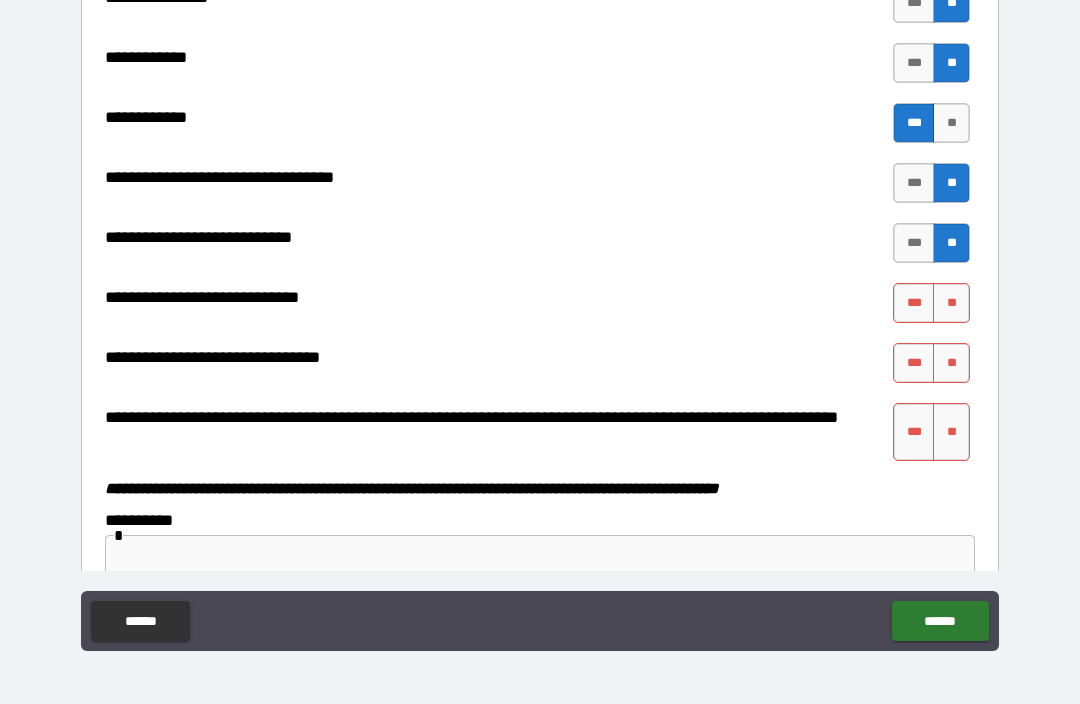 click on "**" at bounding box center (951, 303) 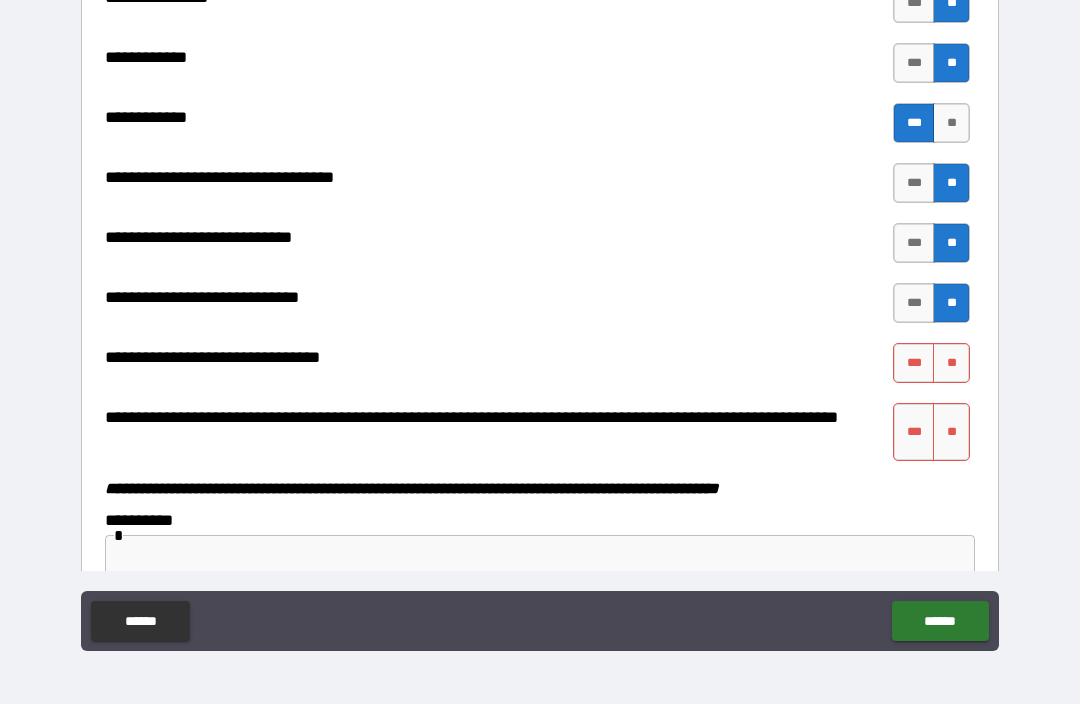 click on "**" at bounding box center (951, 363) 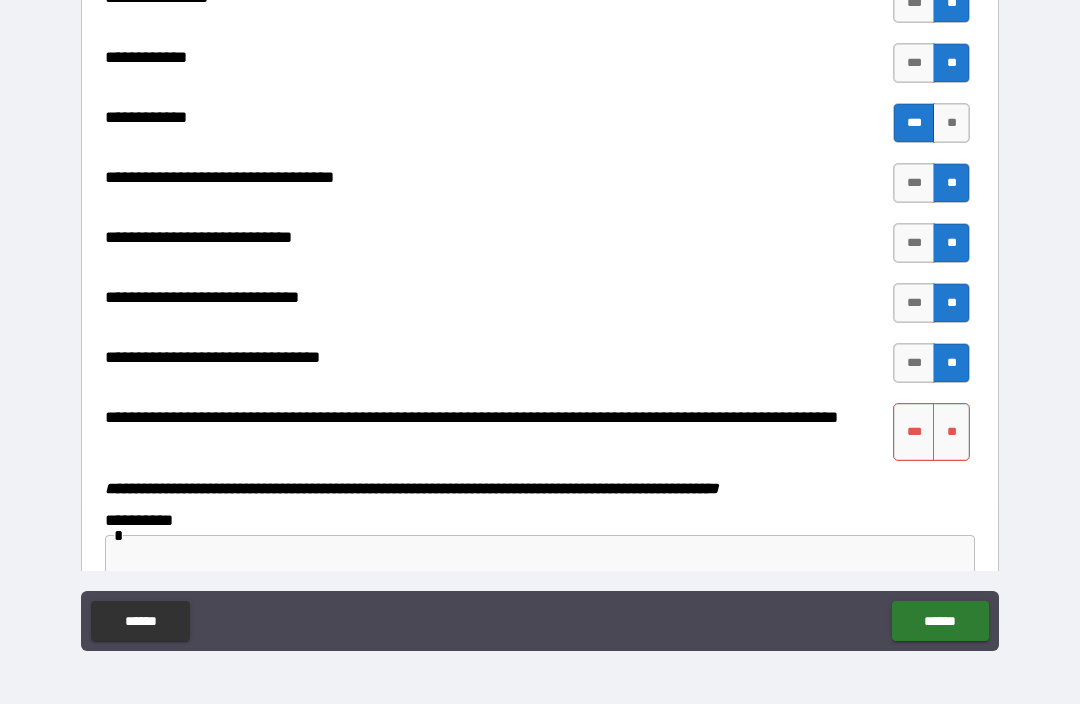 click on "**" at bounding box center [951, 432] 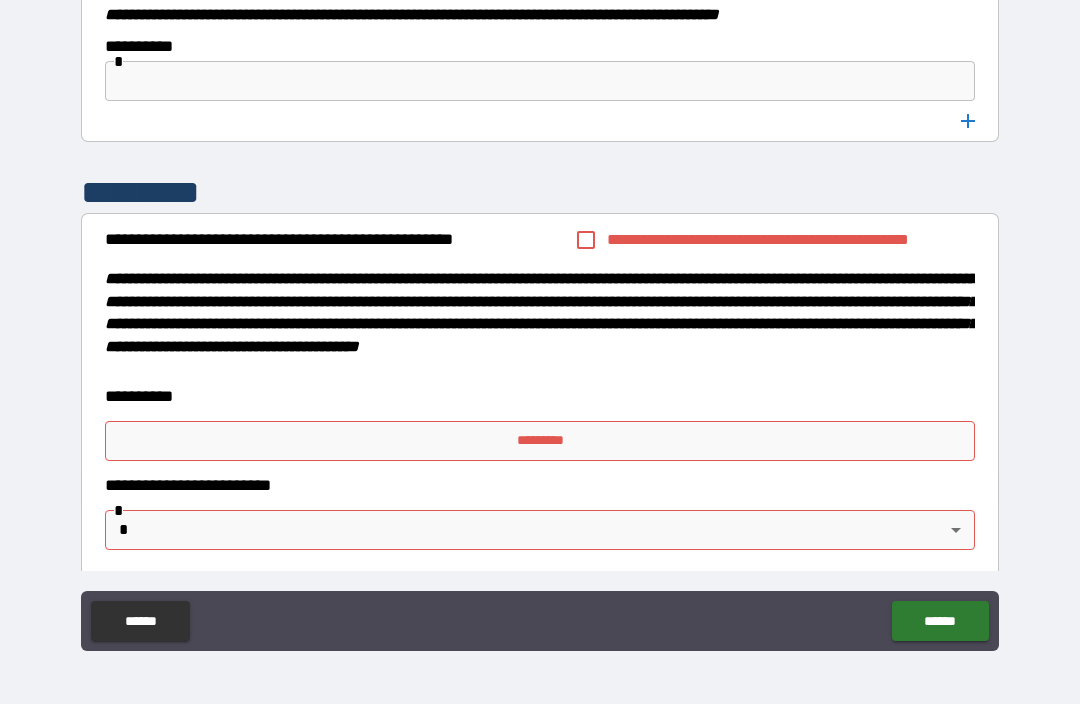 scroll, scrollTop: 11109, scrollLeft: 0, axis: vertical 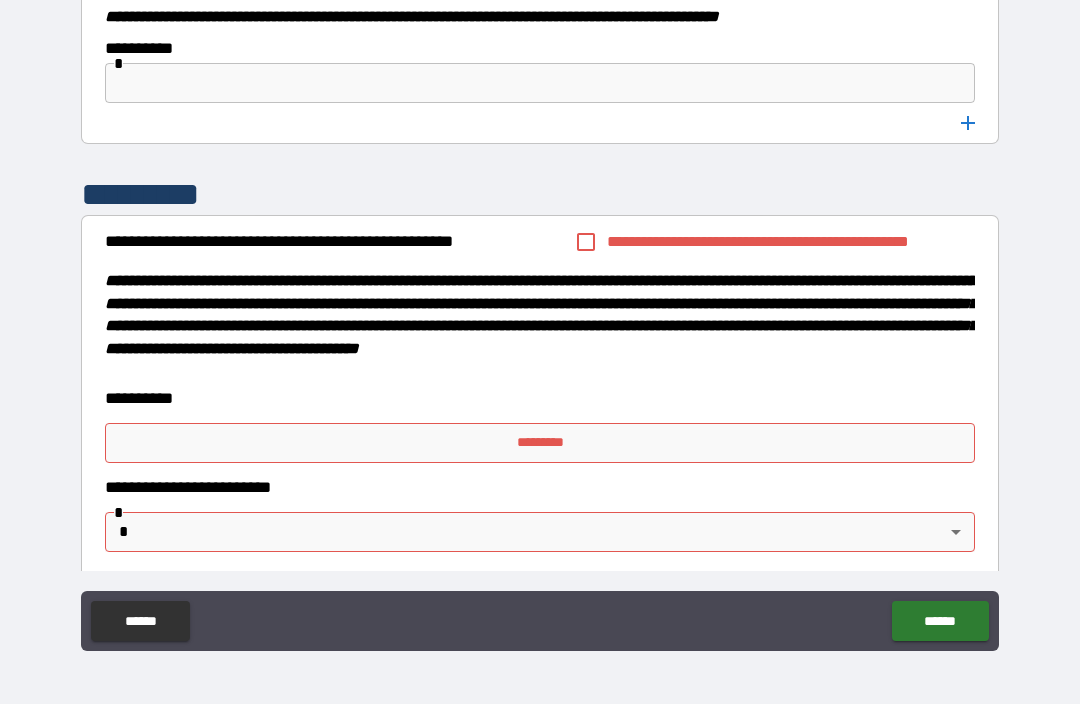 click on "*********" at bounding box center (540, 443) 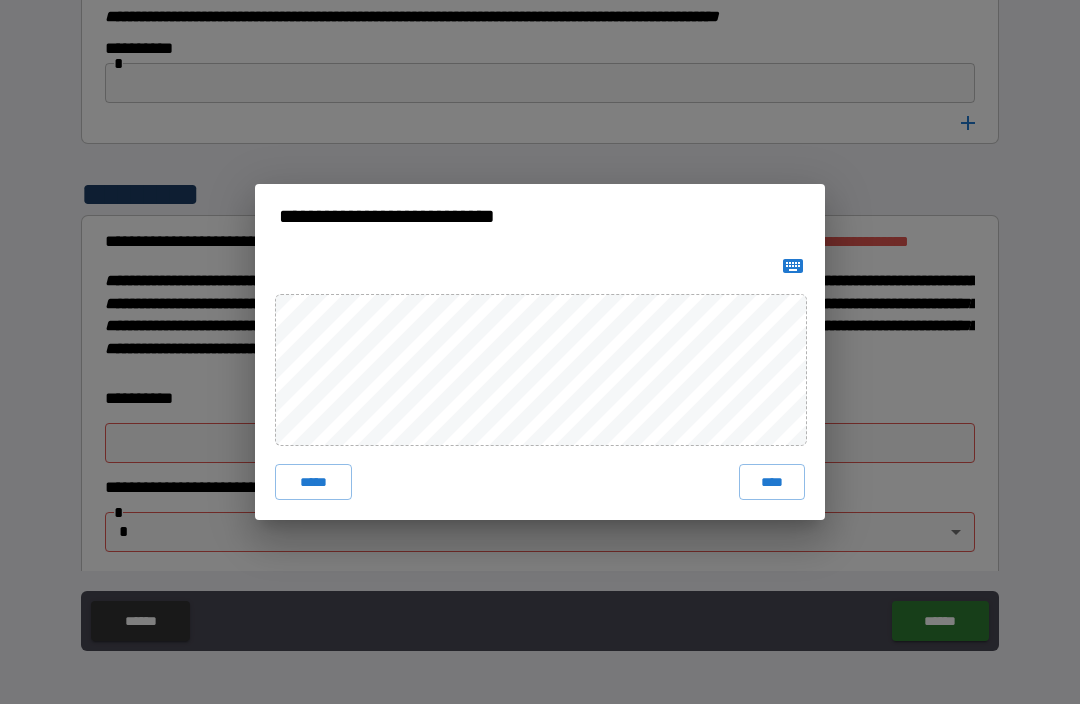 click on "****" at bounding box center [772, 482] 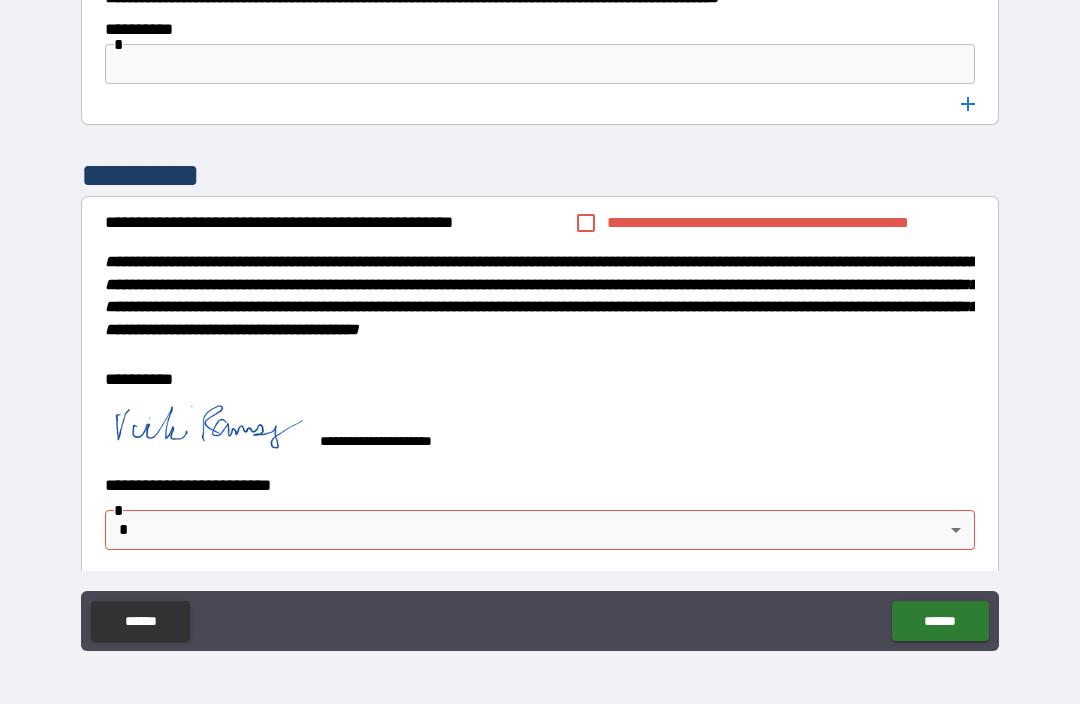 scroll, scrollTop: 11126, scrollLeft: 0, axis: vertical 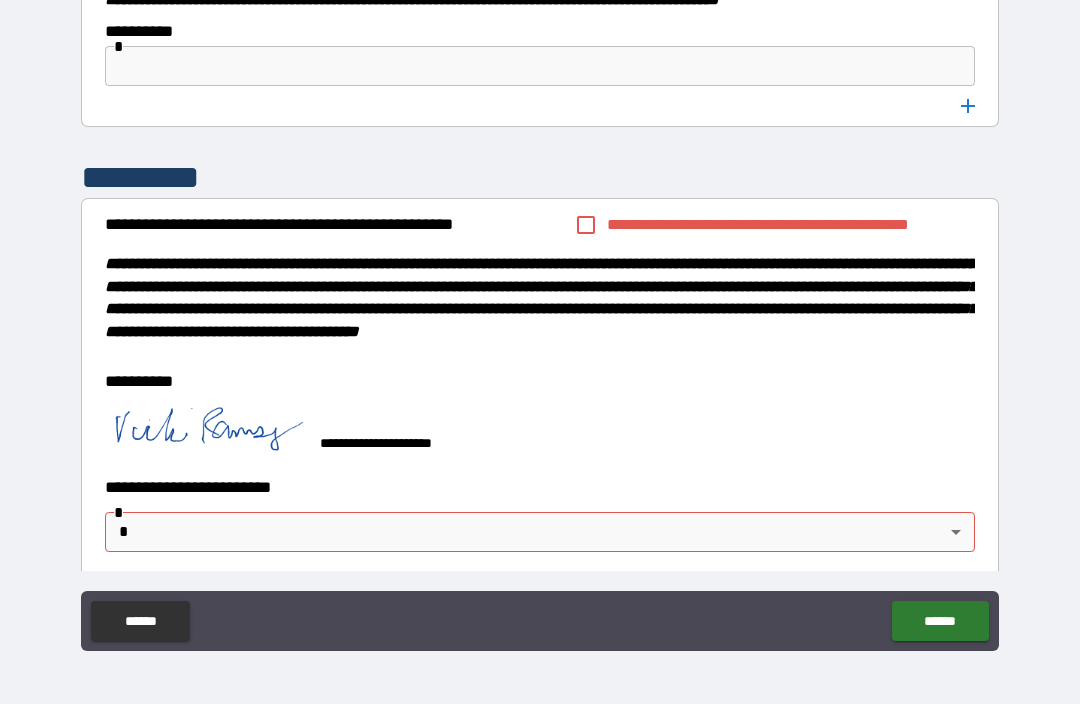 click on "**********" at bounding box center [540, 319] 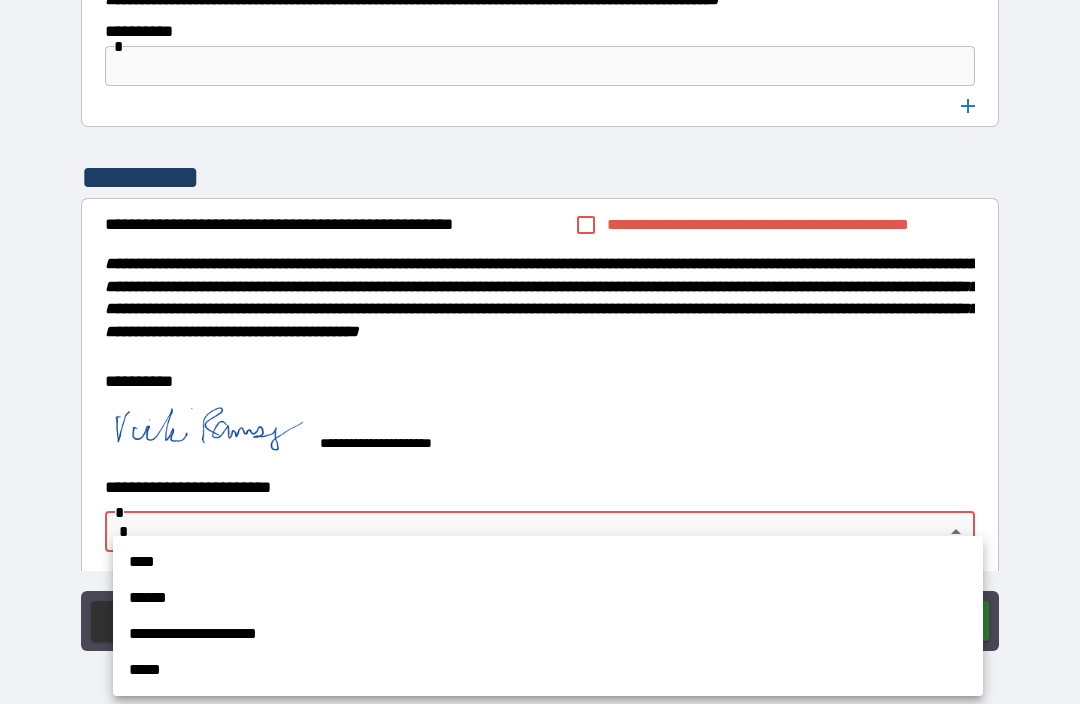 click on "****" at bounding box center (548, 562) 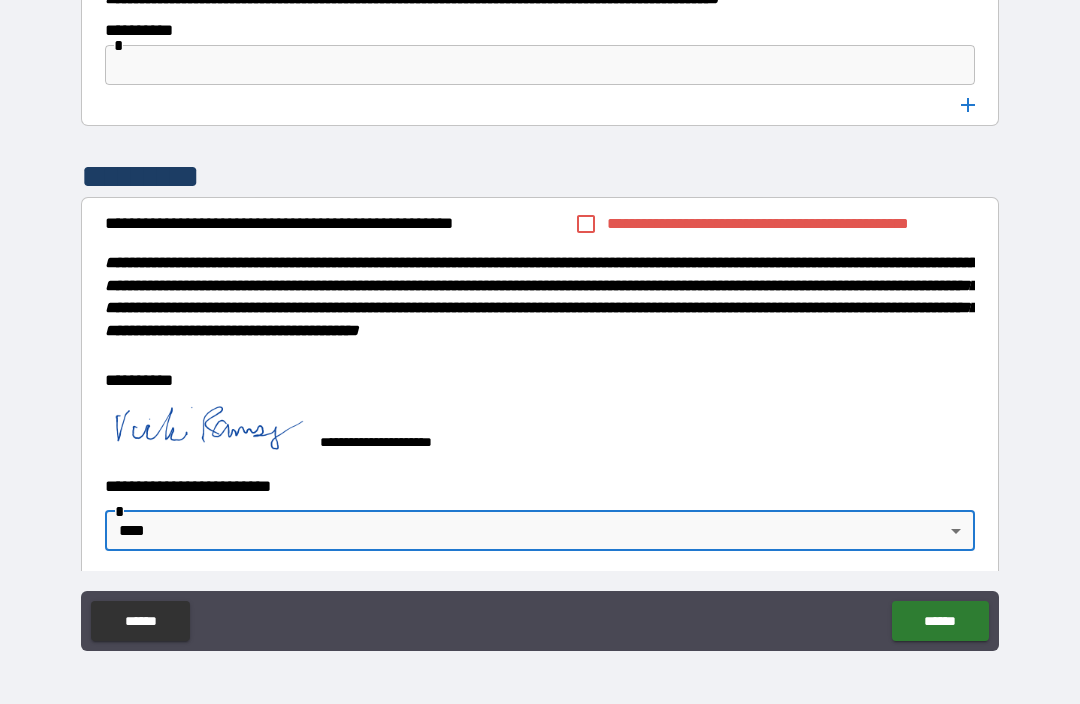scroll, scrollTop: 11126, scrollLeft: 0, axis: vertical 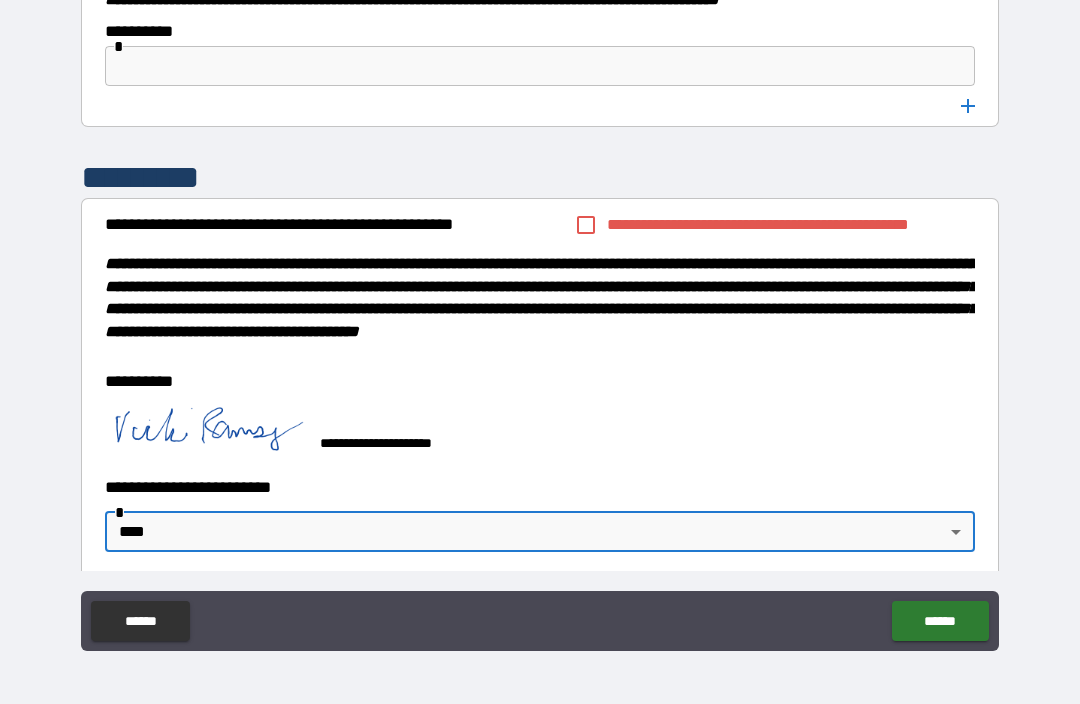 click on "******" at bounding box center (940, 621) 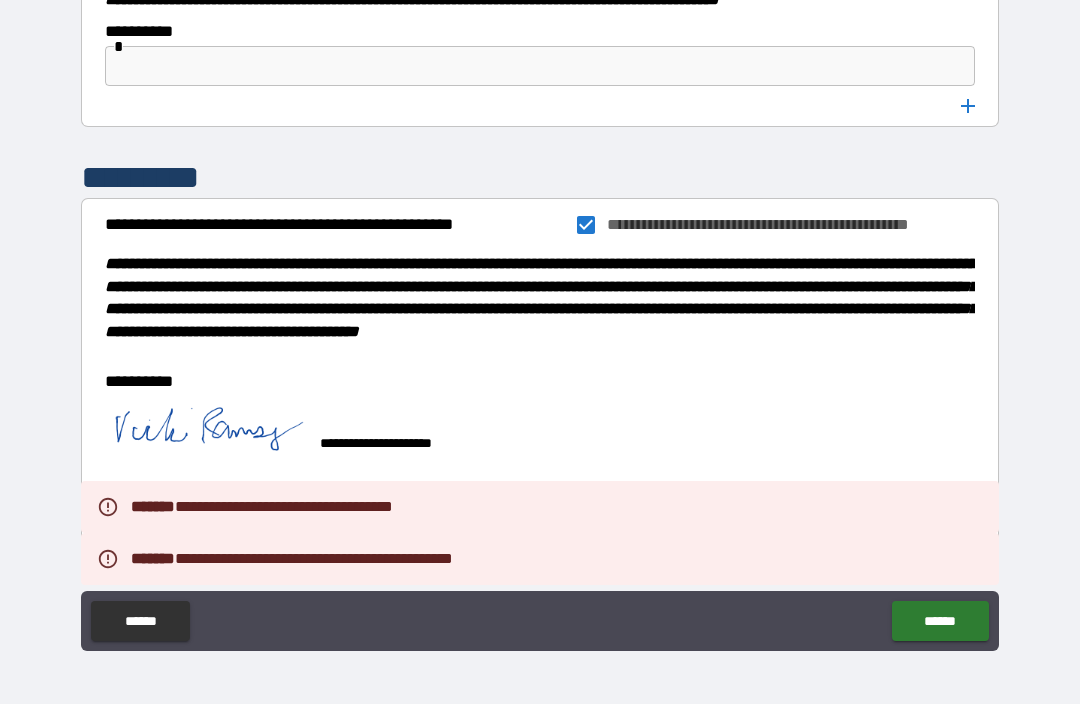 click on "******" at bounding box center [940, 621] 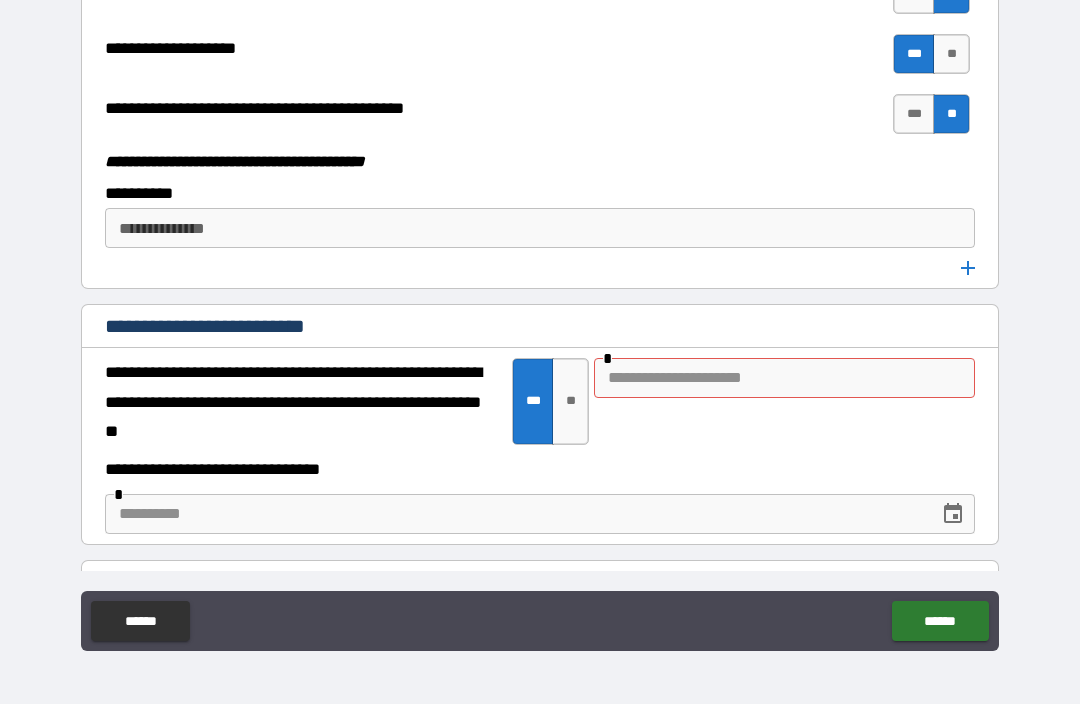 scroll, scrollTop: 7004, scrollLeft: 0, axis: vertical 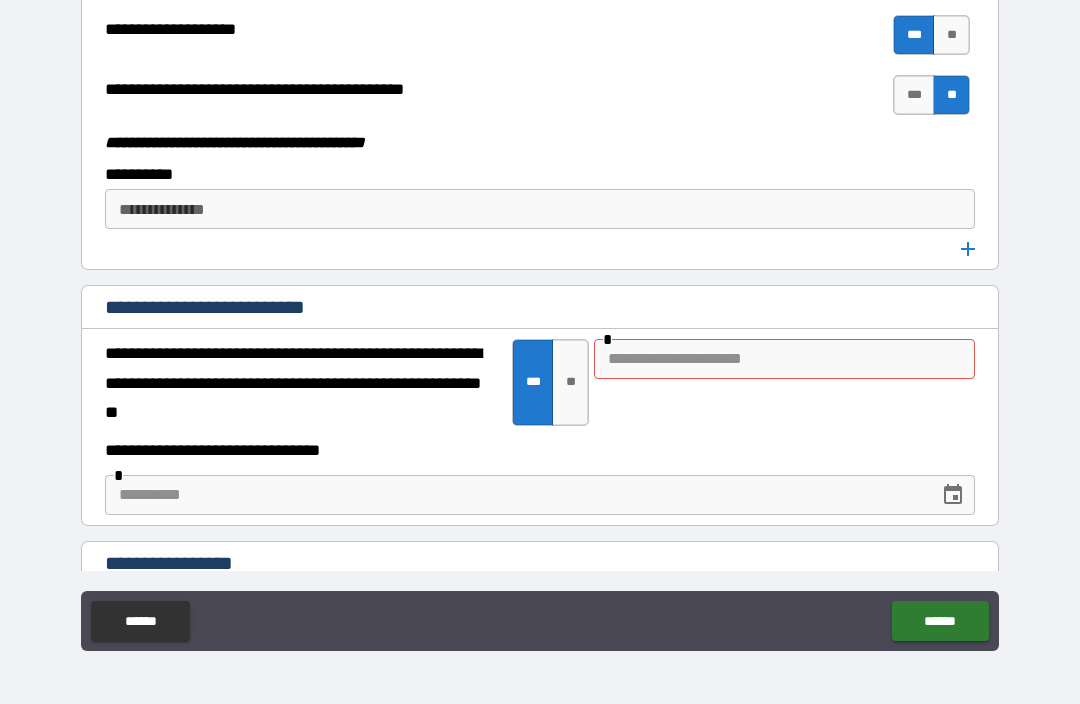 click on "**" at bounding box center (570, 382) 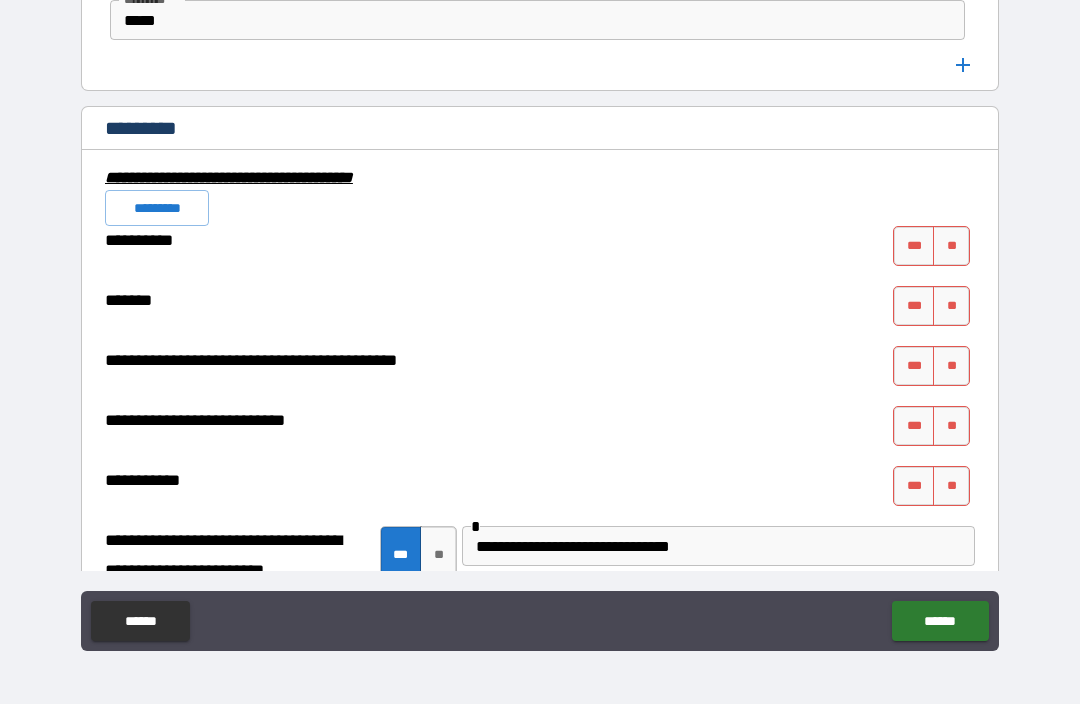 scroll, scrollTop: 6296, scrollLeft: 0, axis: vertical 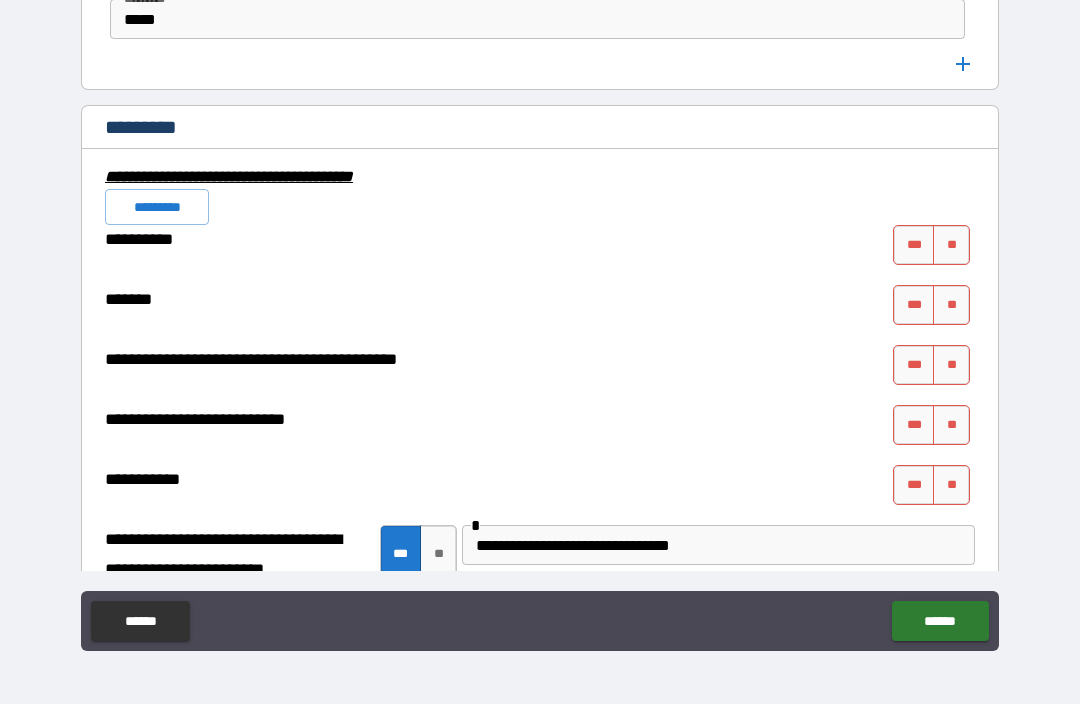 click on "**" at bounding box center (951, 245) 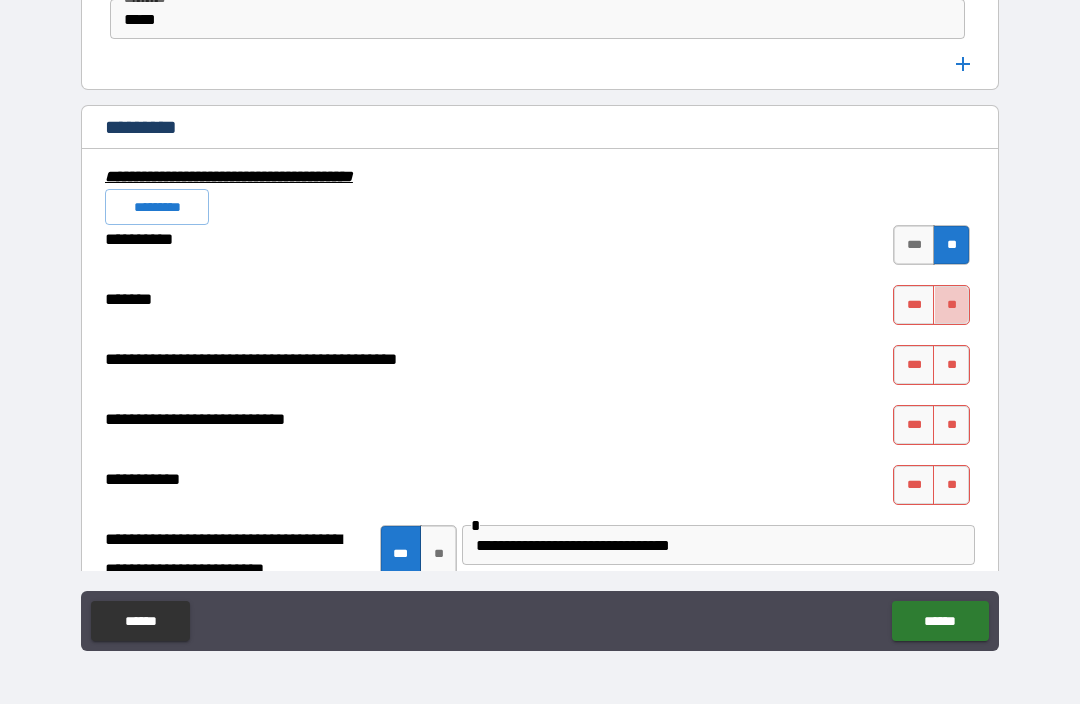 click on "**" at bounding box center [951, 305] 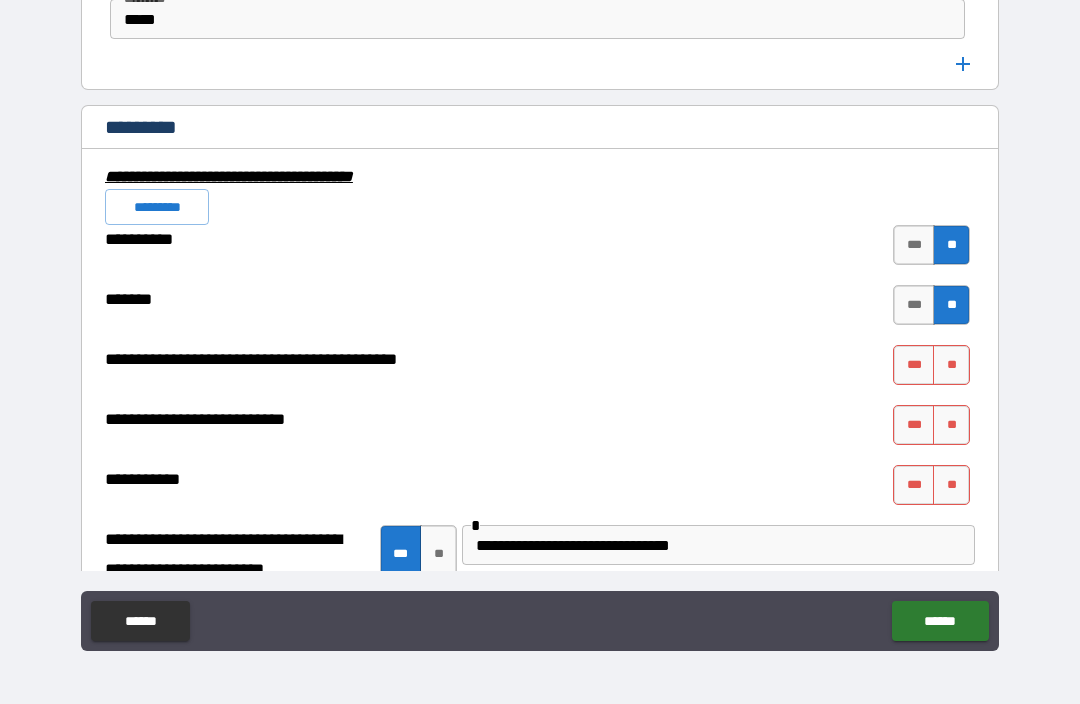 click on "**" at bounding box center [951, 365] 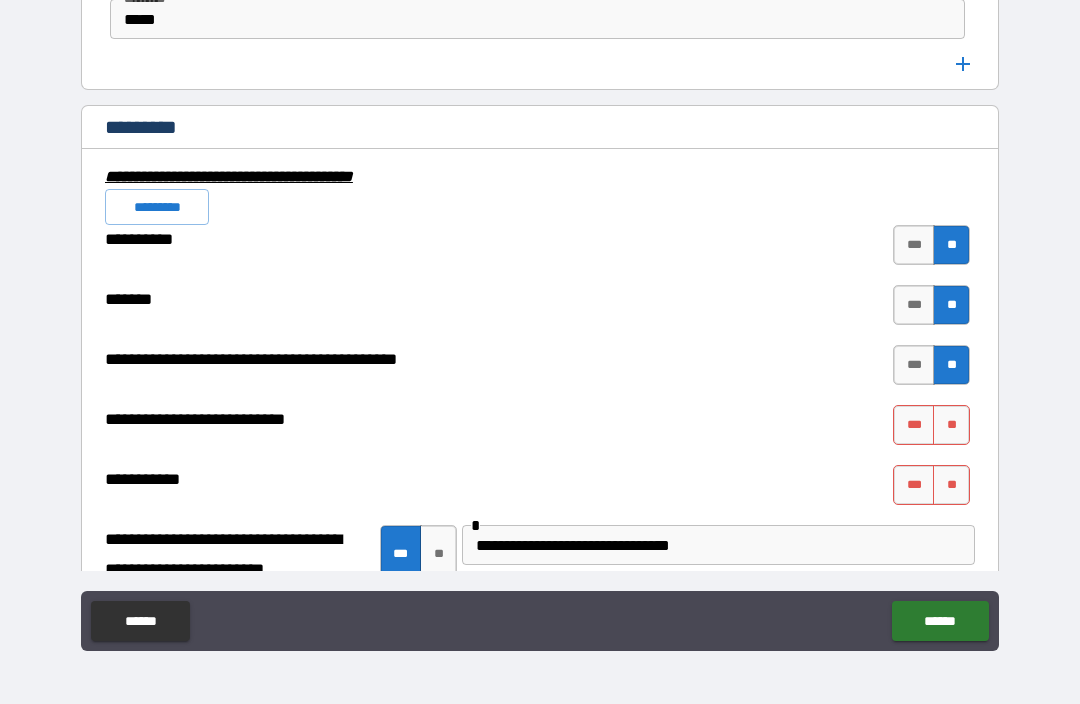 click on "**" at bounding box center [951, 425] 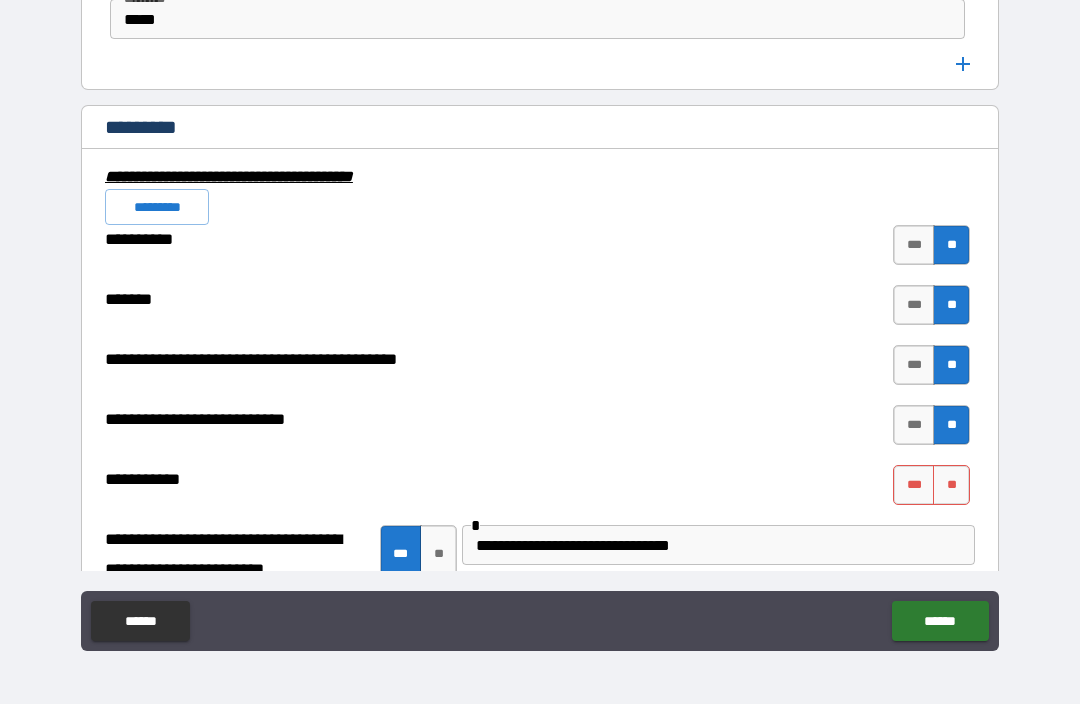 click on "**" at bounding box center [951, 485] 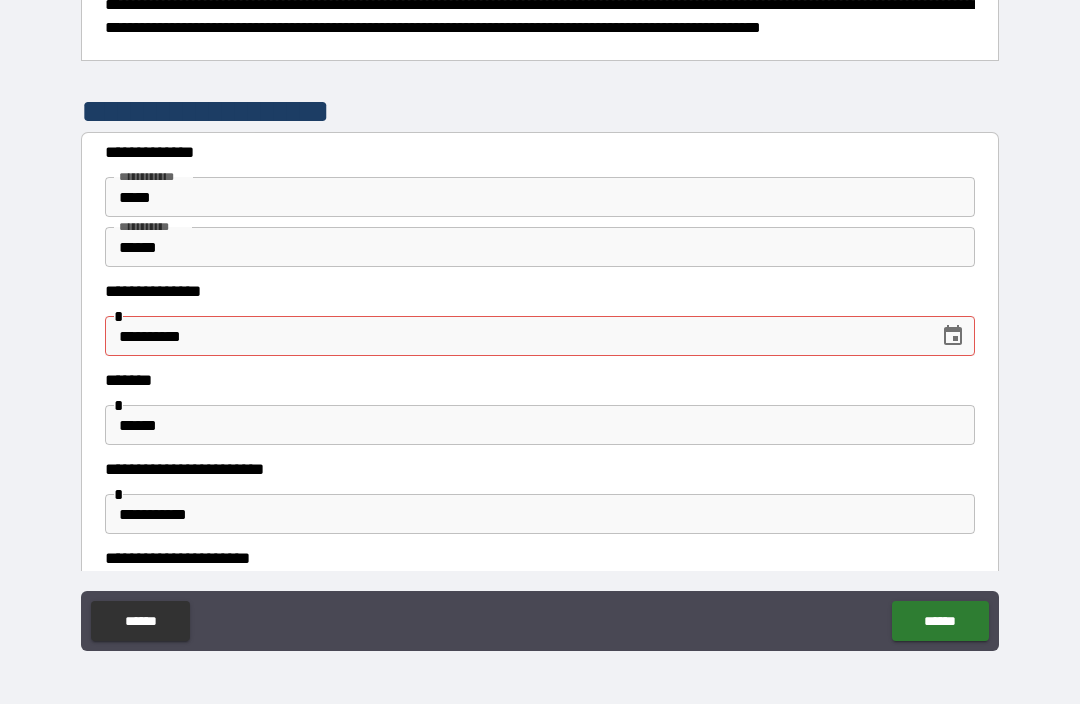 scroll, scrollTop: 0, scrollLeft: 0, axis: both 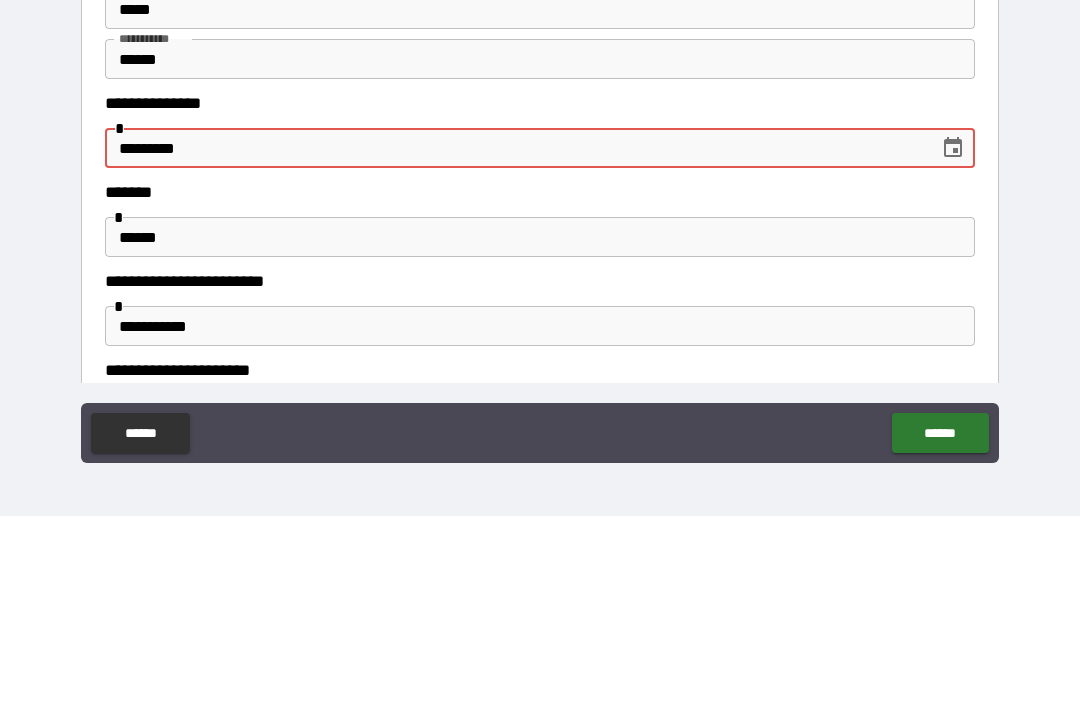 type on "**********" 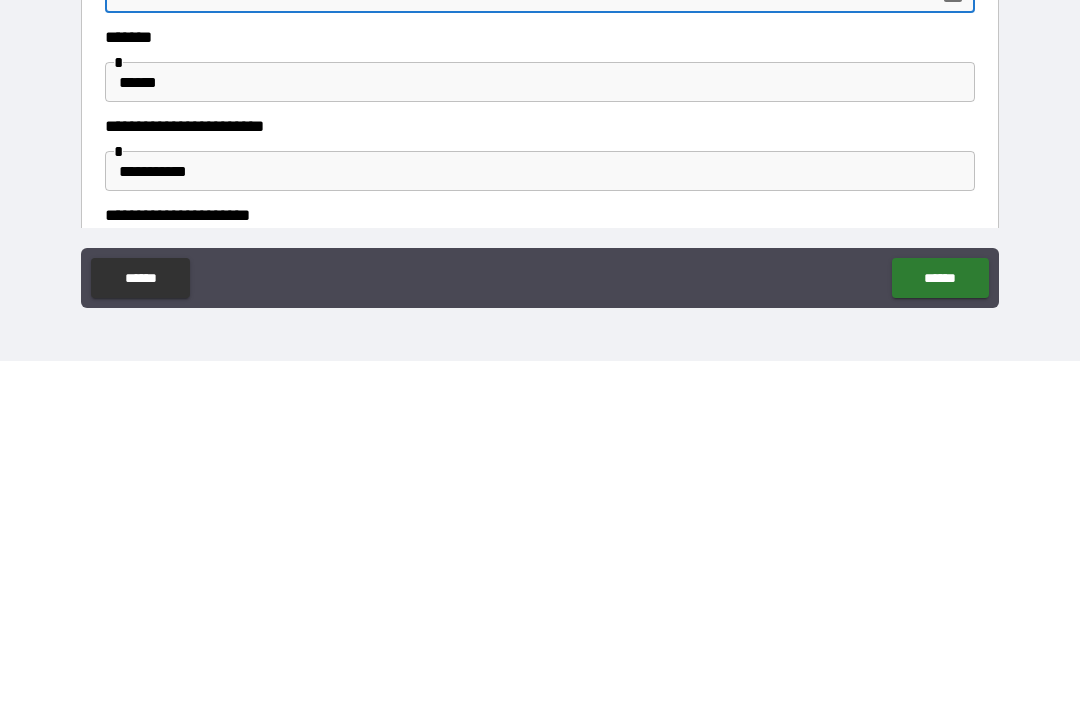 scroll, scrollTop: 67, scrollLeft: 0, axis: vertical 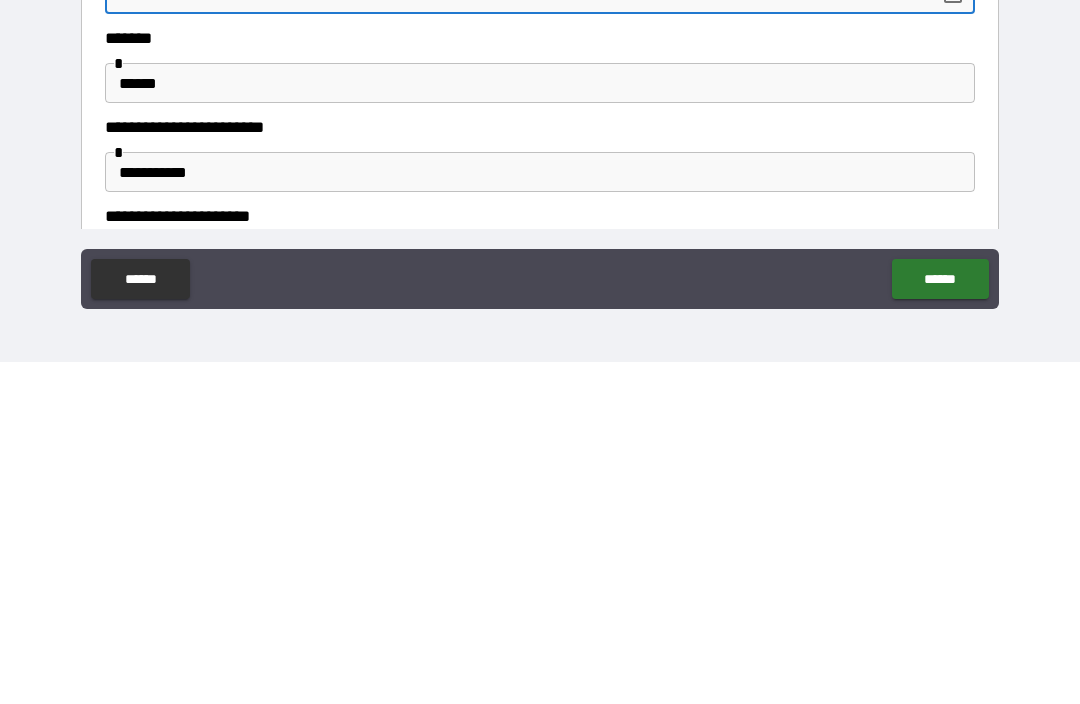 click on "******" at bounding box center [940, 621] 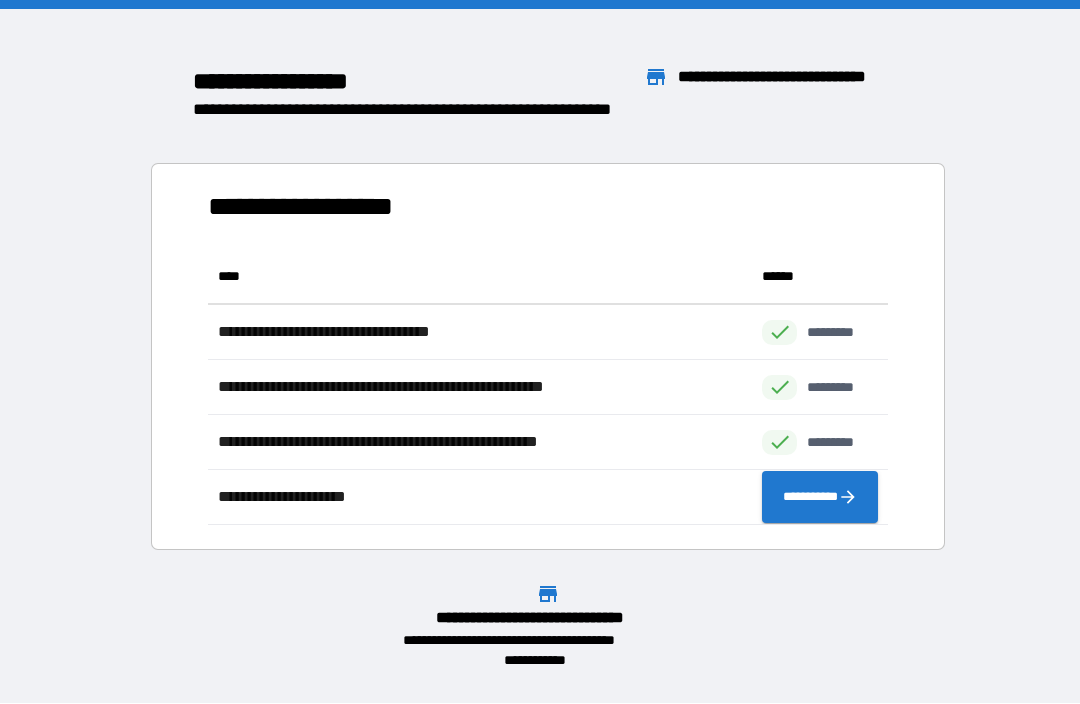 scroll, scrollTop: 1, scrollLeft: 1, axis: both 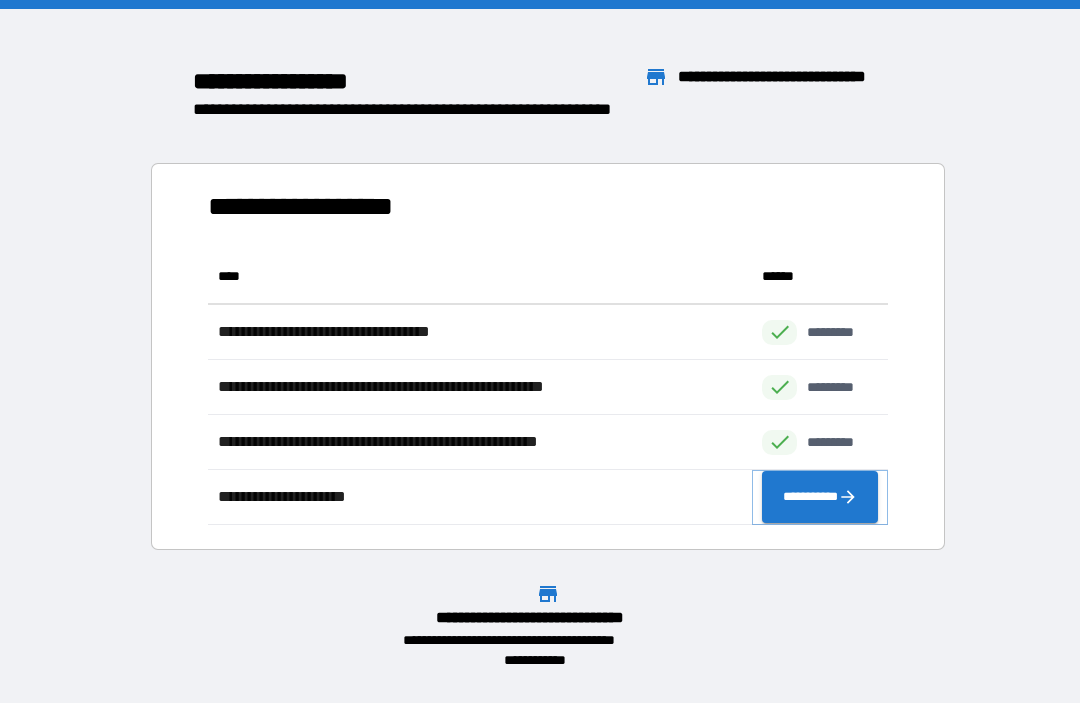 click on "**********" at bounding box center (820, 498) 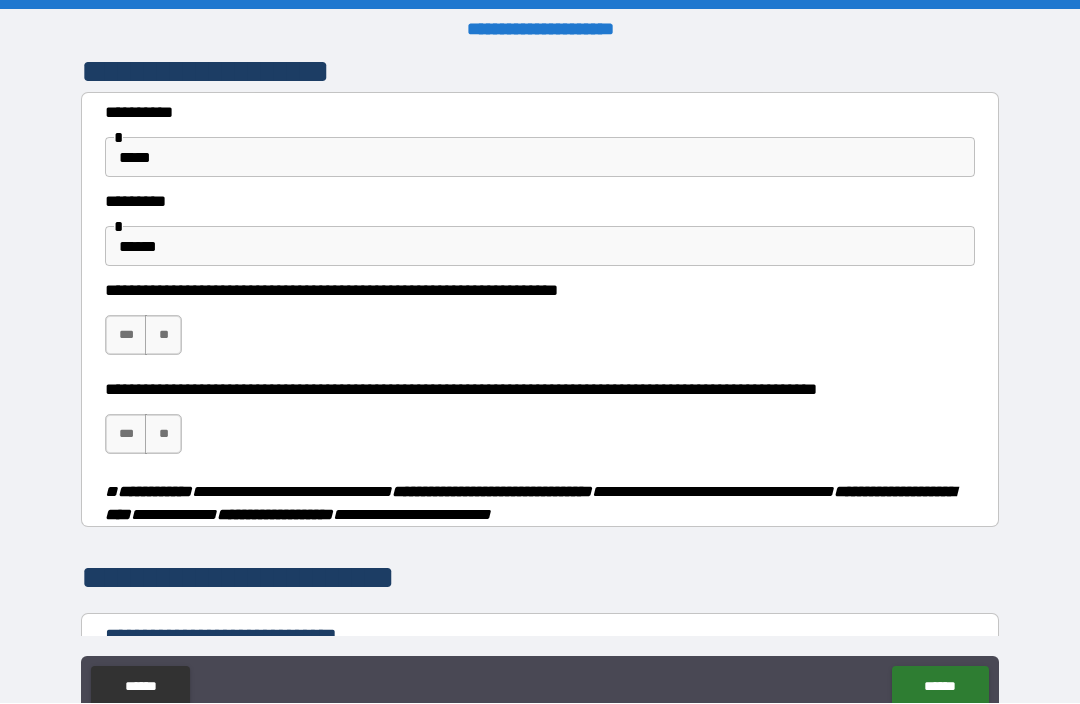 click on "**" at bounding box center (163, 336) 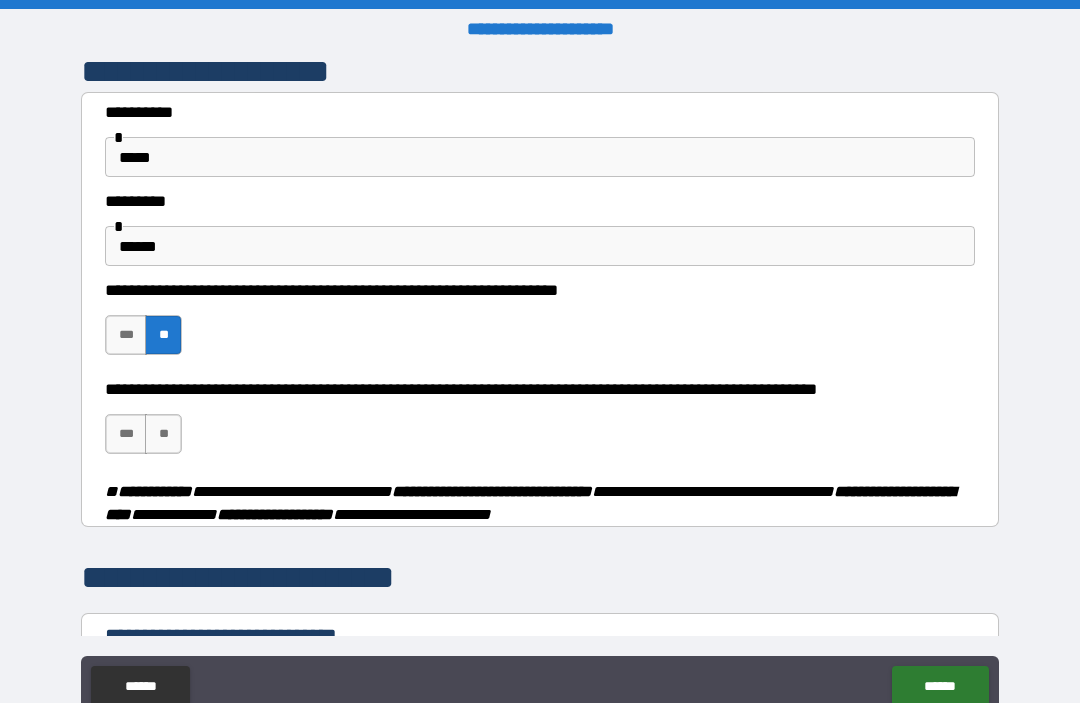 click on "**" at bounding box center (163, 435) 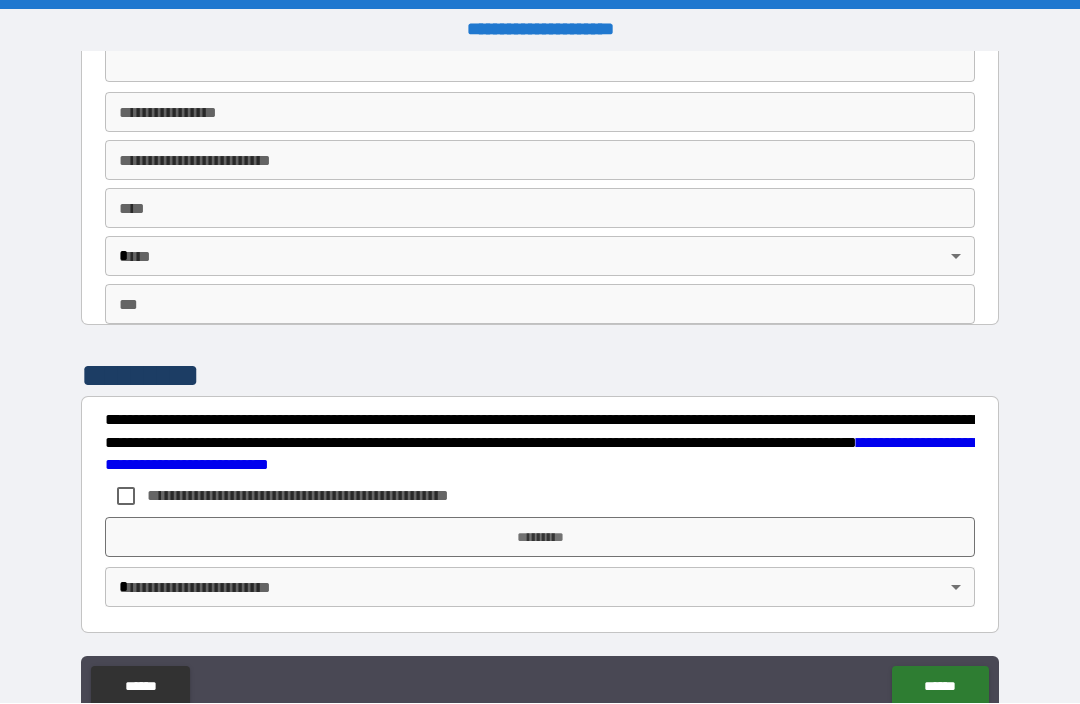 scroll, scrollTop: 3643, scrollLeft: 0, axis: vertical 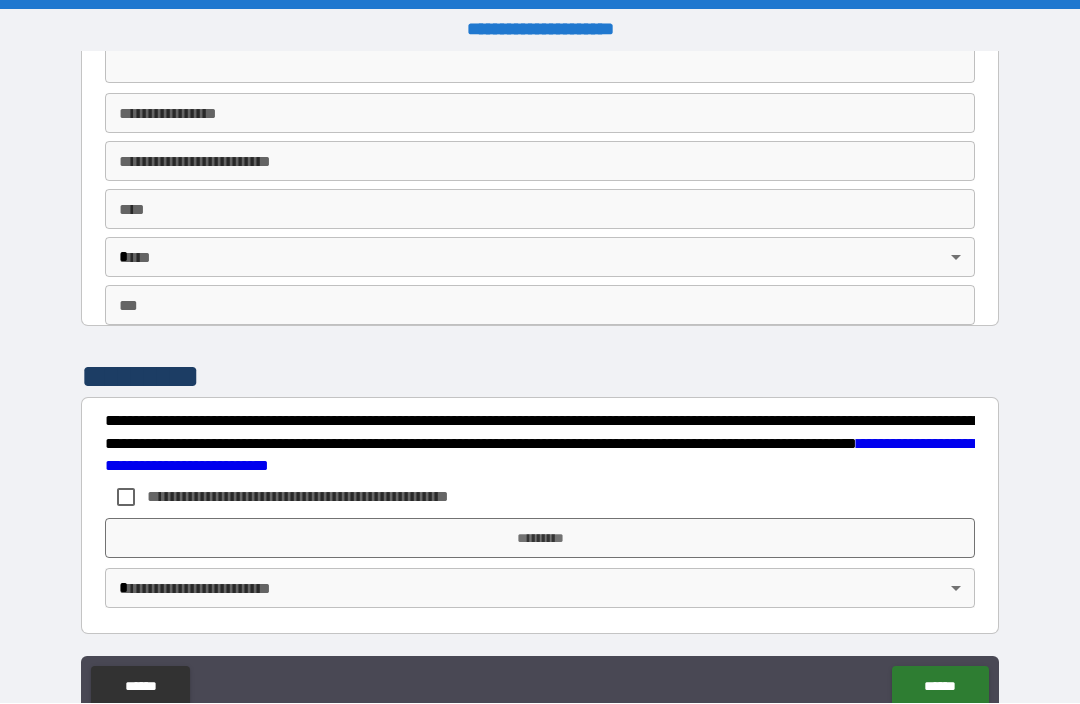 click on "*********" at bounding box center [540, 539] 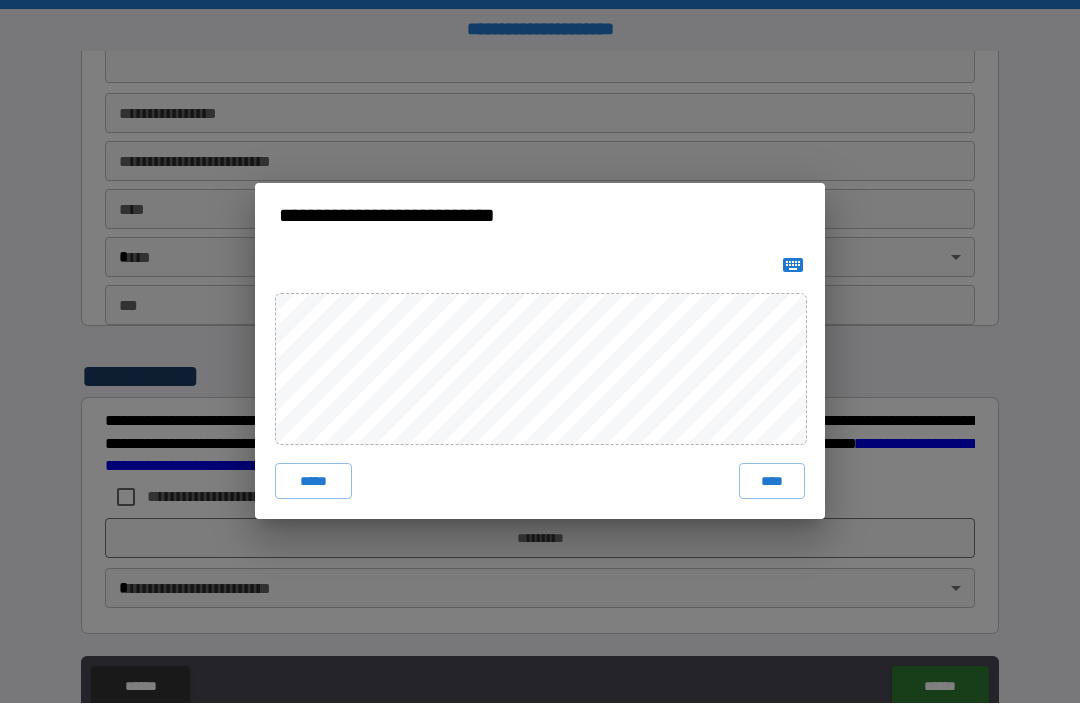 click on "***** ****" at bounding box center (540, 384) 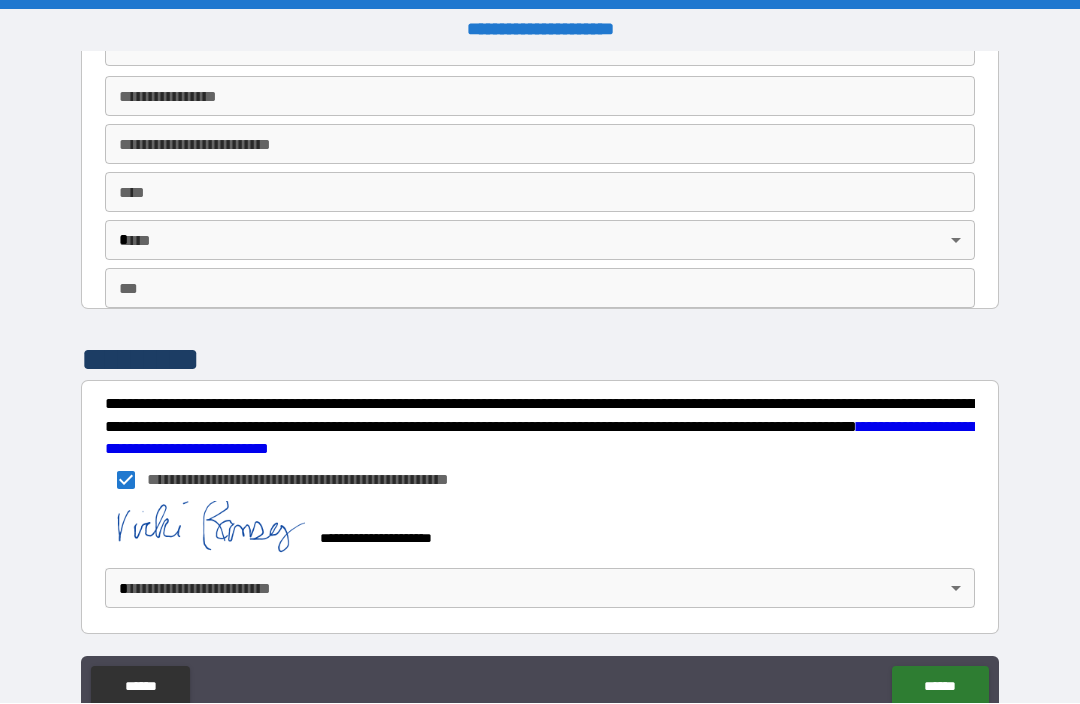 scroll, scrollTop: 3660, scrollLeft: 0, axis: vertical 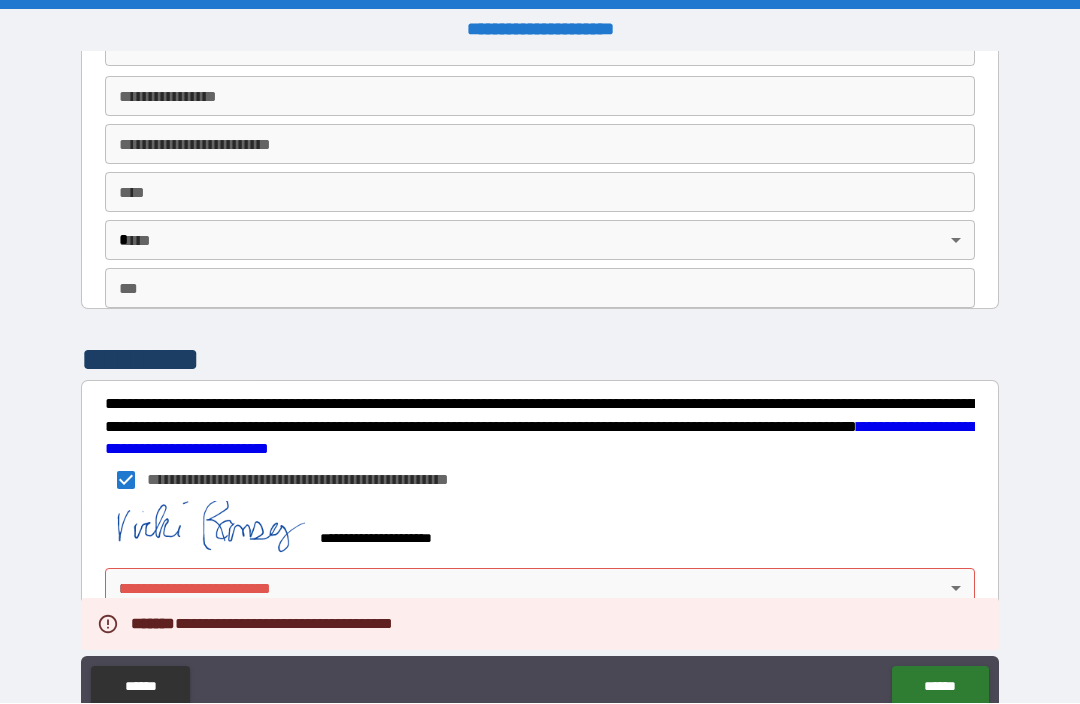 click on "**********" at bounding box center (540, 385) 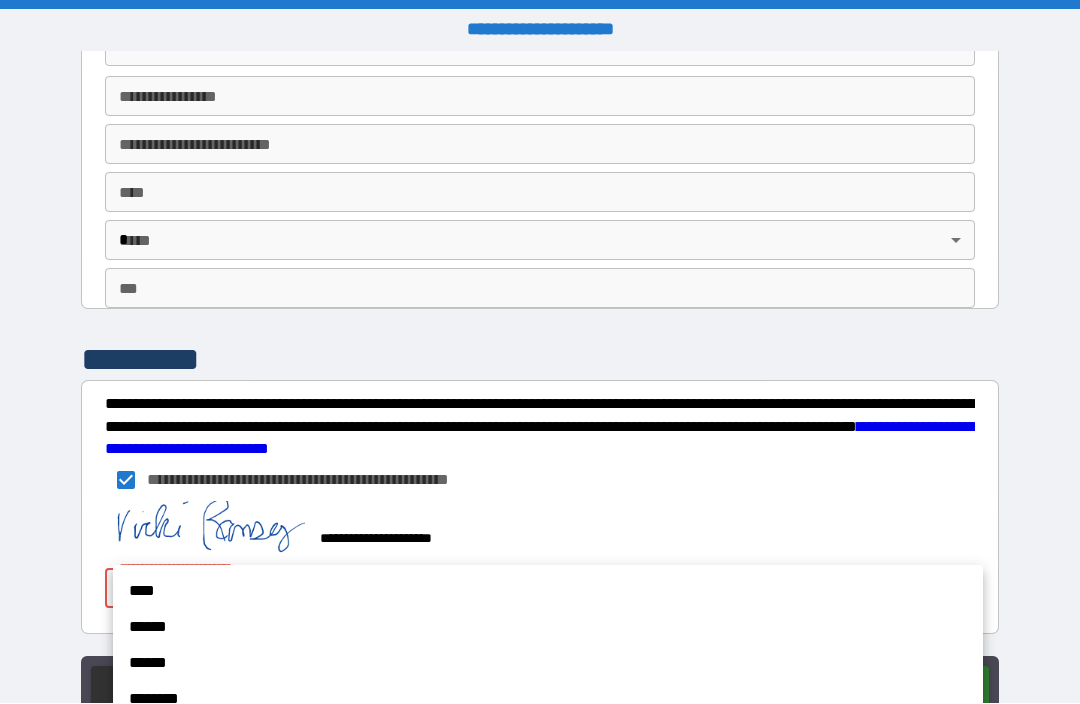 click on "****" at bounding box center [548, 592] 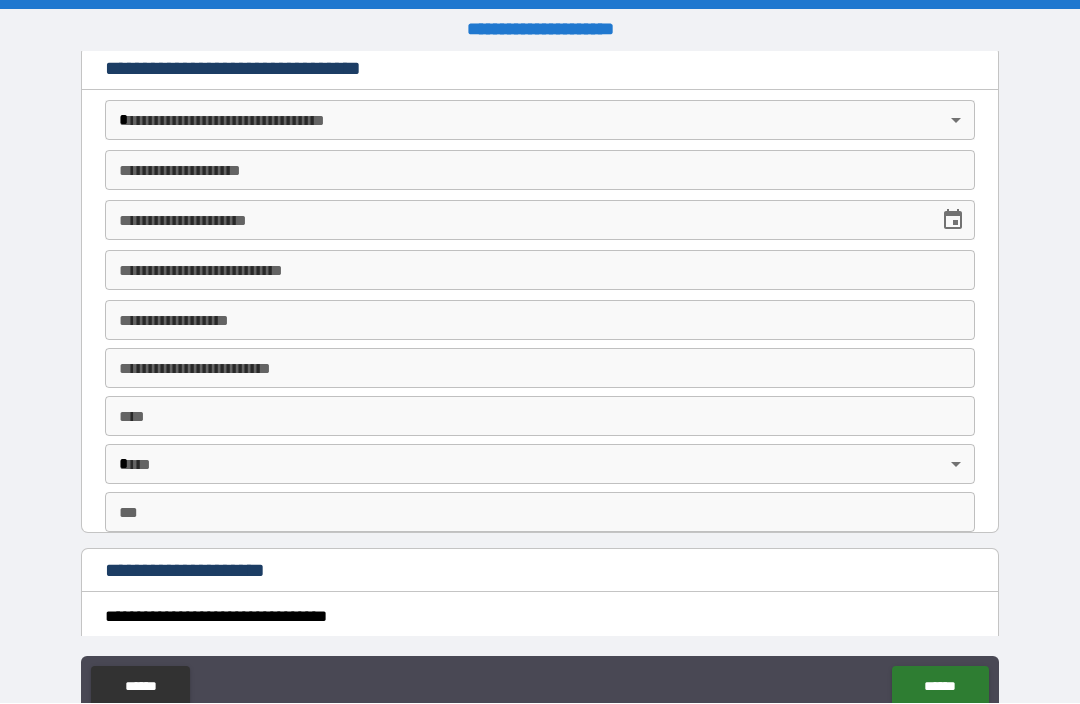 scroll, scrollTop: 3087, scrollLeft: 0, axis: vertical 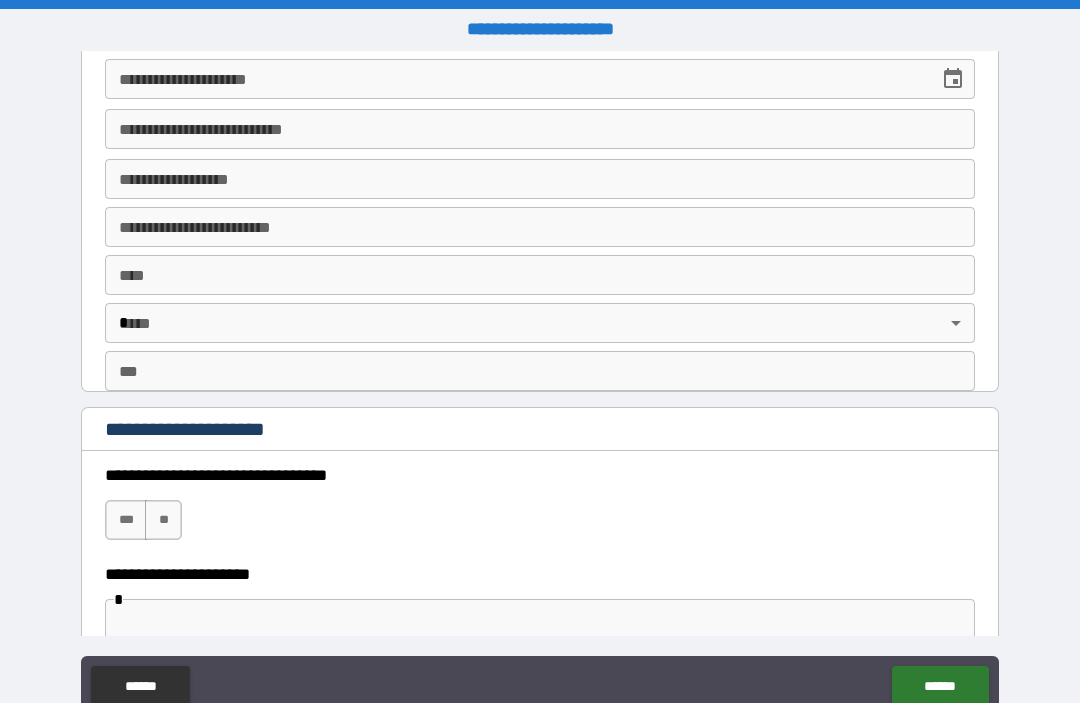 click on "******" at bounding box center [940, 687] 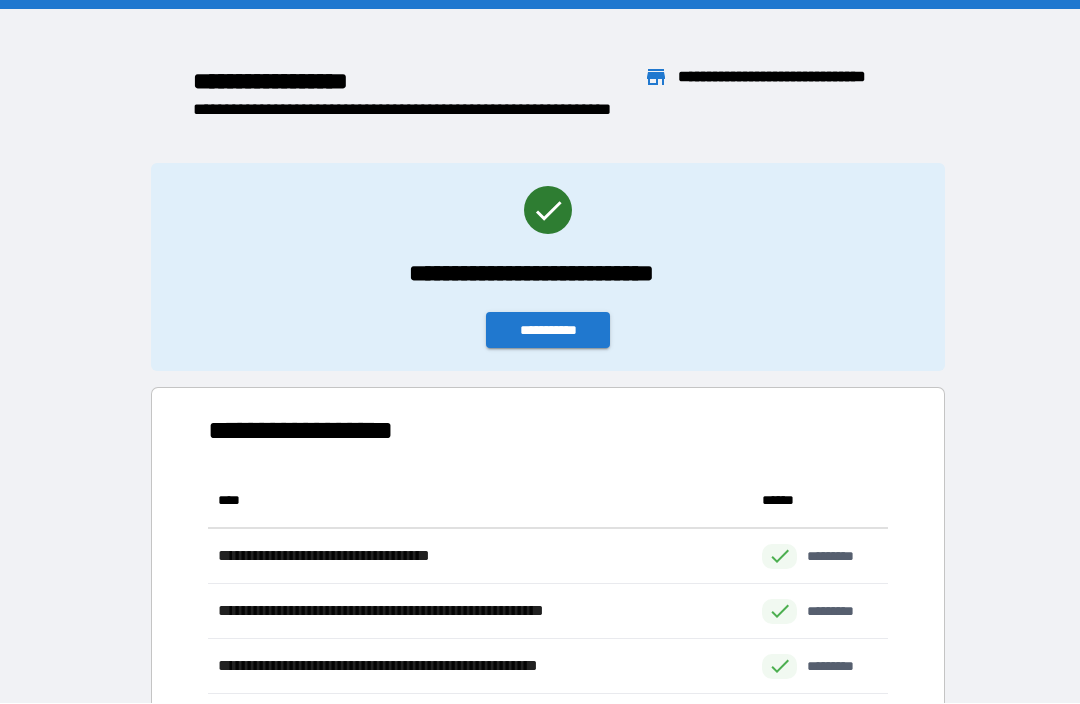 scroll, scrollTop: 1, scrollLeft: 1, axis: both 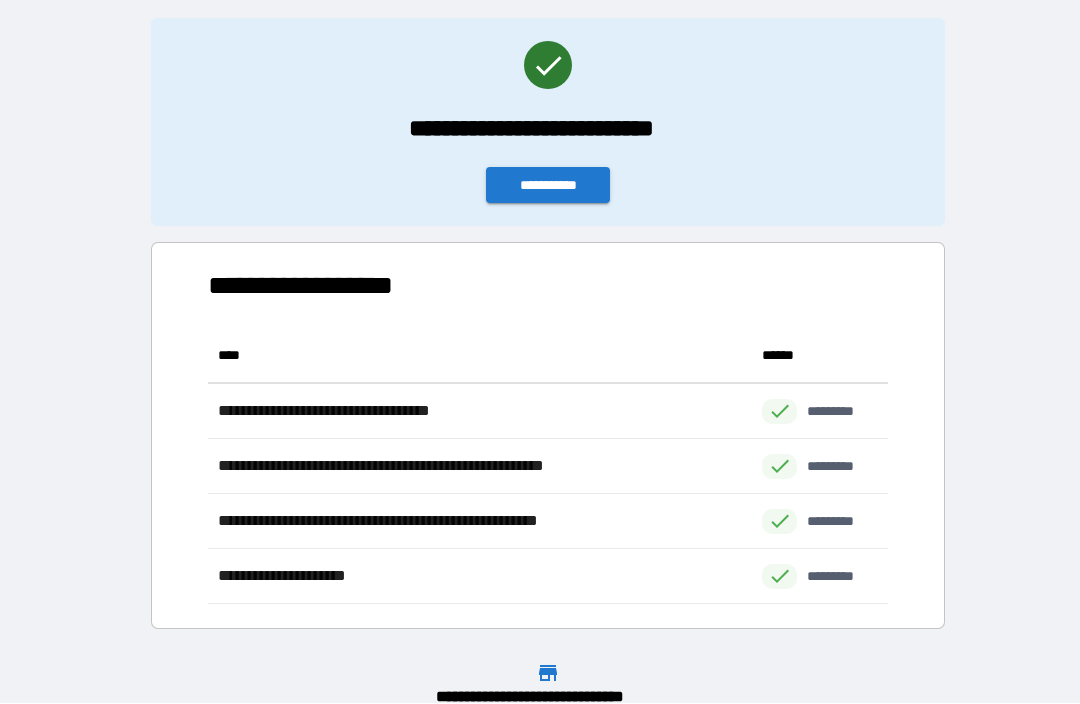 click on "**********" at bounding box center (548, 186) 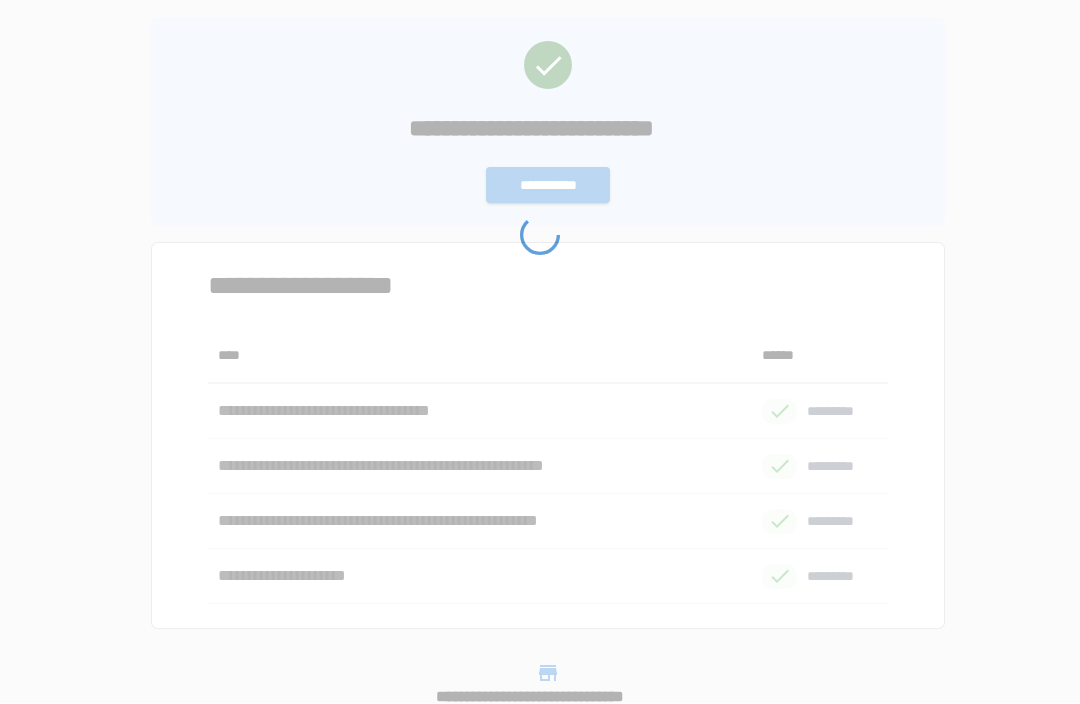 scroll, scrollTop: 0, scrollLeft: 0, axis: both 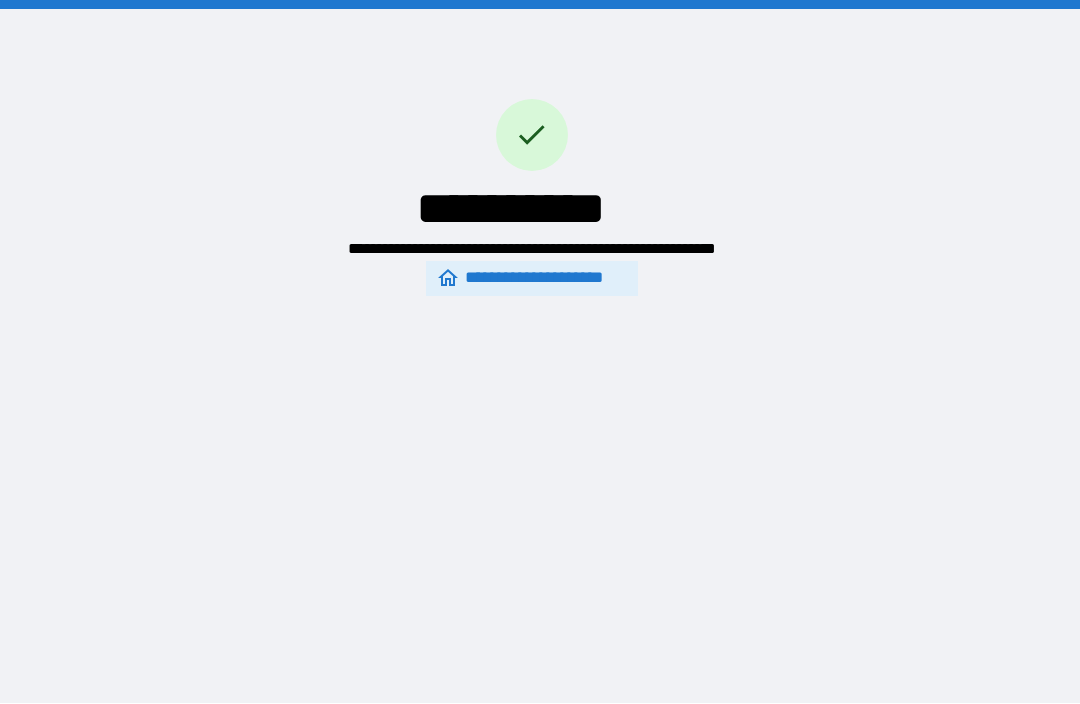 click on "**********" at bounding box center (532, 279) 